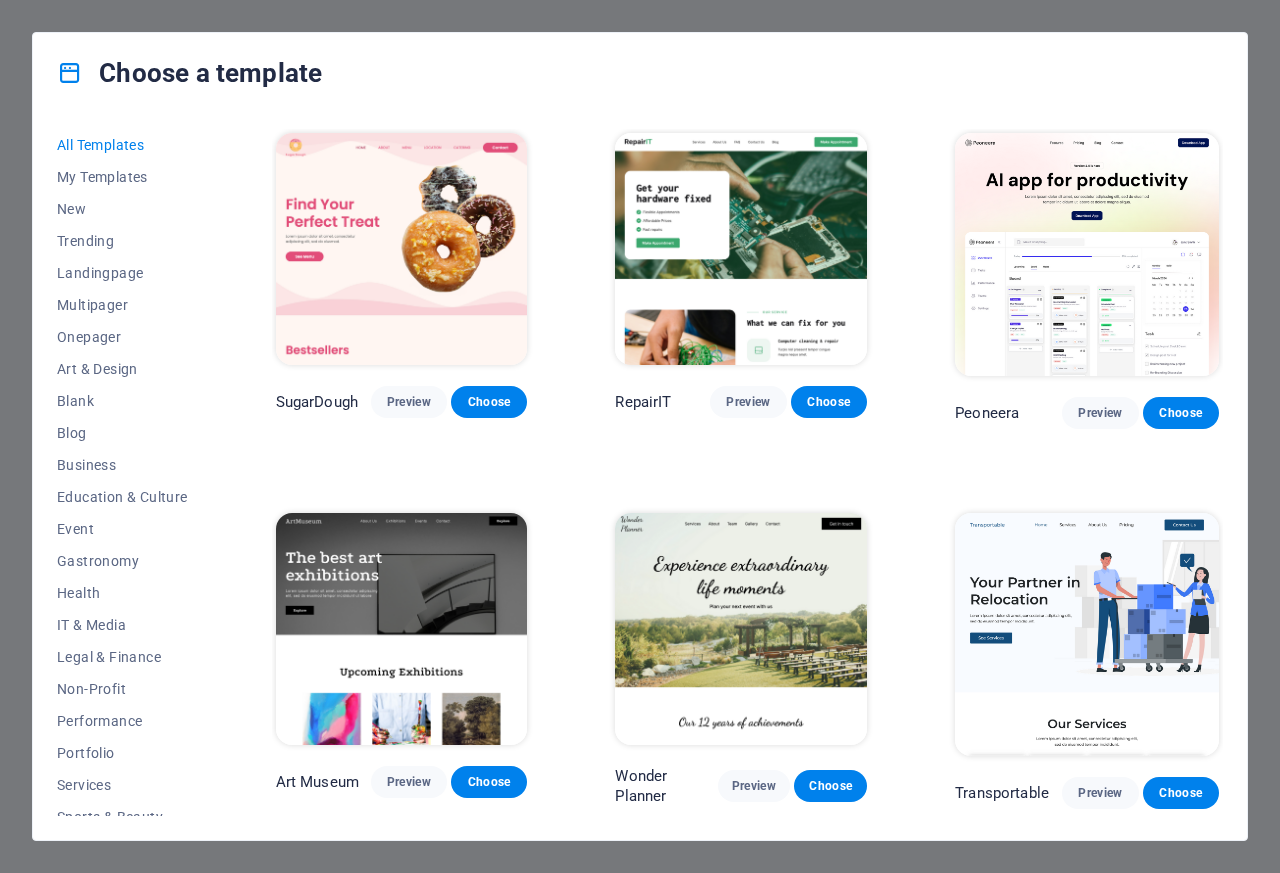 scroll, scrollTop: 0, scrollLeft: 0, axis: both 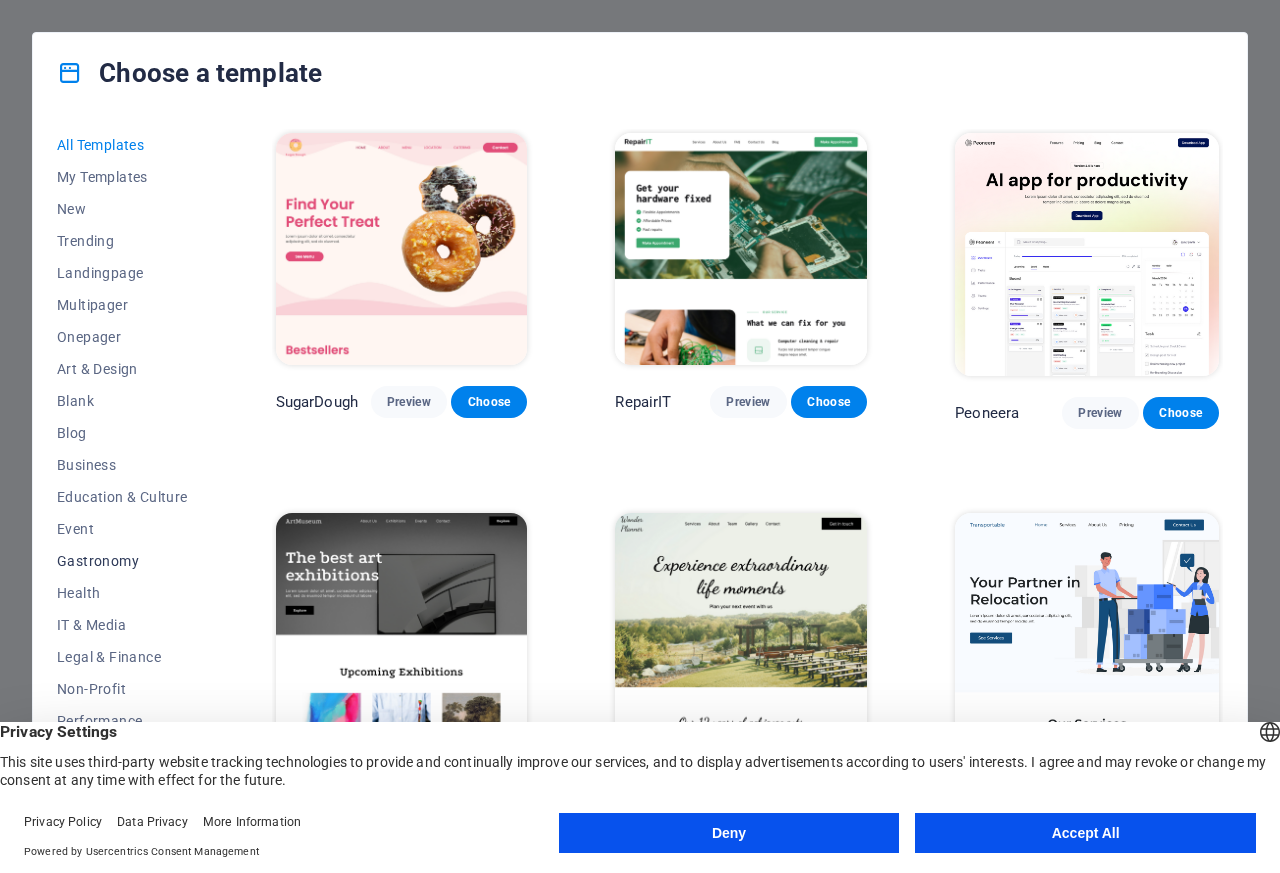 click on "Gastronomy" at bounding box center (122, 561) 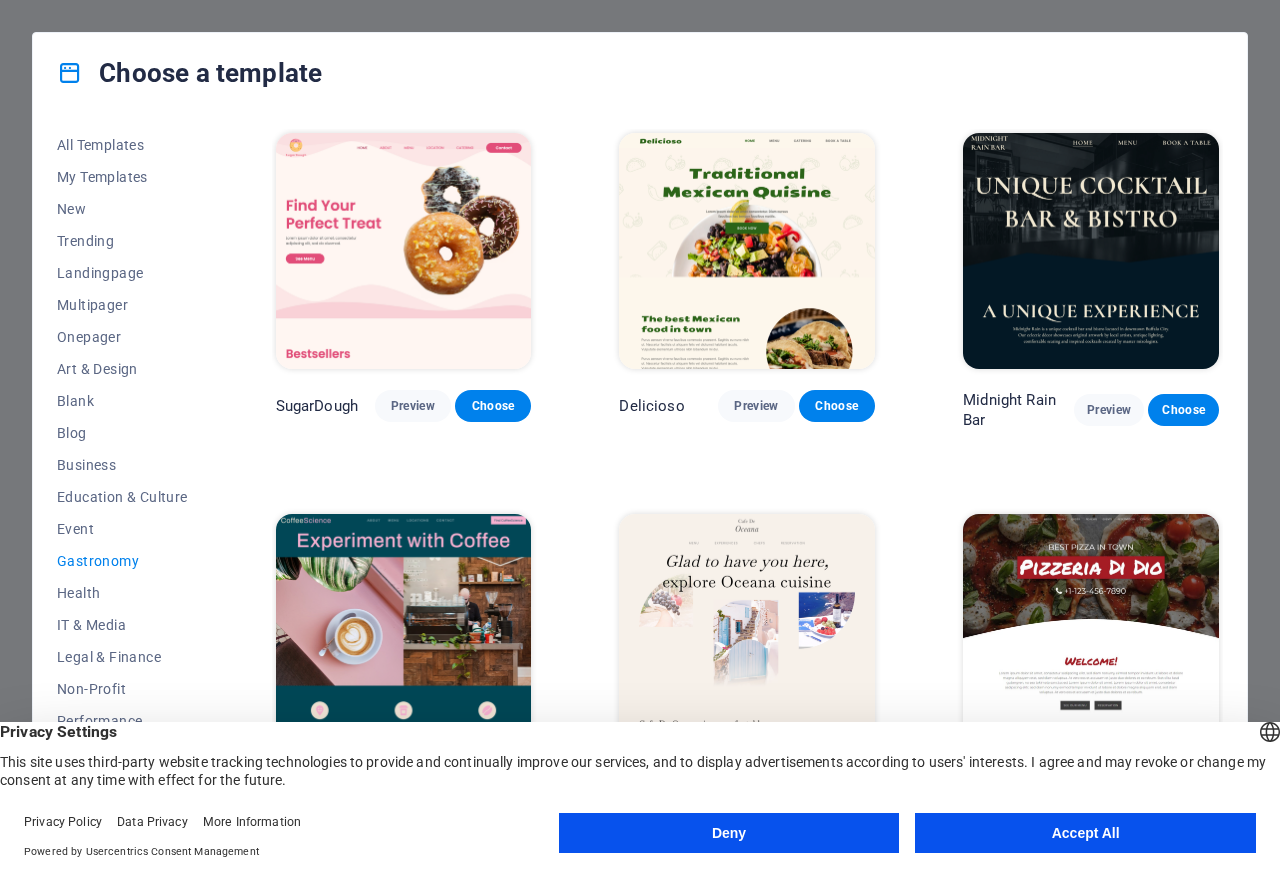 click on "Deny" at bounding box center [729, 833] 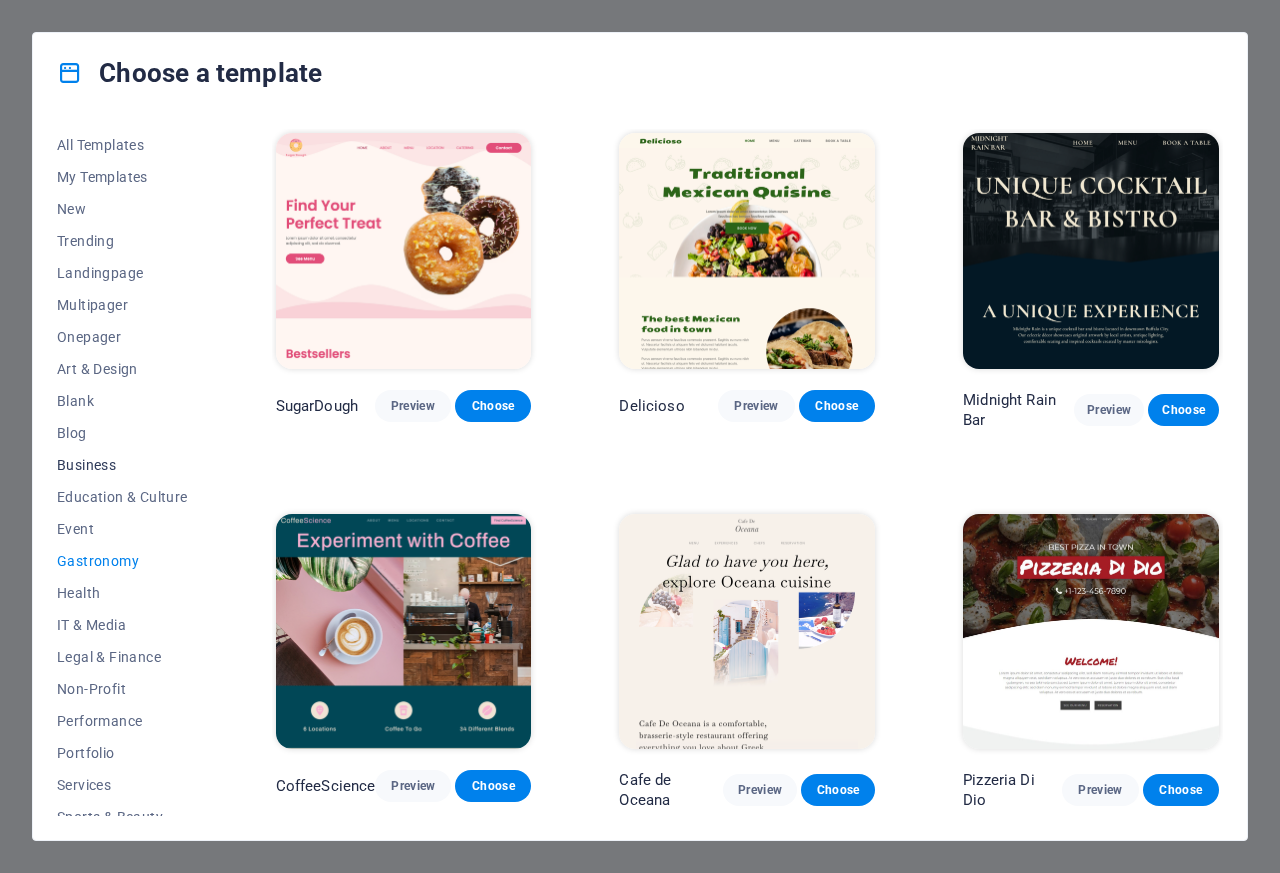 click on "Business" at bounding box center [122, 465] 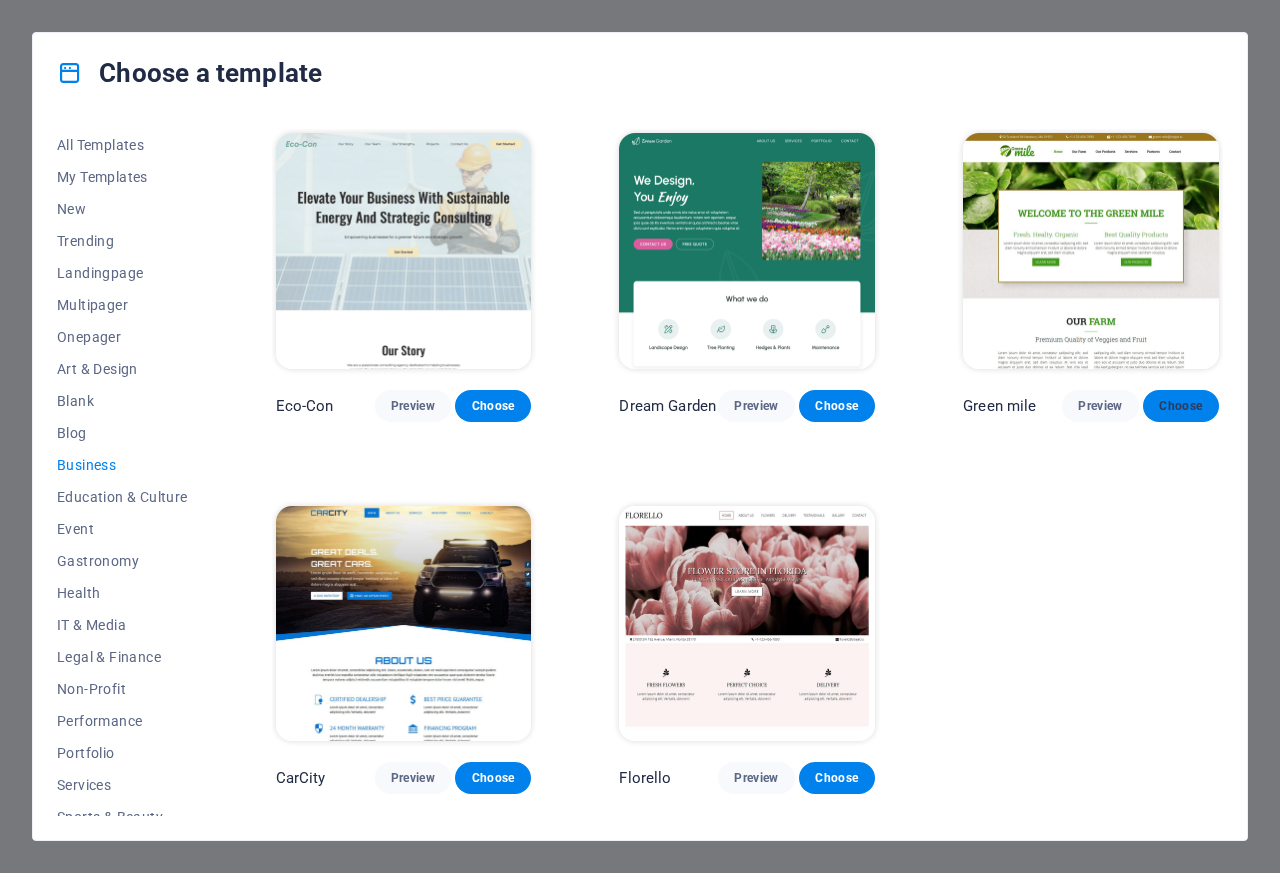 click on "Choose" at bounding box center (1181, 406) 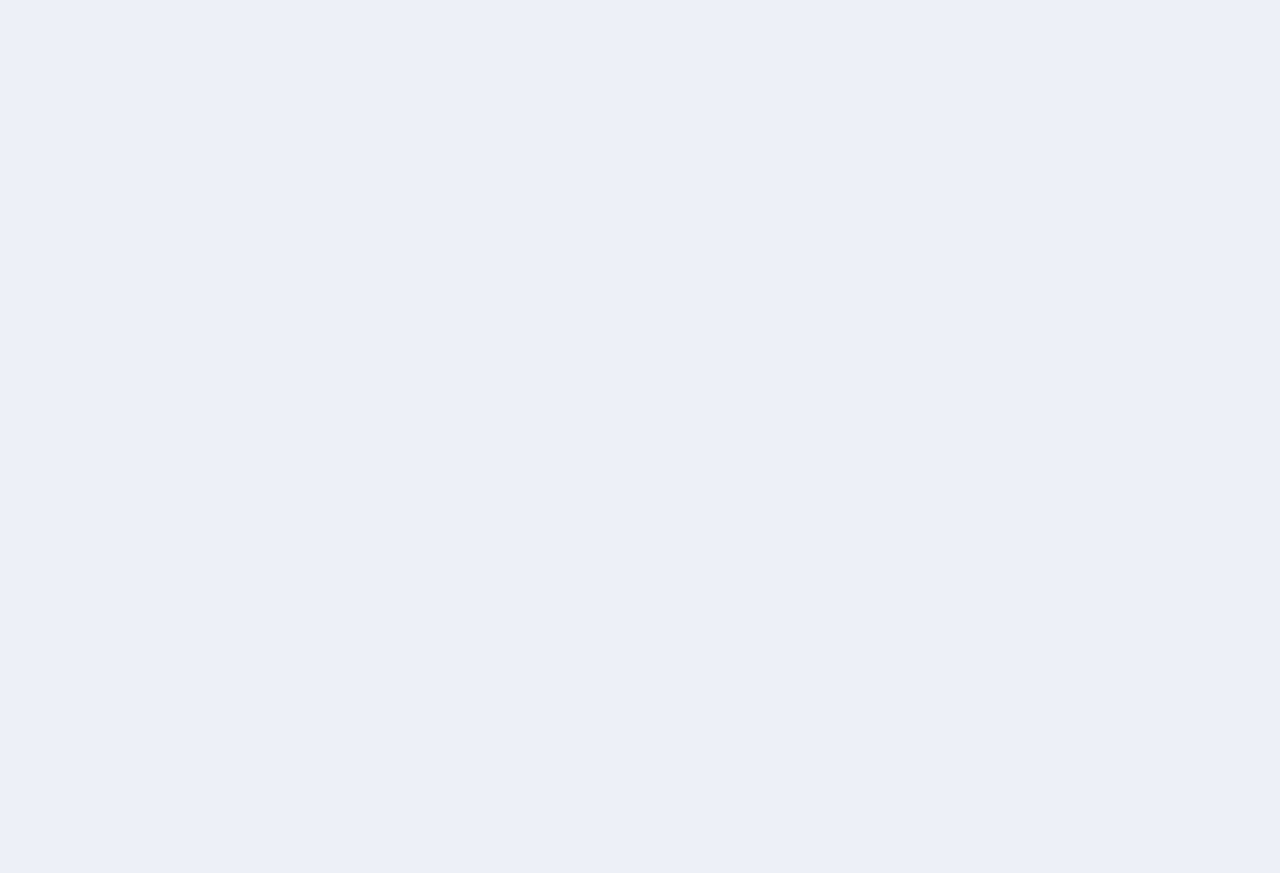 scroll, scrollTop: 0, scrollLeft: 0, axis: both 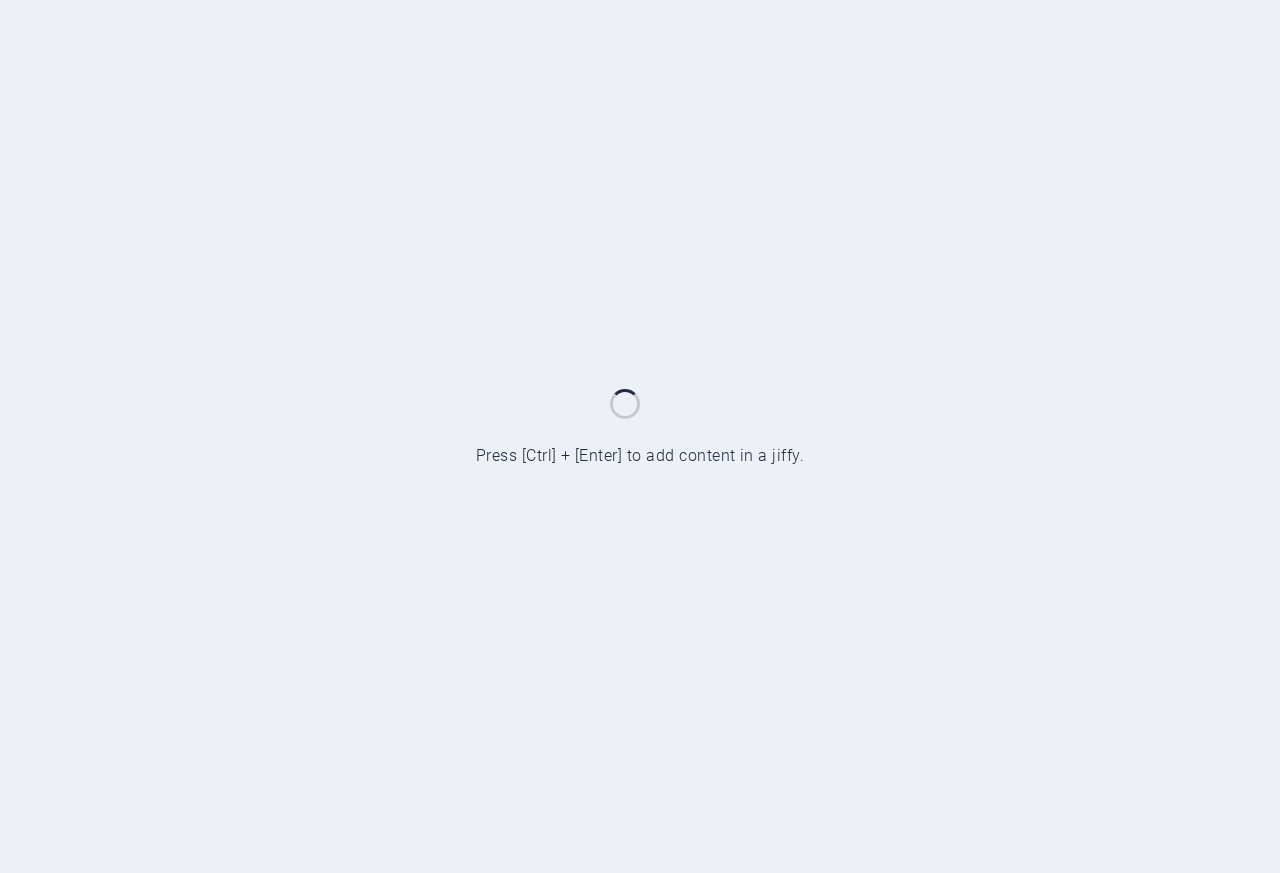 click at bounding box center [640, 436] 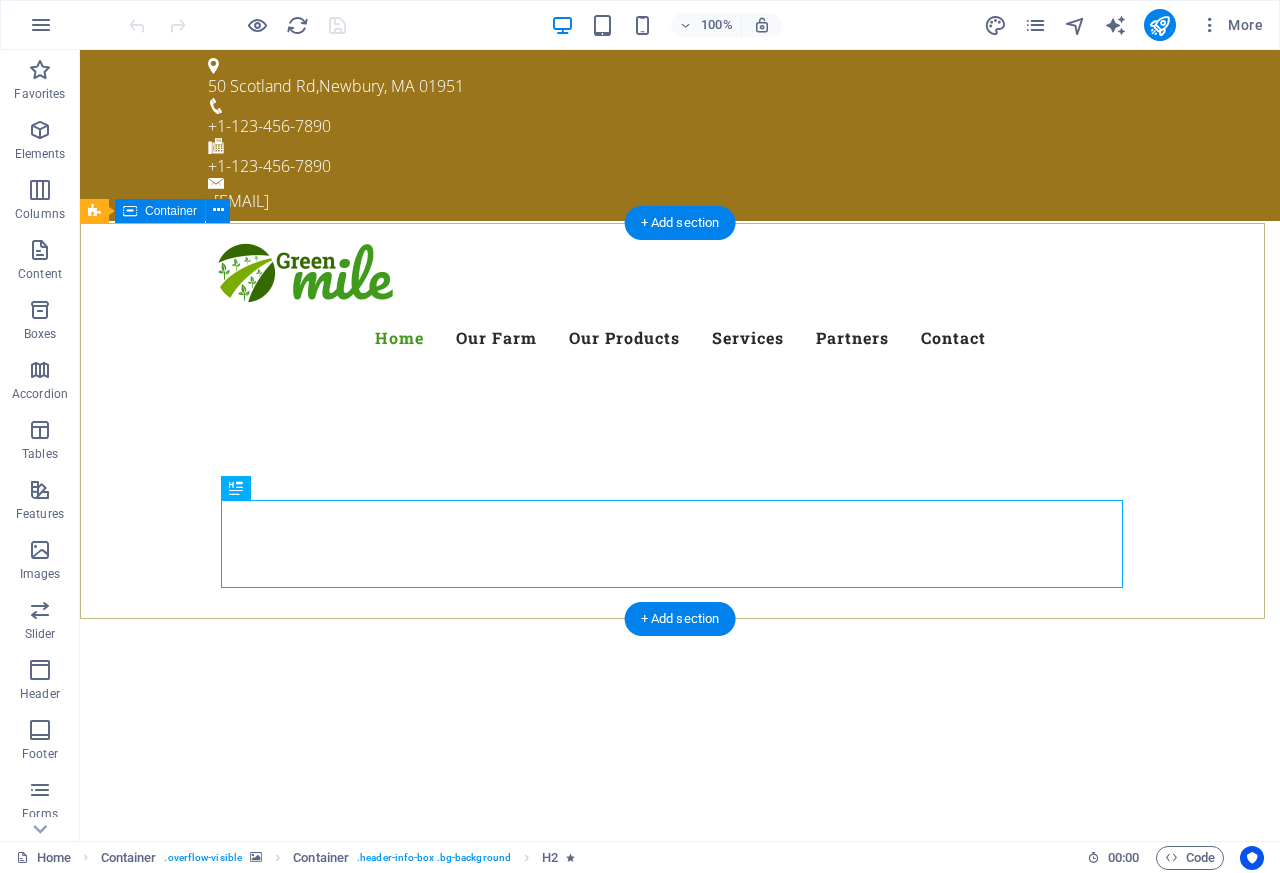 scroll, scrollTop: 0, scrollLeft: 0, axis: both 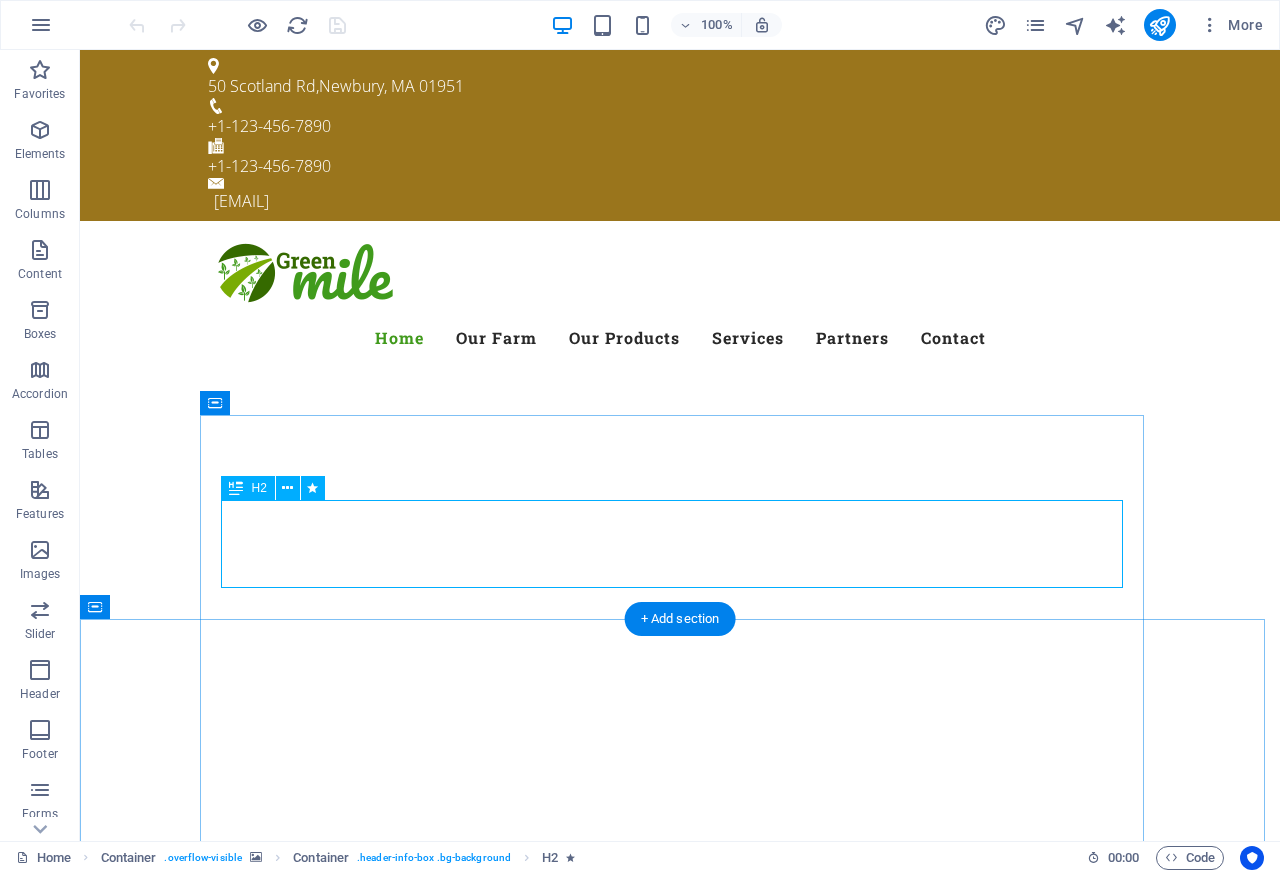 click on "Welcome to the  tsavonuts.com" at bounding box center [680, 1212] 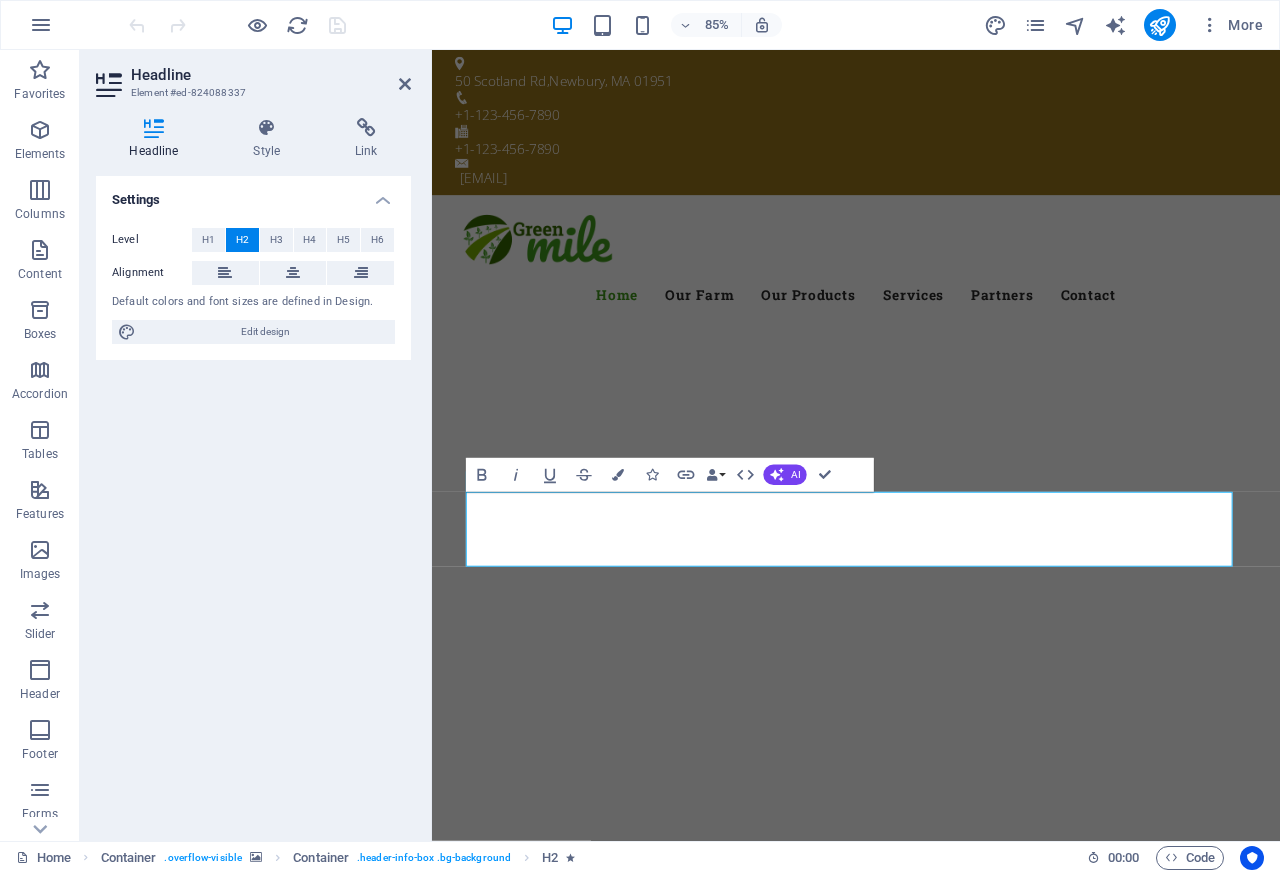scroll, scrollTop: 8, scrollLeft: 3, axis: both 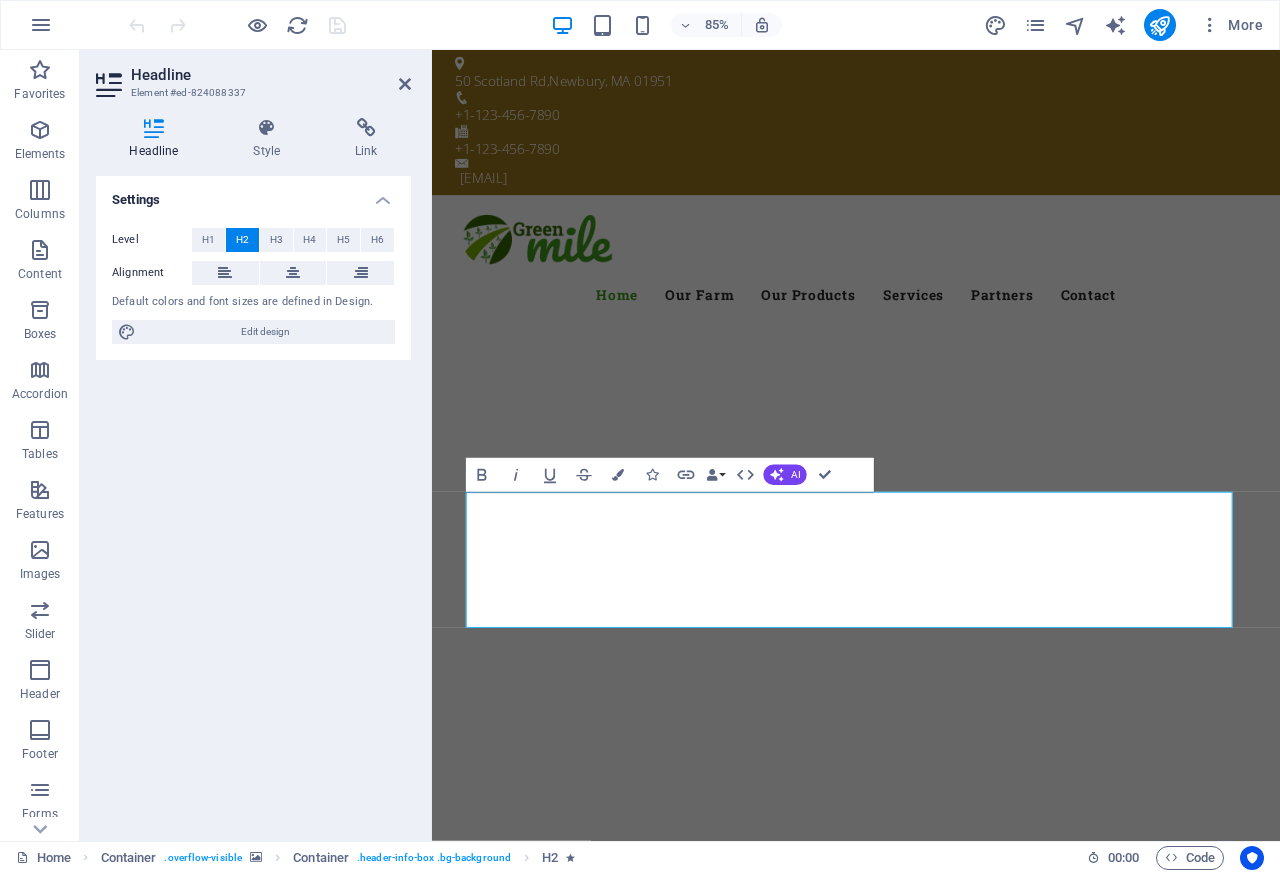 click at bounding box center (931, 1486) 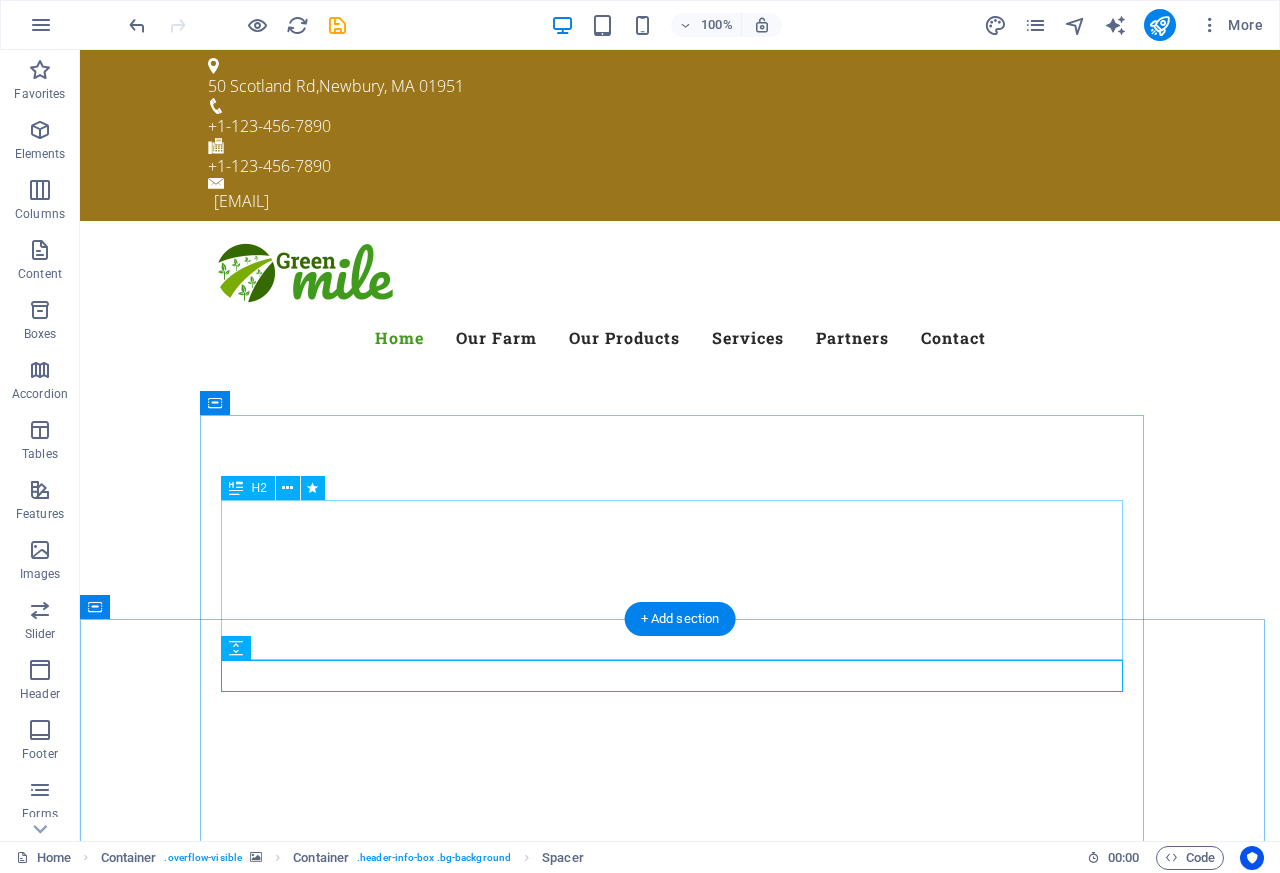 click at bounding box center (680, 1416) 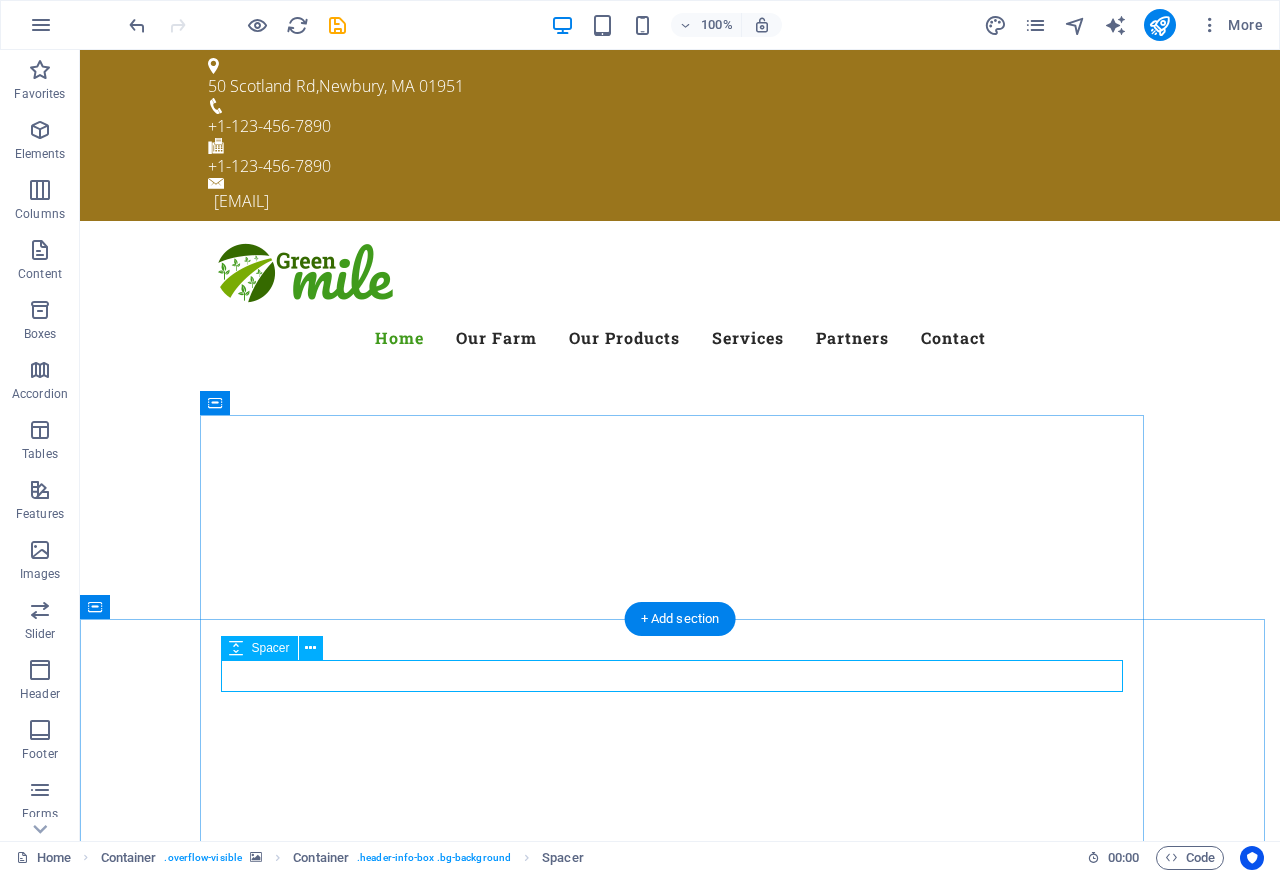click on "Fresh. Healty. Organic" at bounding box center (680, 1456) 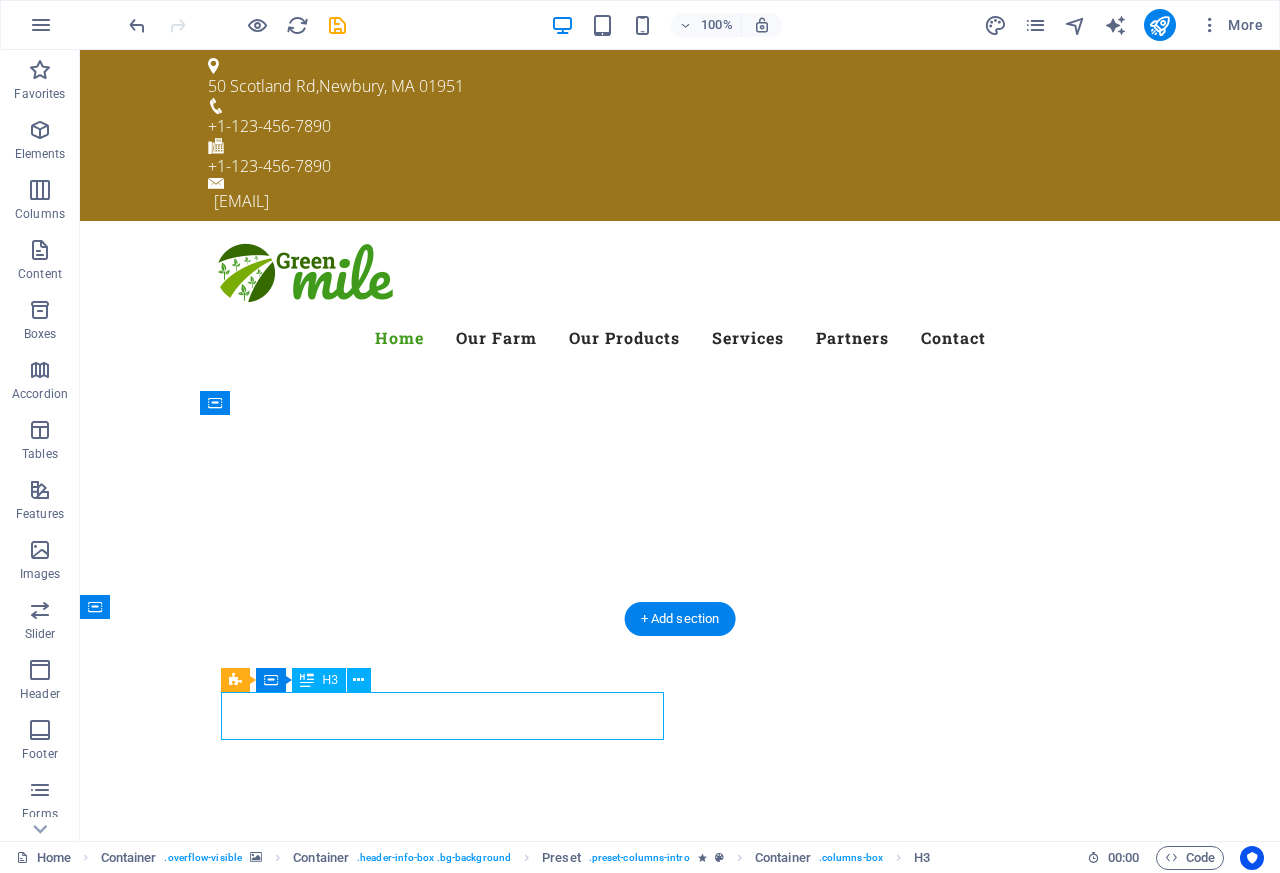 click on "Fresh. Healty. Organic" at bounding box center [680, 1456] 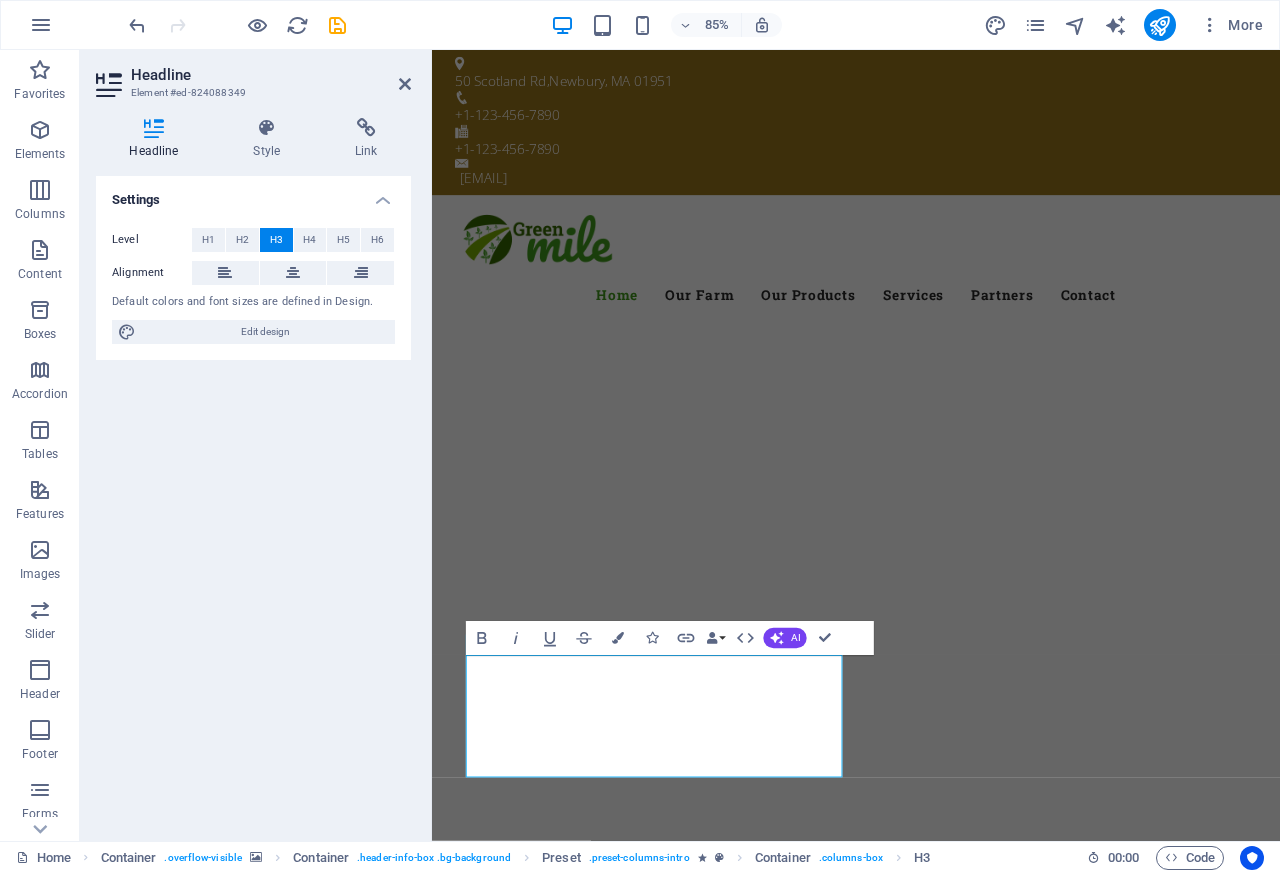 scroll, scrollTop: 277, scrollLeft: 3, axis: both 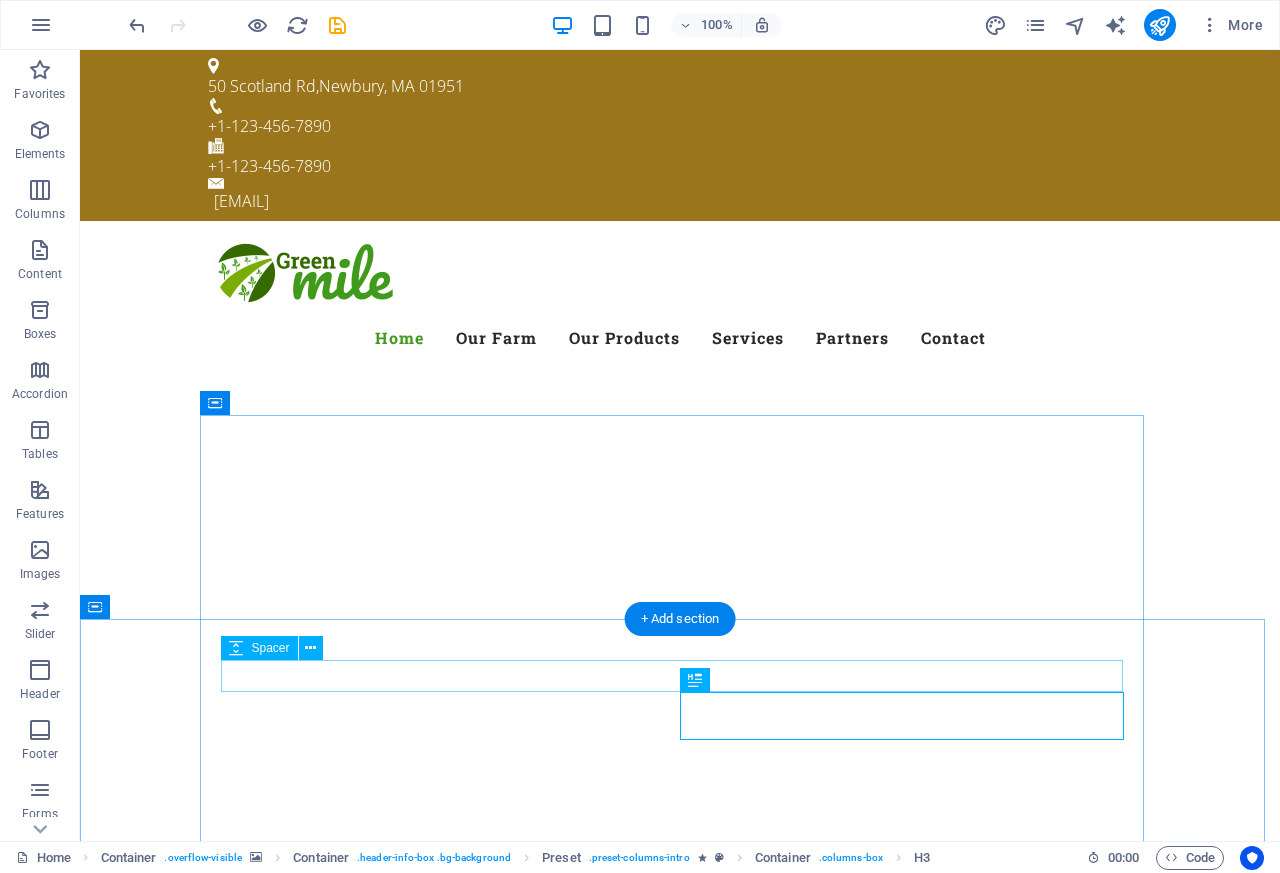 click at bounding box center [680, 1512] 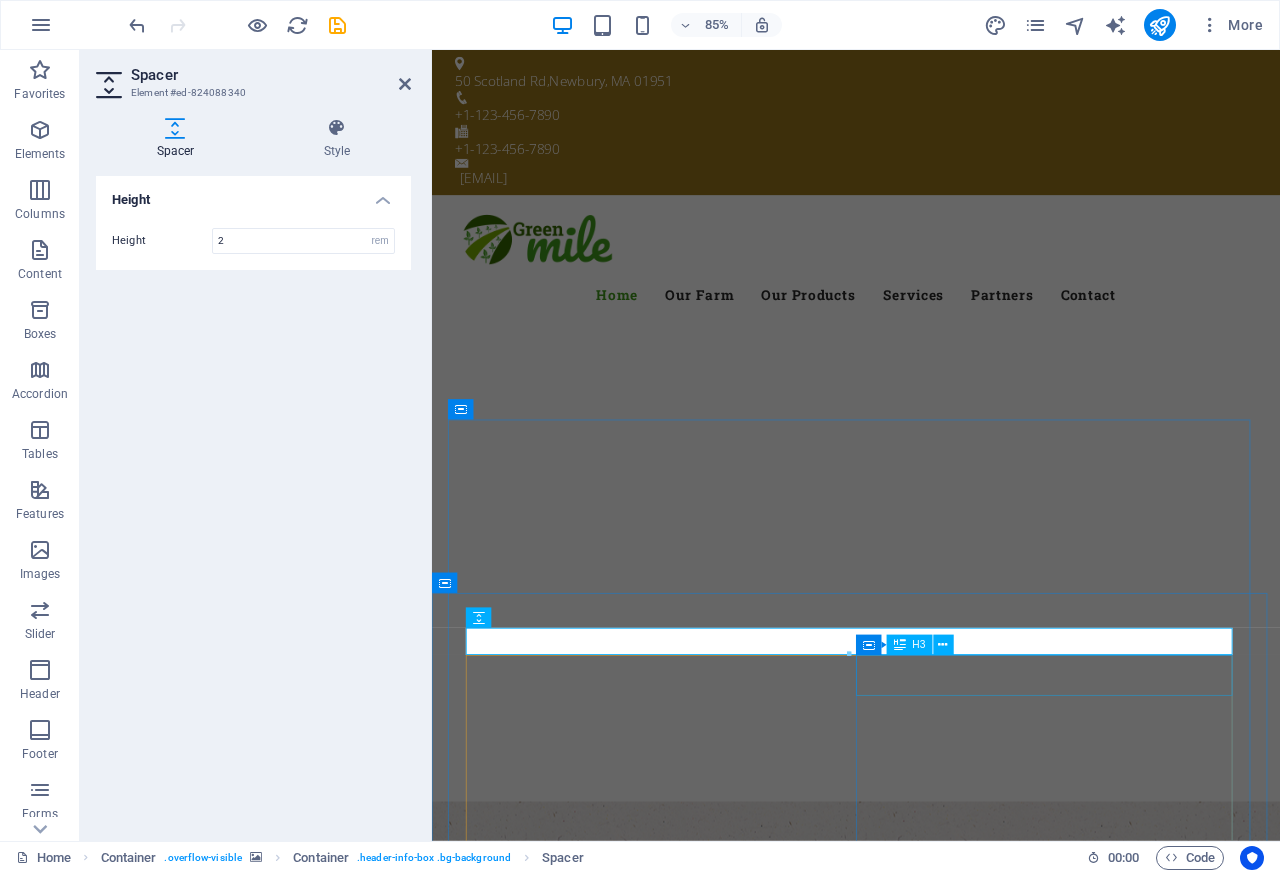 click on "Best Quality Products" at bounding box center [931, 1770] 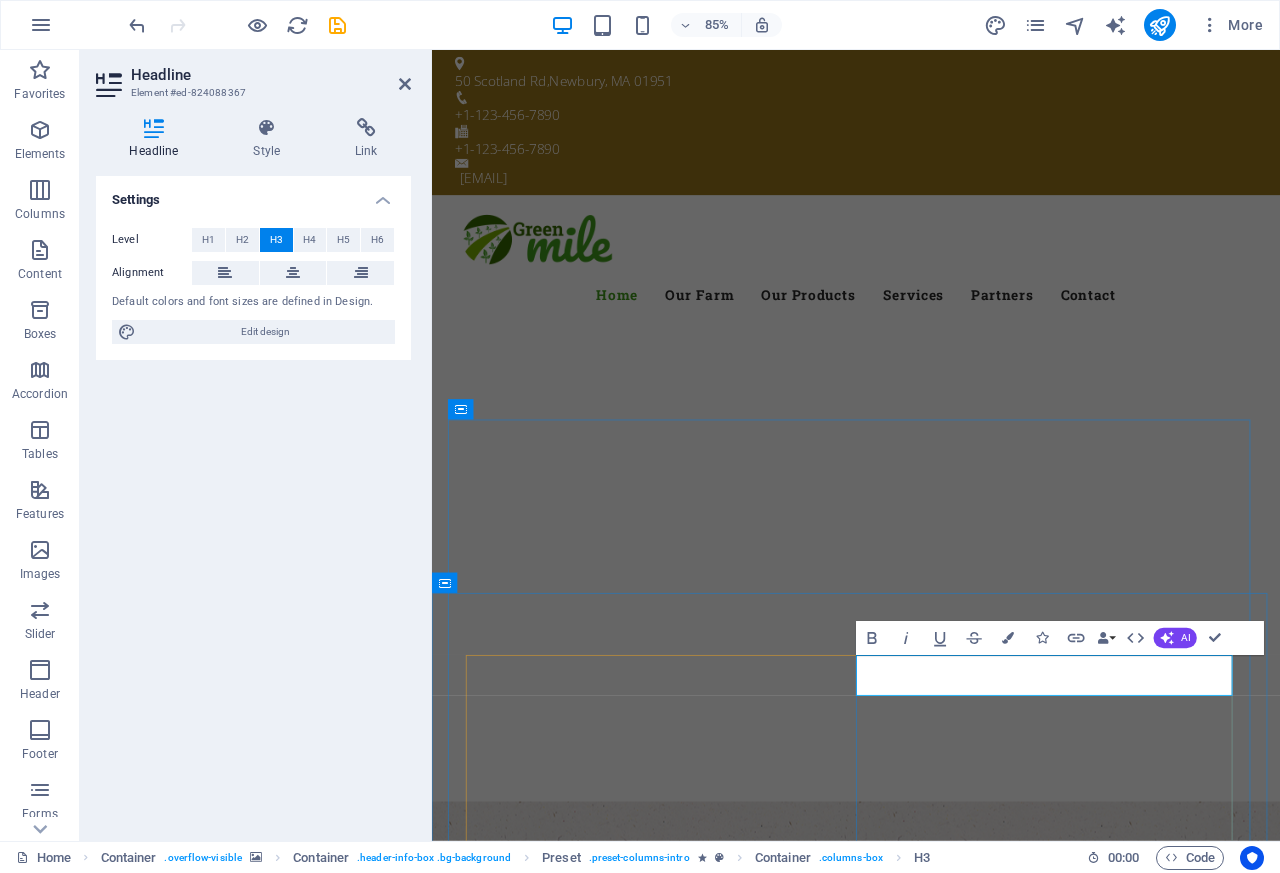 click on "Best Quality Products" at bounding box center [931, 1770] 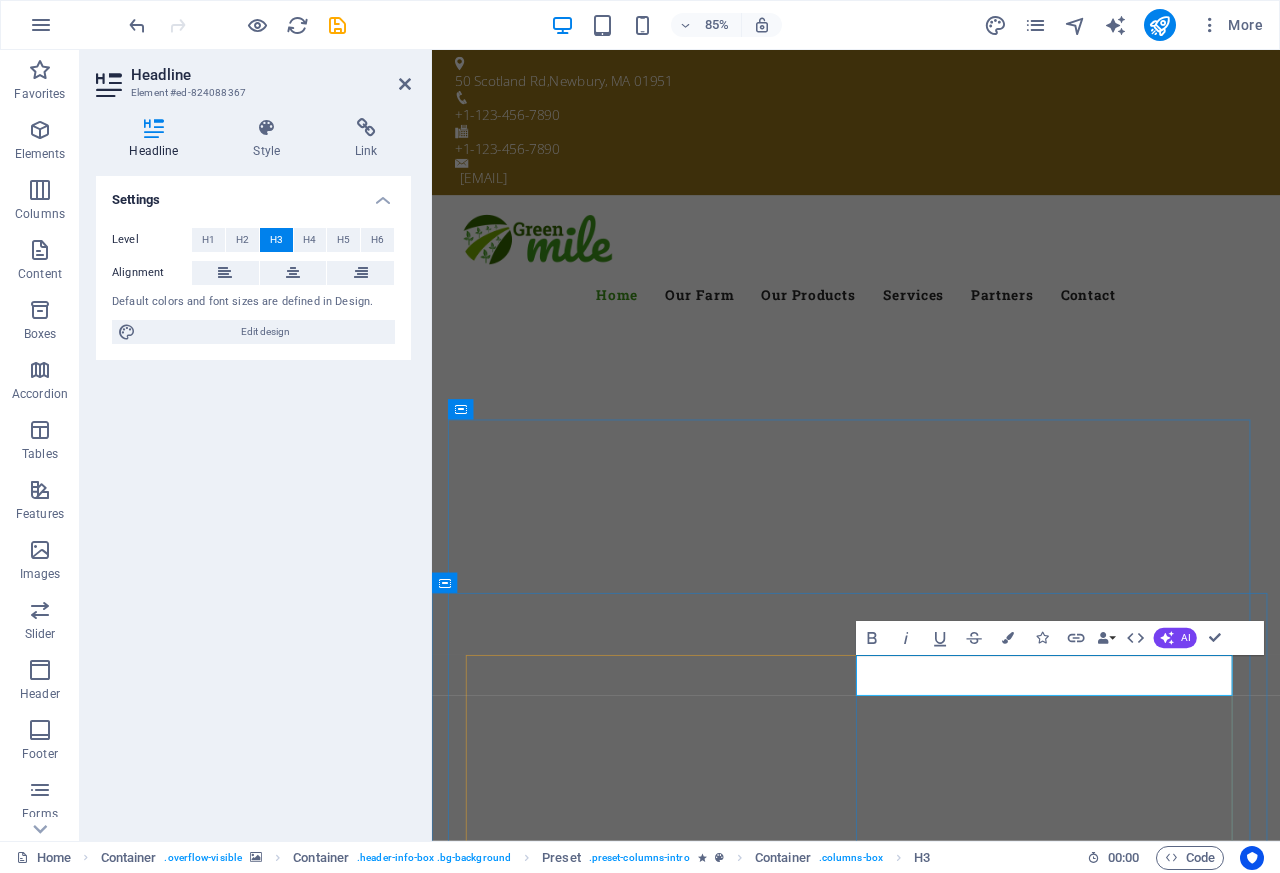 scroll, scrollTop: 31, scrollLeft: 3, axis: both 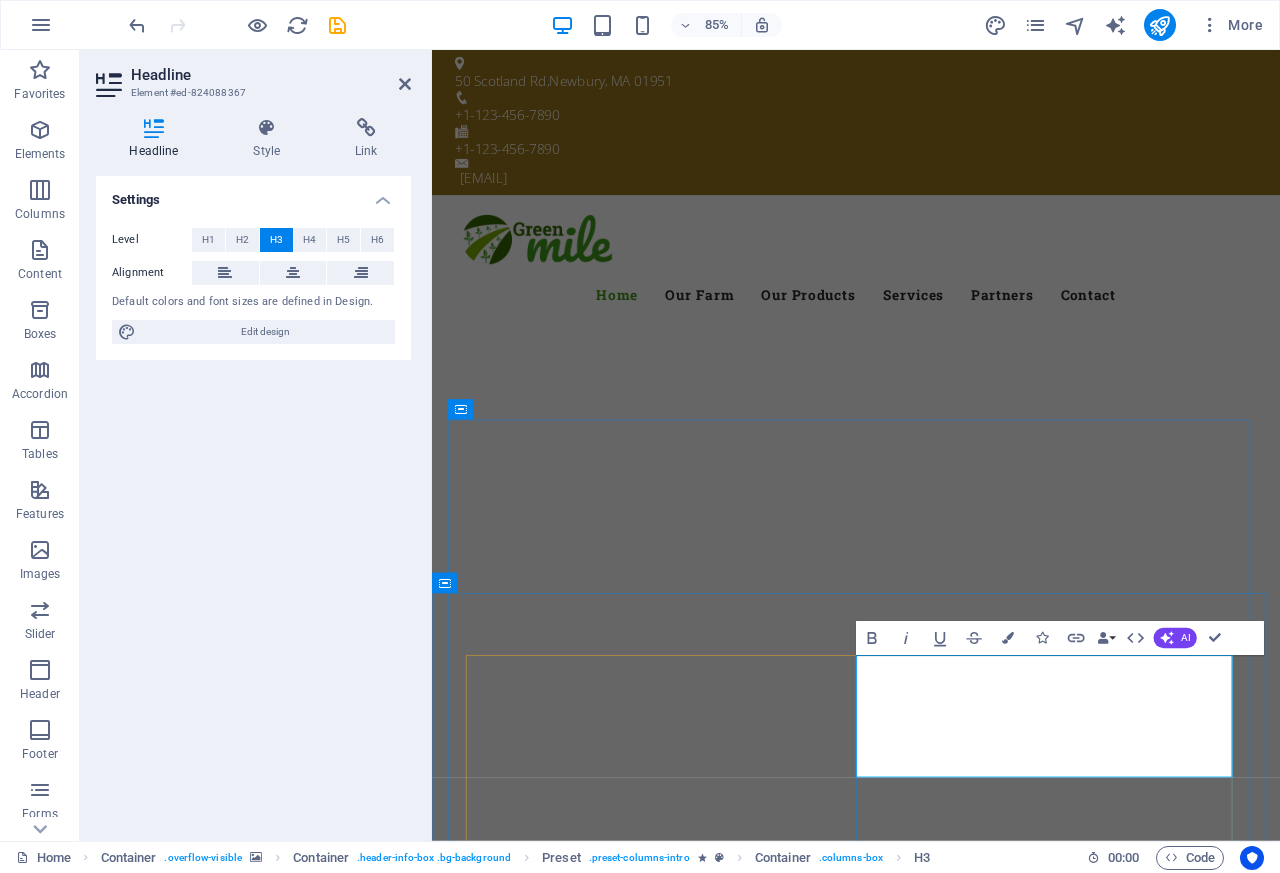 click on "Lorem ipsum dolor sit amet, consetetur sadipscing elitr, sed diam nonumy eirmod tempor invidunt ut labore et dolore magna aliquyam erat, sed diam voluptua." at bounding box center (931, 1726) 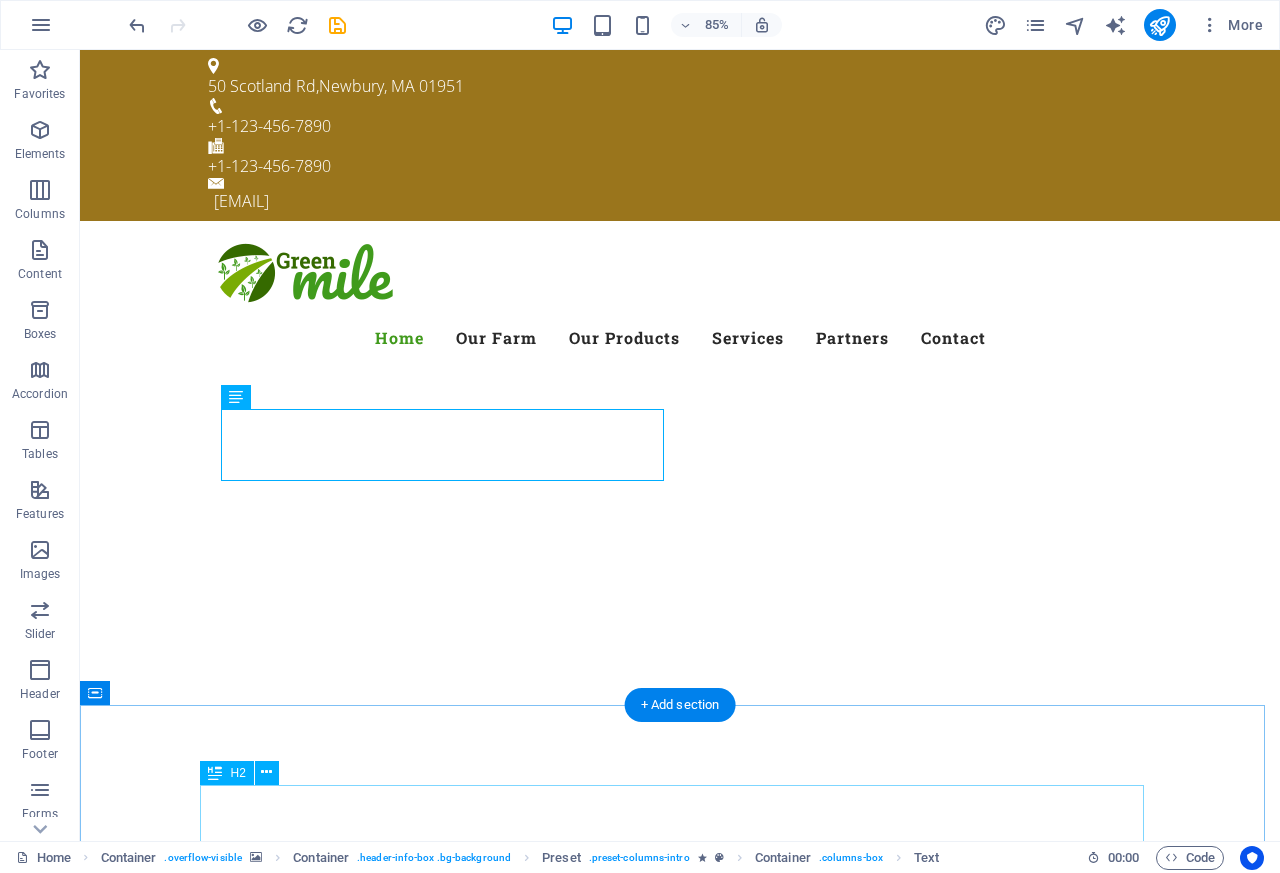 scroll, scrollTop: 435, scrollLeft: 0, axis: vertical 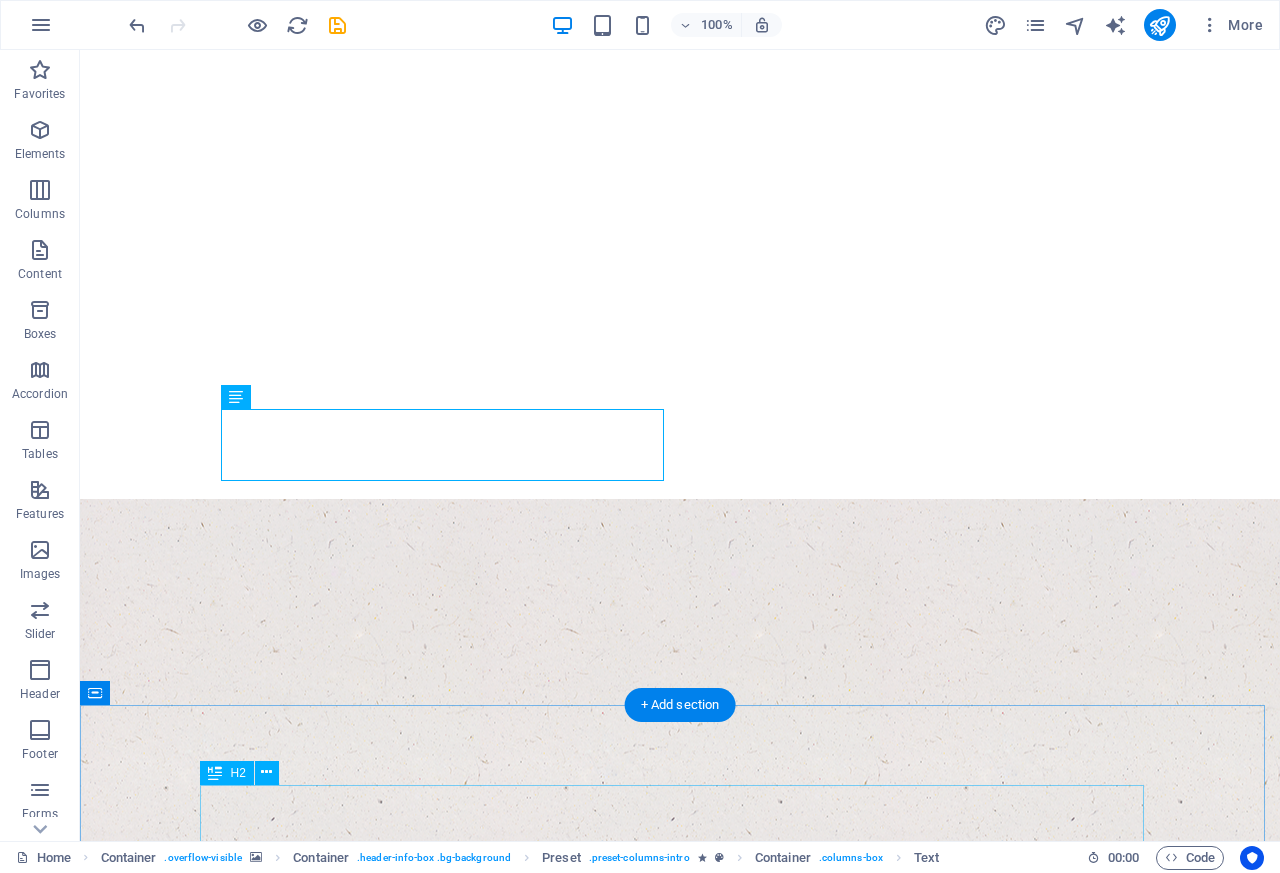 click on "Our  Farm" at bounding box center [680, 1762] 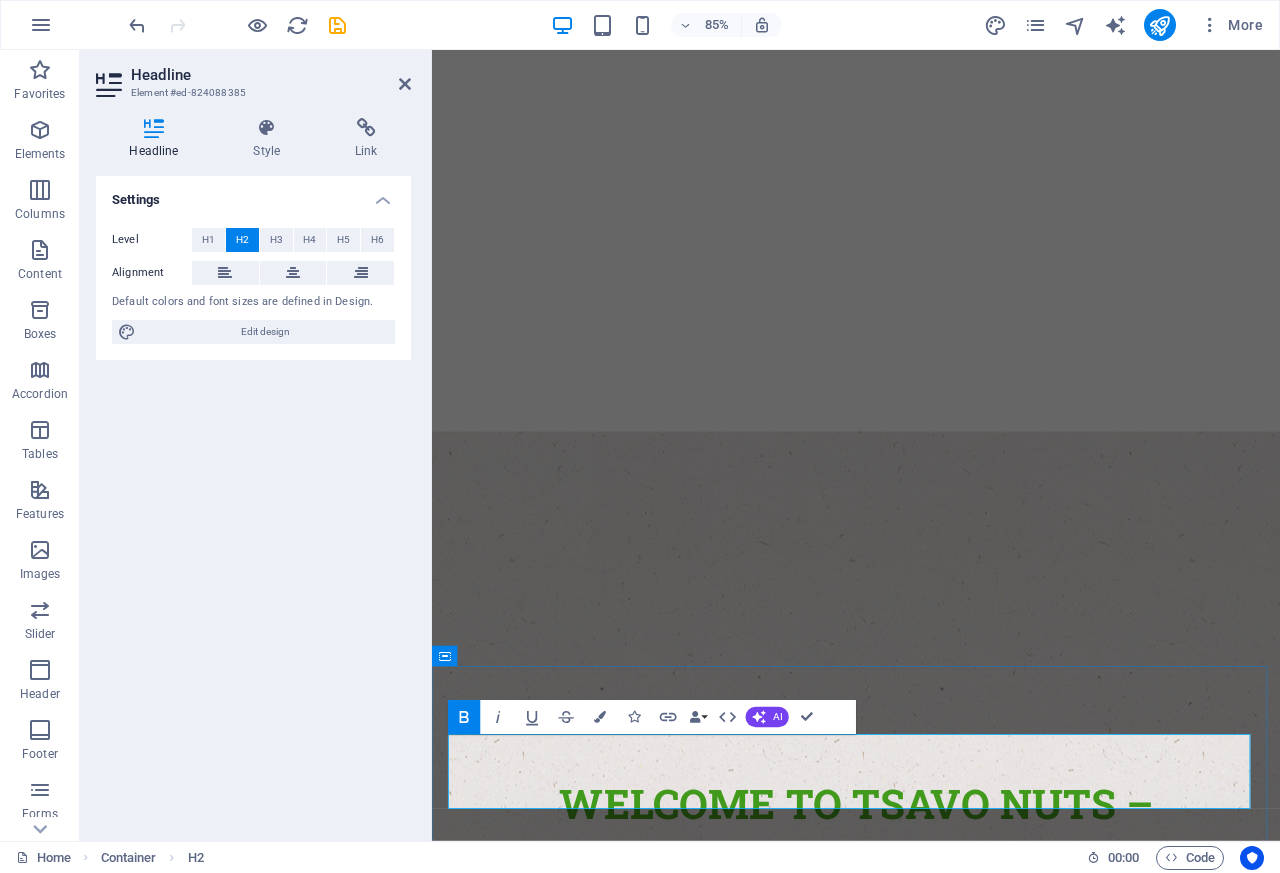 click on "Lorem ipsum dolor sit amet, consetetur sadipscing elitr, sed diam nonumy eirmod tempor invidunt ut labore et dolore magna aliquyam erat, sed diam voluptua." at bounding box center (931, 1221) 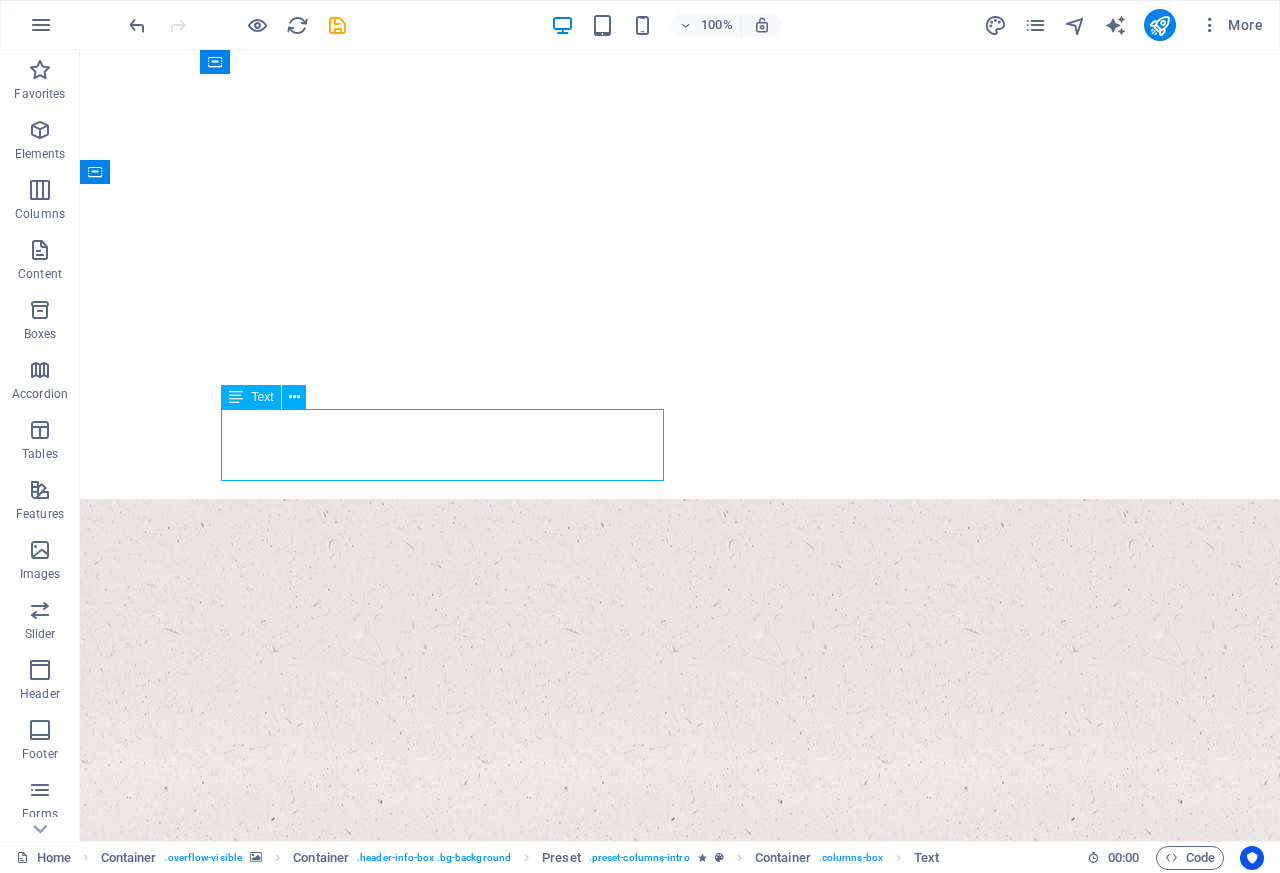 click on "Lorem ipsum dolor sit amet, consetetur sadipscing elitr, sed diam nonumy eirmod tempor invidunt ut labore et dolore magna aliquyam erat, sed diam voluptua." at bounding box center [680, 1221] 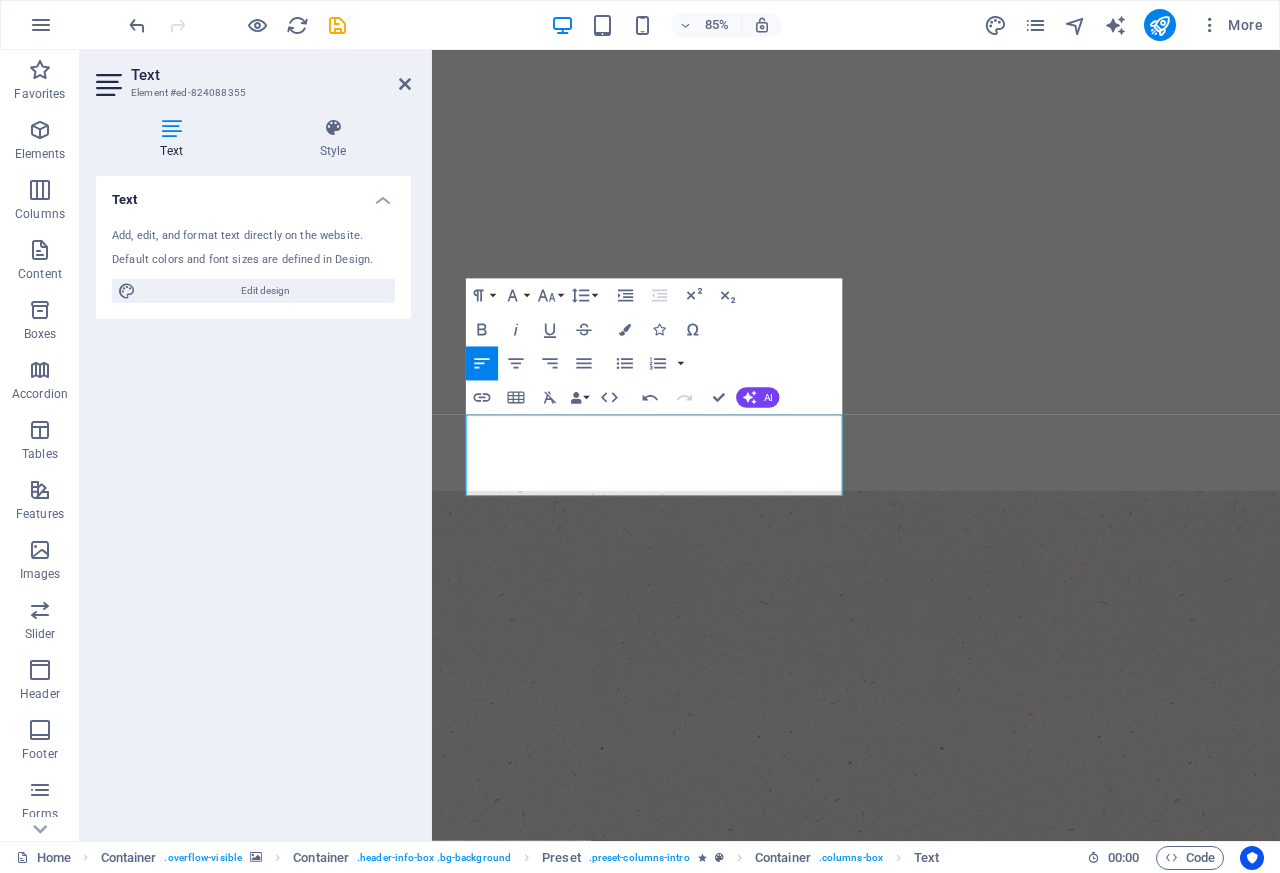 scroll, scrollTop: 3280, scrollLeft: 1, axis: both 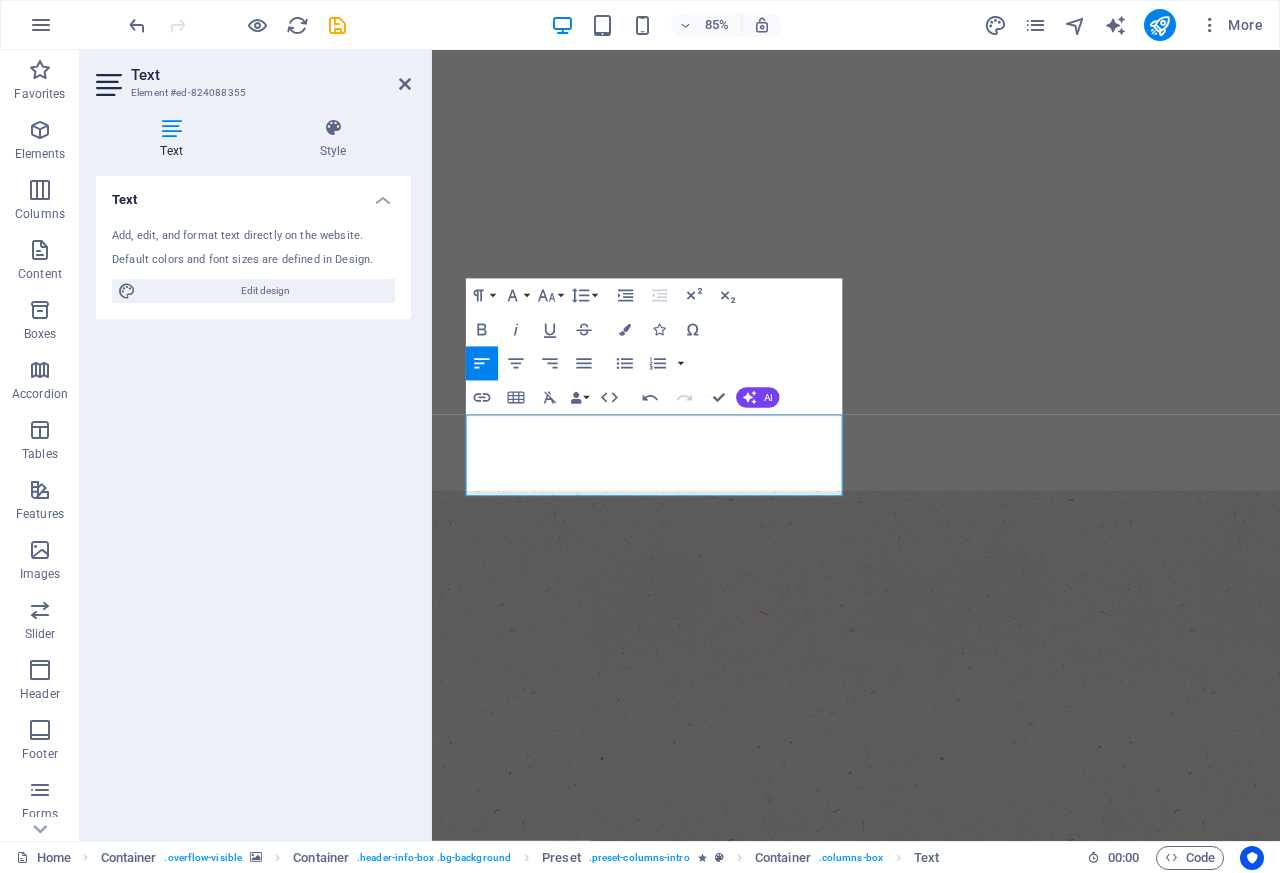 click on "Lorem ipsum dolor sit amet, consetetur sadipscing elitr, sed diam nonumy eirmod tempor invidunt ut labore et dolore magna aliquyam erat, sed diam voluptua." at bounding box center (931, 1485) 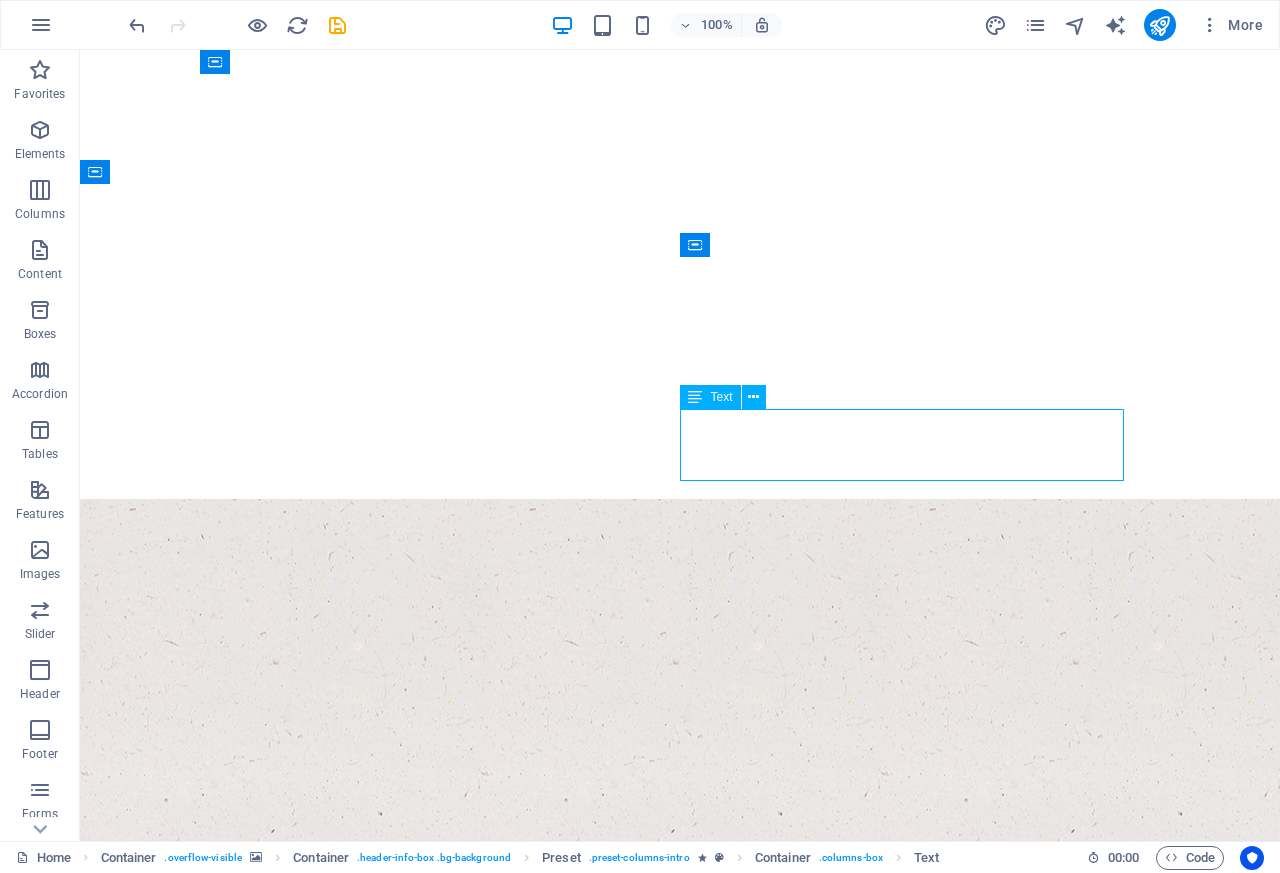 click on "Lorem ipsum dolor sit amet, consetetur sadipscing elitr, sed diam nonumy eirmod tempor invidunt ut labore et dolore magna aliquyam erat, sed diam voluptua." at bounding box center (680, 1415) 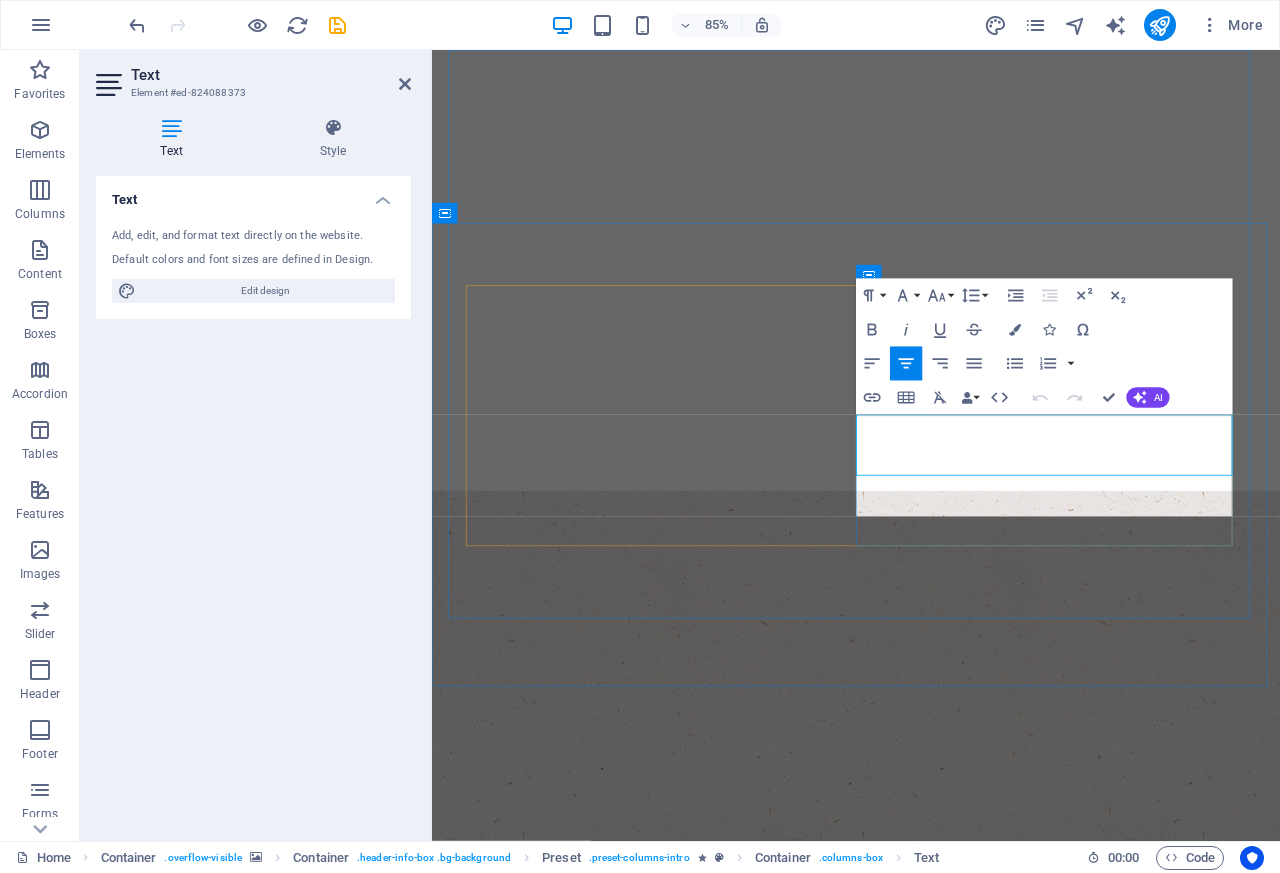 scroll, scrollTop: 3952, scrollLeft: 1, axis: both 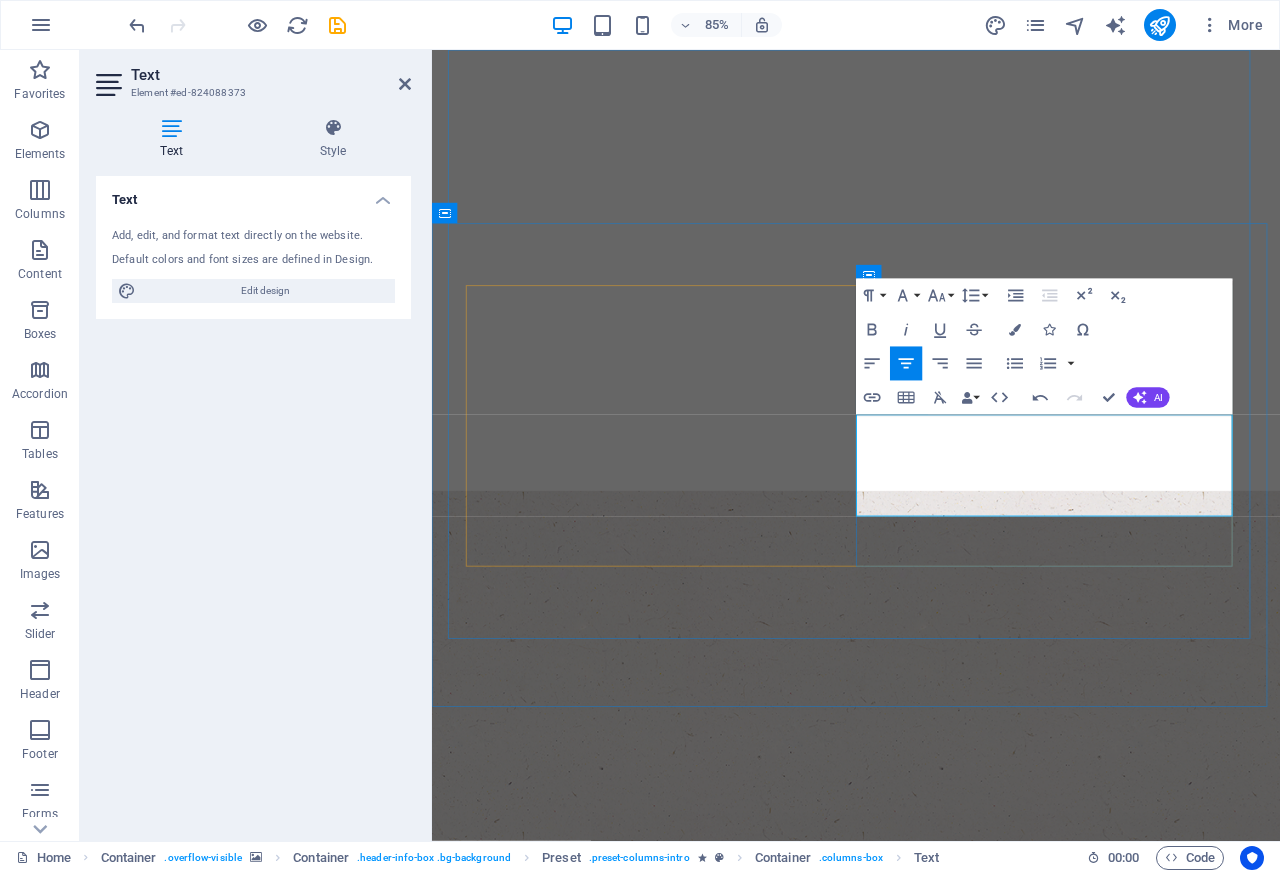 click at bounding box center (429, 445) 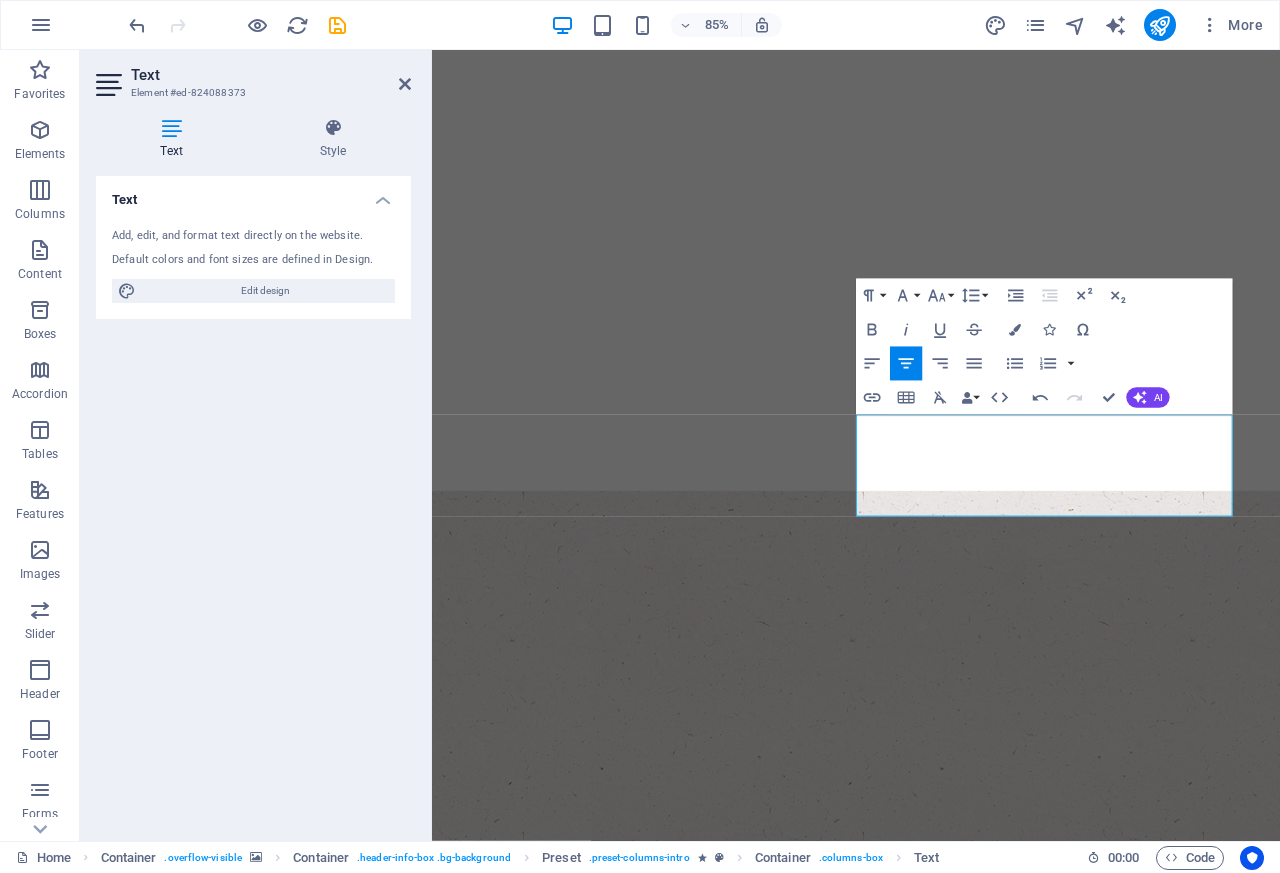click on "learn more" at bounding box center (931, 1400) 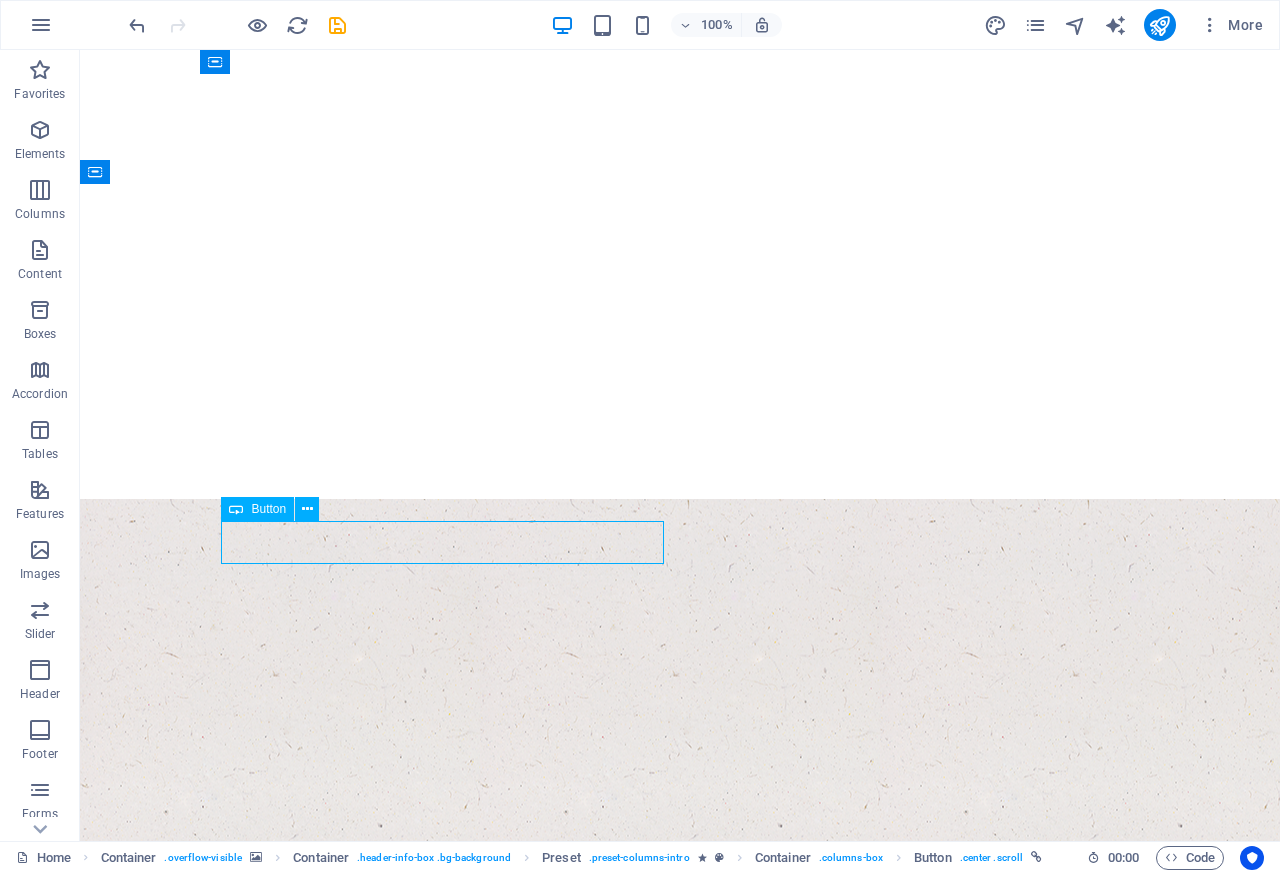 click on "learn more" at bounding box center (680, 1330) 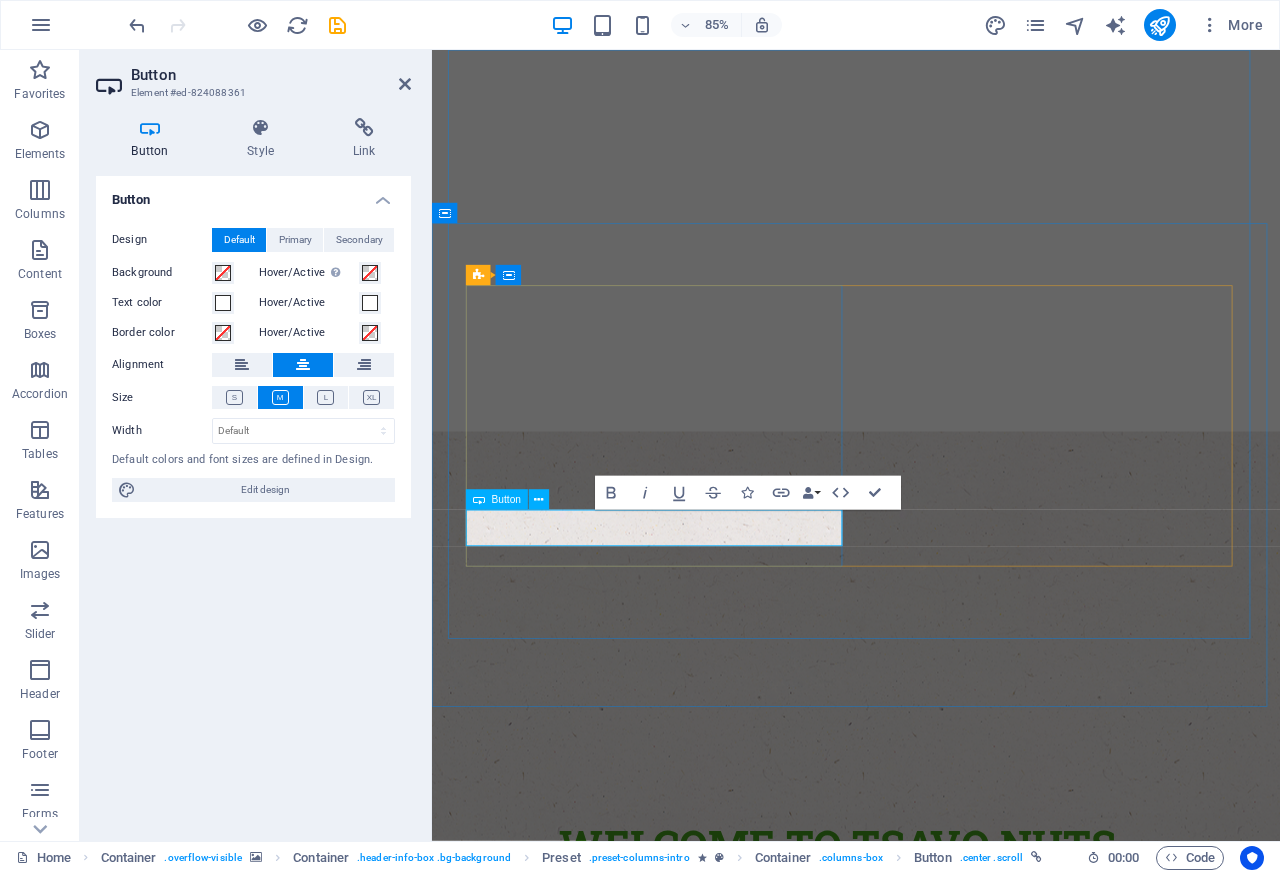 click on "learn more" at bounding box center [931, 1330] 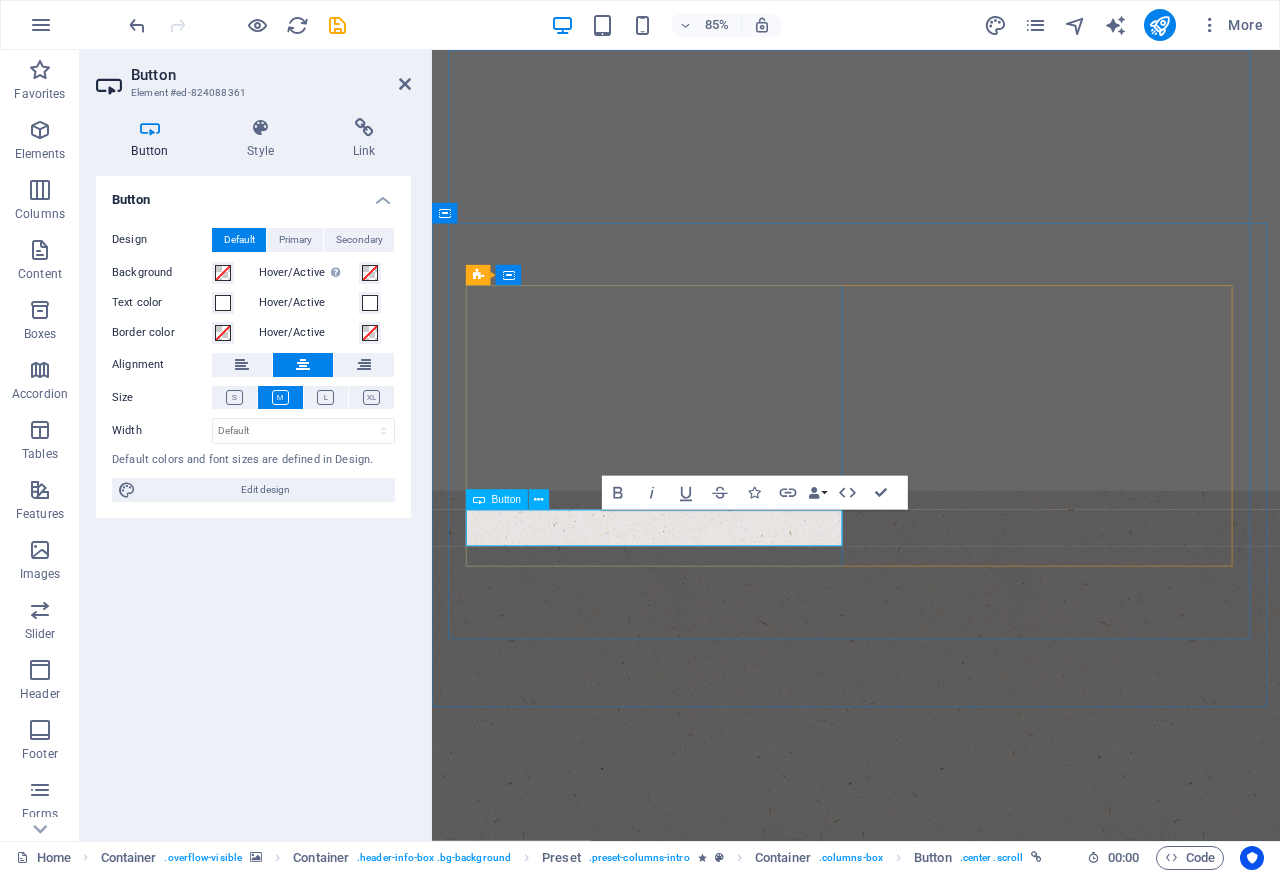 scroll, scrollTop: 0, scrollLeft: 3, axis: horizontal 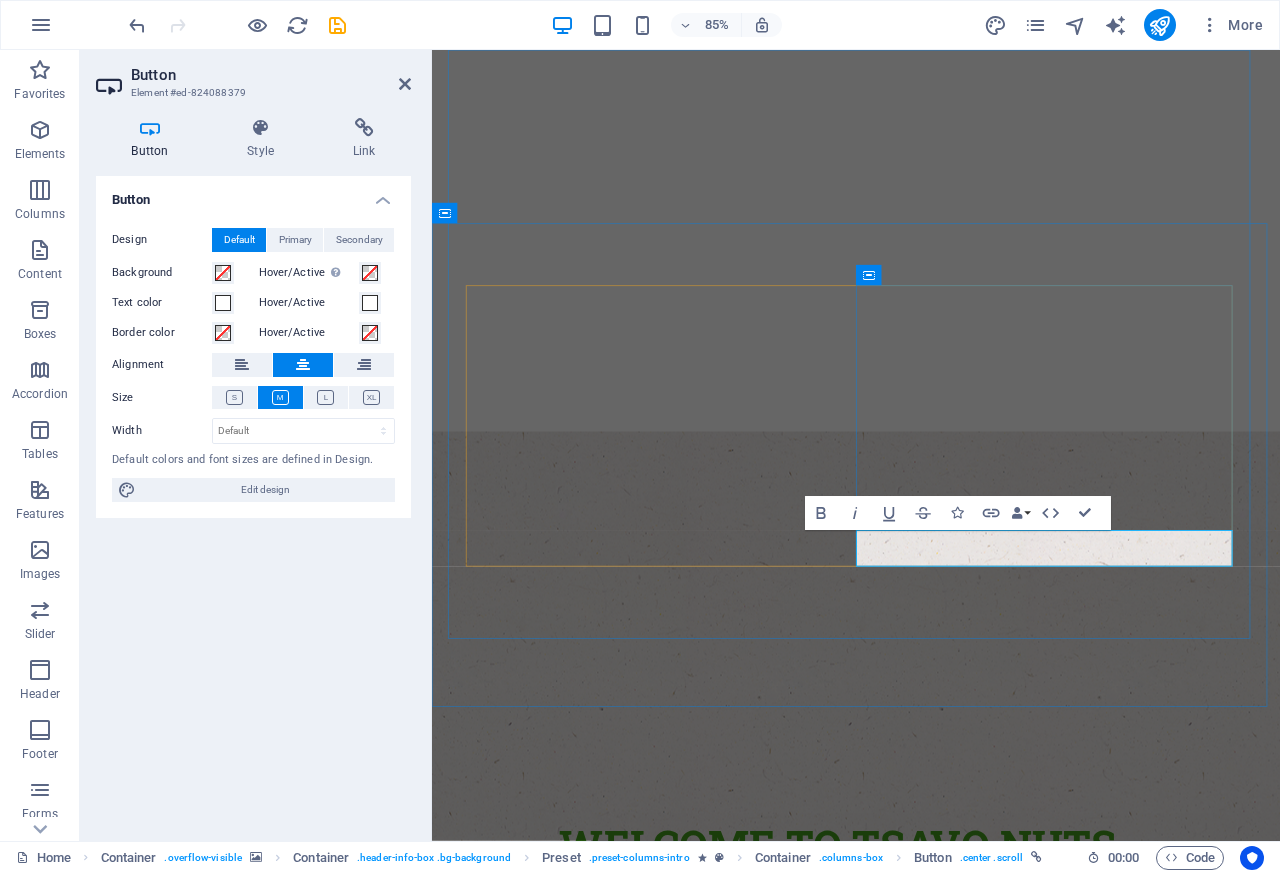 click at bounding box center (237, 25) 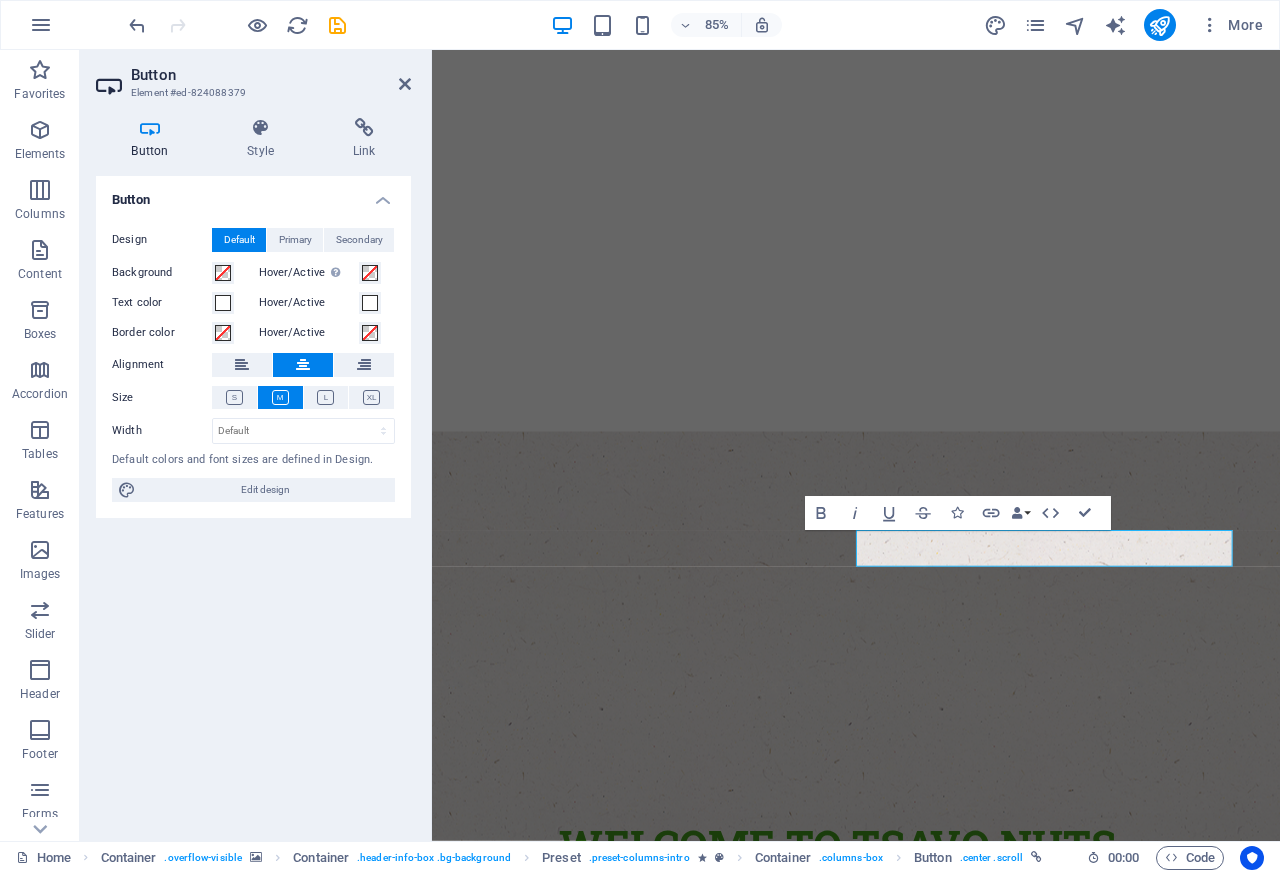 click on "our Products" at bounding box center (931, 1524) 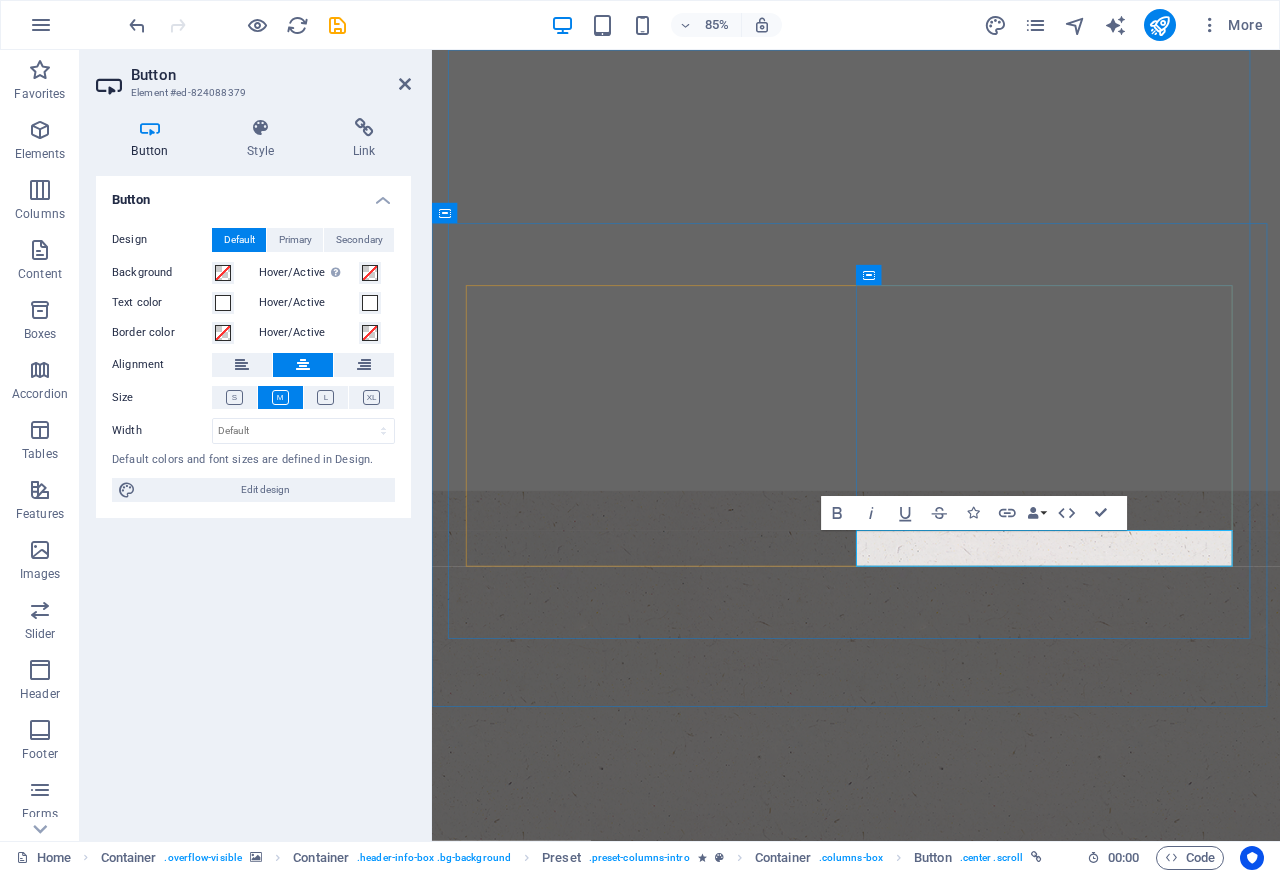 scroll, scrollTop: 0, scrollLeft: 3, axis: horizontal 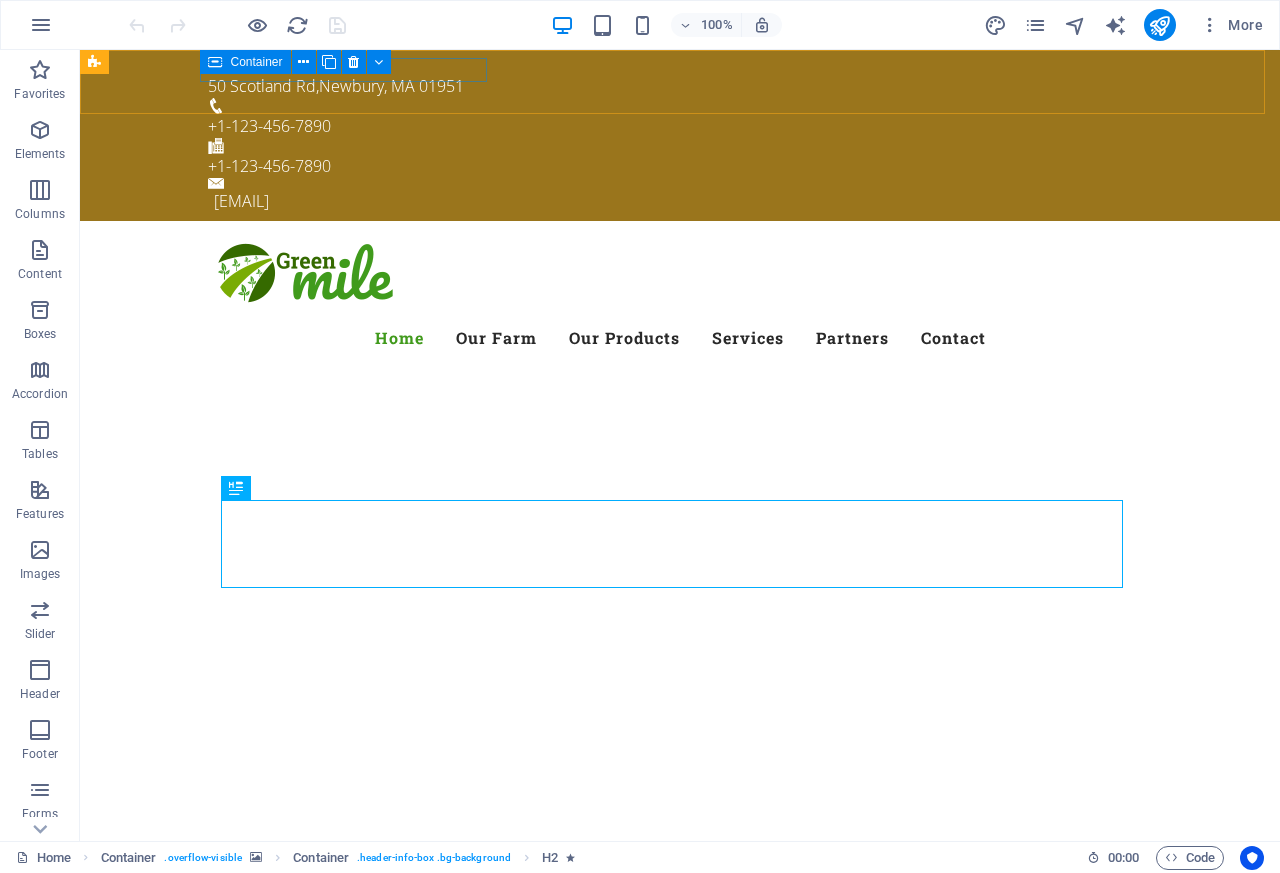 click on "Container" at bounding box center (245, 62) 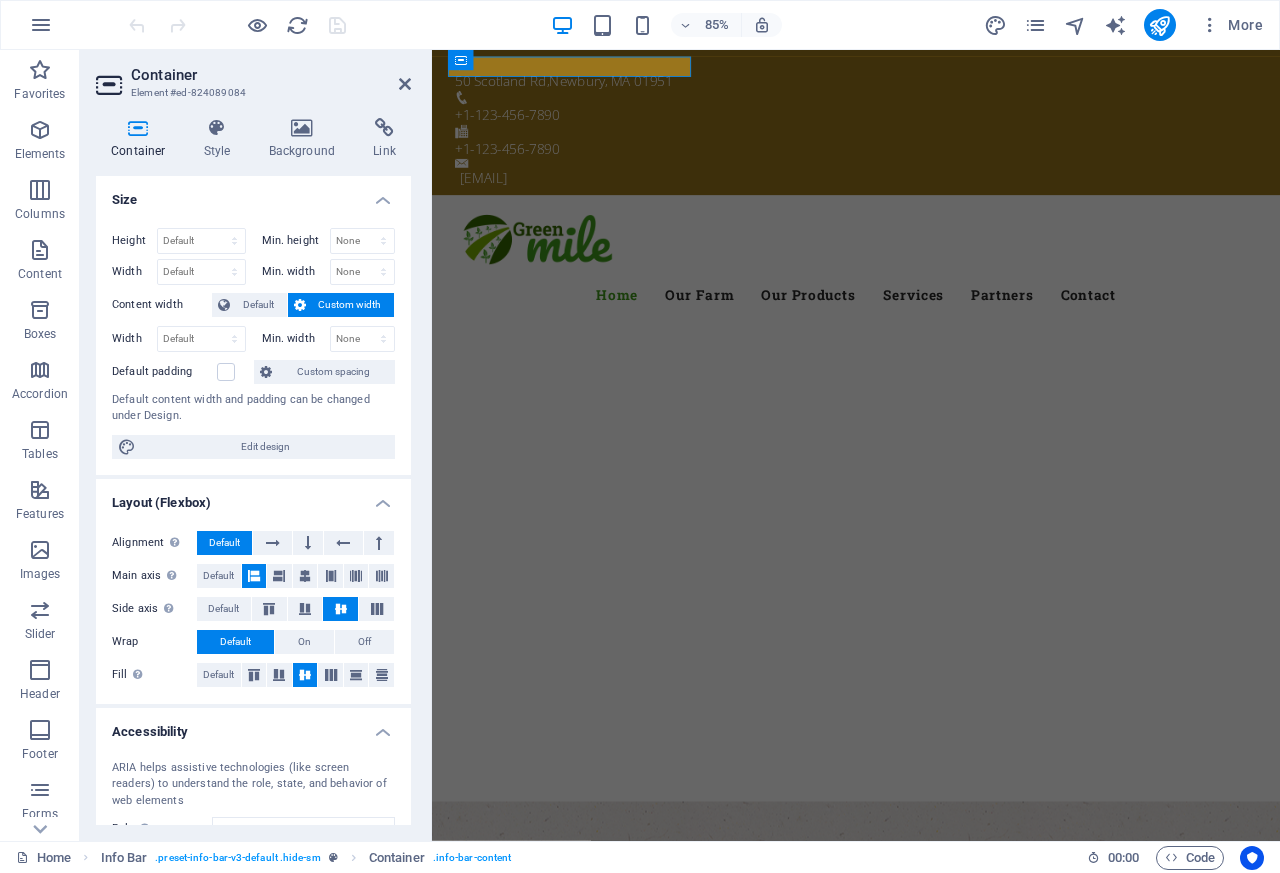 click on "50 Scotland Rd ,  Newbury, MA   01951" at bounding box center [923, 86] 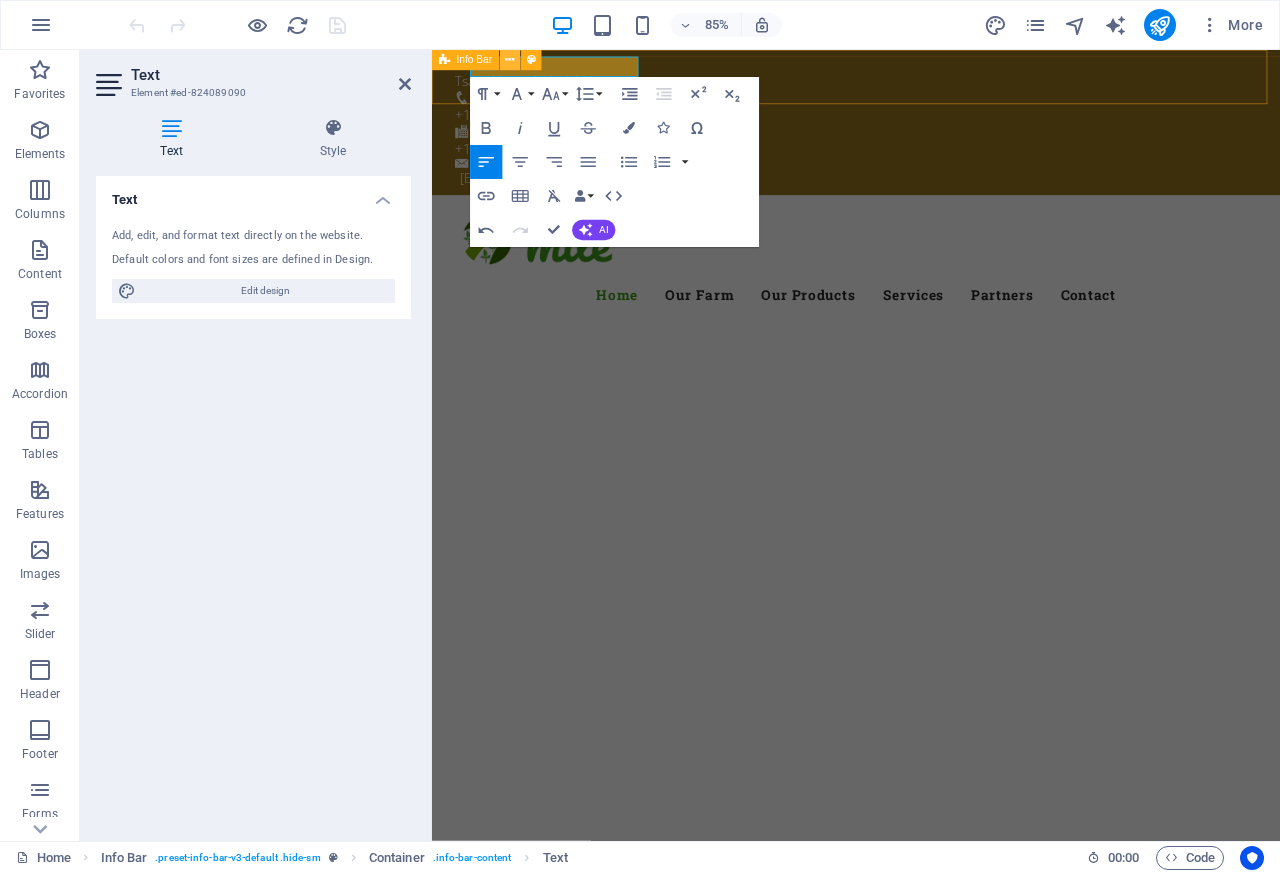 scroll, scrollTop: 0, scrollLeft: 5, axis: horizontal 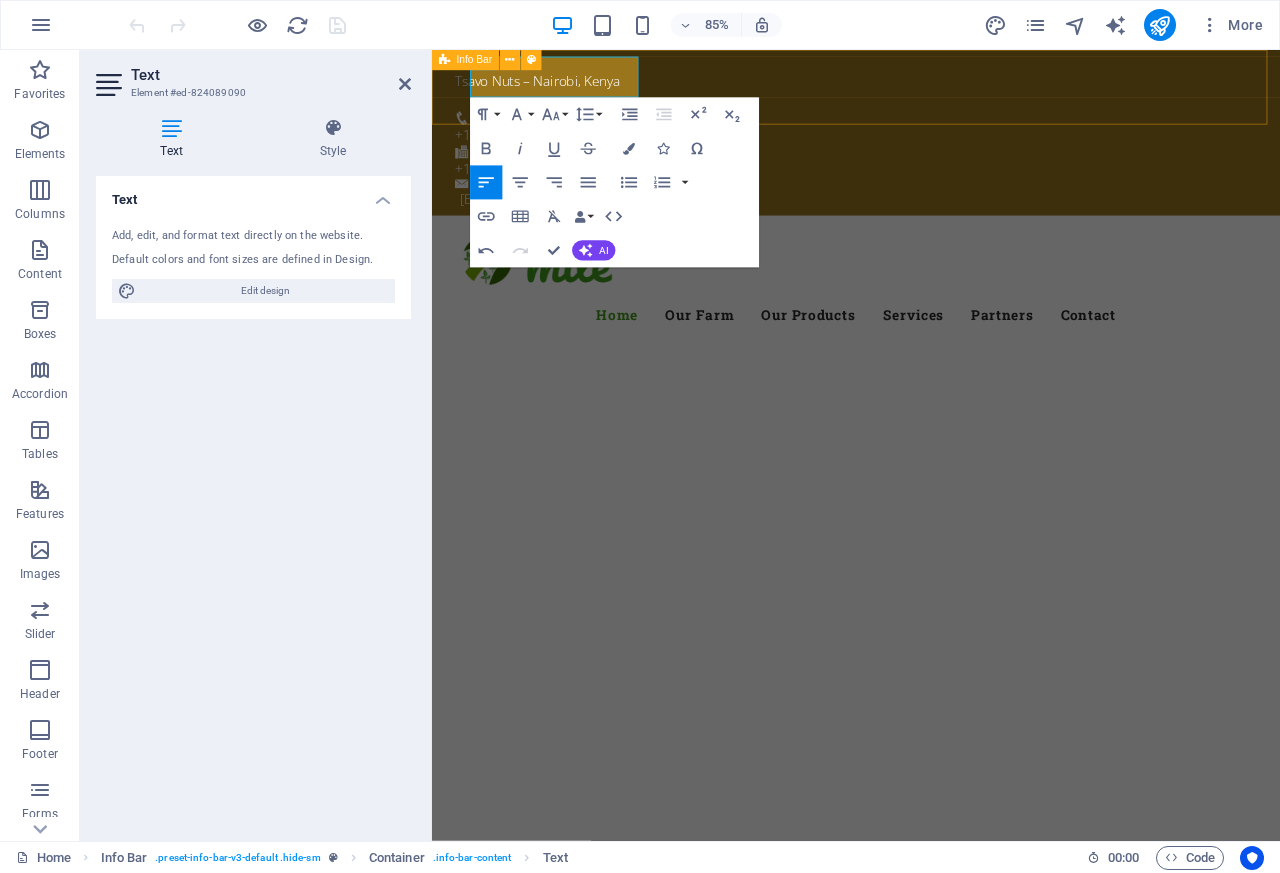 click on "+1-123-456-7890" at bounding box center (923, 150) 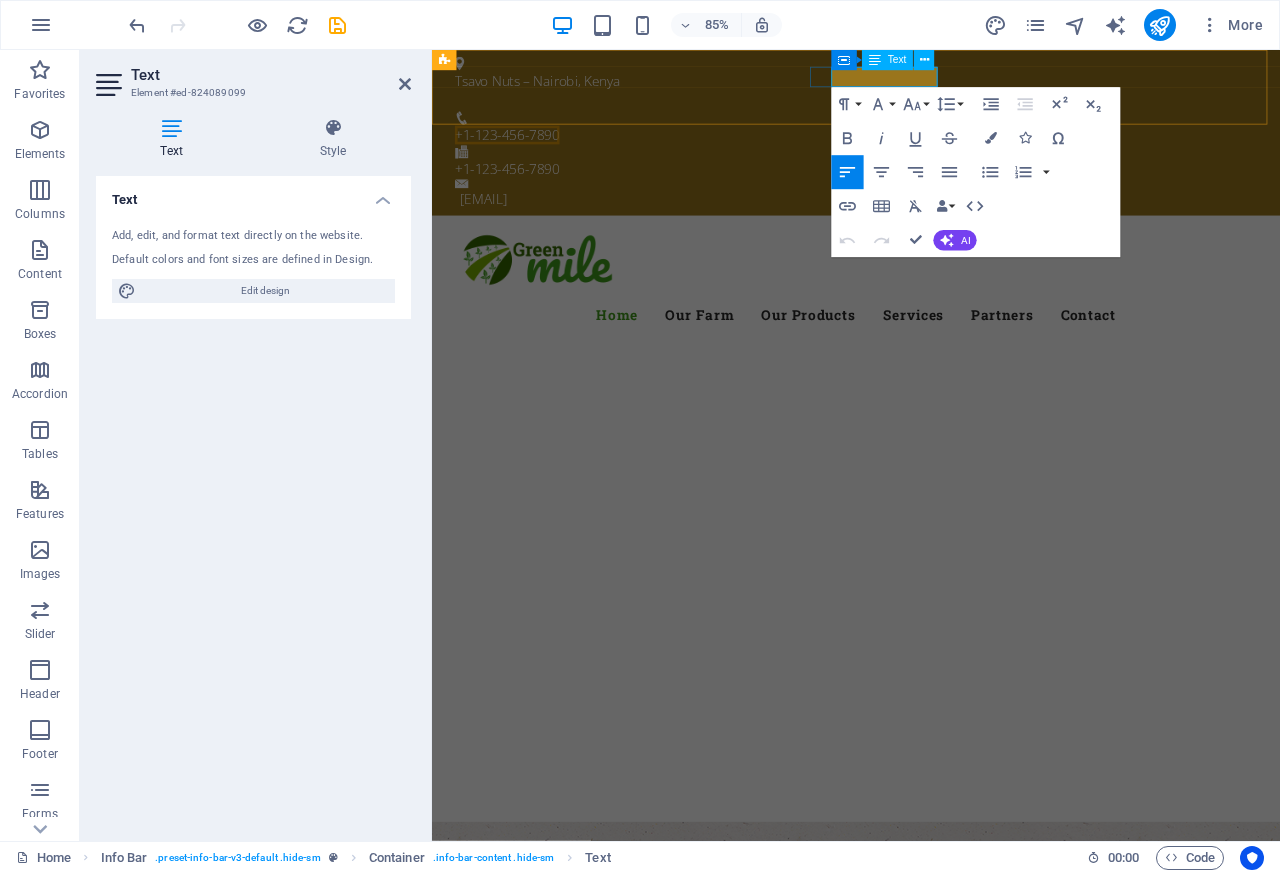 click on "+1-123-456-7890" at bounding box center (520, 150) 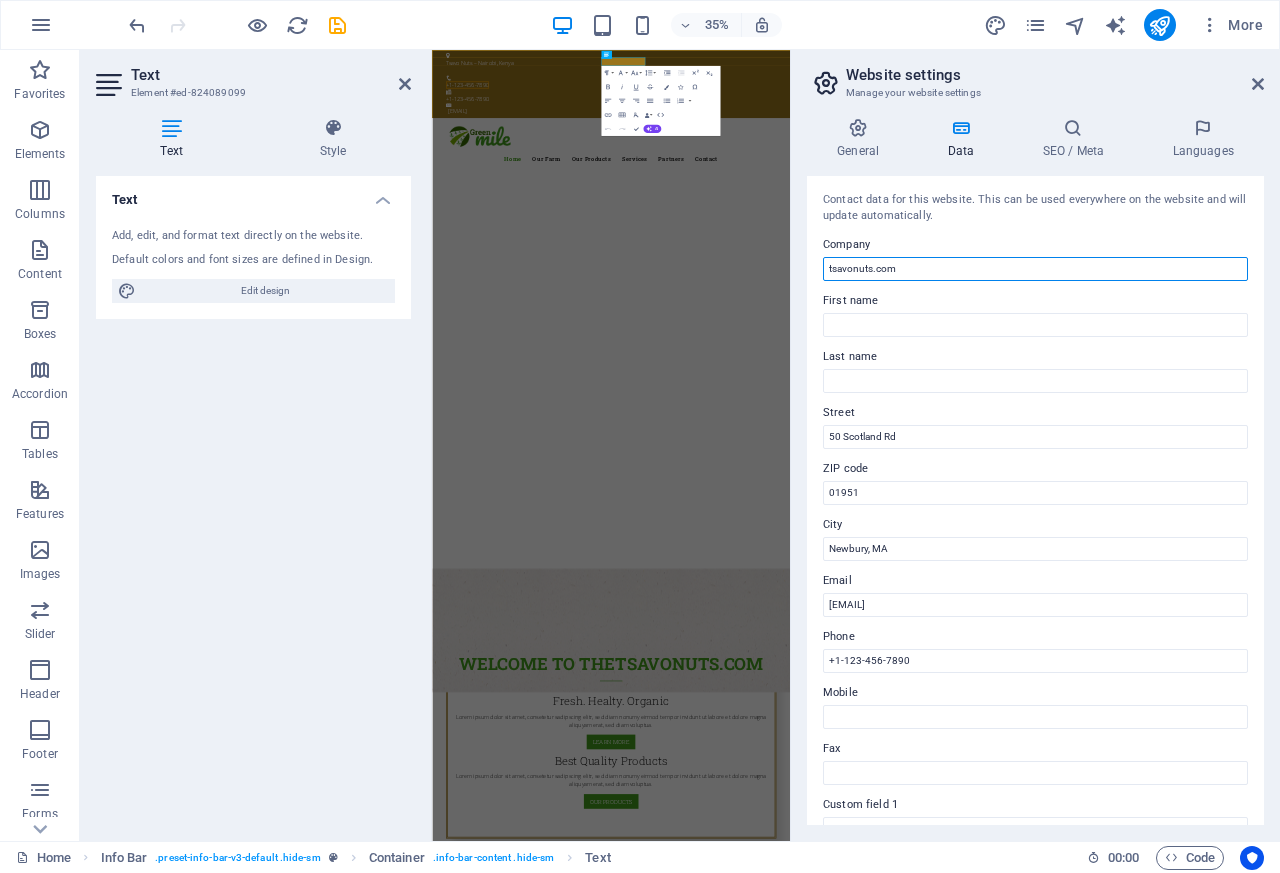 click on "tsavonuts.com" at bounding box center [1035, 269] 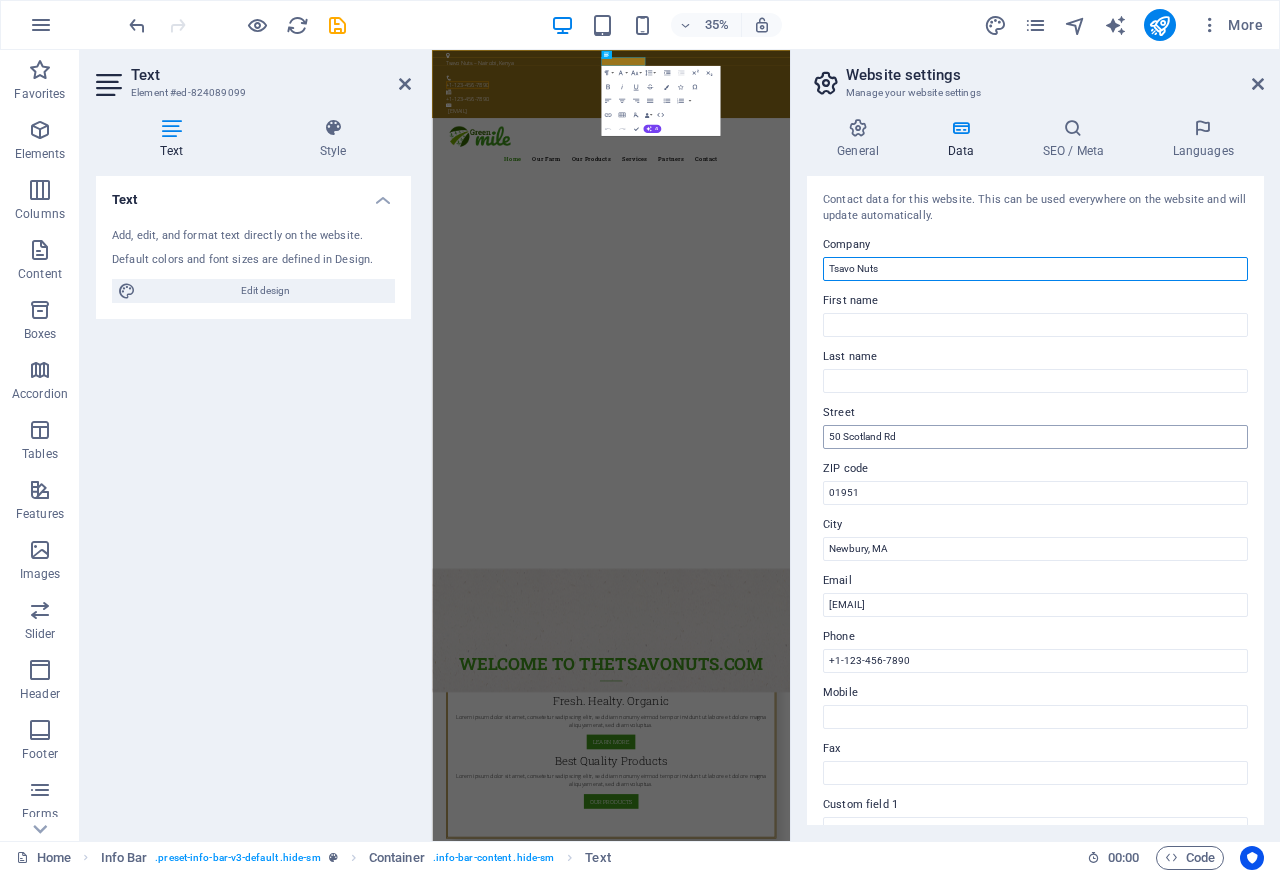 type on "Tsavo Nuts" 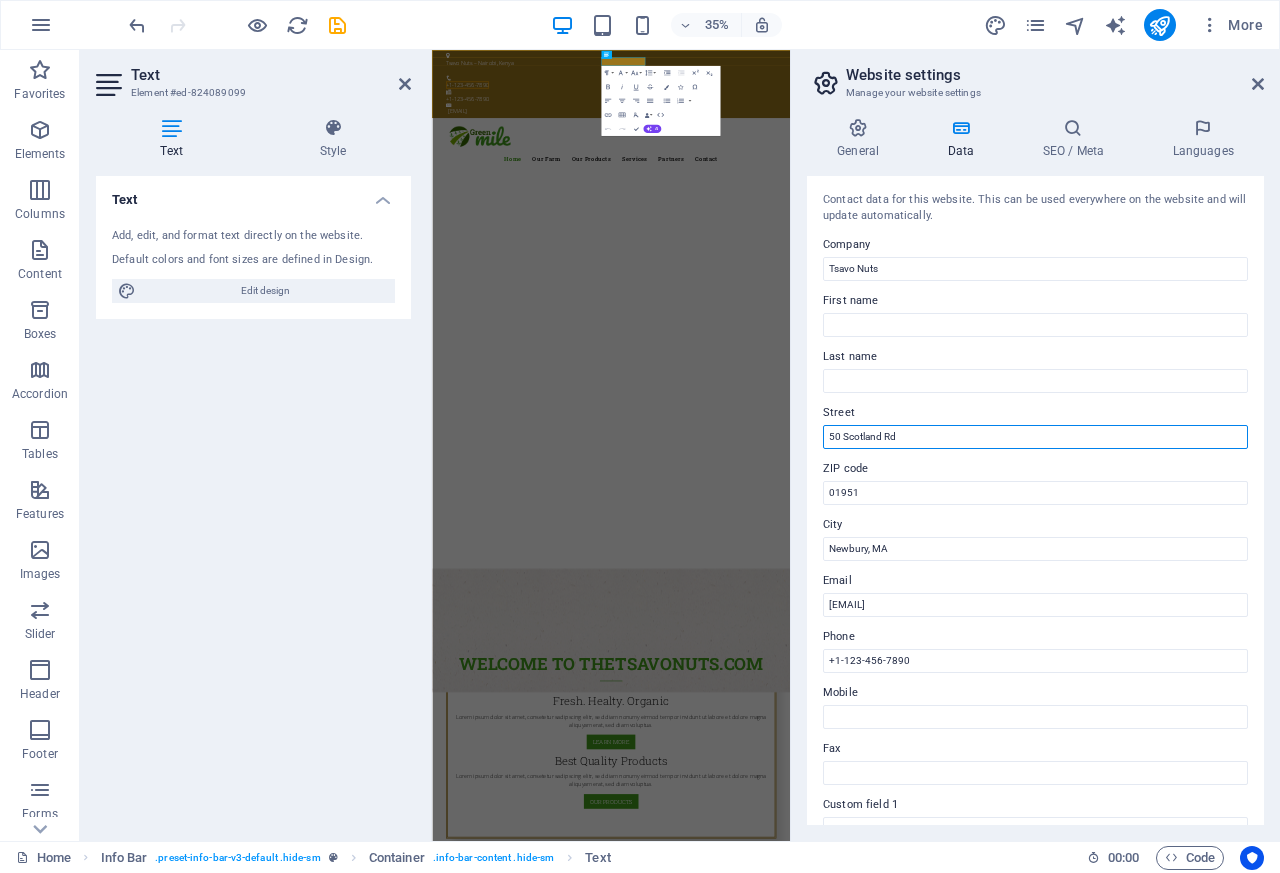 click on "50 Scotland Rd" at bounding box center (1035, 437) 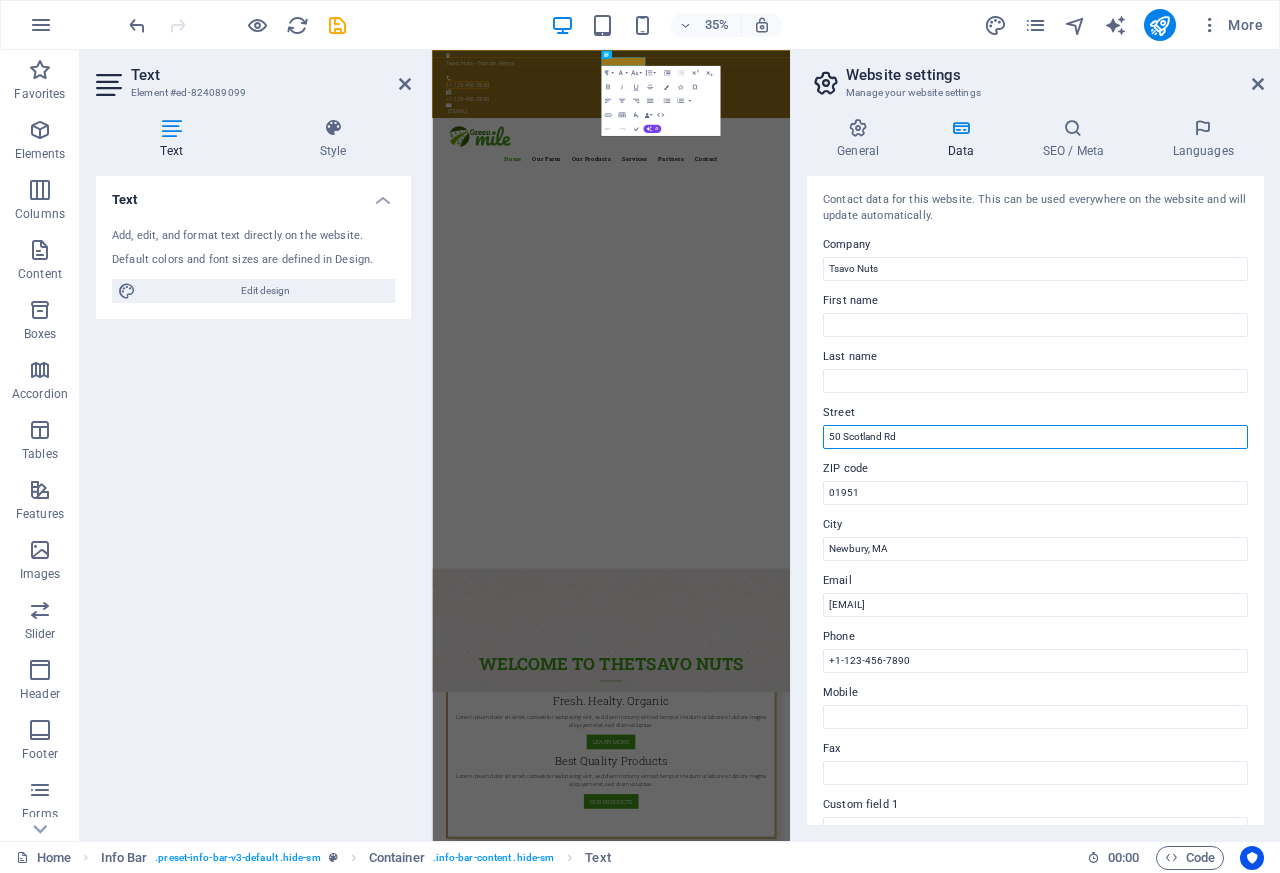 paste on "Nairobi" 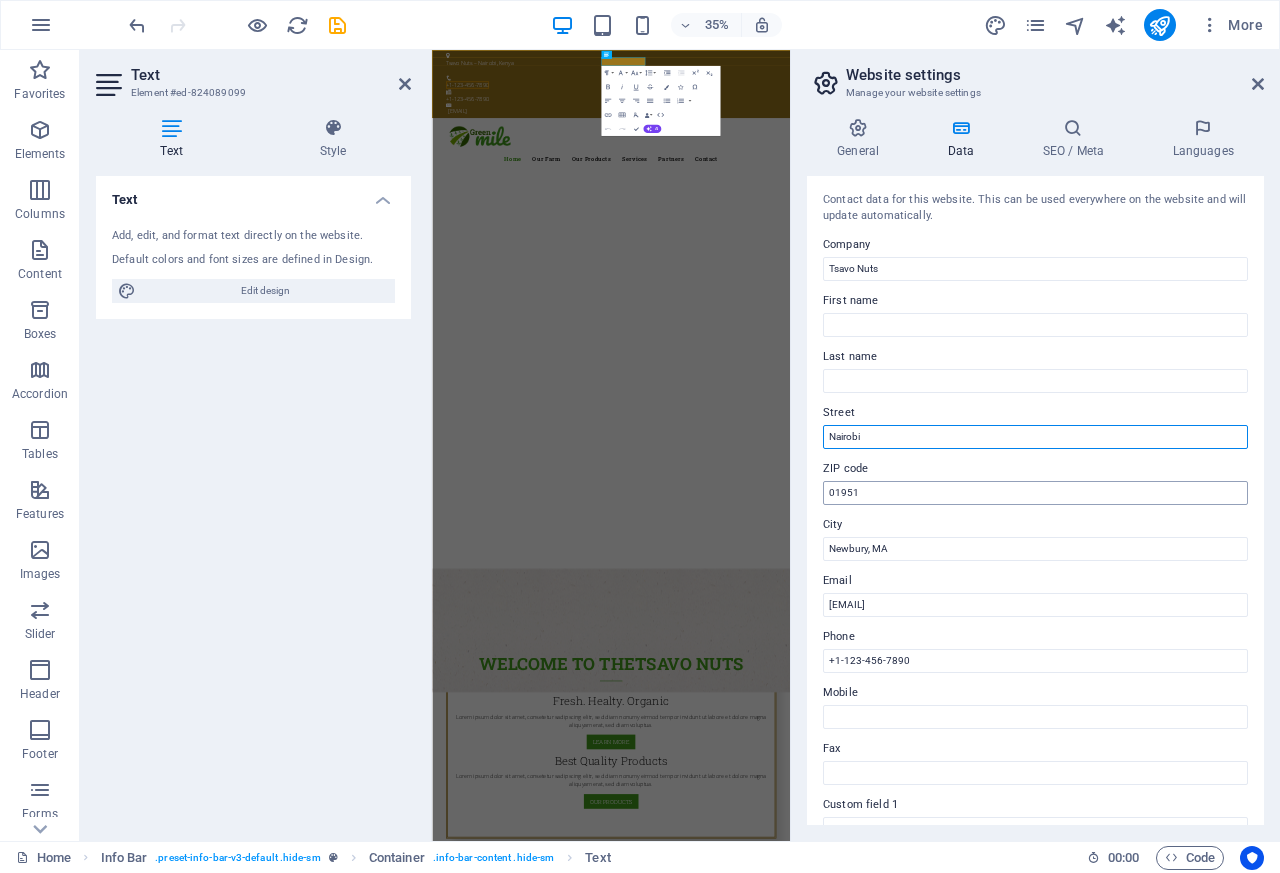 type on "Nairobi" 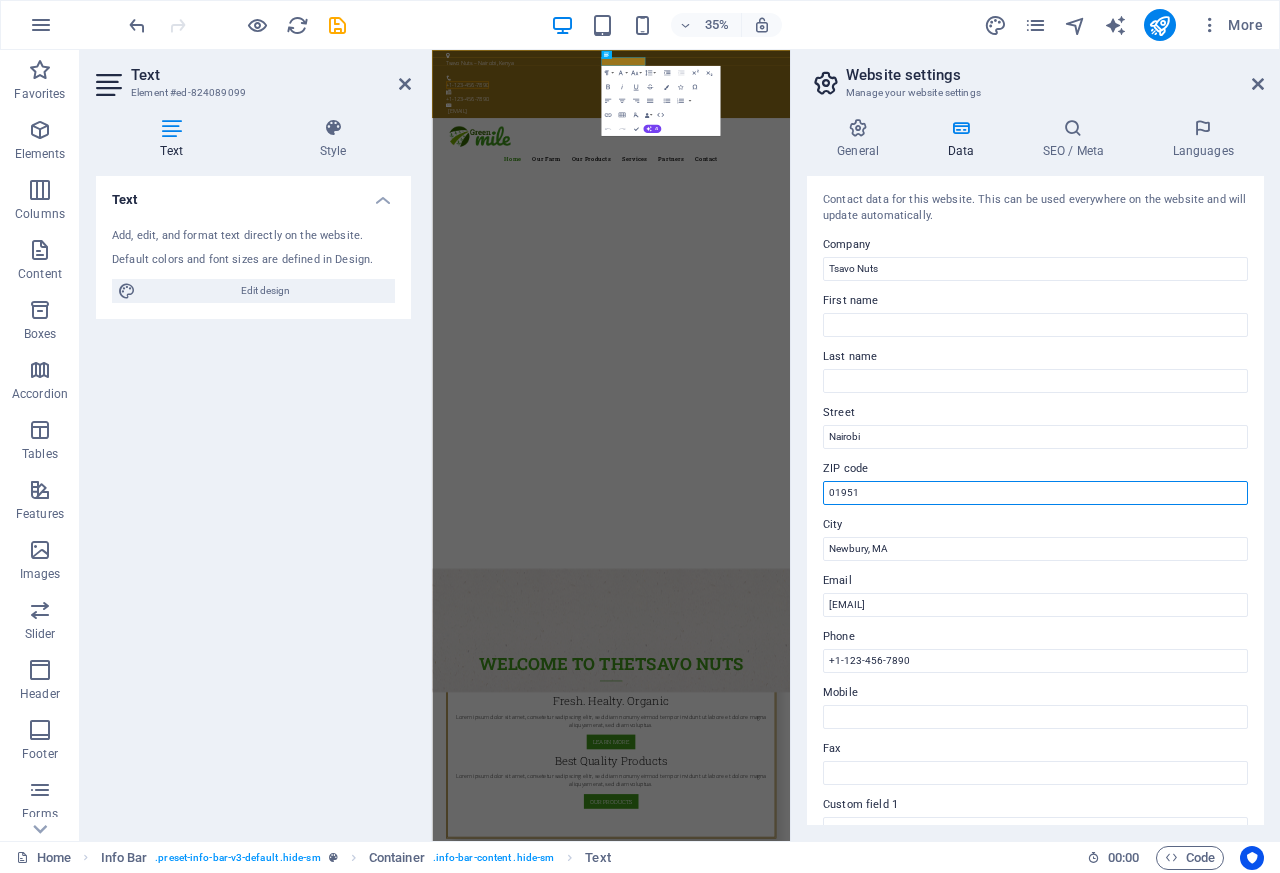 click on "01951" at bounding box center [1035, 493] 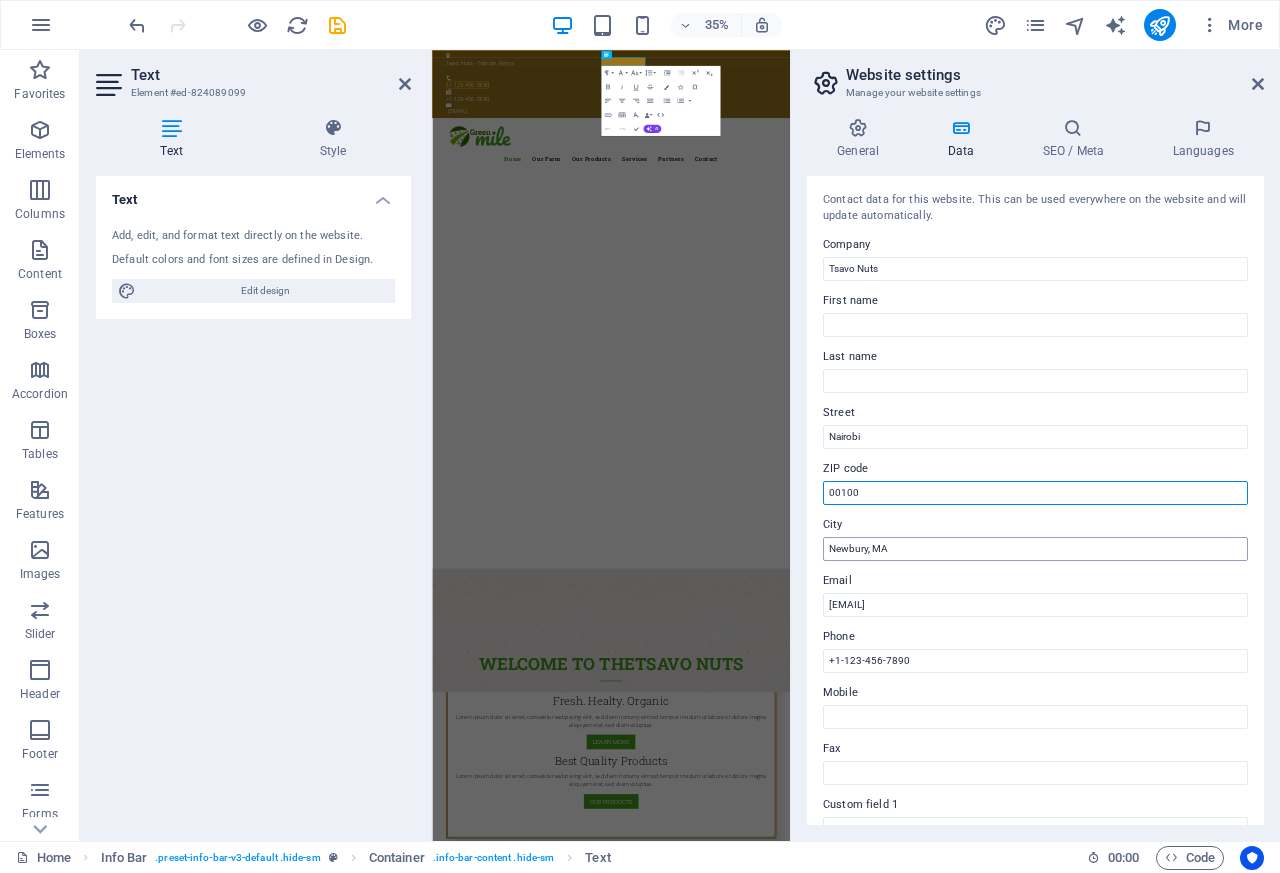 type on "00100" 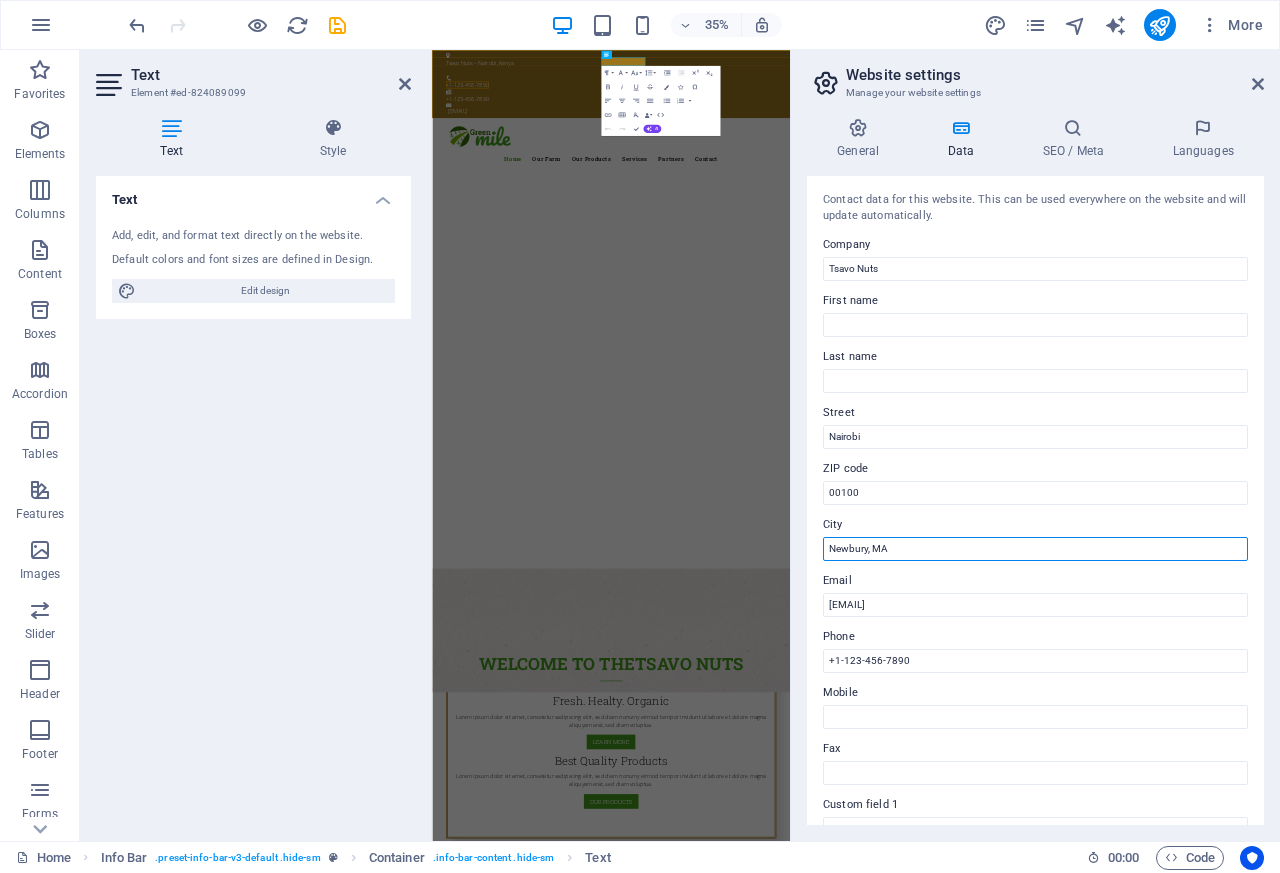 click on "Newbury, MA" at bounding box center (1035, 549) 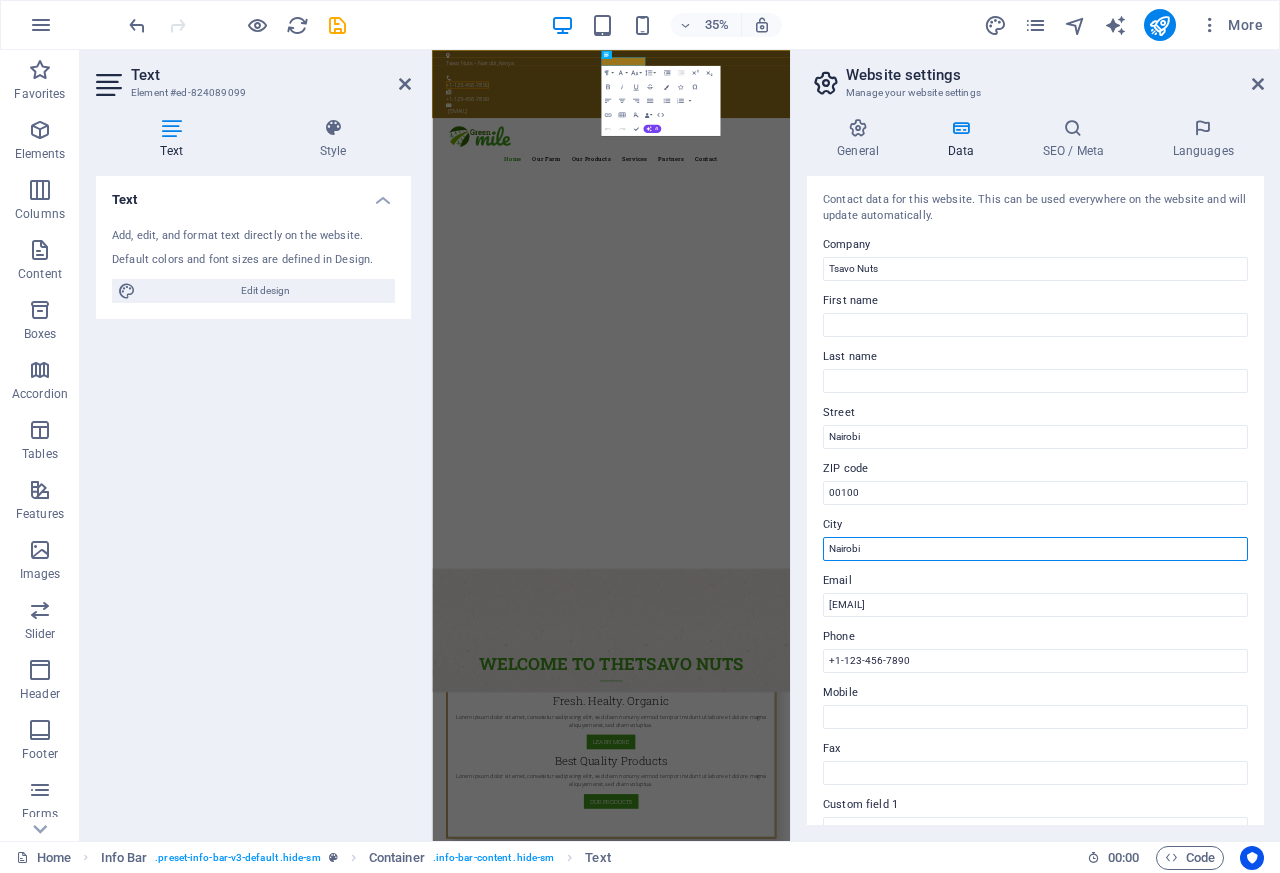click on "Nairobi" at bounding box center (1035, 549) 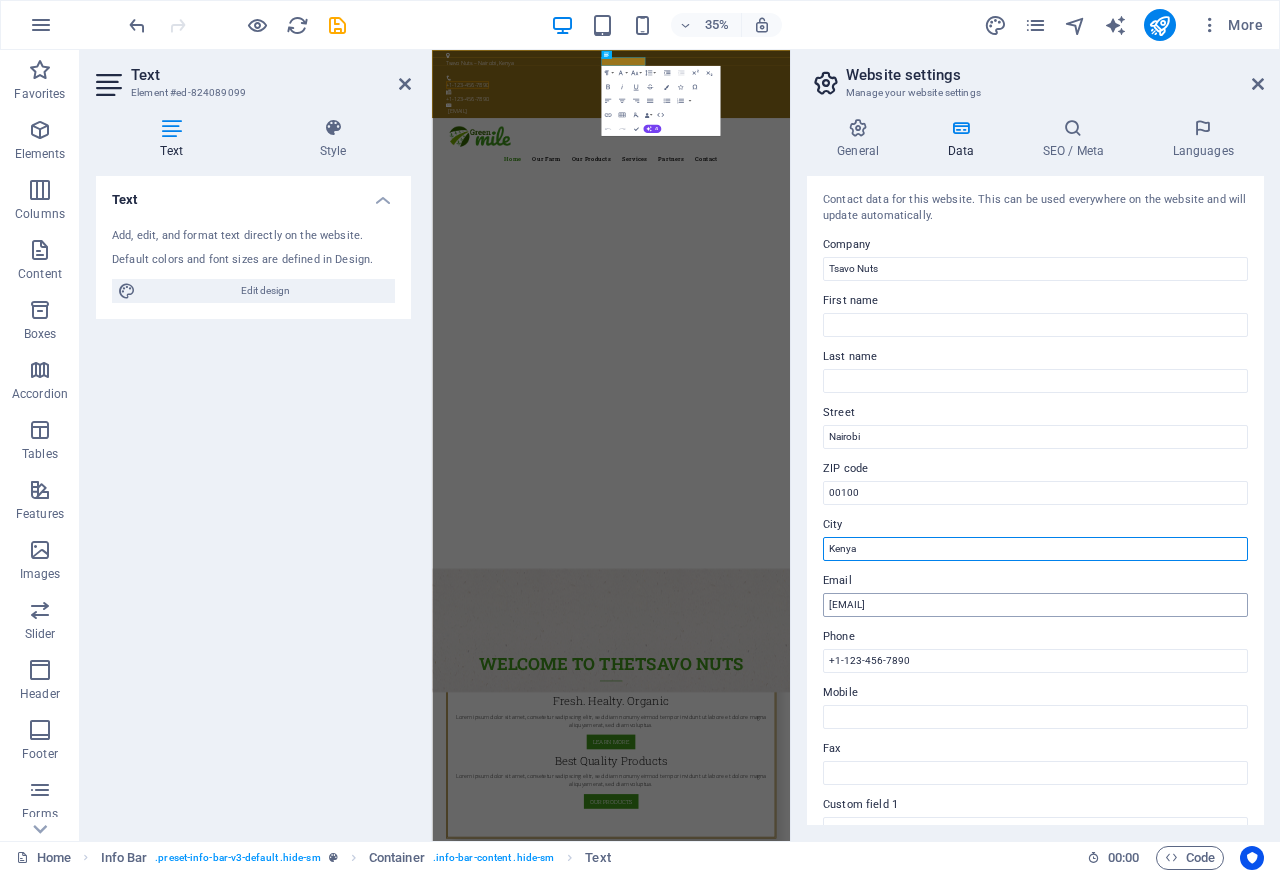 type on "Kenya" 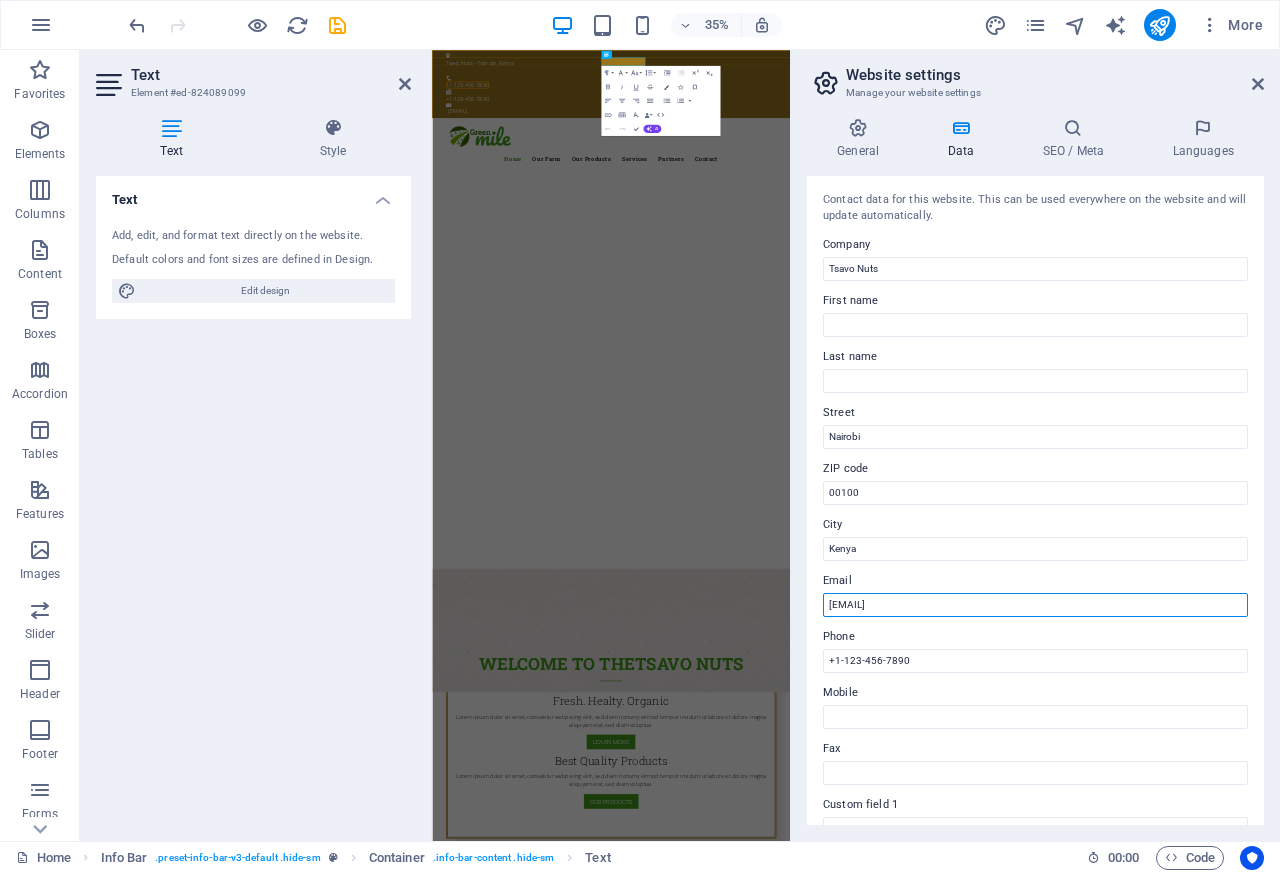 click on "bda79088a3a6f19fded9ff9531973d@cpanel.local" at bounding box center [1035, 605] 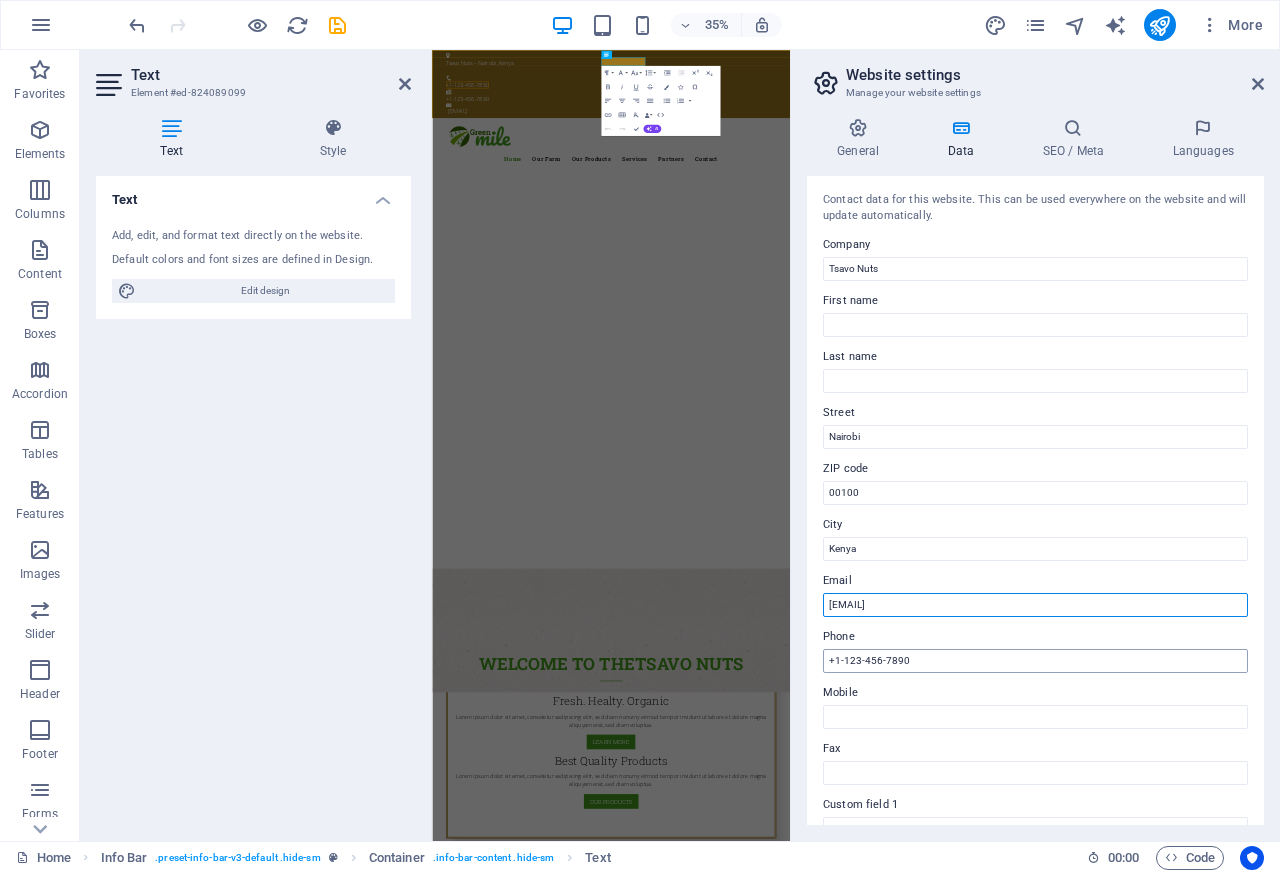 type on "[EMAIL]" 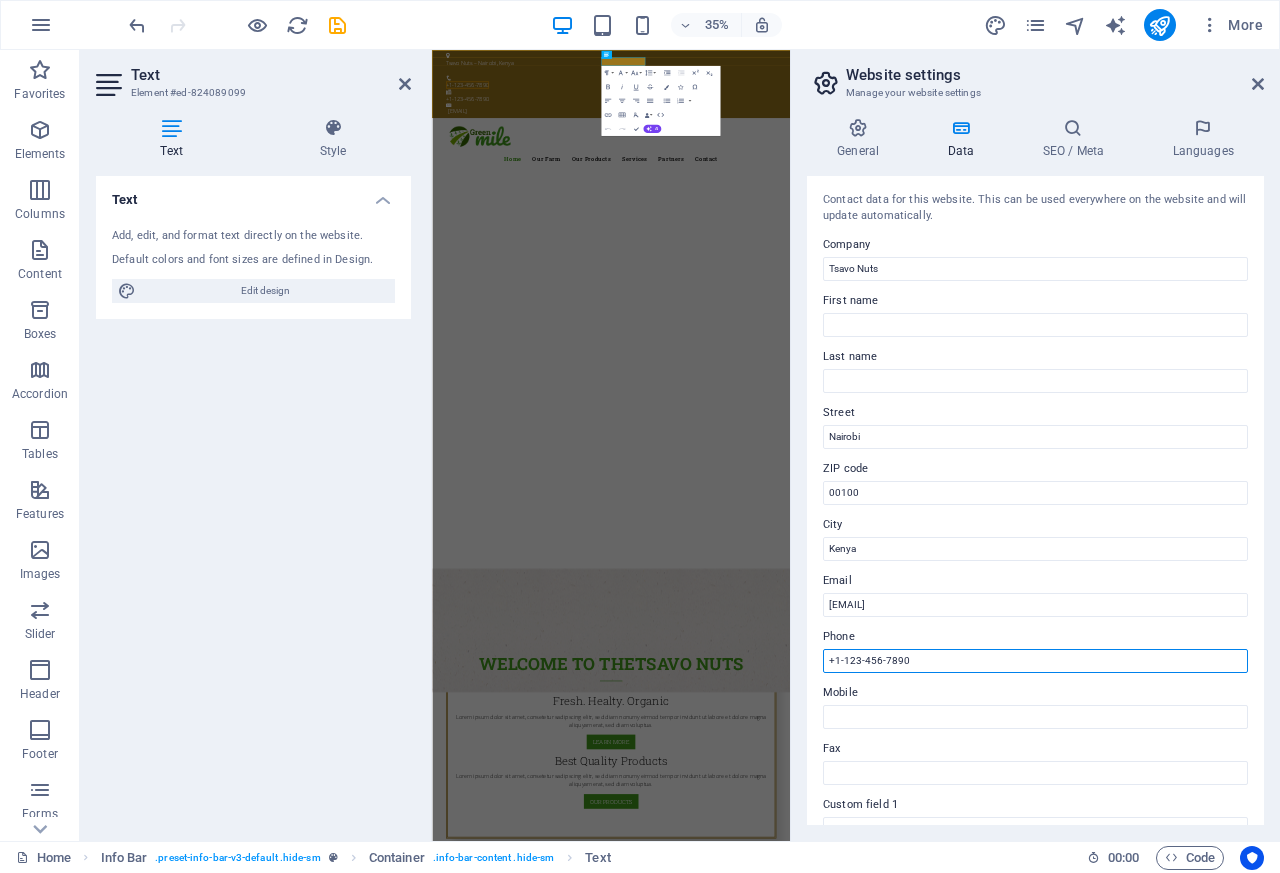click on "+1-123-456-7890" at bounding box center [1035, 661] 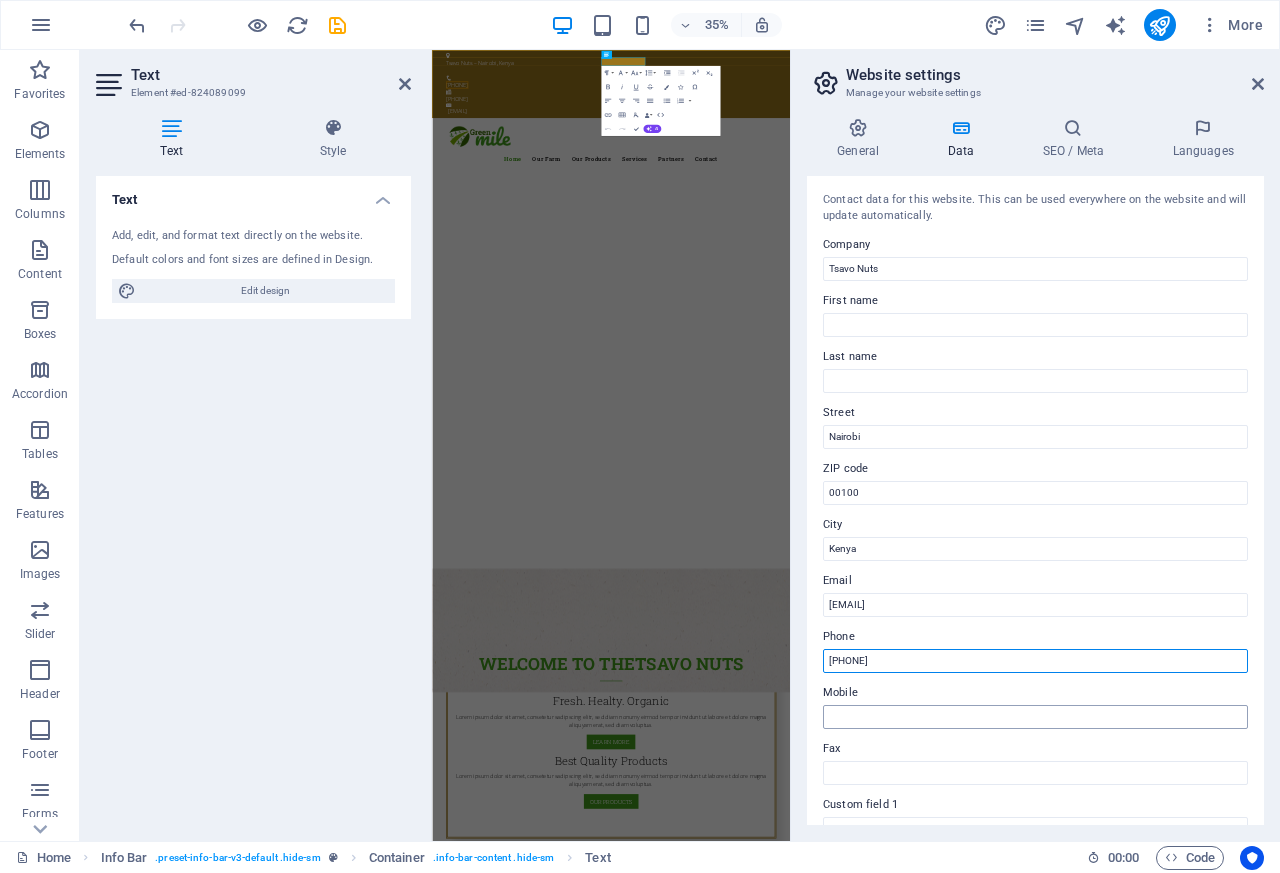 type on "+[COUNTRY_CODE] [PHONE]" 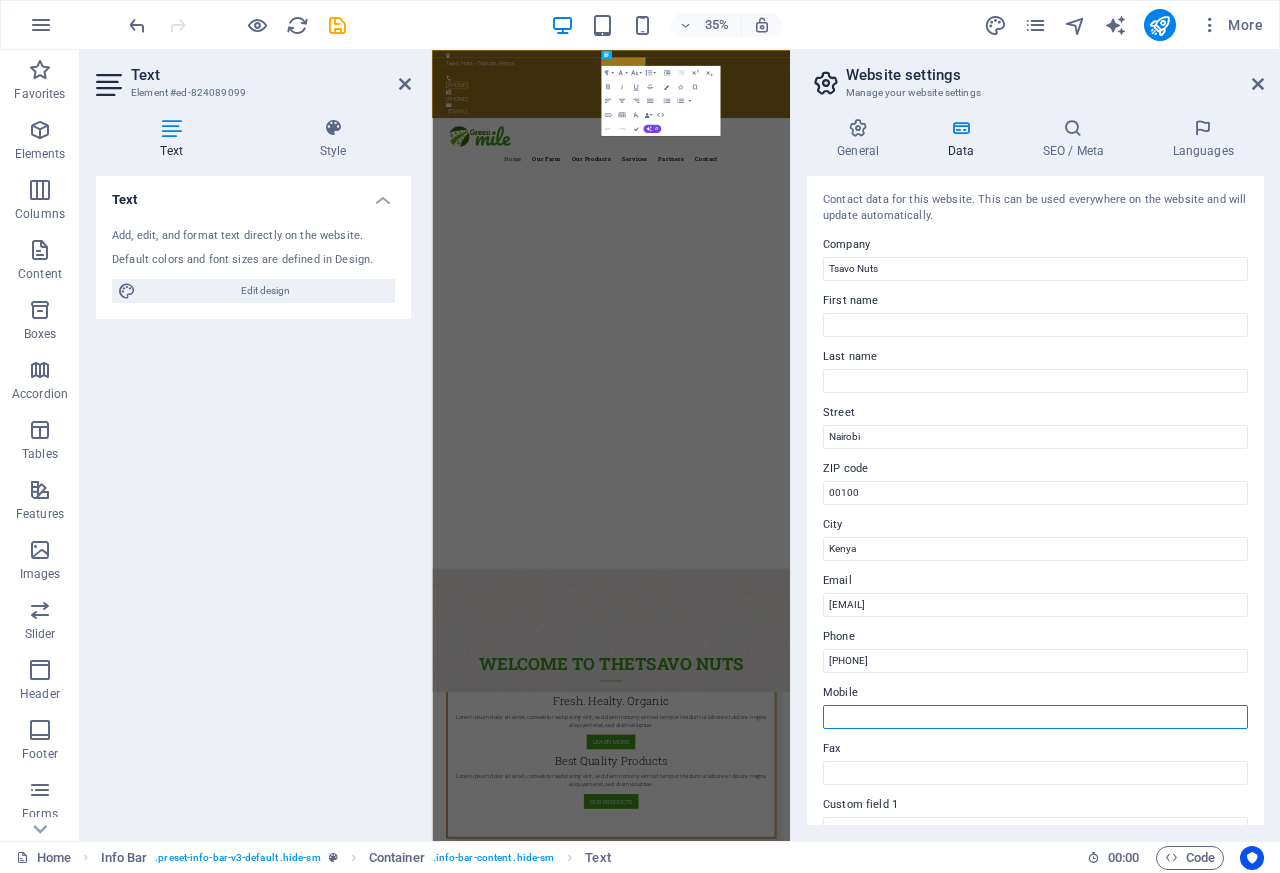 click on "Mobile" at bounding box center (1035, 717) 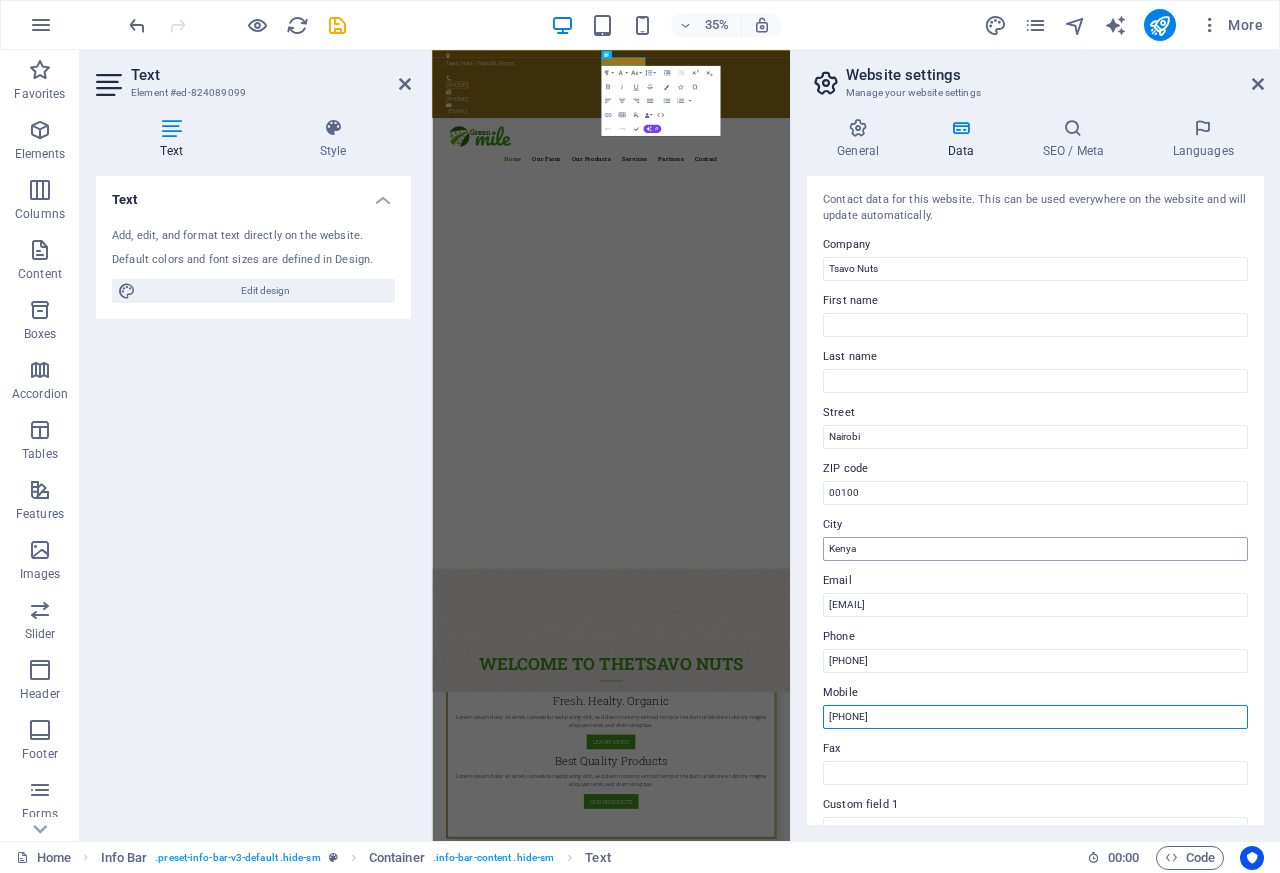 type on "+[COUNTRY_CODE] [PHONE]" 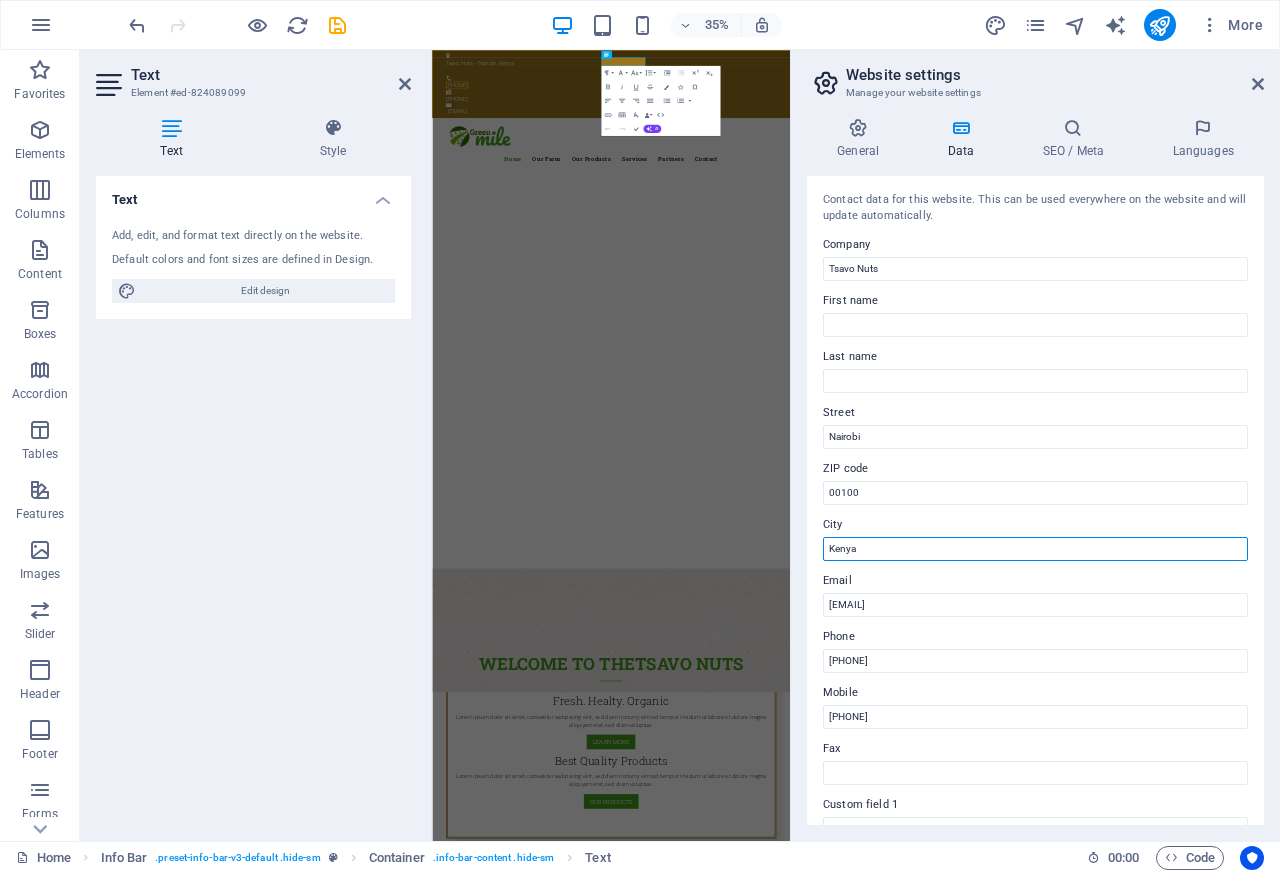 click on "Kenya" at bounding box center [1035, 549] 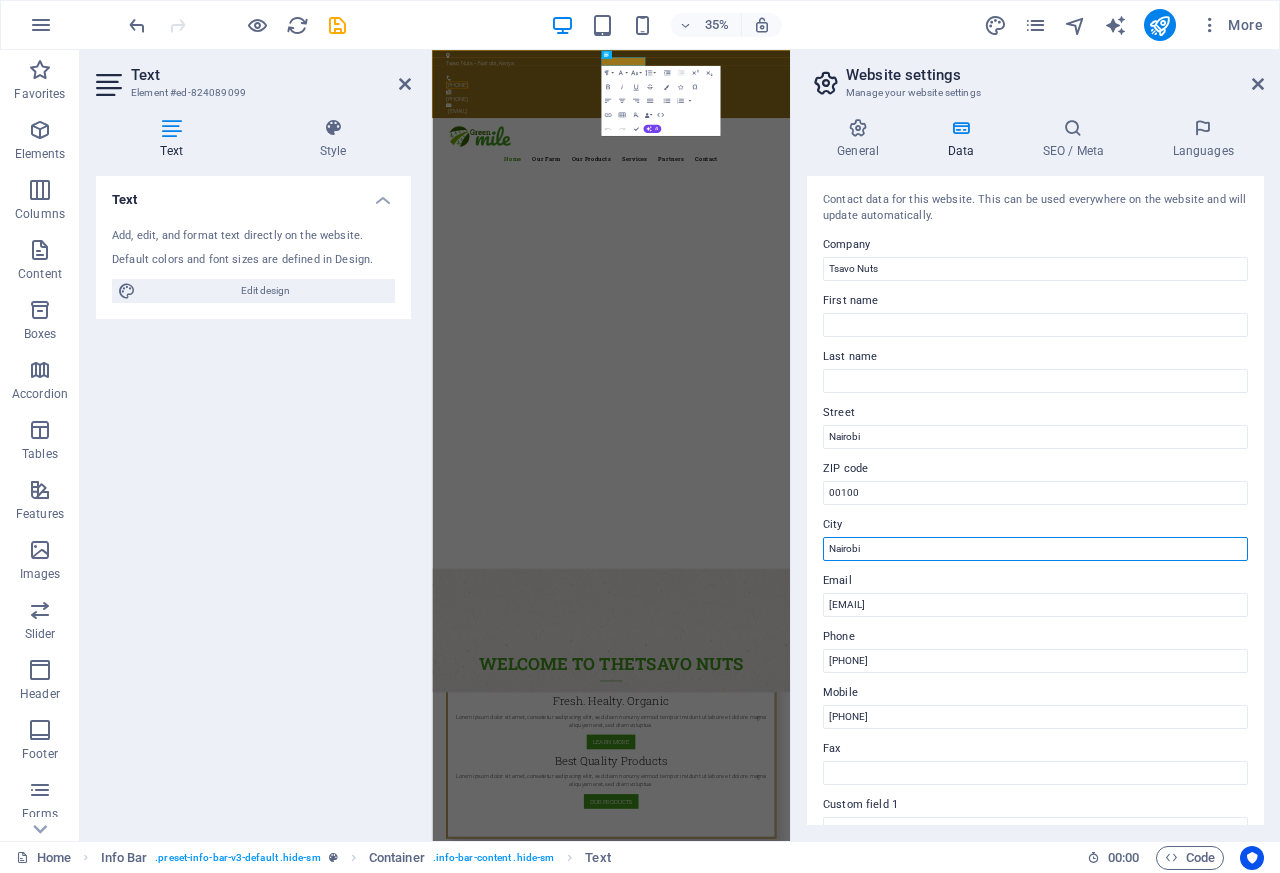 type on "Nairobi" 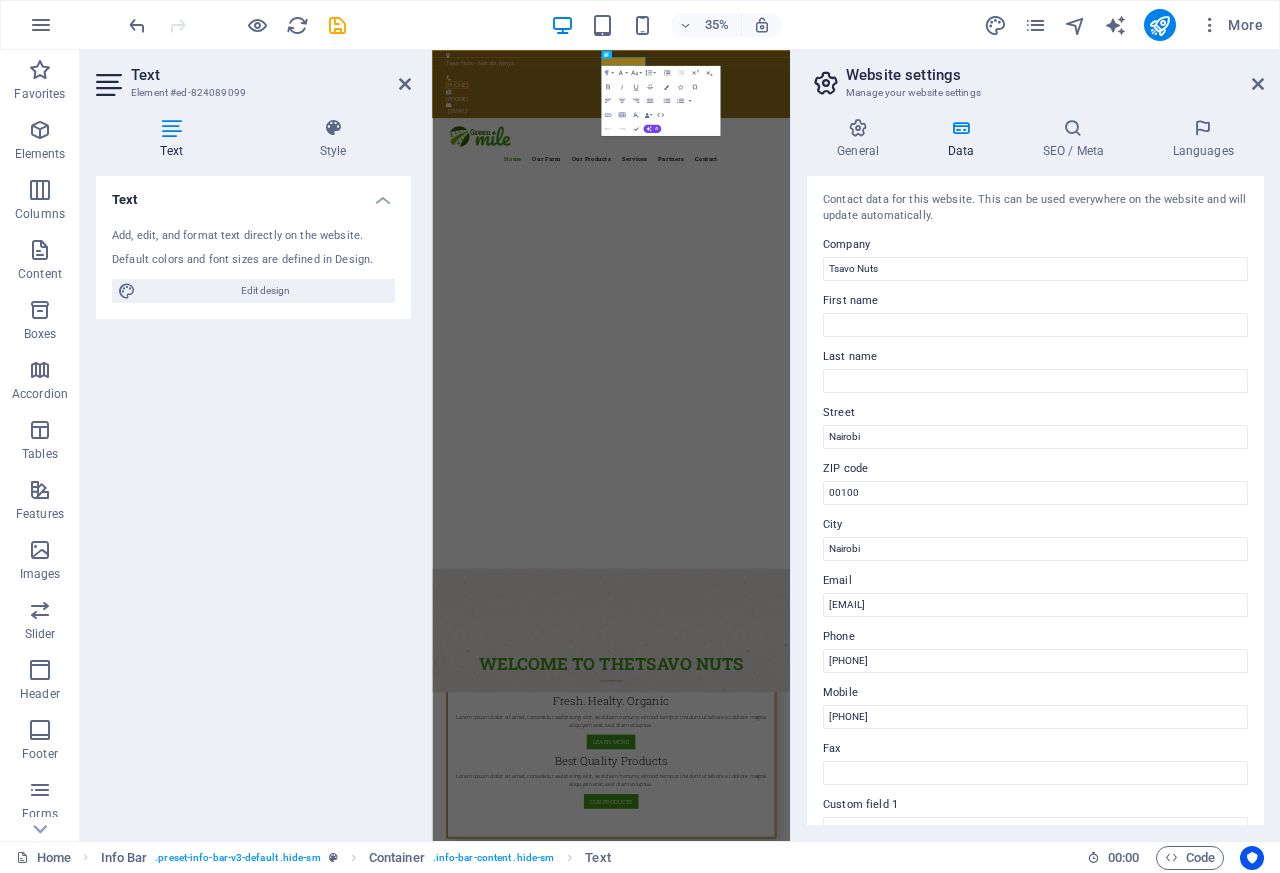click on "Website settings" at bounding box center [1055, 75] 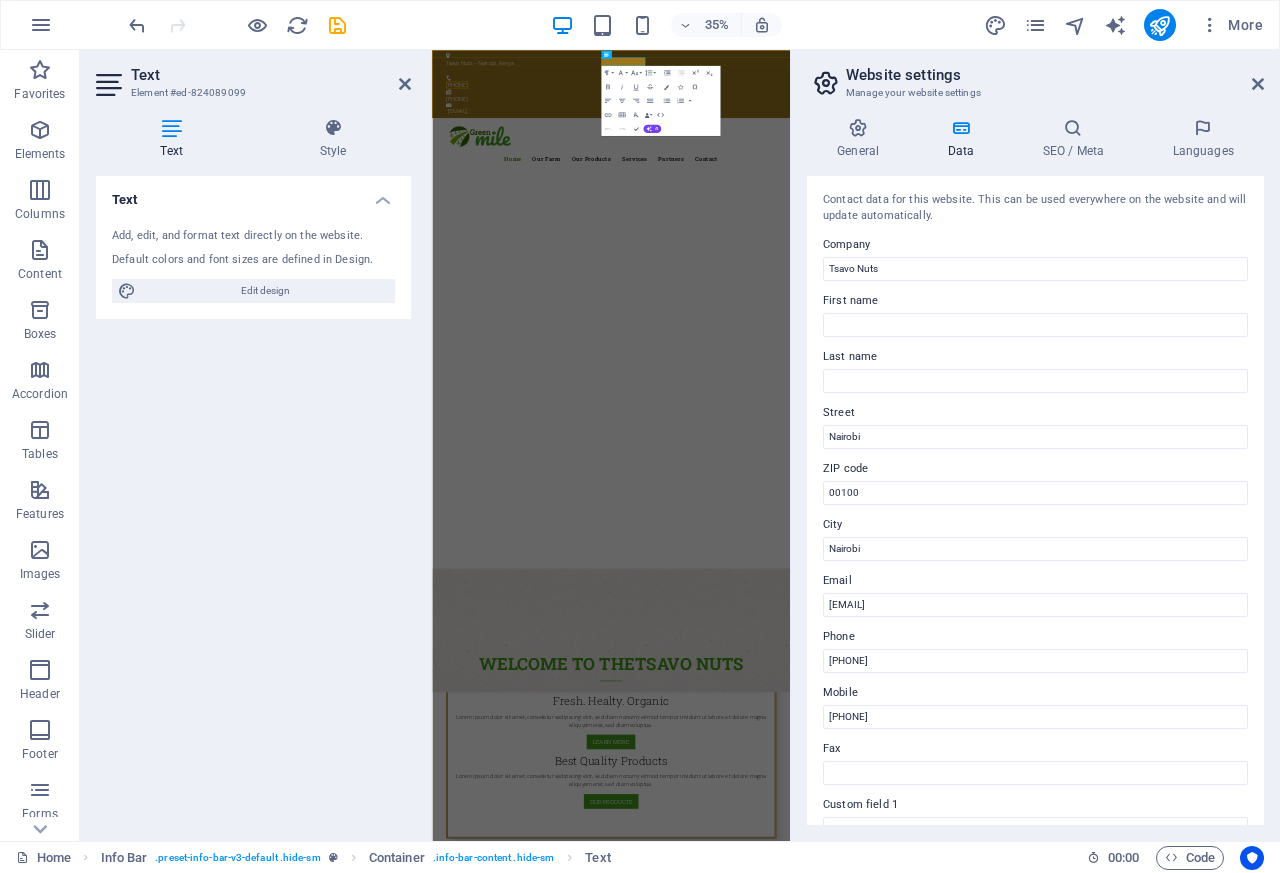 click on "General  Data  SEO / Meta  Languages Website name tsavonuts.com Logo Drag files here, click to choose files or select files from Files or our free stock photos & videos Select files from the file manager, stock photos, or upload file(s) Upload Favicon Set the favicon of your website here. A favicon is a small icon shown in the browser tab next to your website title. It helps visitors identify your website. Drag files here, click to choose files or select files from Files or our free stock photos & videos Select files from the file manager, stock photos, or upload file(s) Upload Preview Image (Open Graph) This image will be shown when the website is shared on social networks Drag files here, click to choose files or select files from Files or our free stock photos & videos Select files from the file manager, stock photos, or upload file(s) Upload Contact data for this website. This can be used everywhere on the website and will update automatically. Company Tsavo Nuts First name Last name Street Nairobi 00100" at bounding box center [1035, 471] 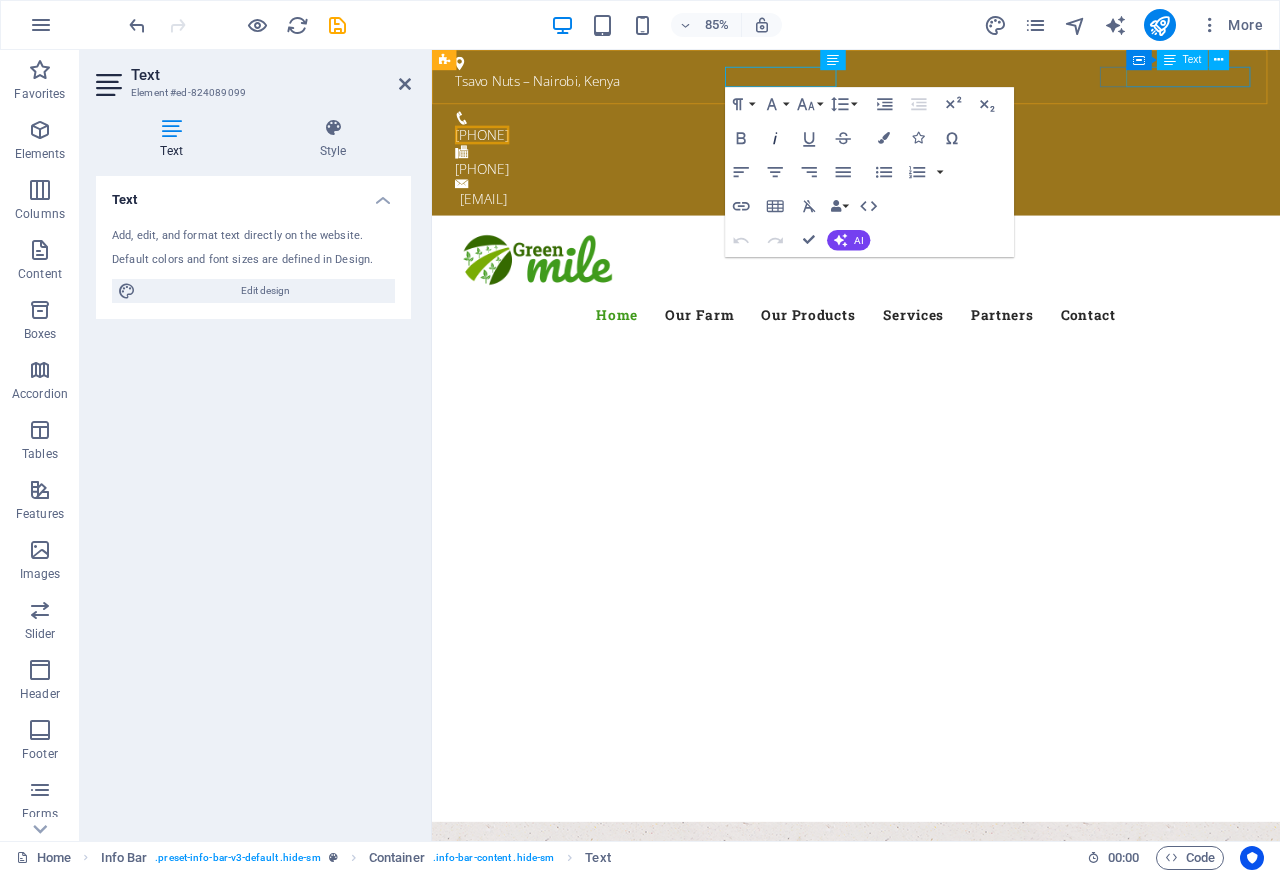 click on "Italic" at bounding box center [775, 138] 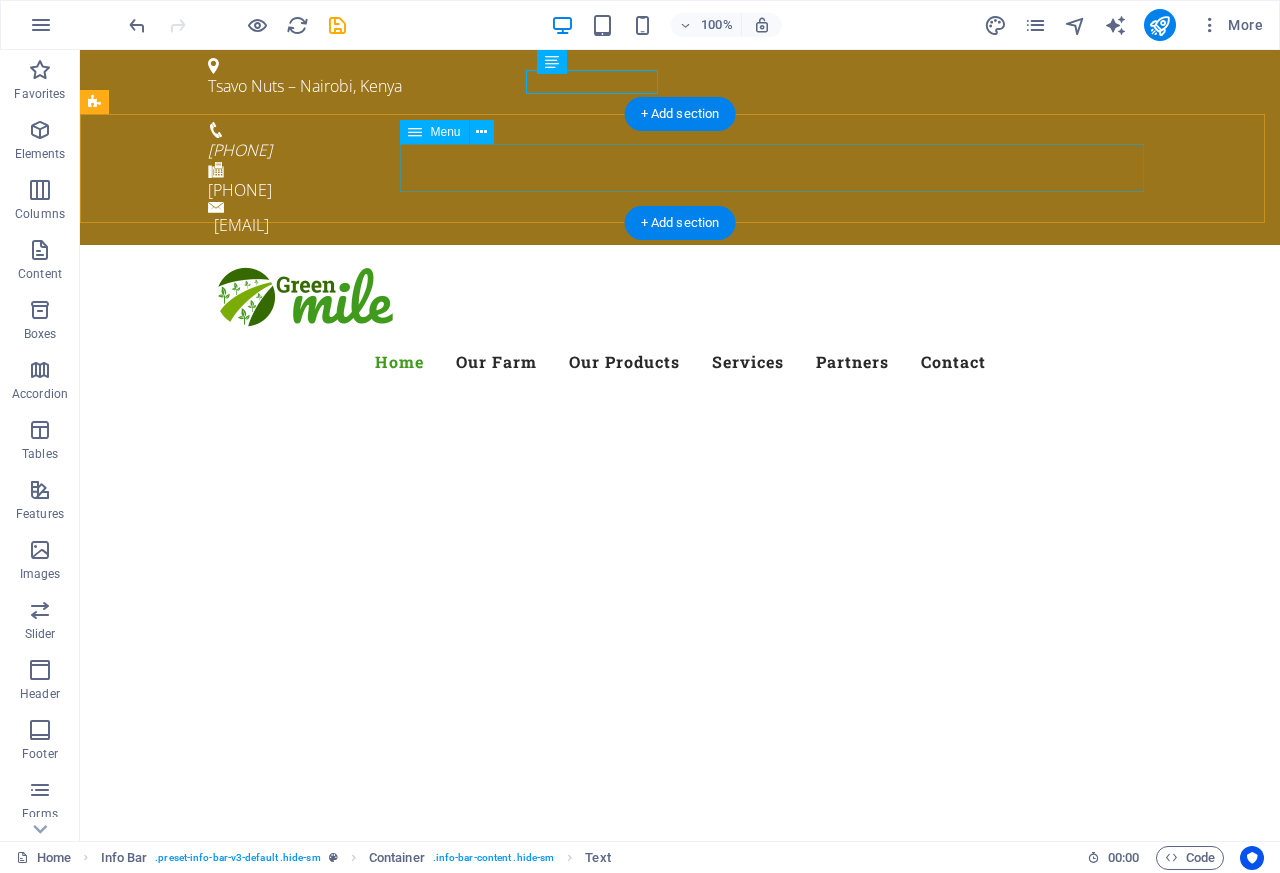 click on "Home Our Farm Our Products Services Partners Contact" at bounding box center [680, 362] 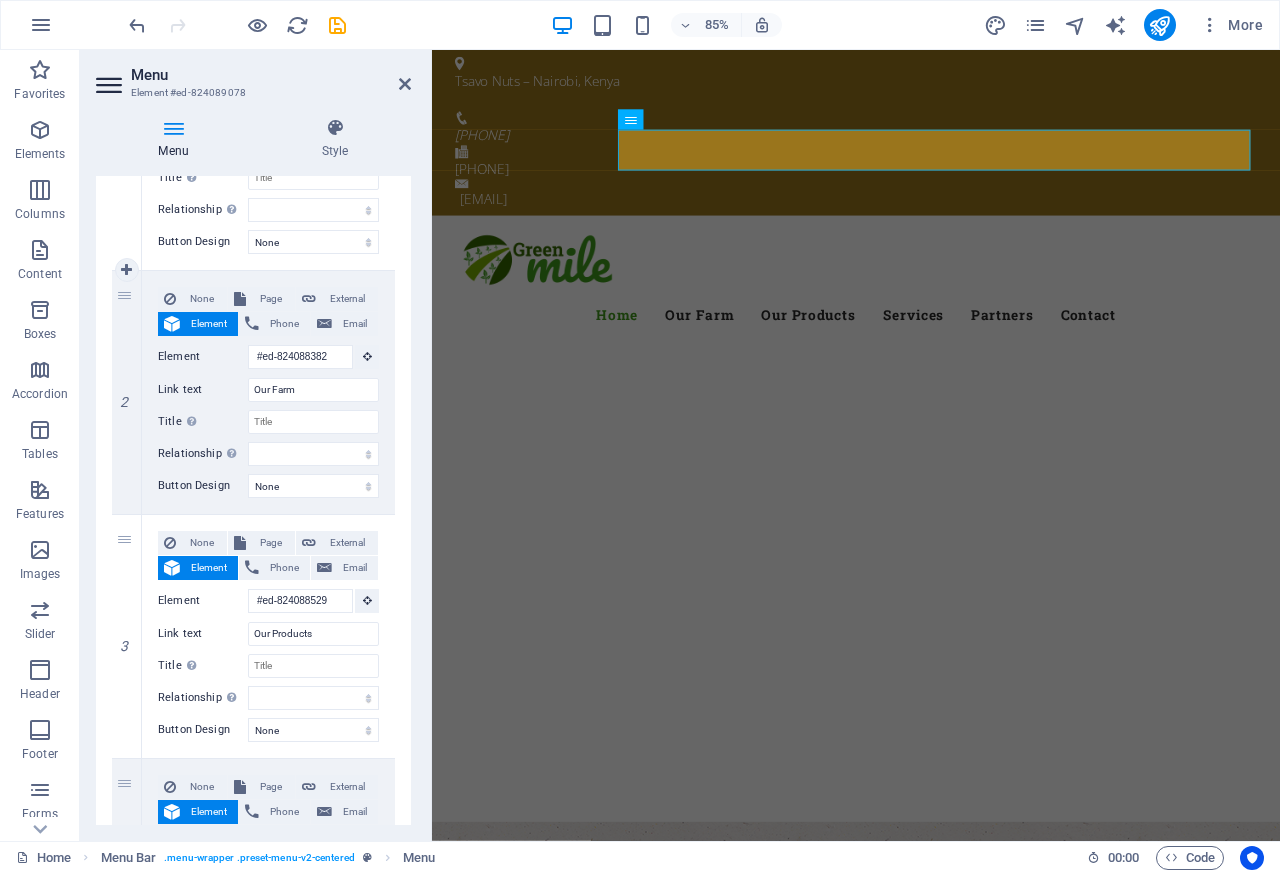 scroll, scrollTop: 480, scrollLeft: 0, axis: vertical 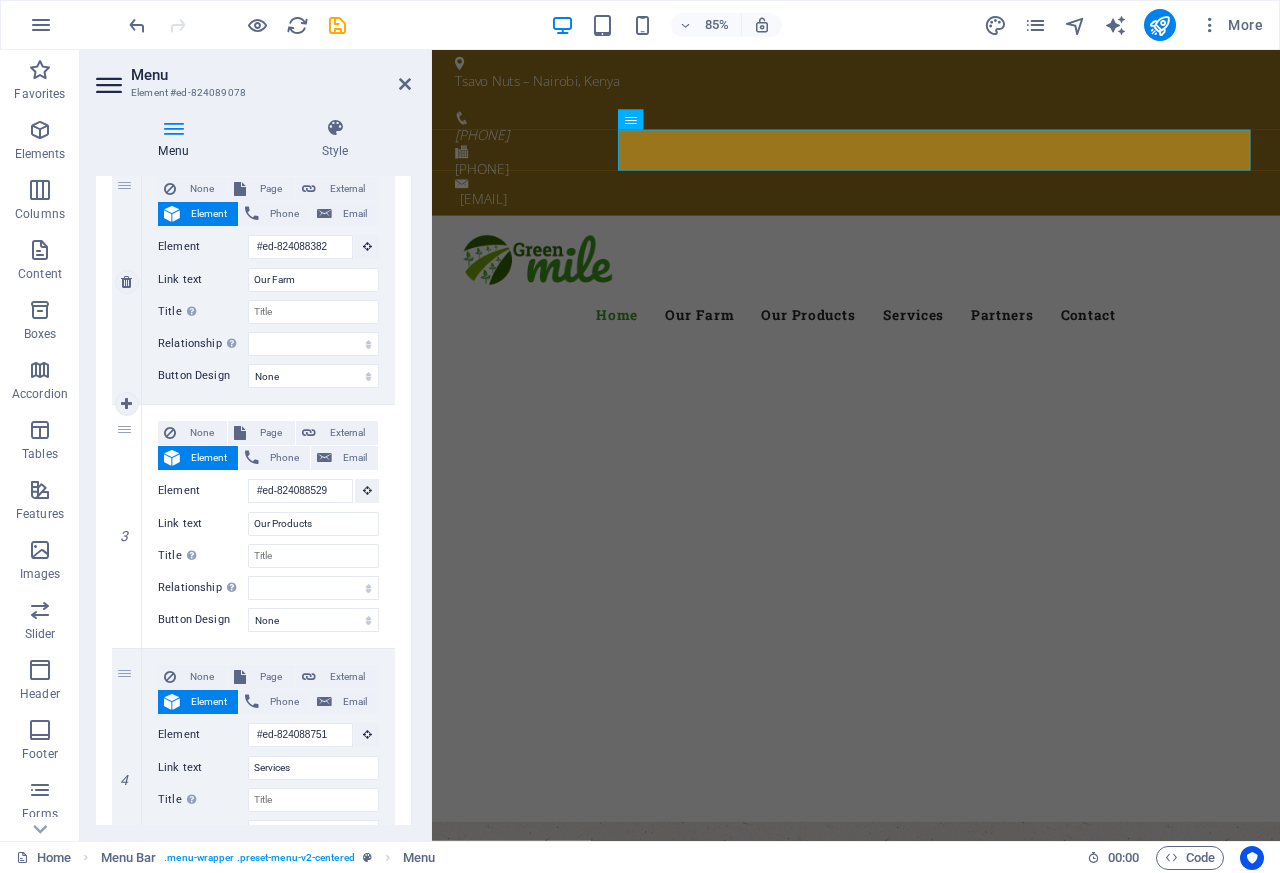click on "Relationship Sets the  relationship of this link to the link target . For example, the value "nofollow" instructs search engines not to follow the link. Can be left empty." at bounding box center (203, 344) 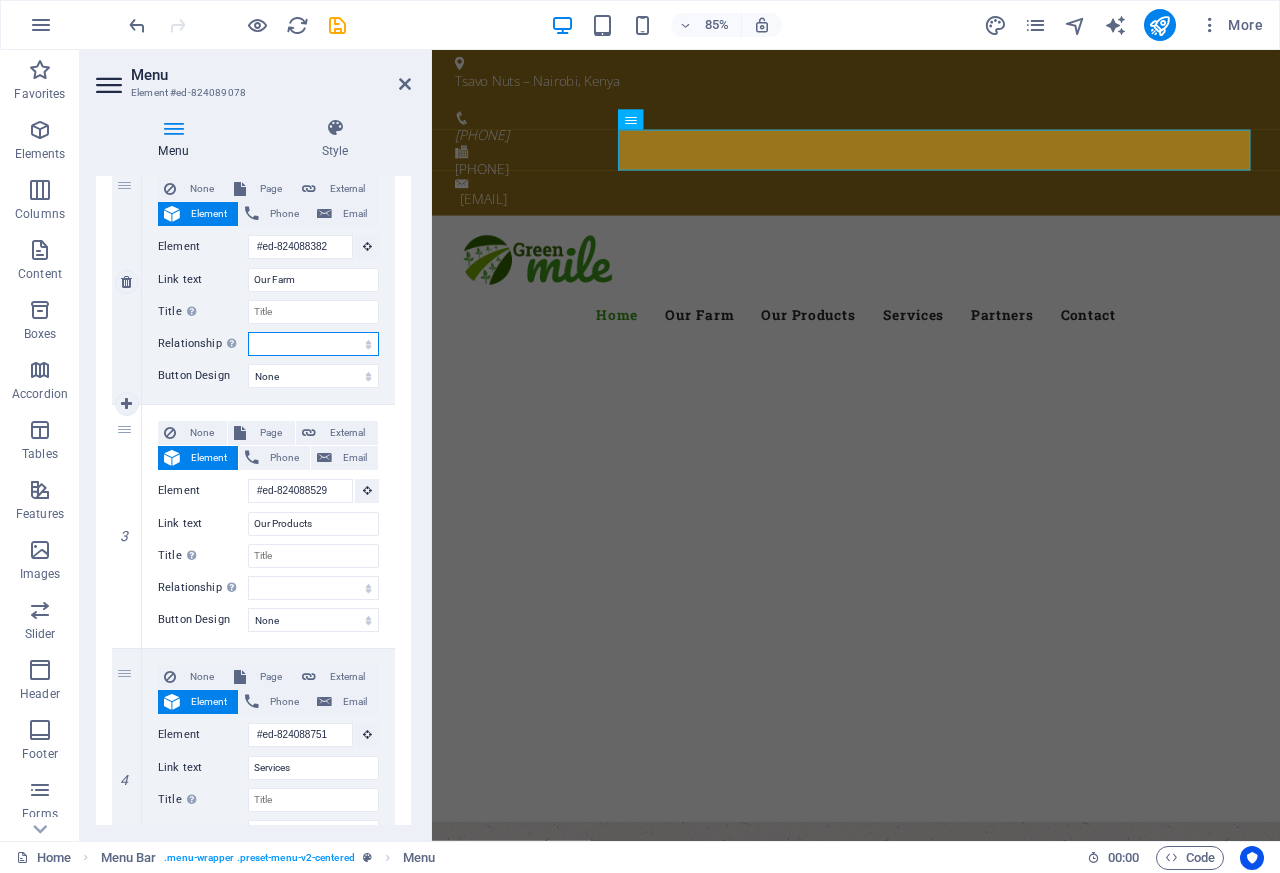 click on "alternate author bookmark external help license next nofollow noreferrer noopener prev search tag" at bounding box center (313, 344) 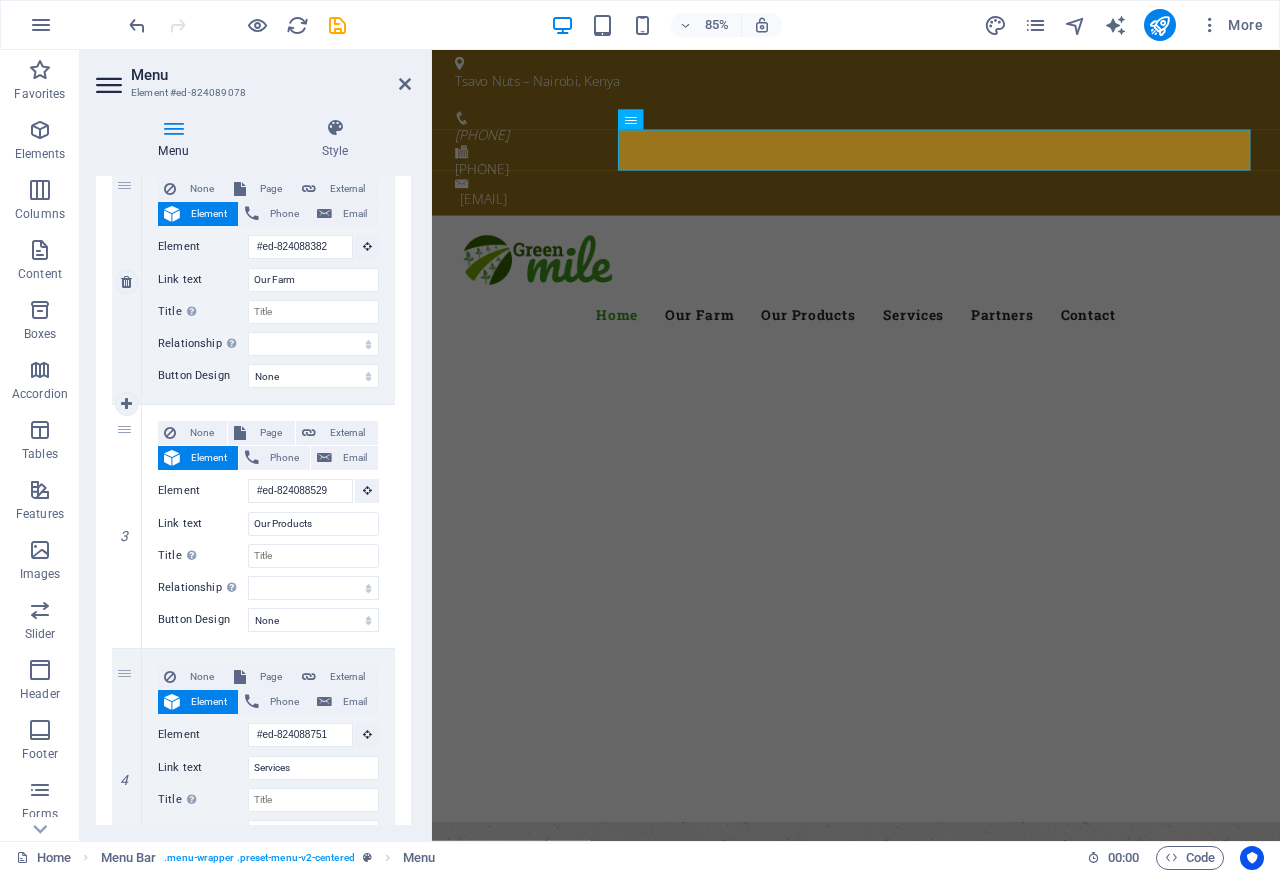 click on "Link text" at bounding box center [203, 280] 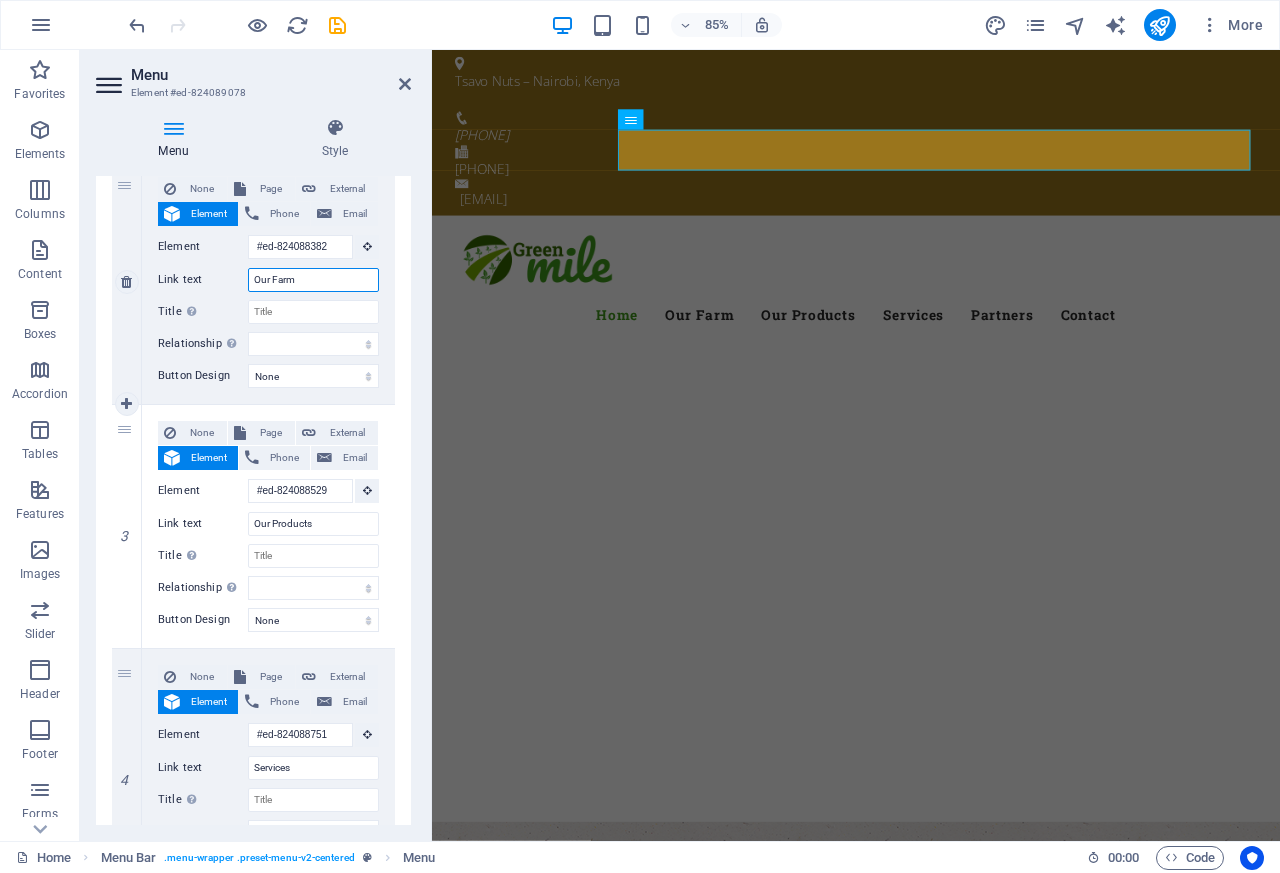 click on "Our Farm" at bounding box center (313, 280) 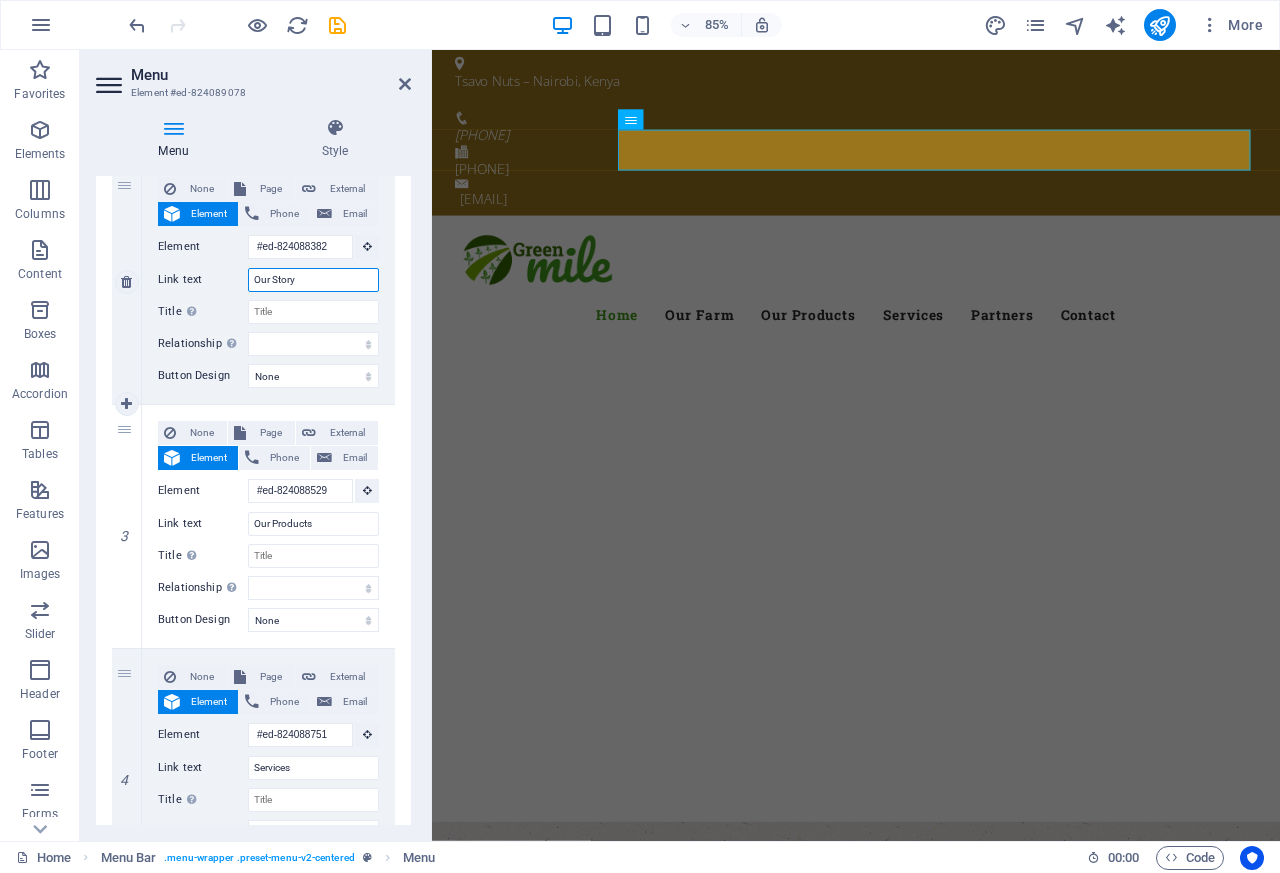 select 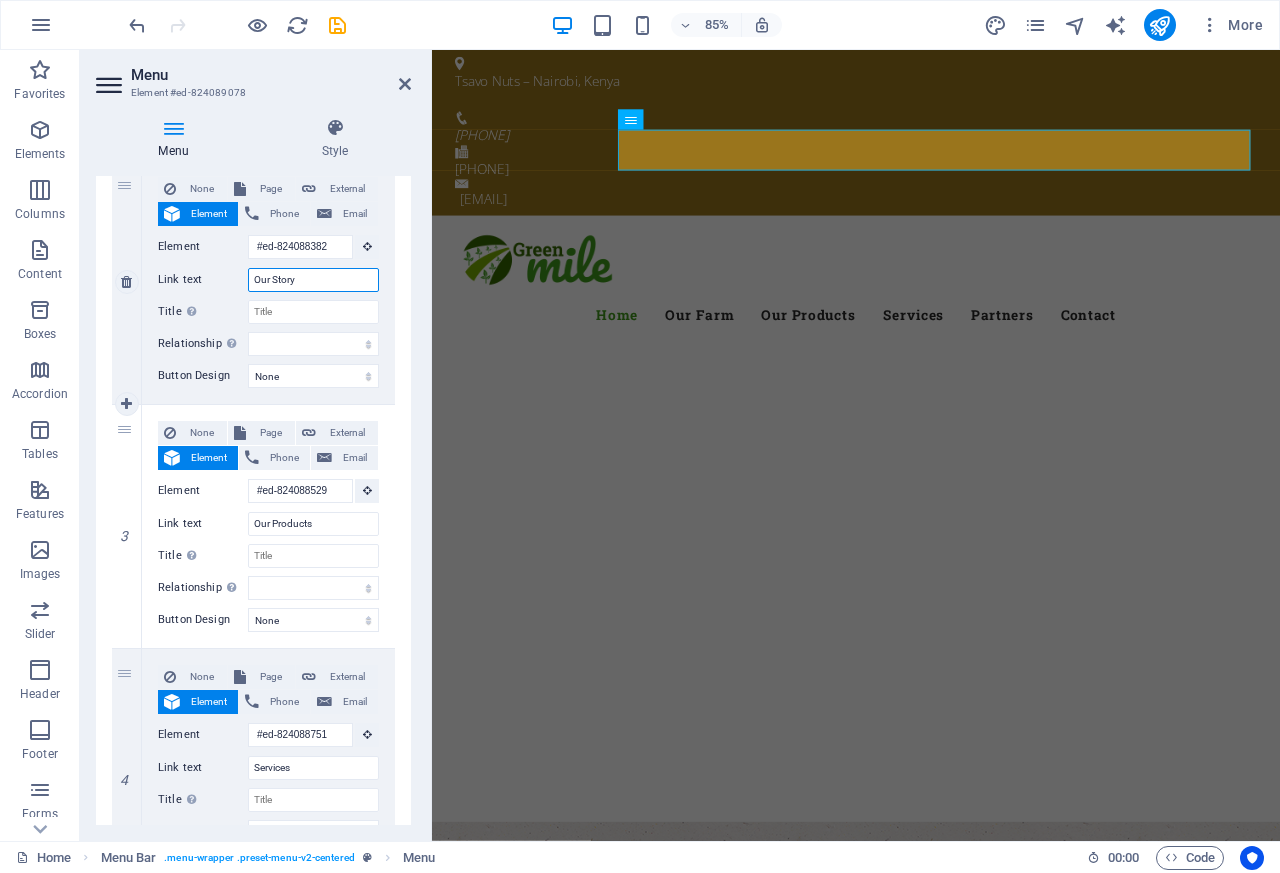 select 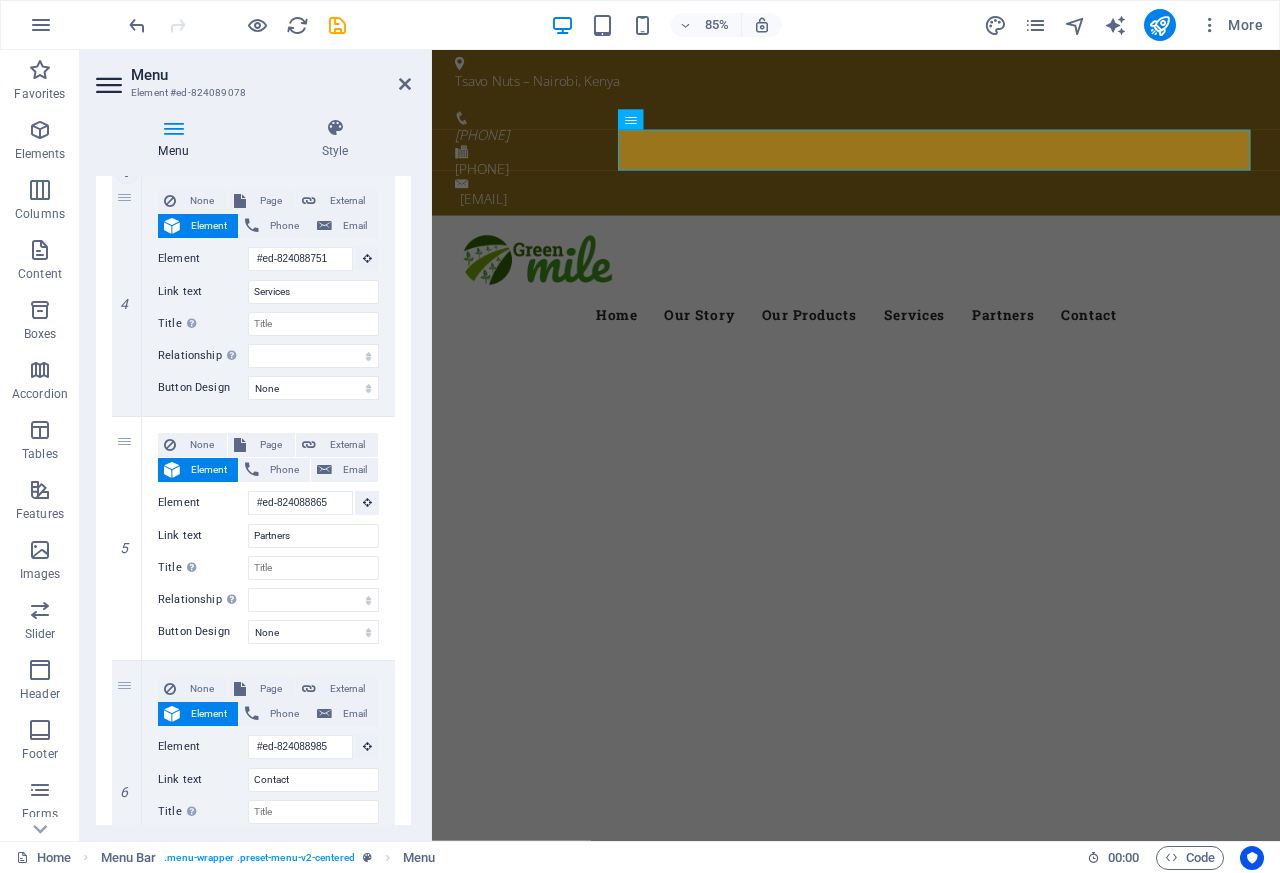 scroll, scrollTop: 960, scrollLeft: 0, axis: vertical 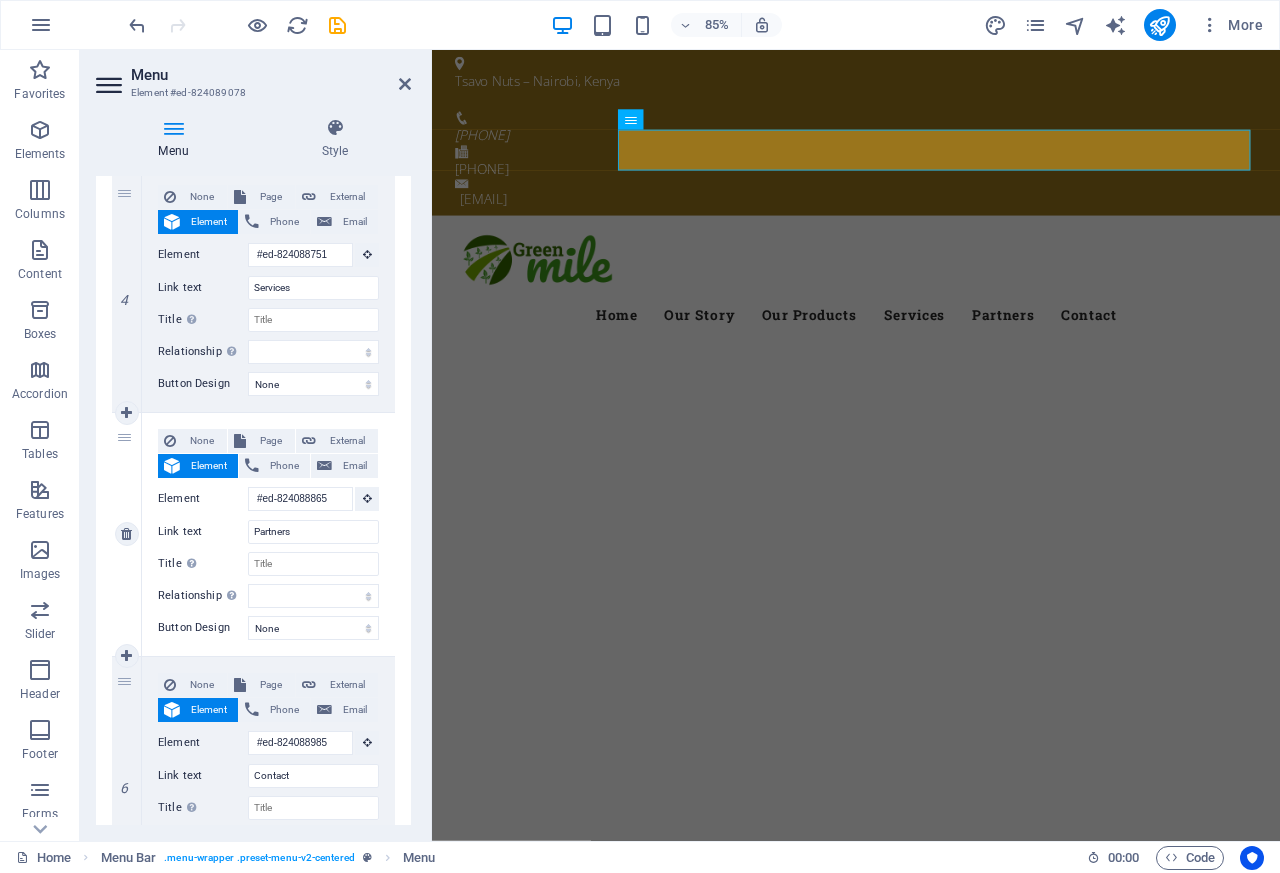 type on "Our Story" 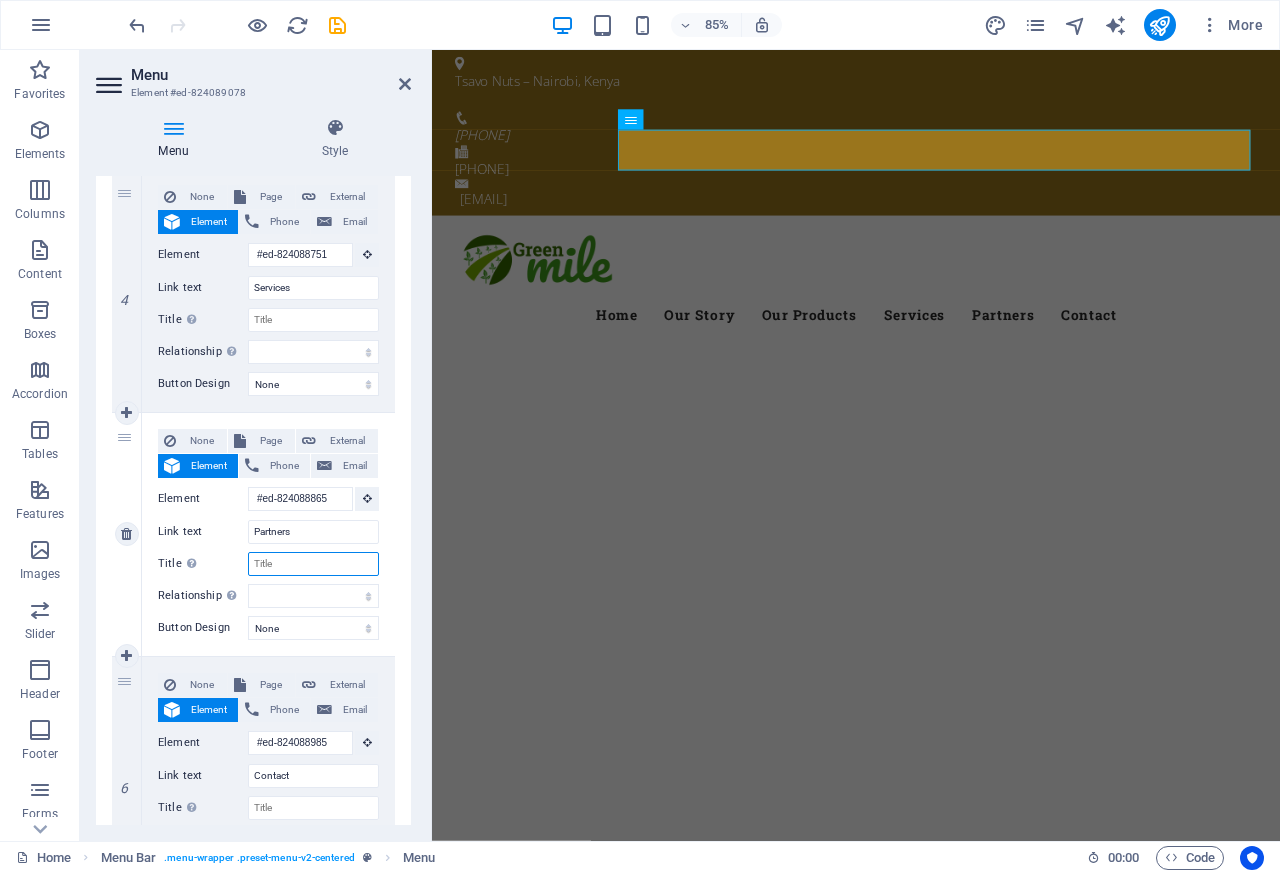 click on "Title Additional link description, should not be the same as the link text. The title is most often shown as a tooltip text when the mouse moves over the element. Leave empty if uncertain." at bounding box center [313, 564] 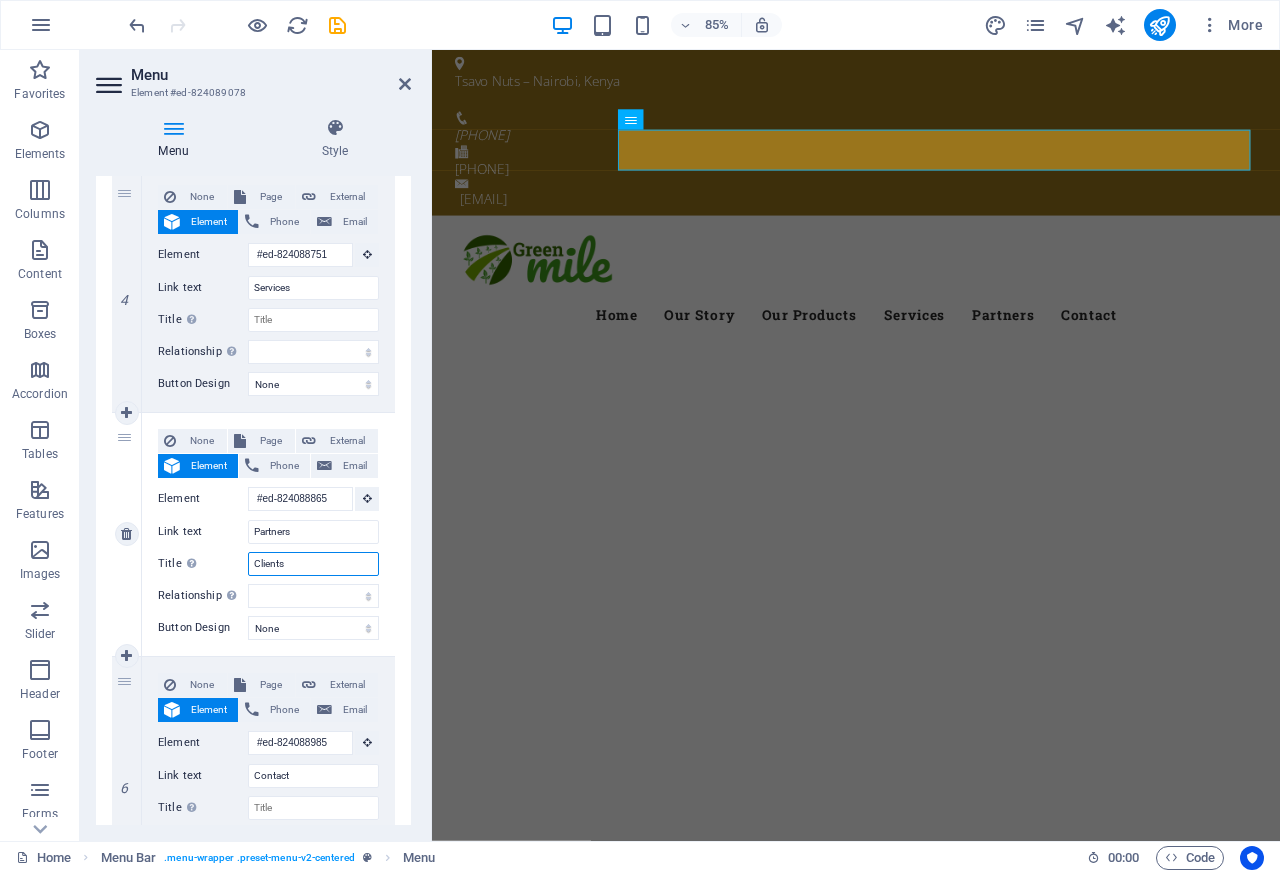 select 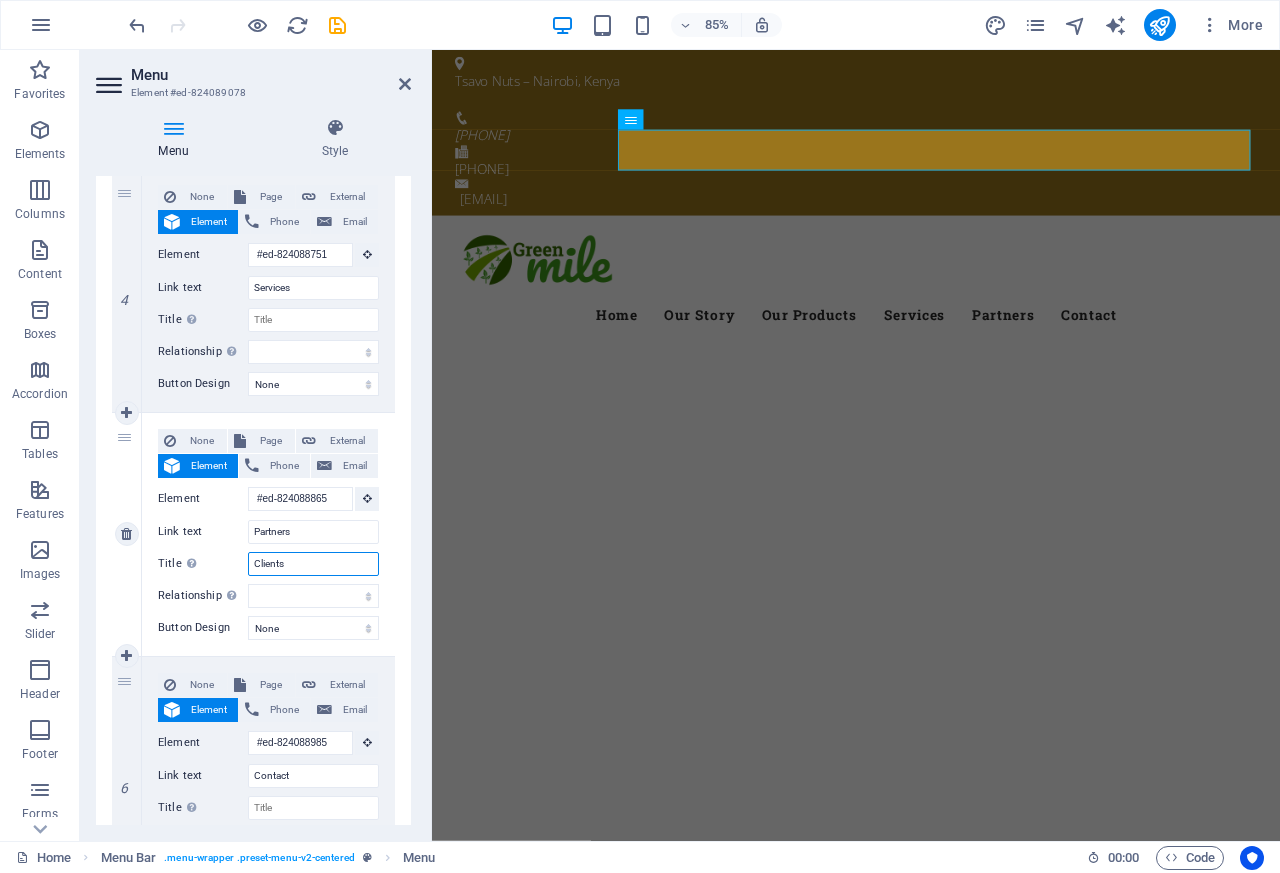 select 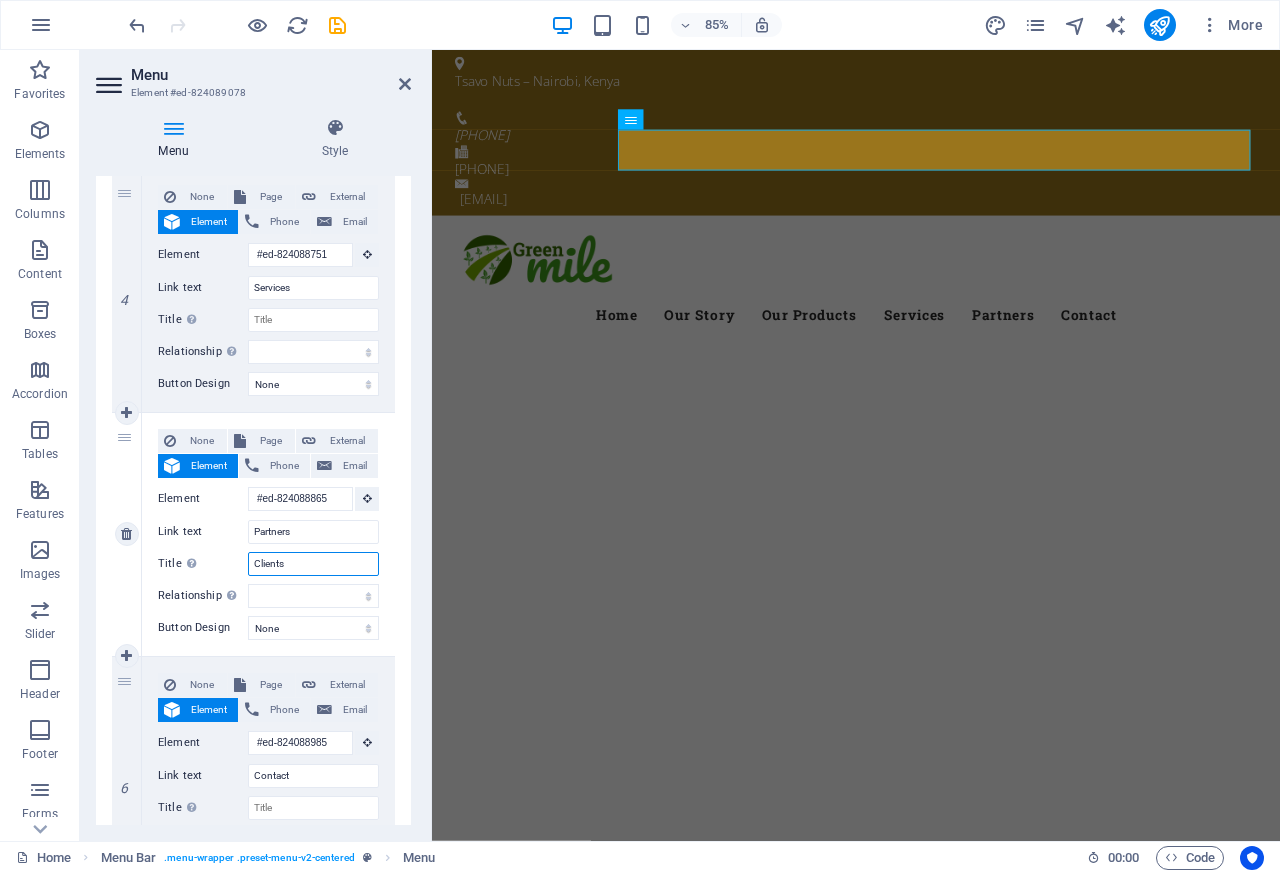 type on "Clients" 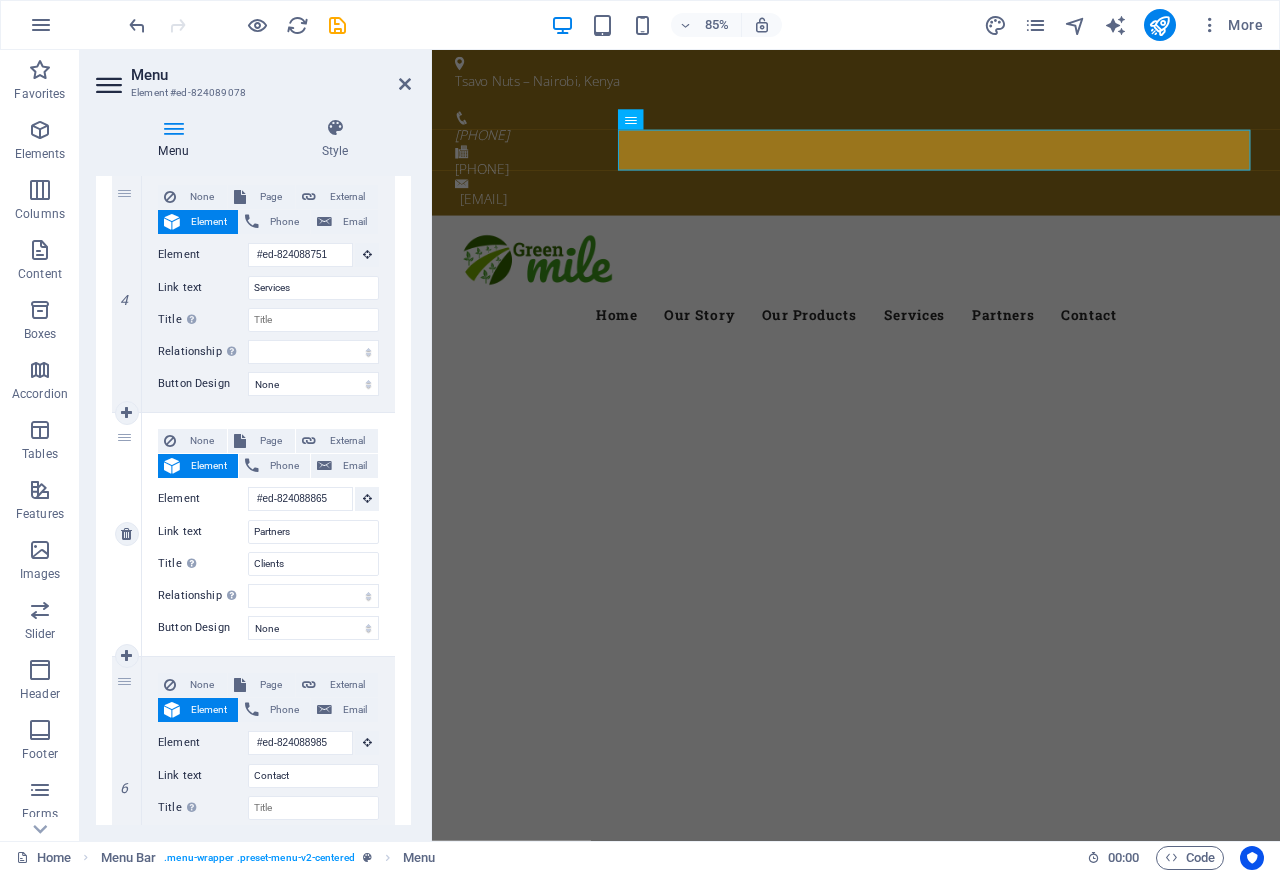 click on "Link text" at bounding box center [203, 532] 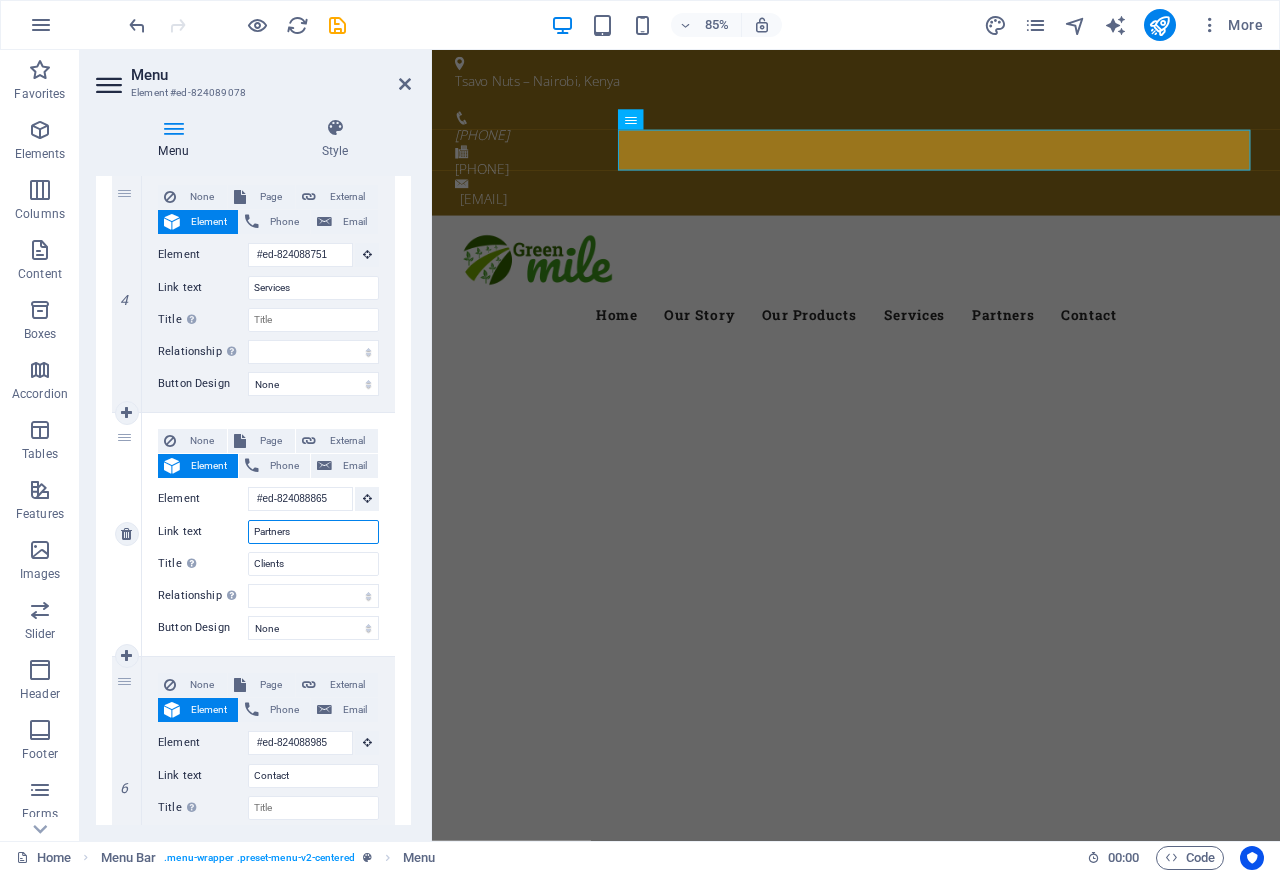 click on "Partners" at bounding box center [313, 532] 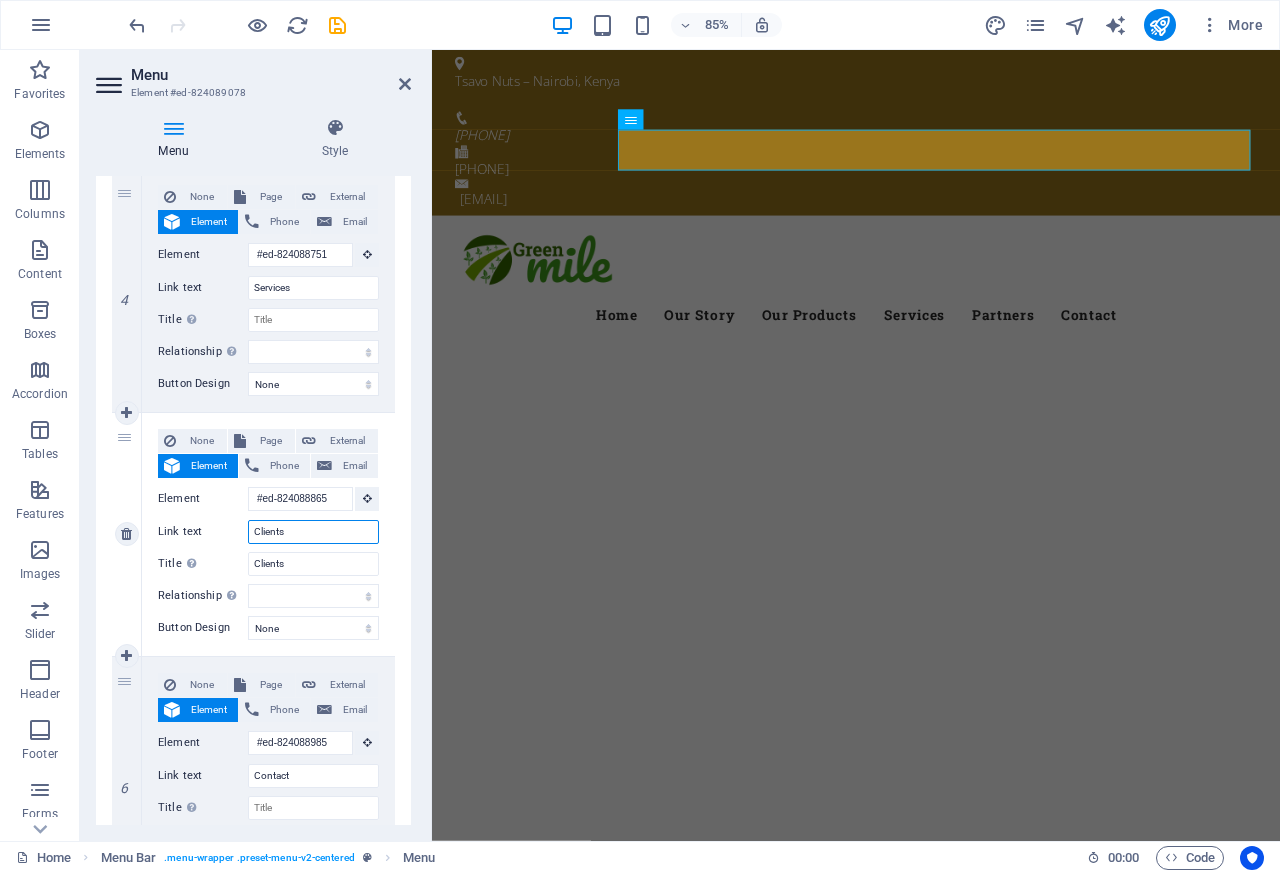 select 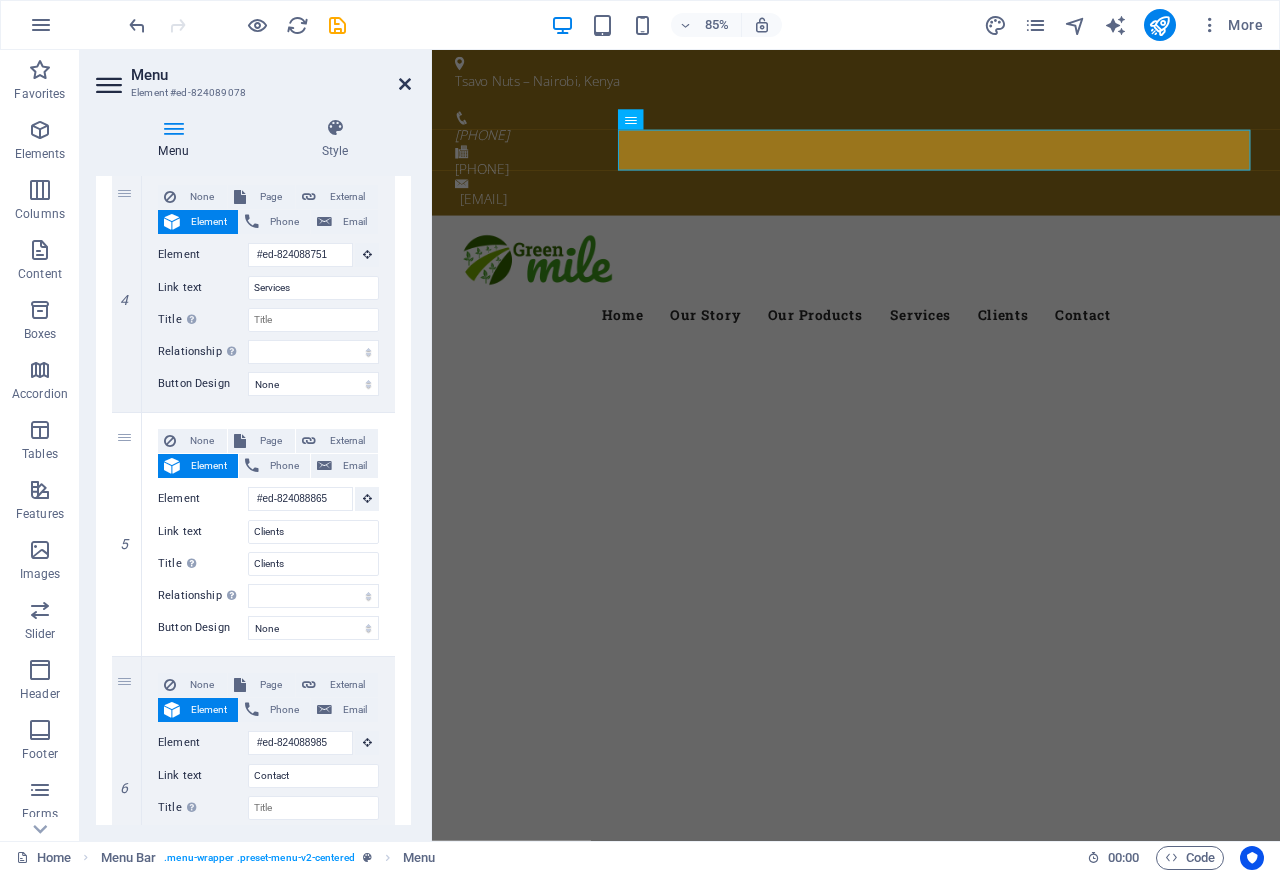 click at bounding box center (405, 84) 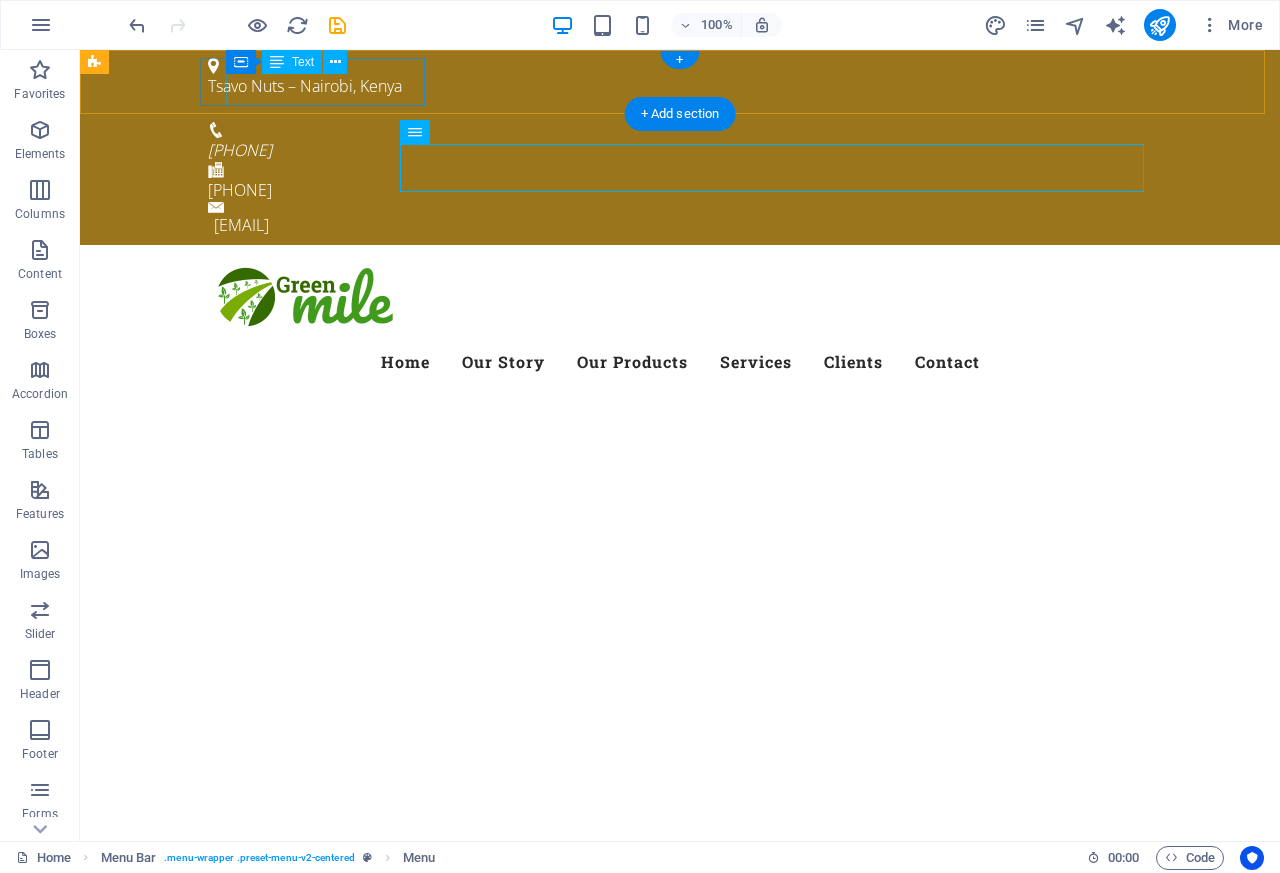 click on "Welcome to the  Tsavo Nuts" at bounding box center [680, 1306] 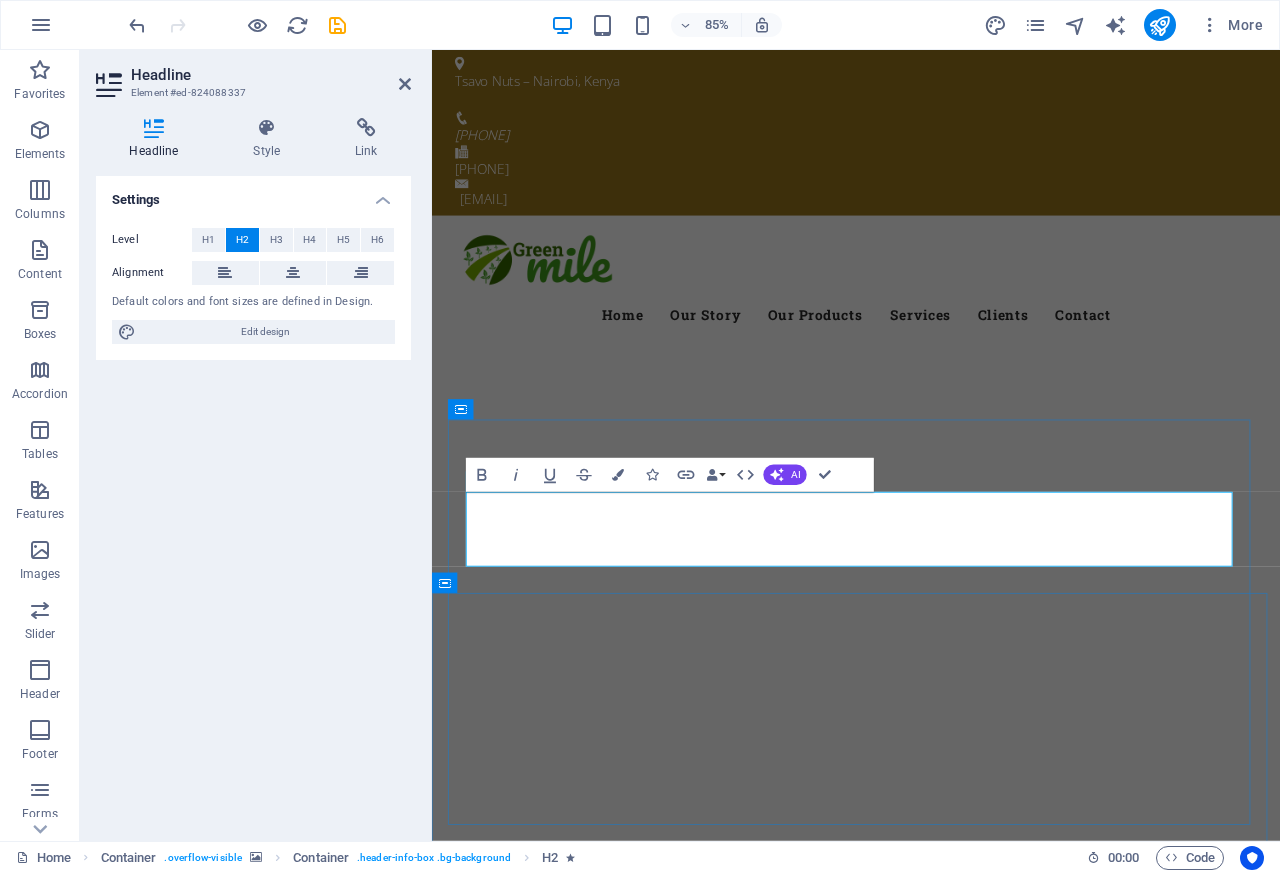 click on "Welcome to the  Tsavo Nuts" at bounding box center (931, 1306) 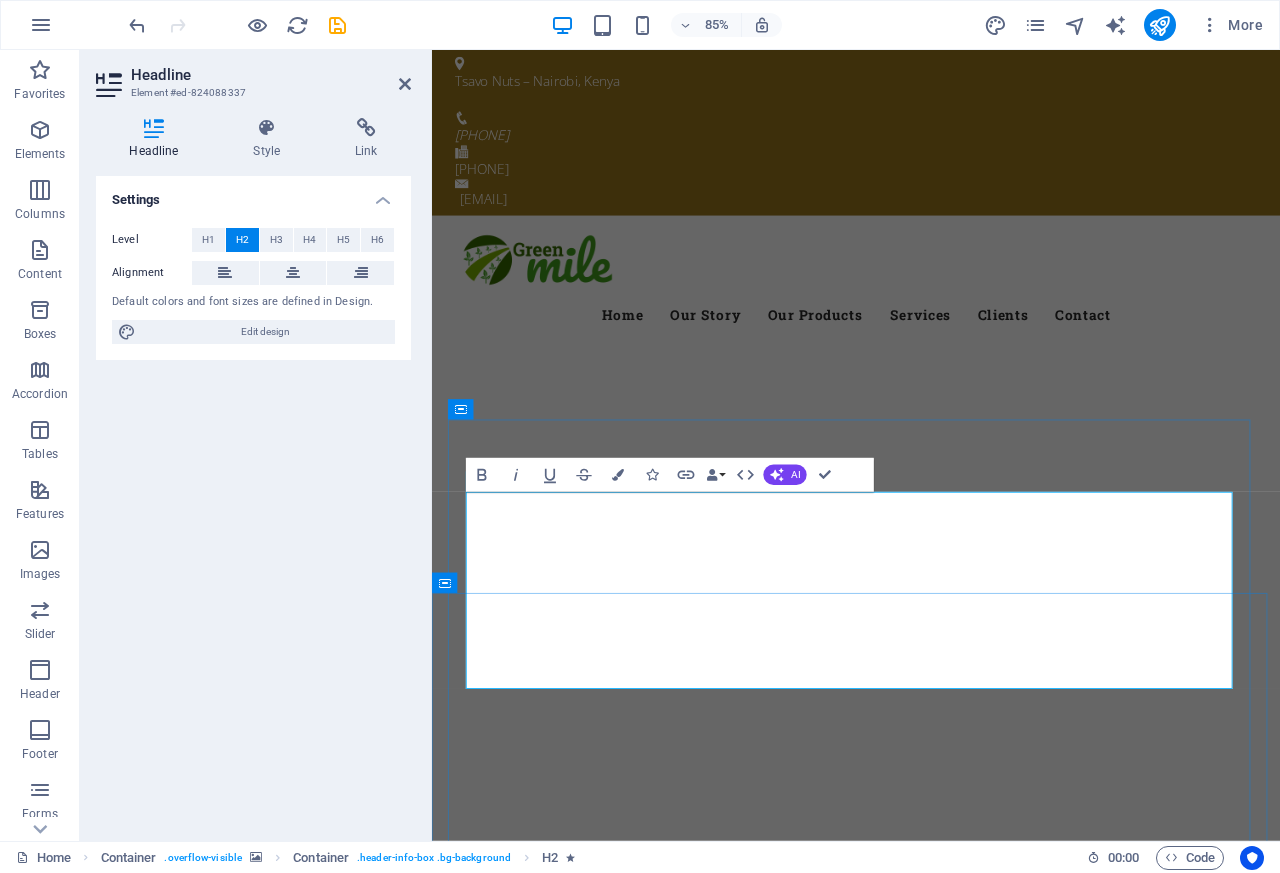 click at bounding box center [931, 1654] 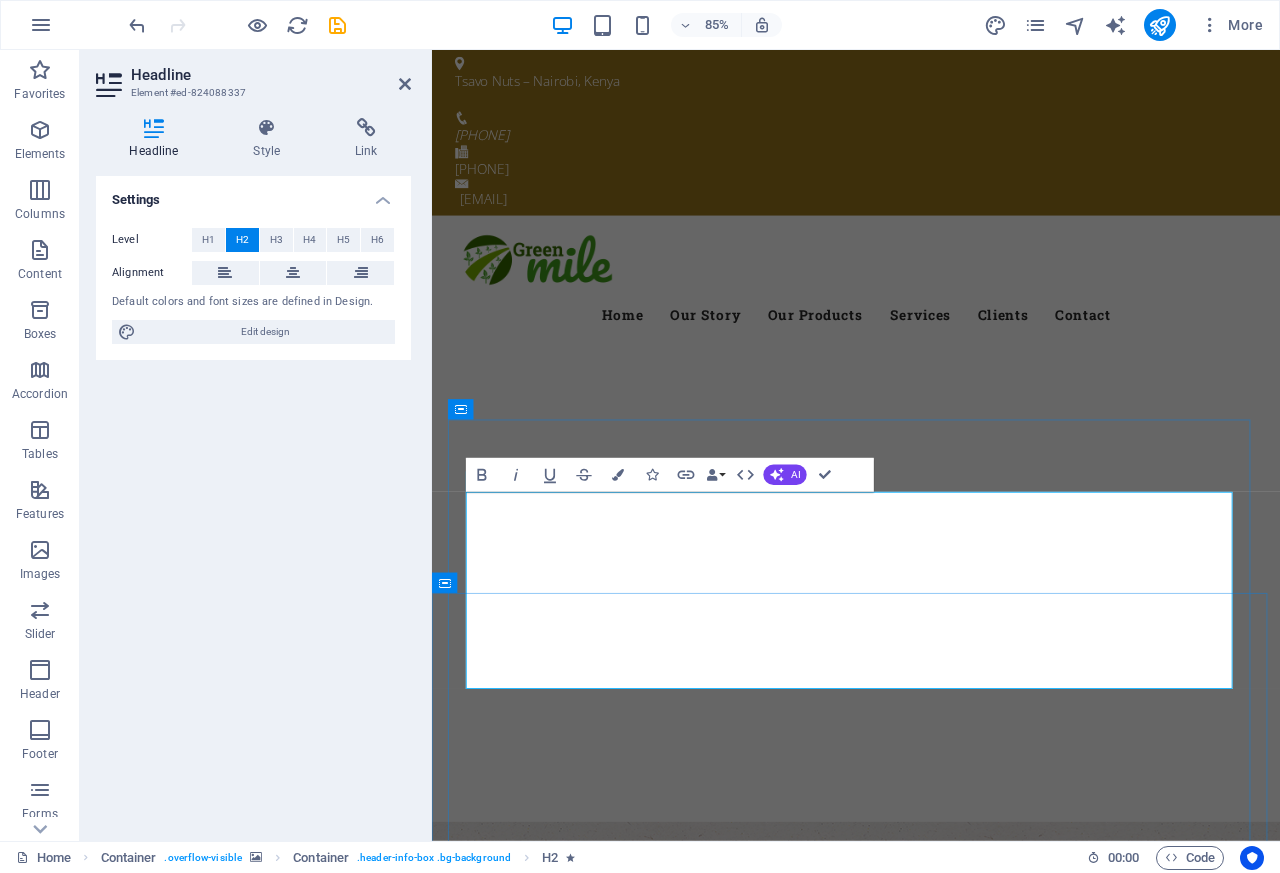 select on "rem" 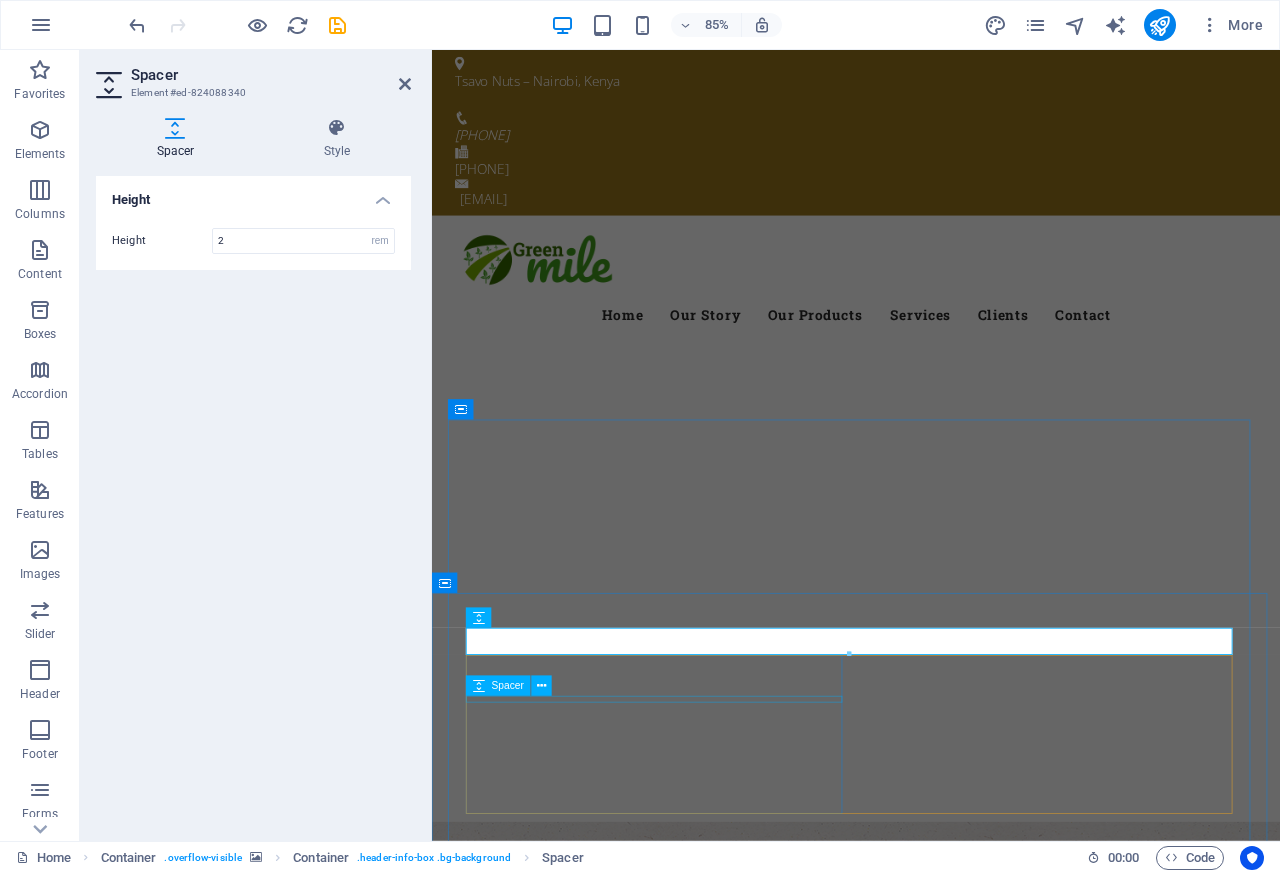 click on "Fresh. Healty. Organic" at bounding box center [931, 1480] 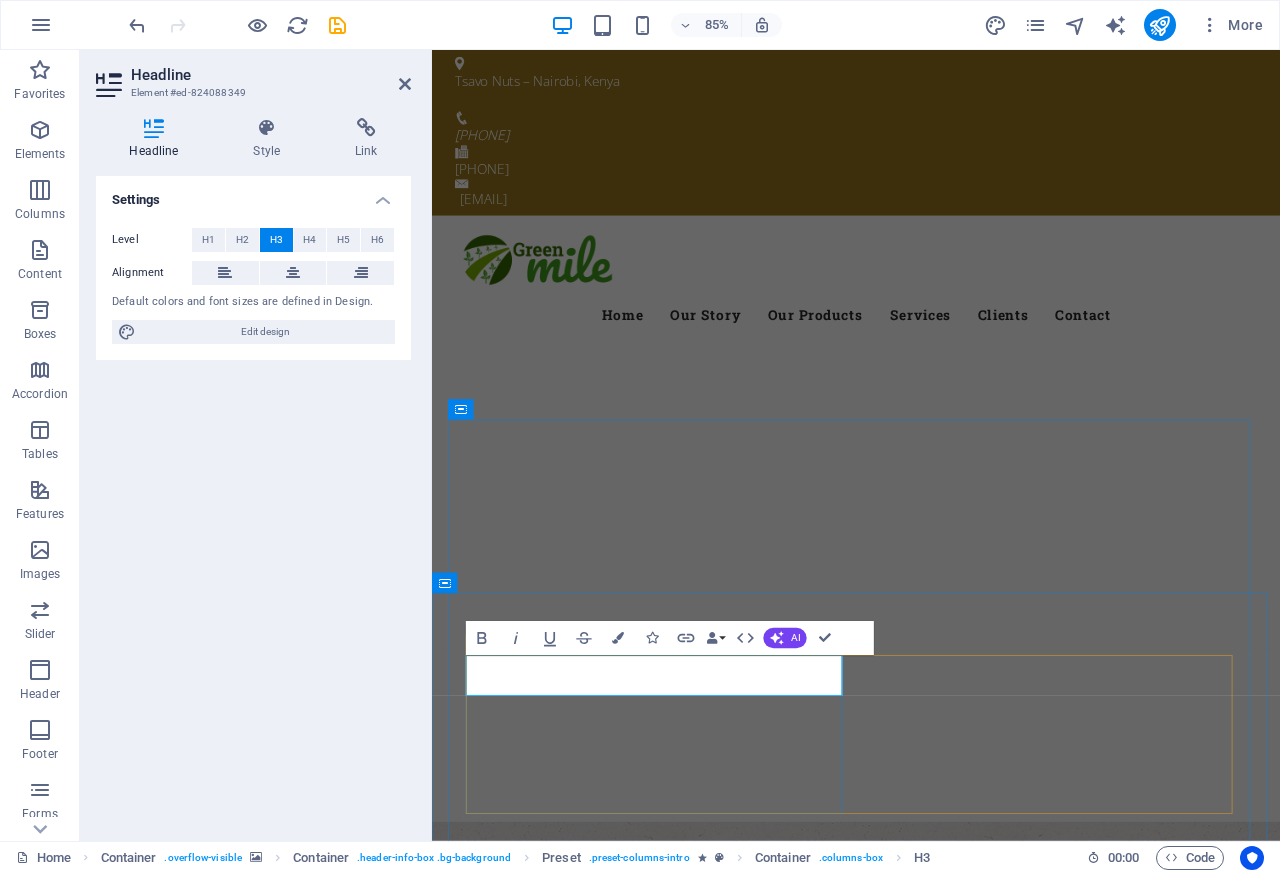 click on "Fresh. Healty. Organic" at bounding box center [931, 1480] 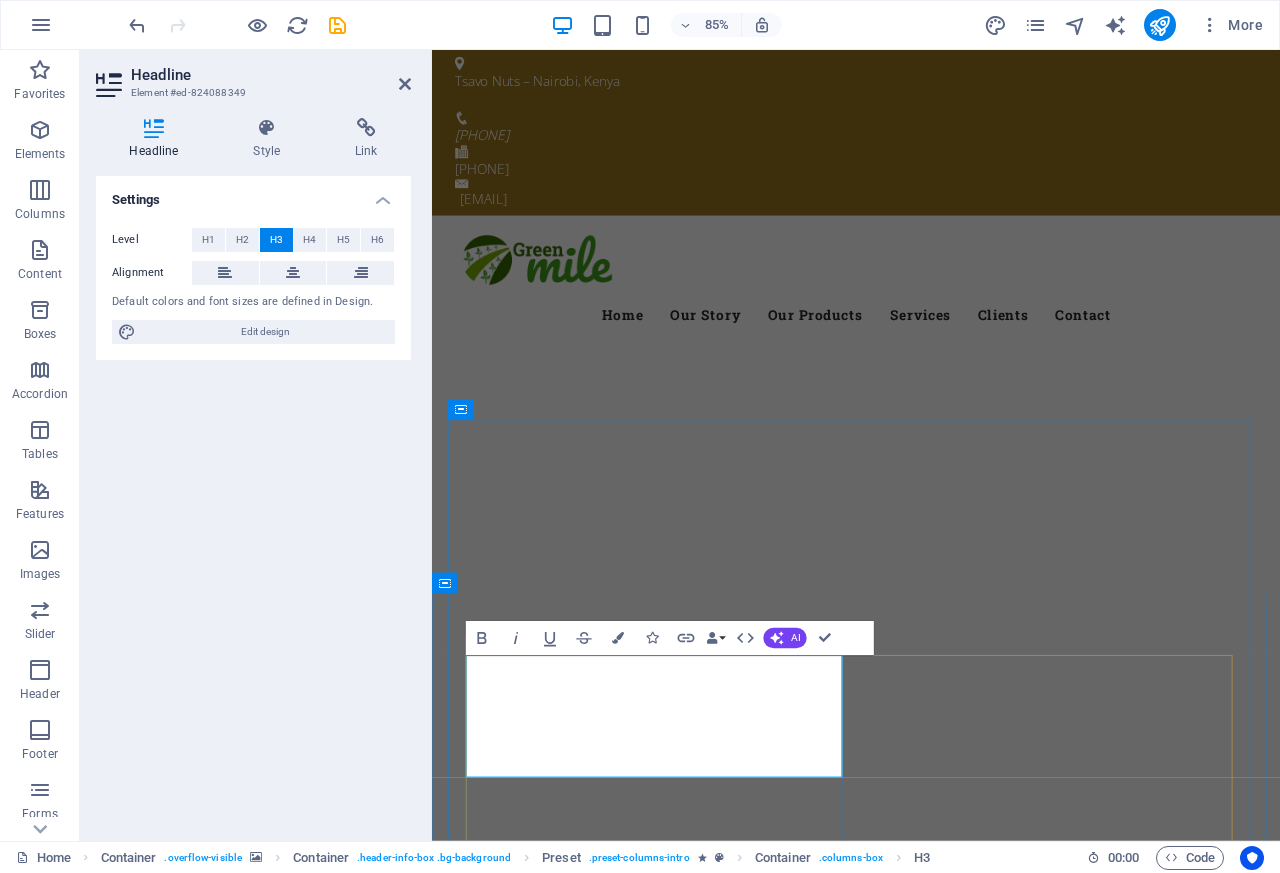 scroll, scrollTop: 277, scrollLeft: 3, axis: both 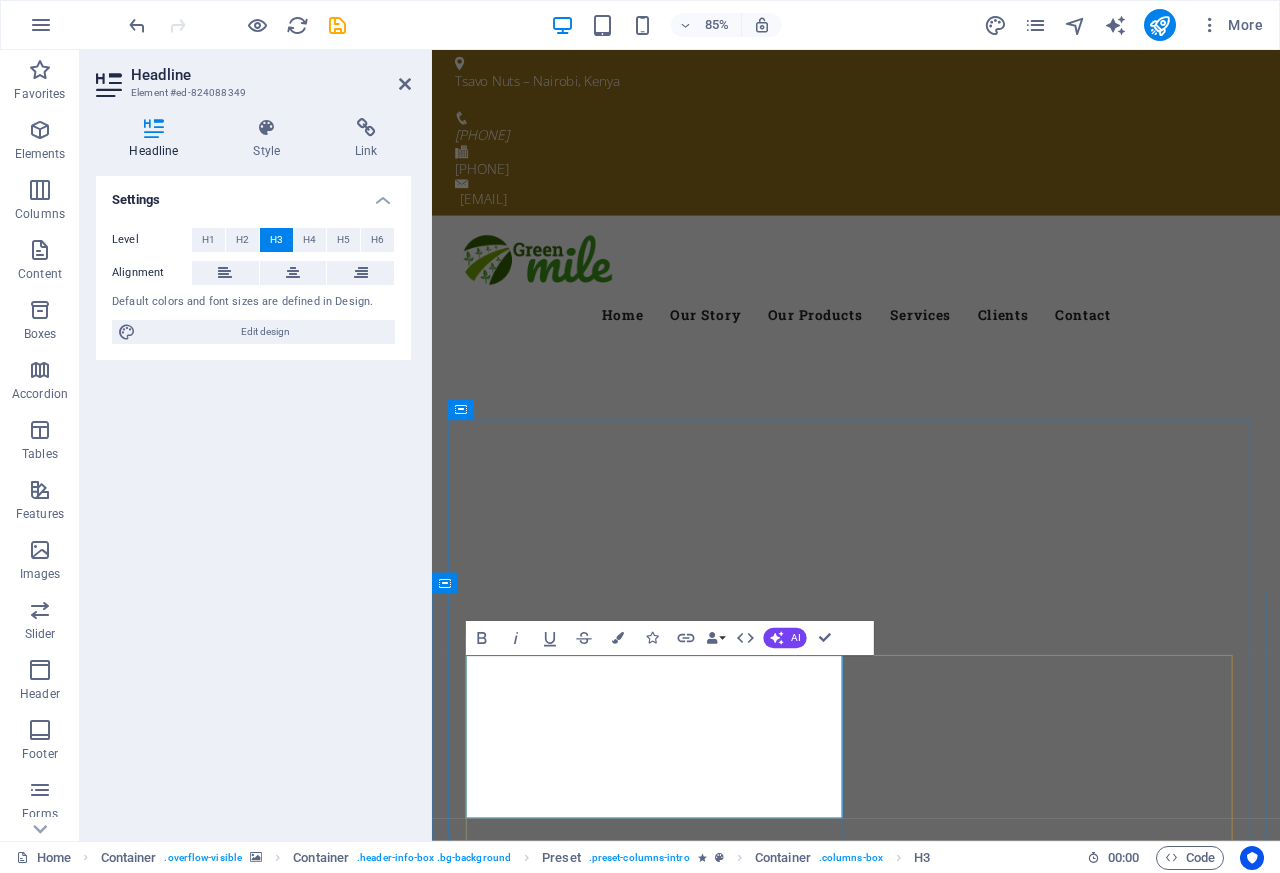 click on "Best Quality Products" at bounding box center (931, 1960) 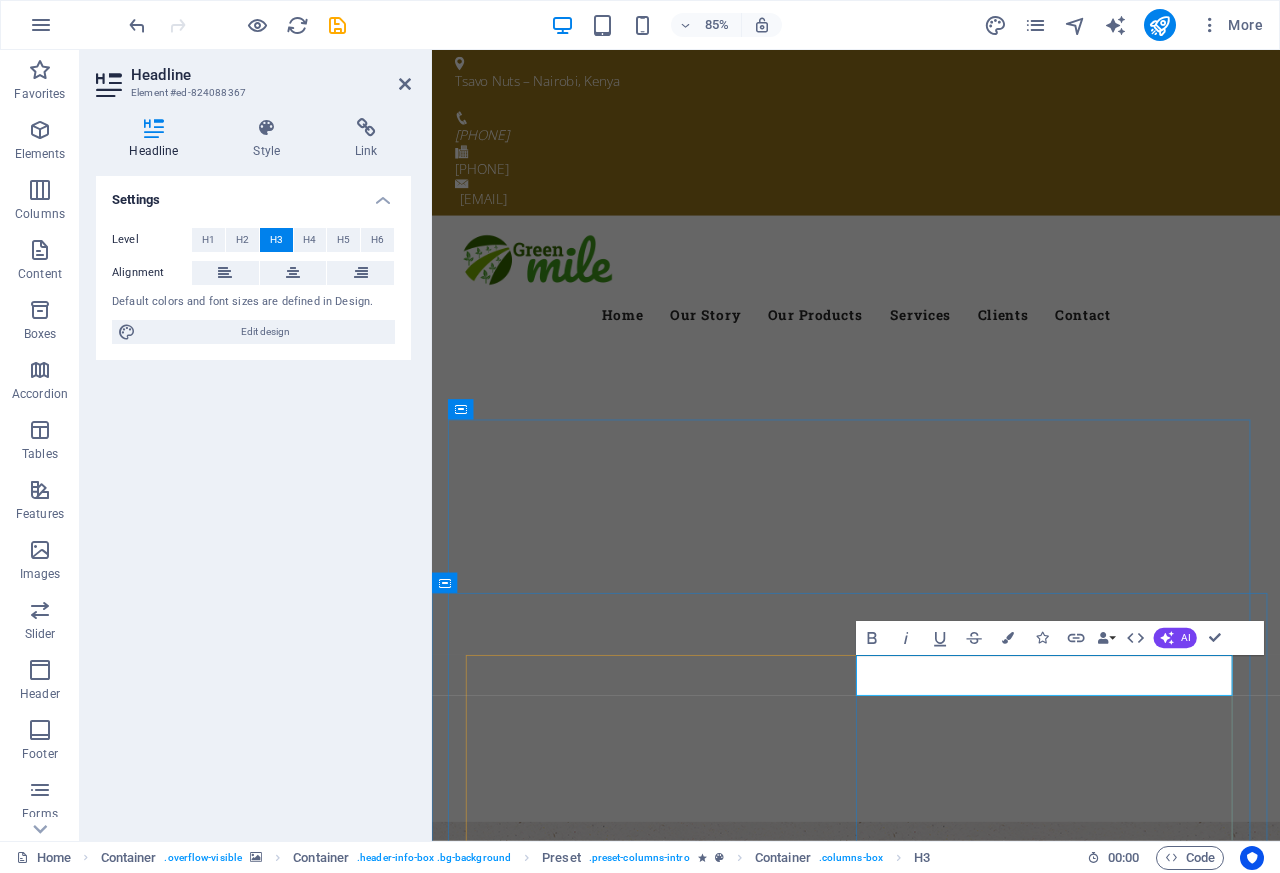click on "Best Quality Products" at bounding box center [931, 1794] 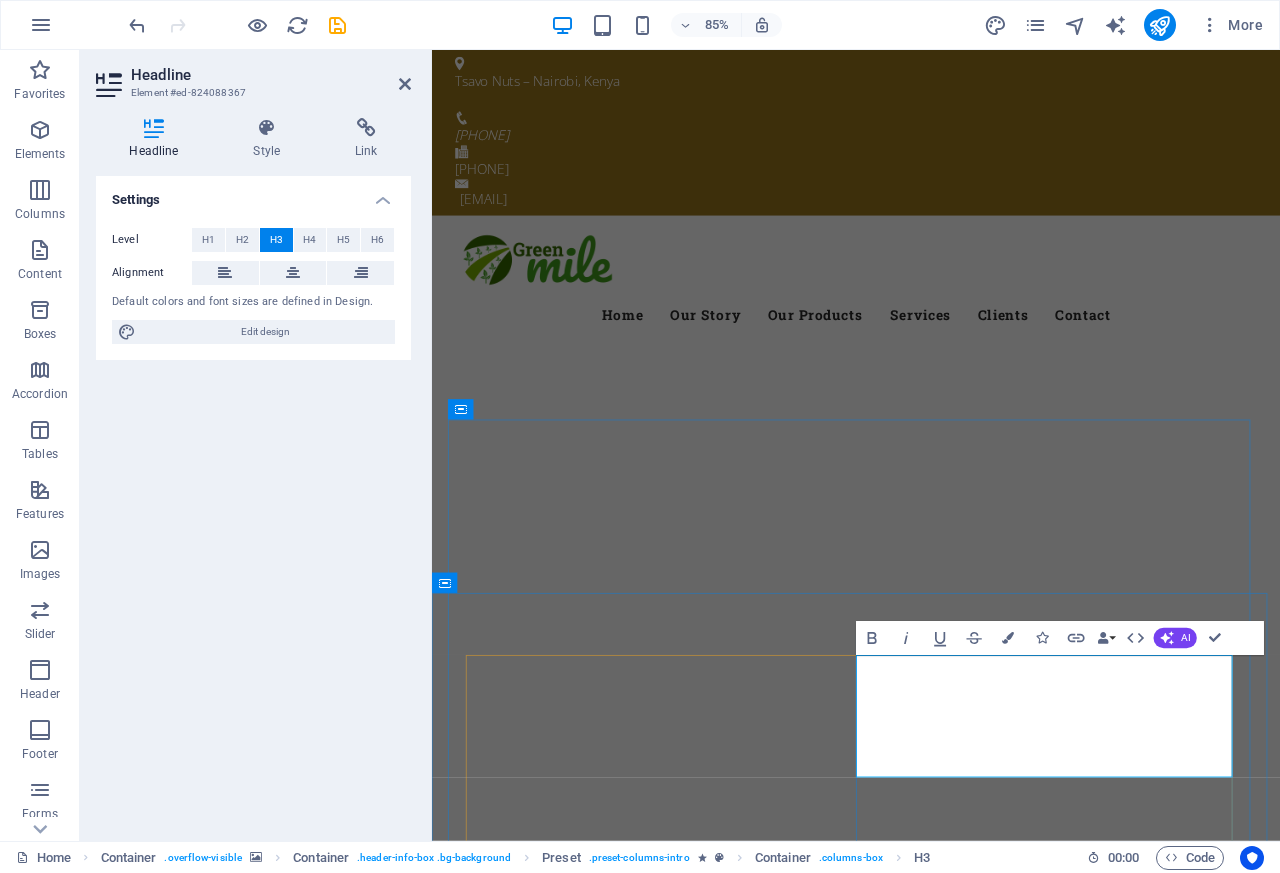 scroll, scrollTop: 31, scrollLeft: 3, axis: both 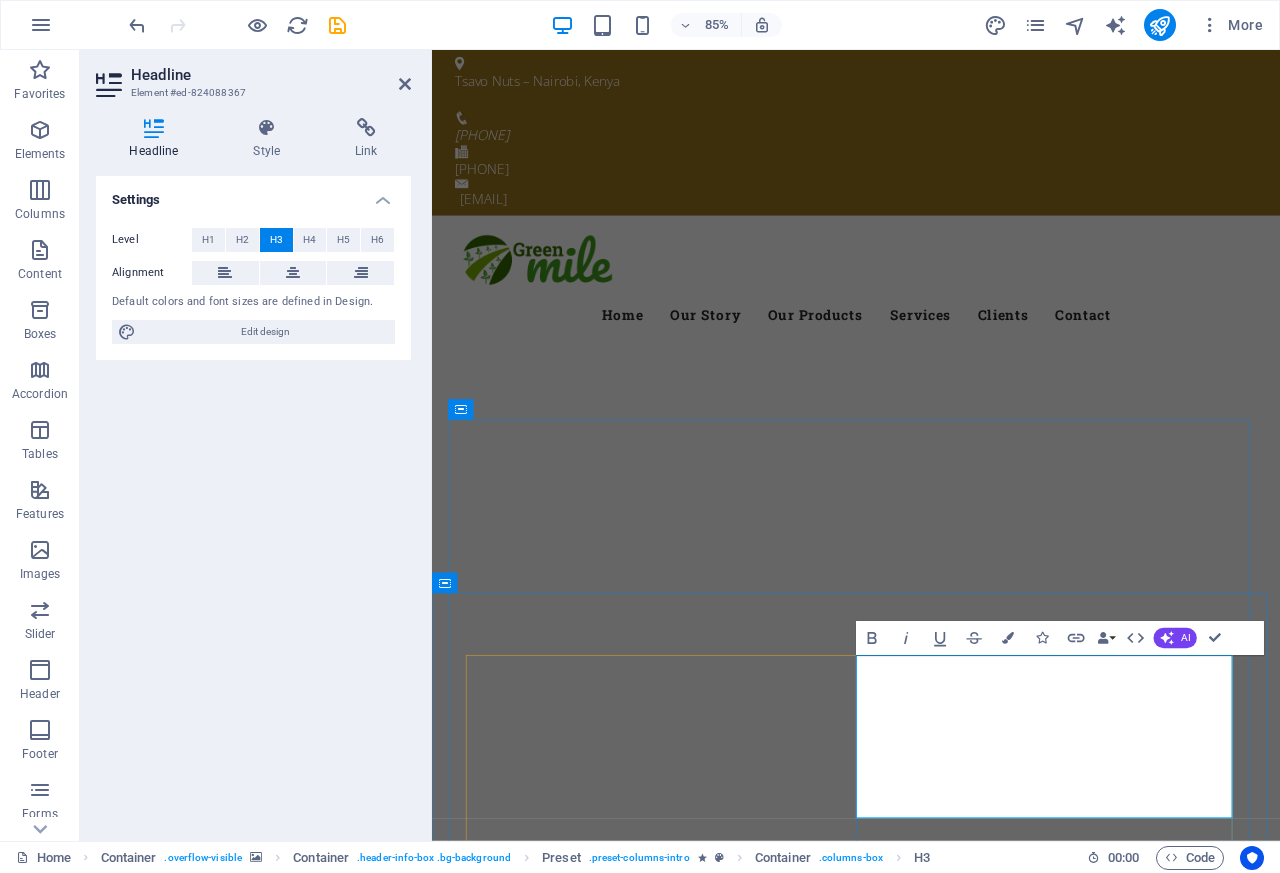 click on "Sustainably Sourced – Ethically Produced – Cracking Good Times" at bounding box center [931, 1718] 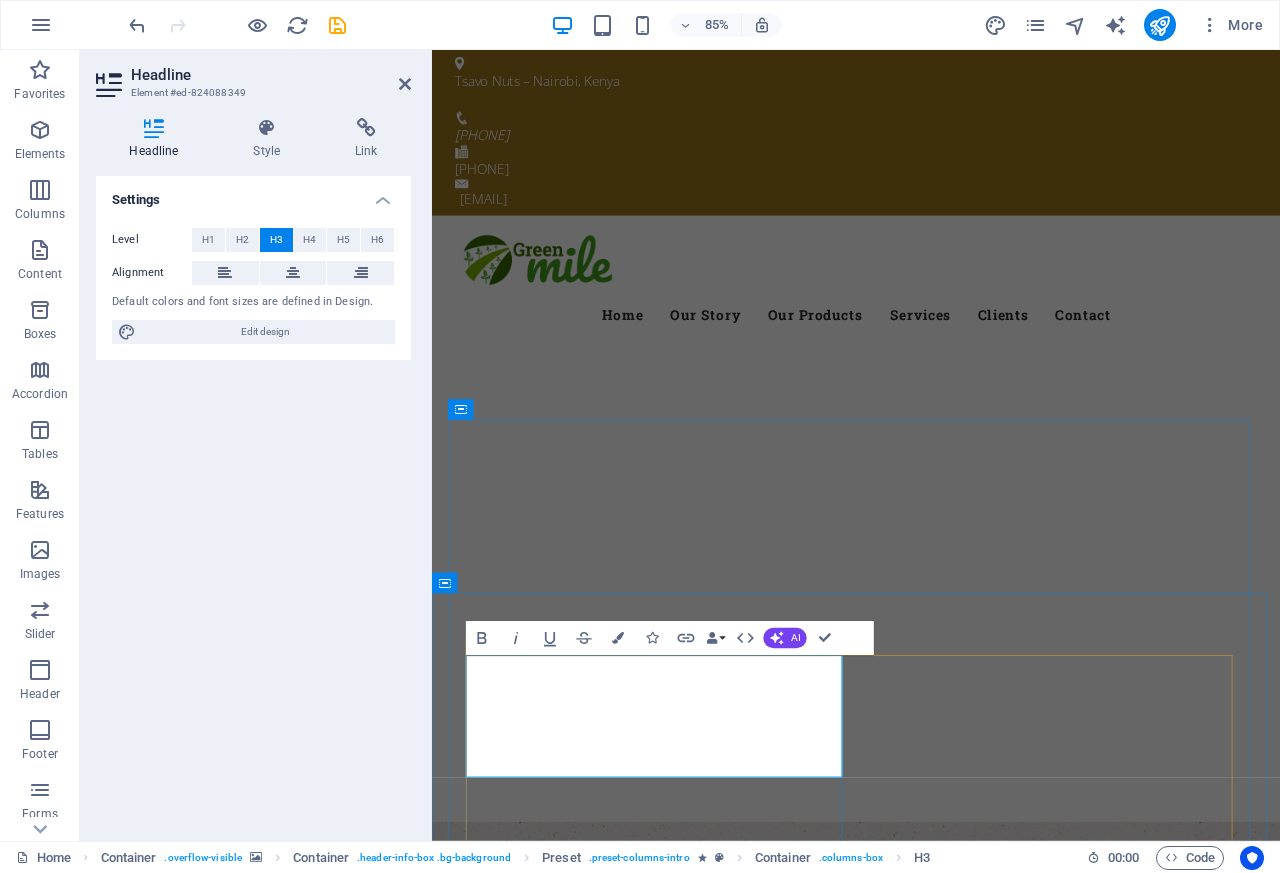 click on "Lorem ipsum dolor sit amet, consetetur sadipscing elitr, sed diam nonumy eirmod tempor invidunt ut labore et dolore magna aliquyam erat, sed diam voluptua." at bounding box center [931, 1680] 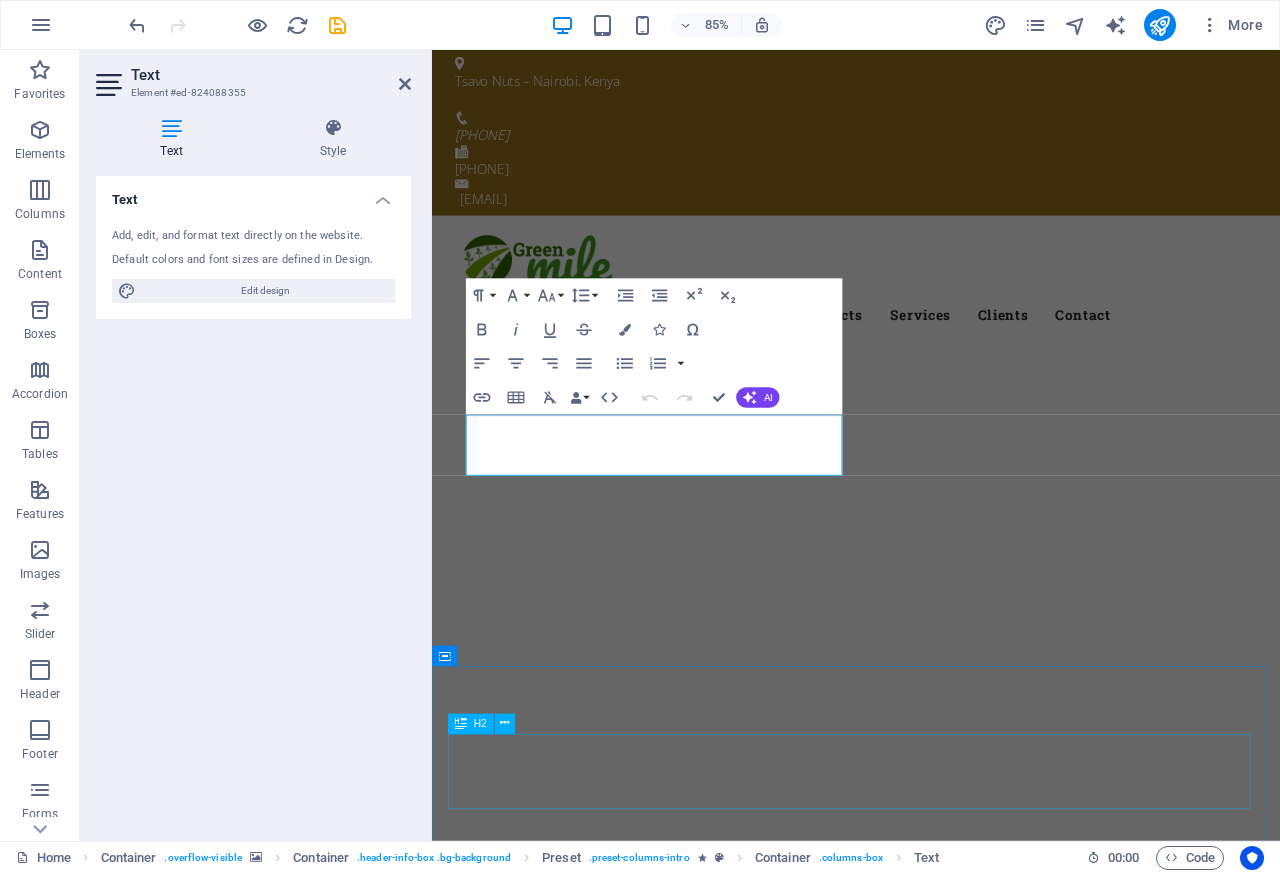 scroll, scrollTop: 435, scrollLeft: 0, axis: vertical 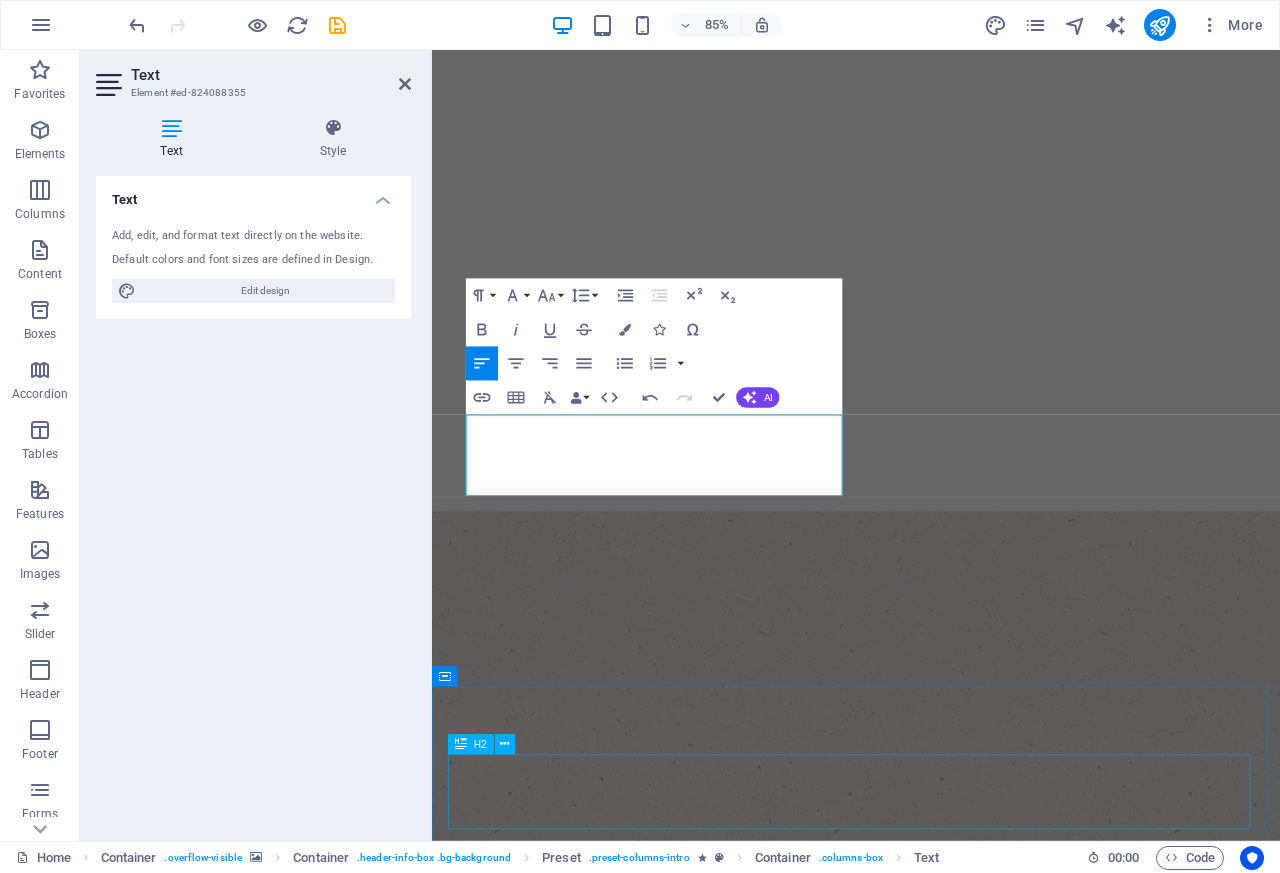 click on "Lorem ipsum dolor sit amet, consetetur sadipscing elitr, sed diam nonumy eirmod tempor invidunt ut labore et dolore magna aliquyam erat, sed diam voluptua." at bounding box center [931, 1509] 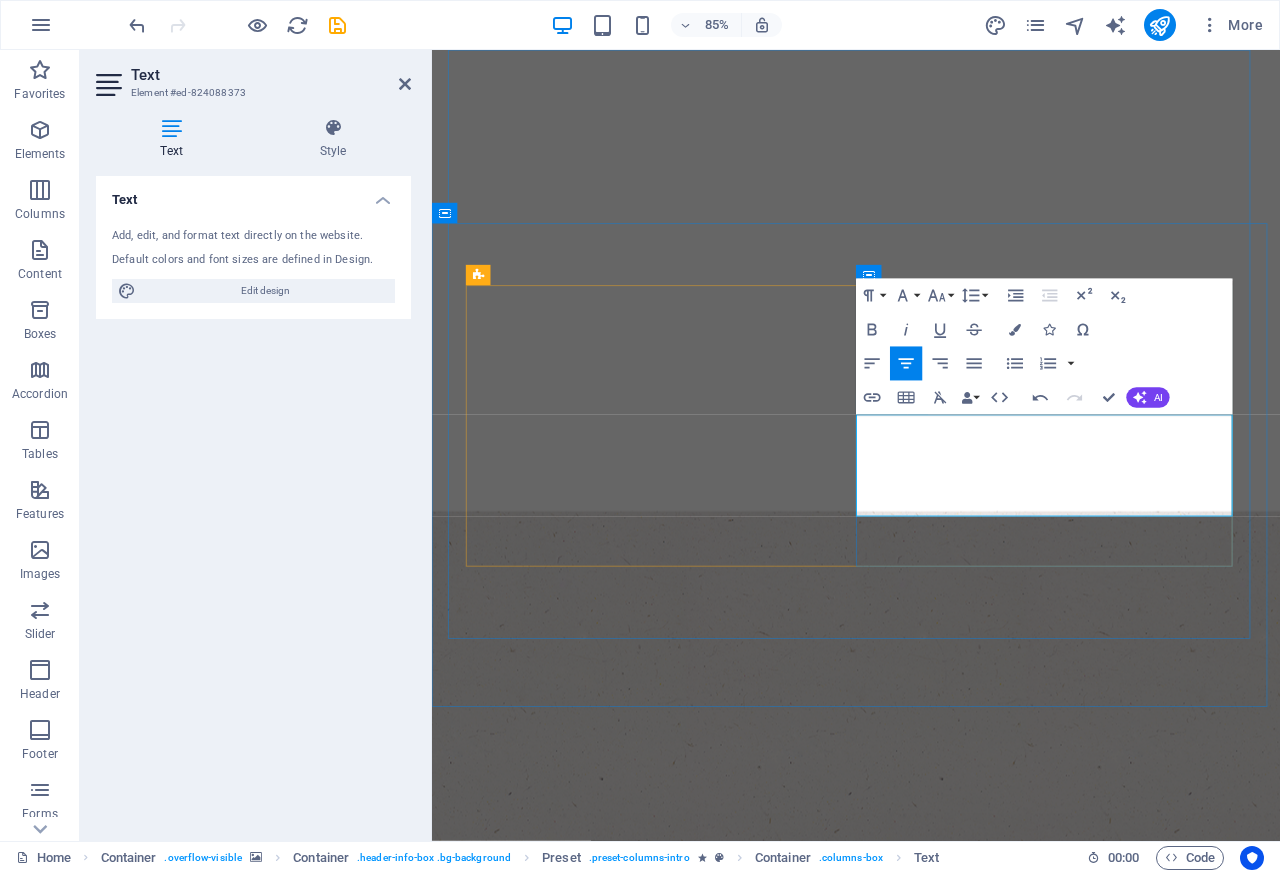 scroll, scrollTop: 3952, scrollLeft: 1, axis: both 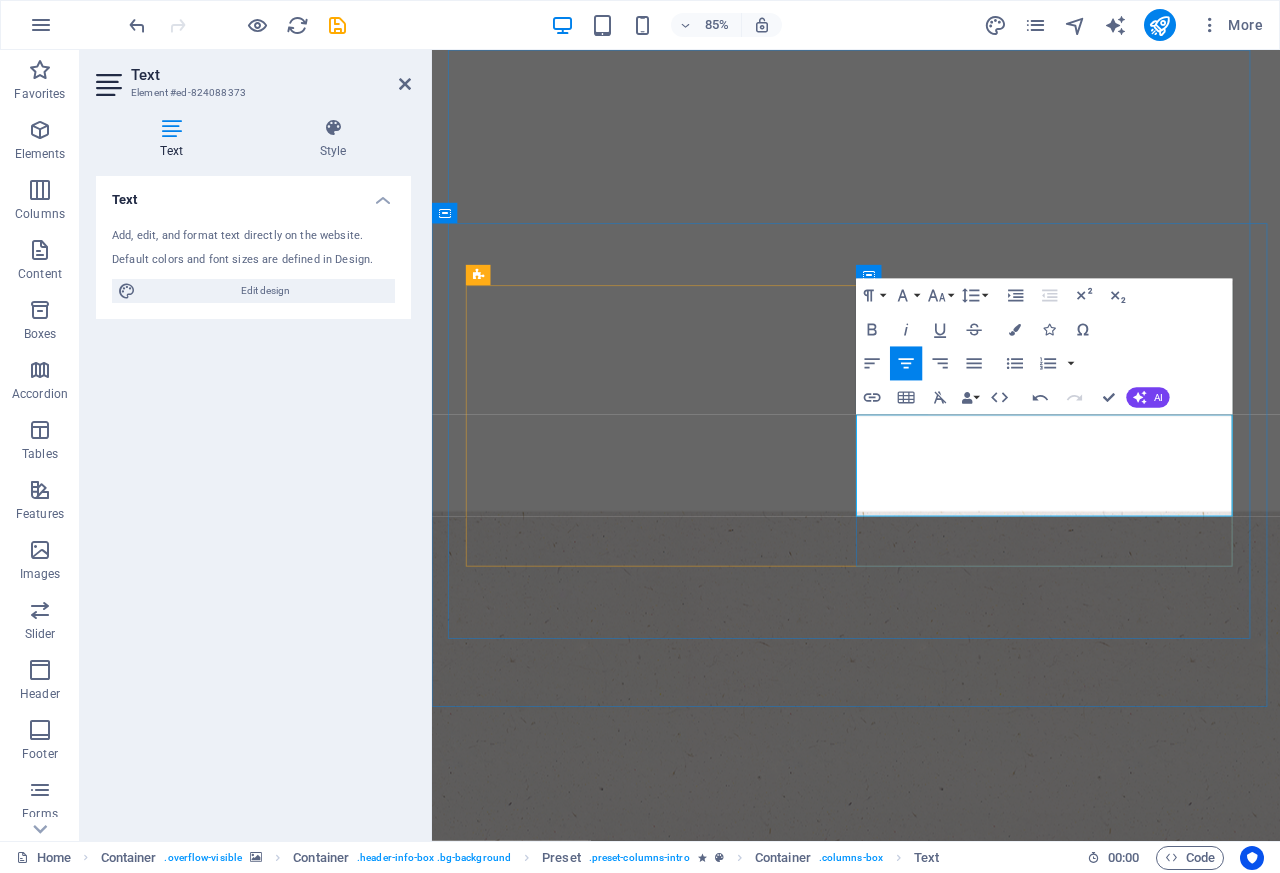 click on "learn more" at bounding box center [931, 1424] 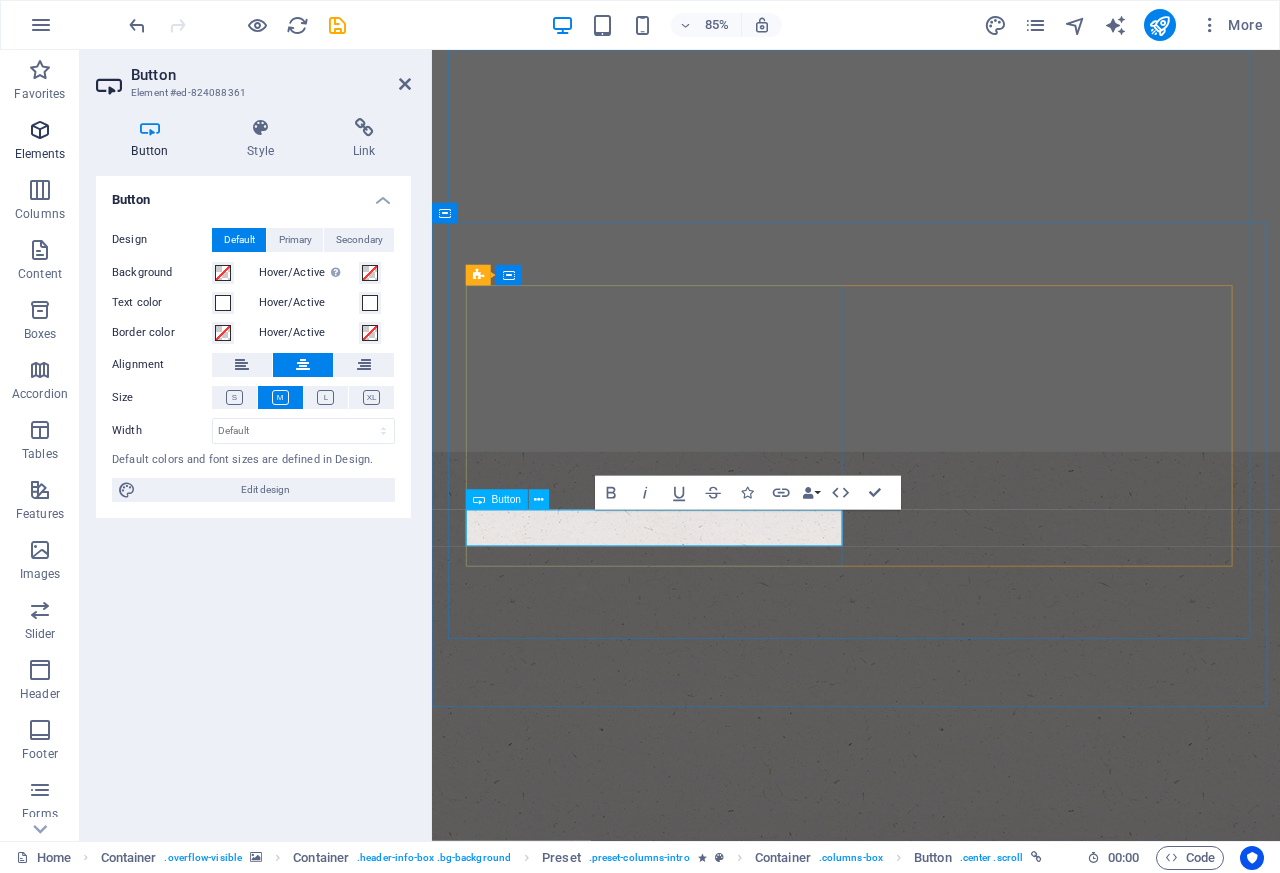 click on "Elements" at bounding box center (40, 154) 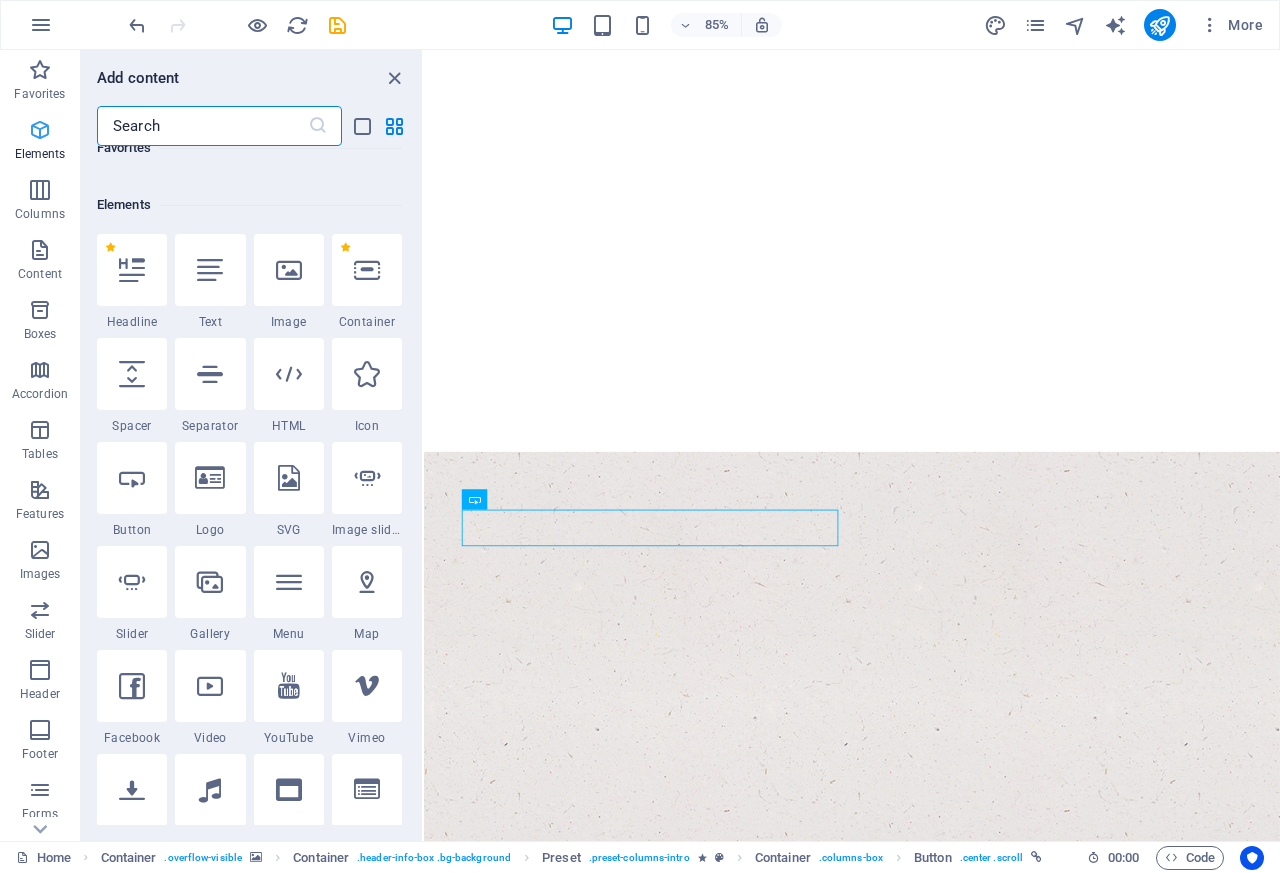 scroll, scrollTop: 212, scrollLeft: 0, axis: vertical 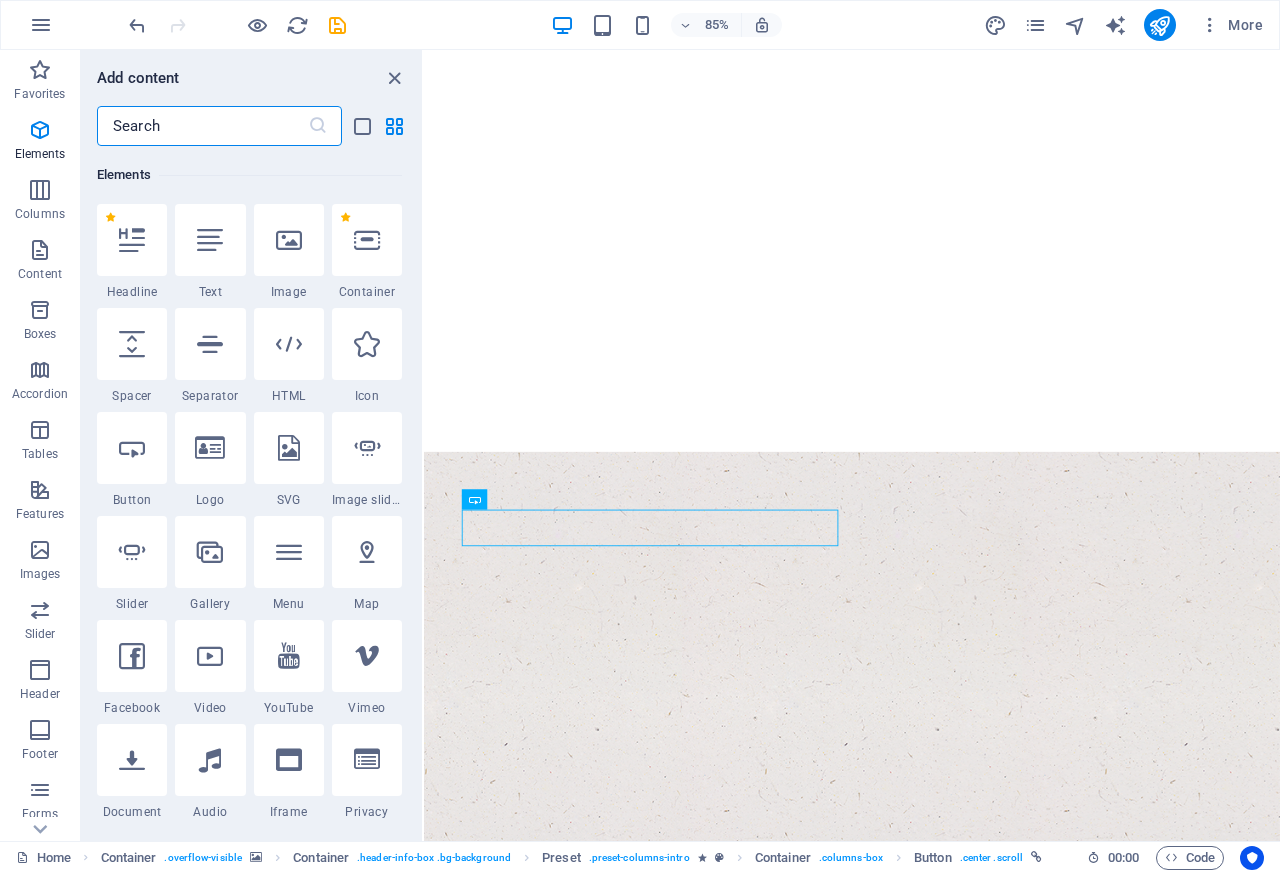 click on "learn more" at bounding box center (928, 1354) 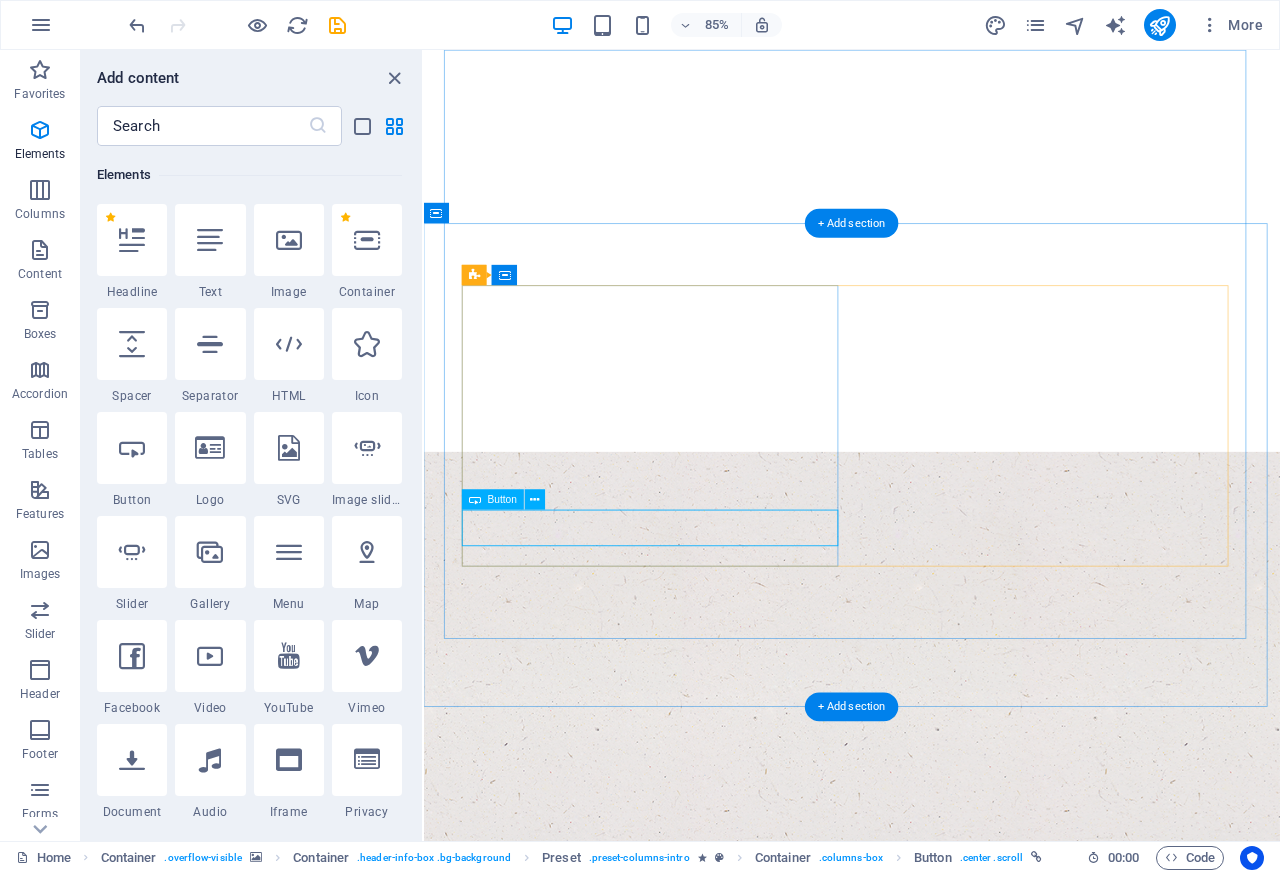 click on "Button" at bounding box center [493, 500] 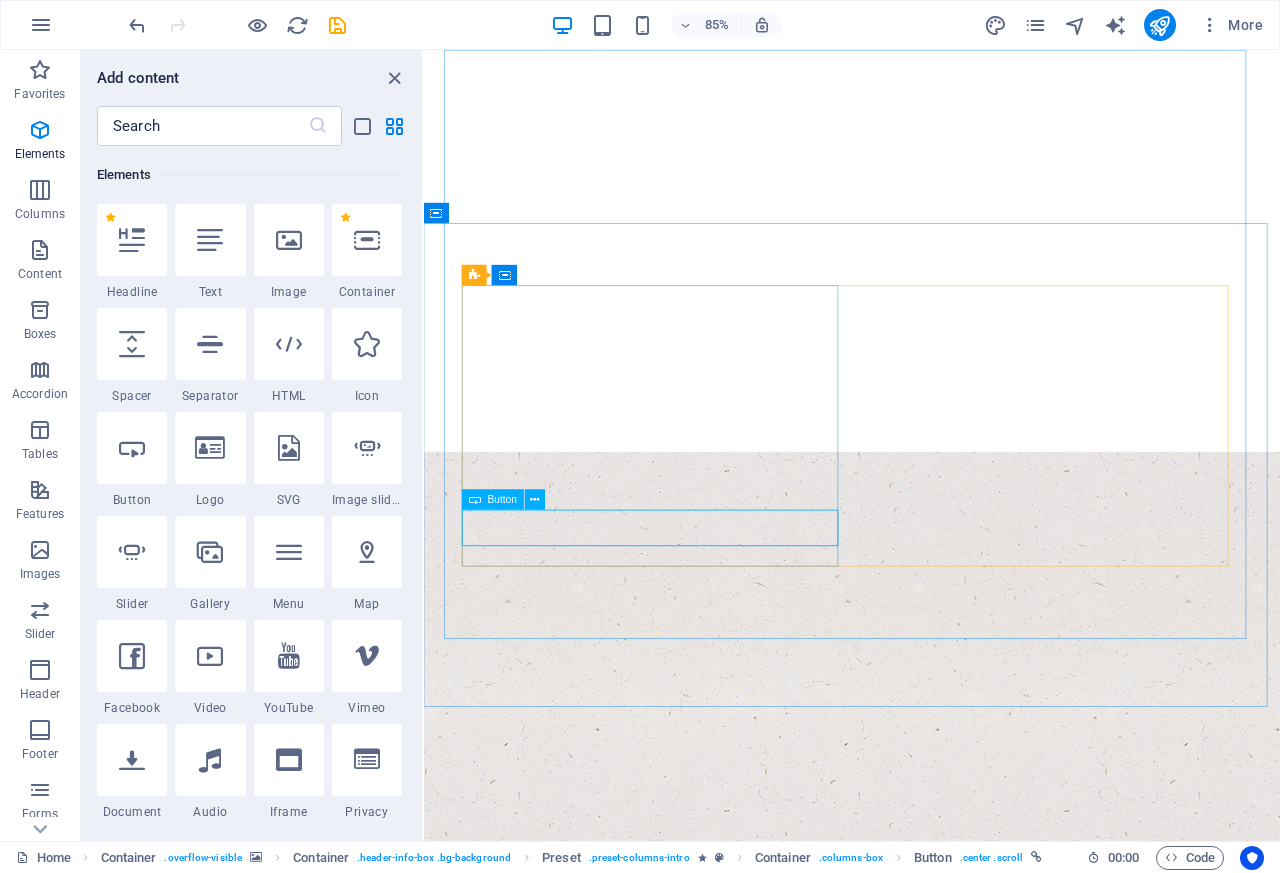 click on "Button" at bounding box center (502, 500) 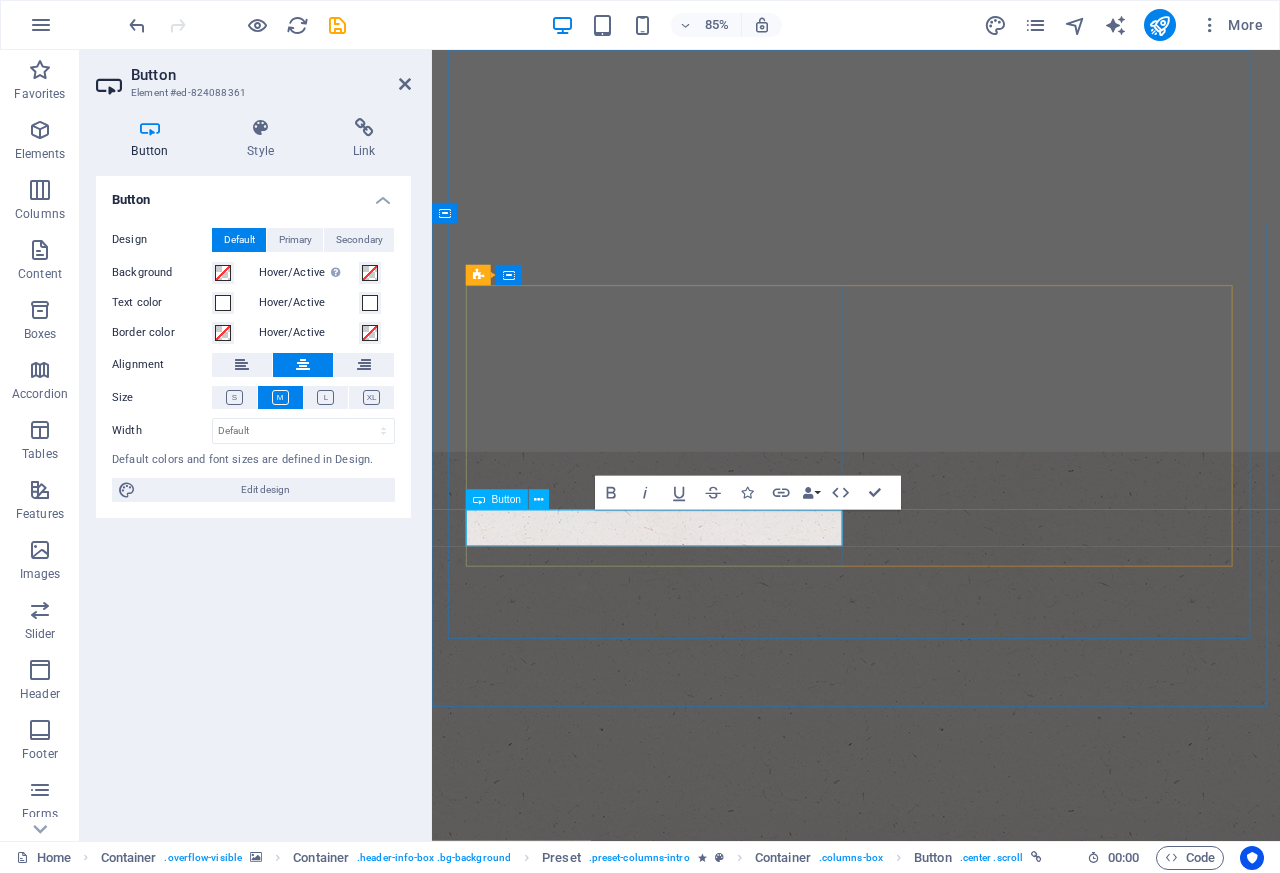 click on "learn more" at bounding box center (931, 1354) 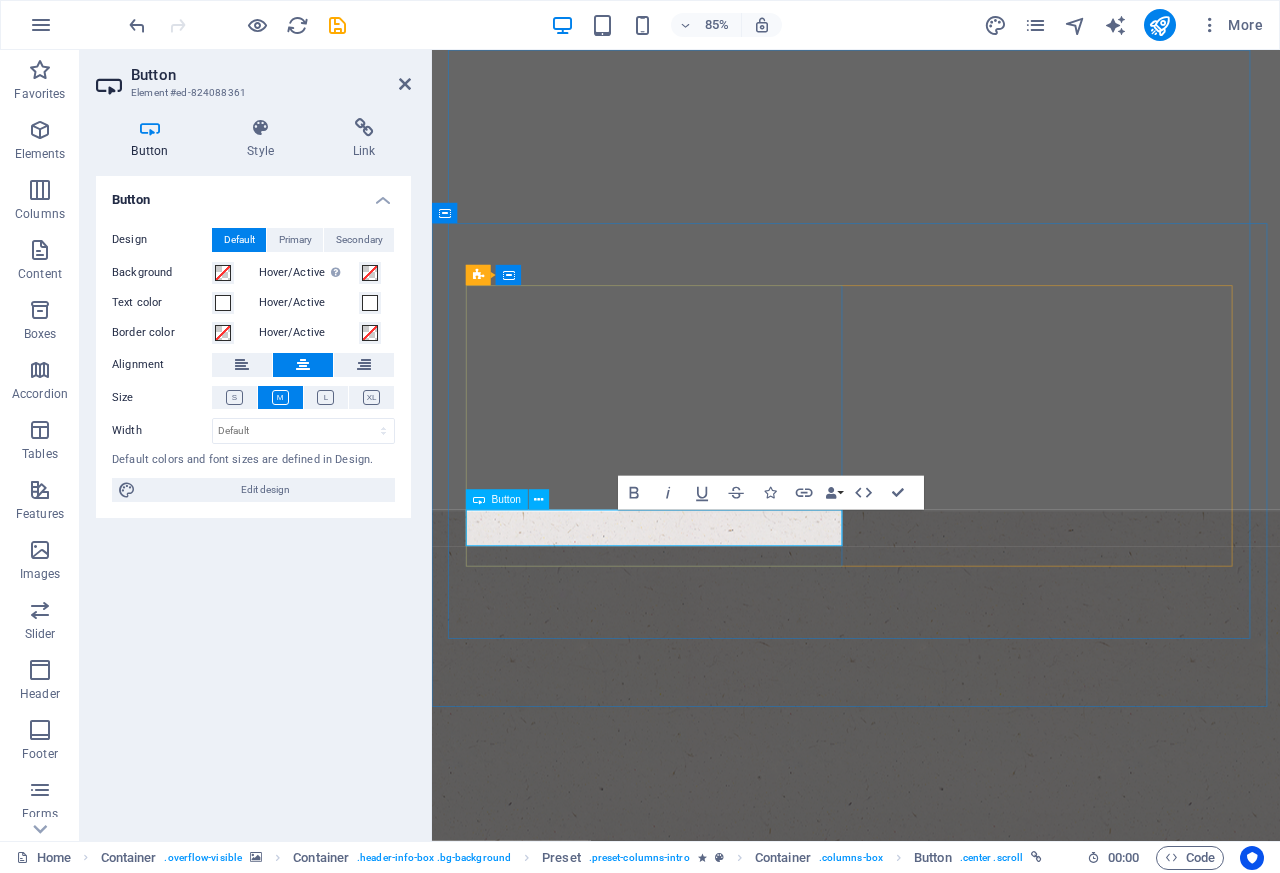 click on "more" at bounding box center (931, 1424) 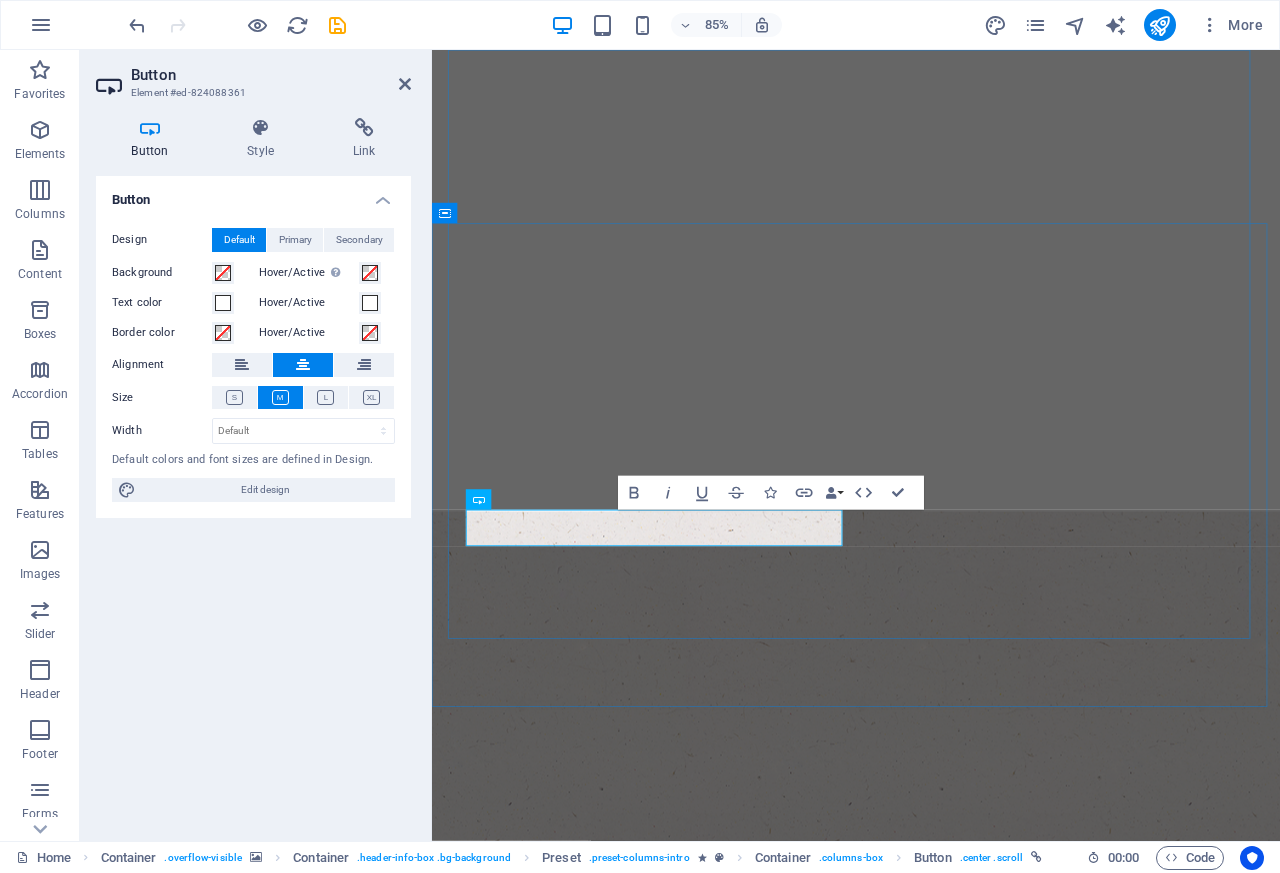 drag, startPoint x: 929, startPoint y: 553, endPoint x: 606, endPoint y: 697, distance: 353.6453 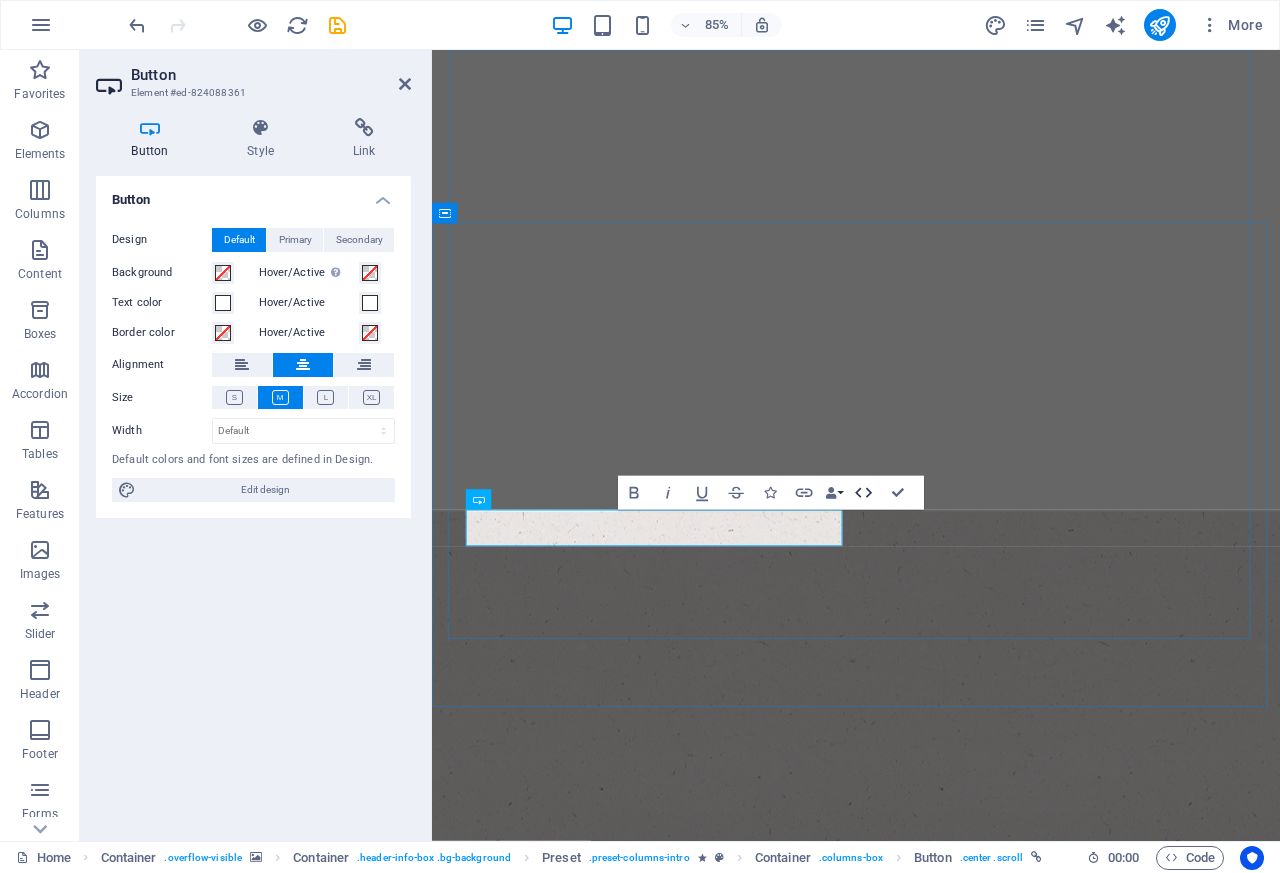 click 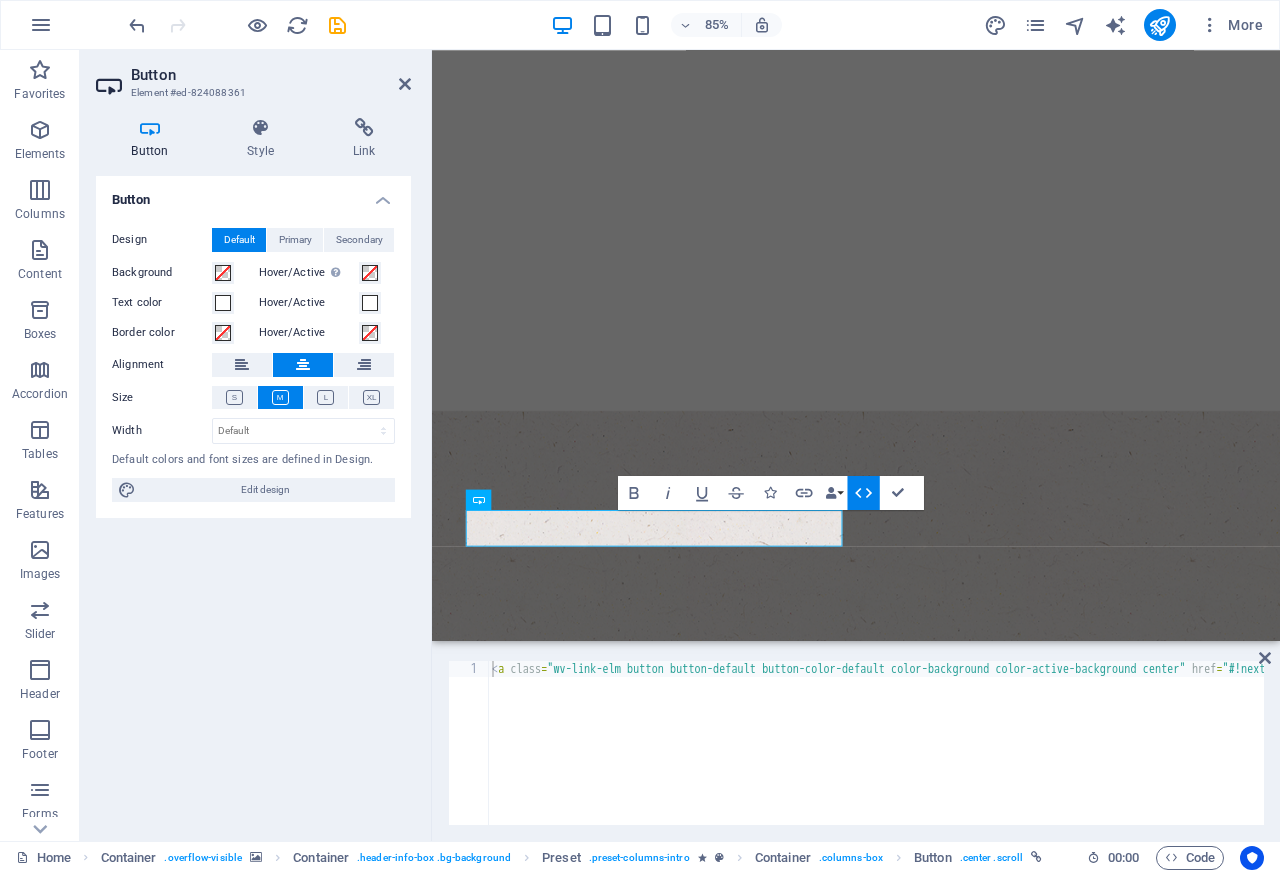 scroll, scrollTop: 317, scrollLeft: 0, axis: vertical 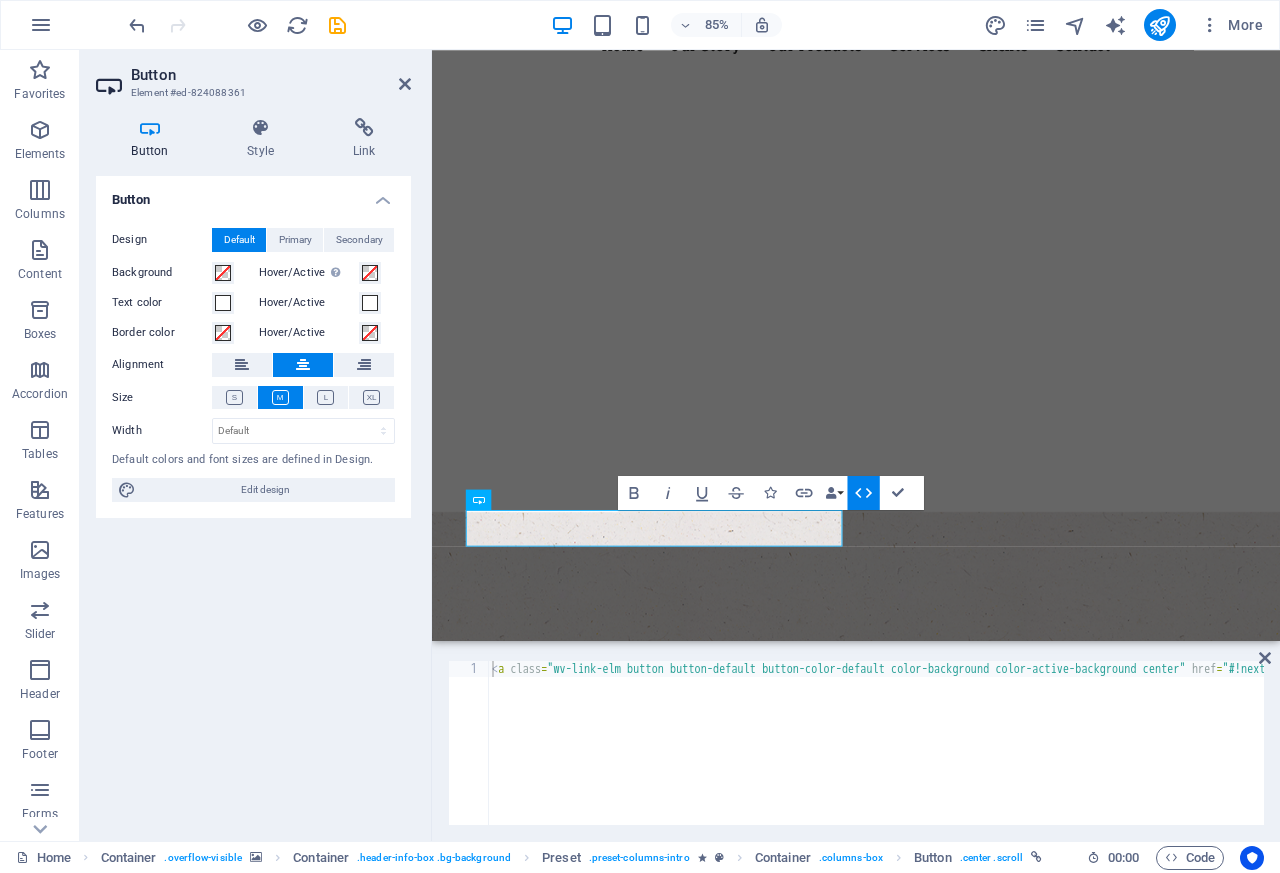 click on "< a   class = "wv-link-elm button button-default button-color-default color-background color-active-background center"   href = "#!next"   contenteditable = "true" > &nbsp; more </ a >" at bounding box center [1097, 757] 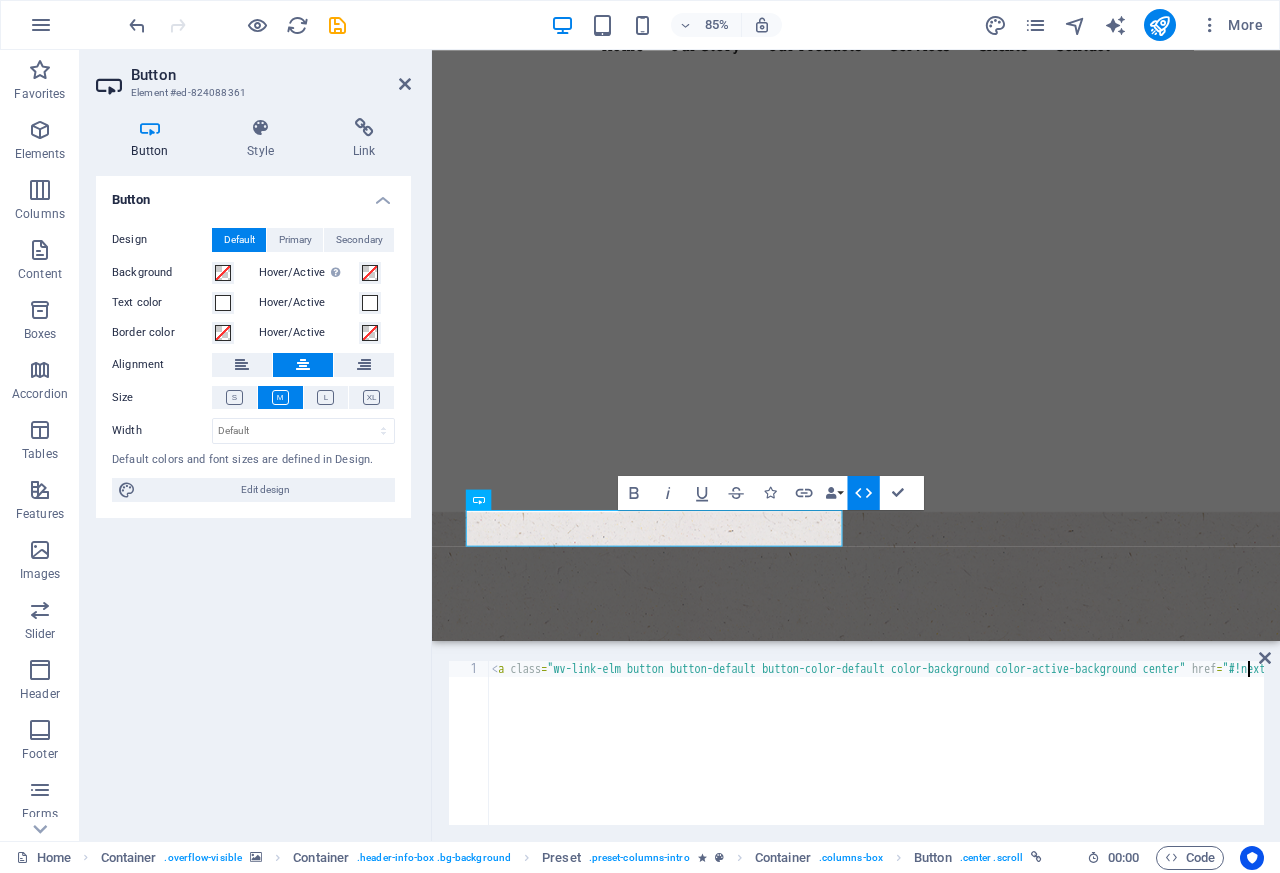 click on "more" at bounding box center [931, 1424] 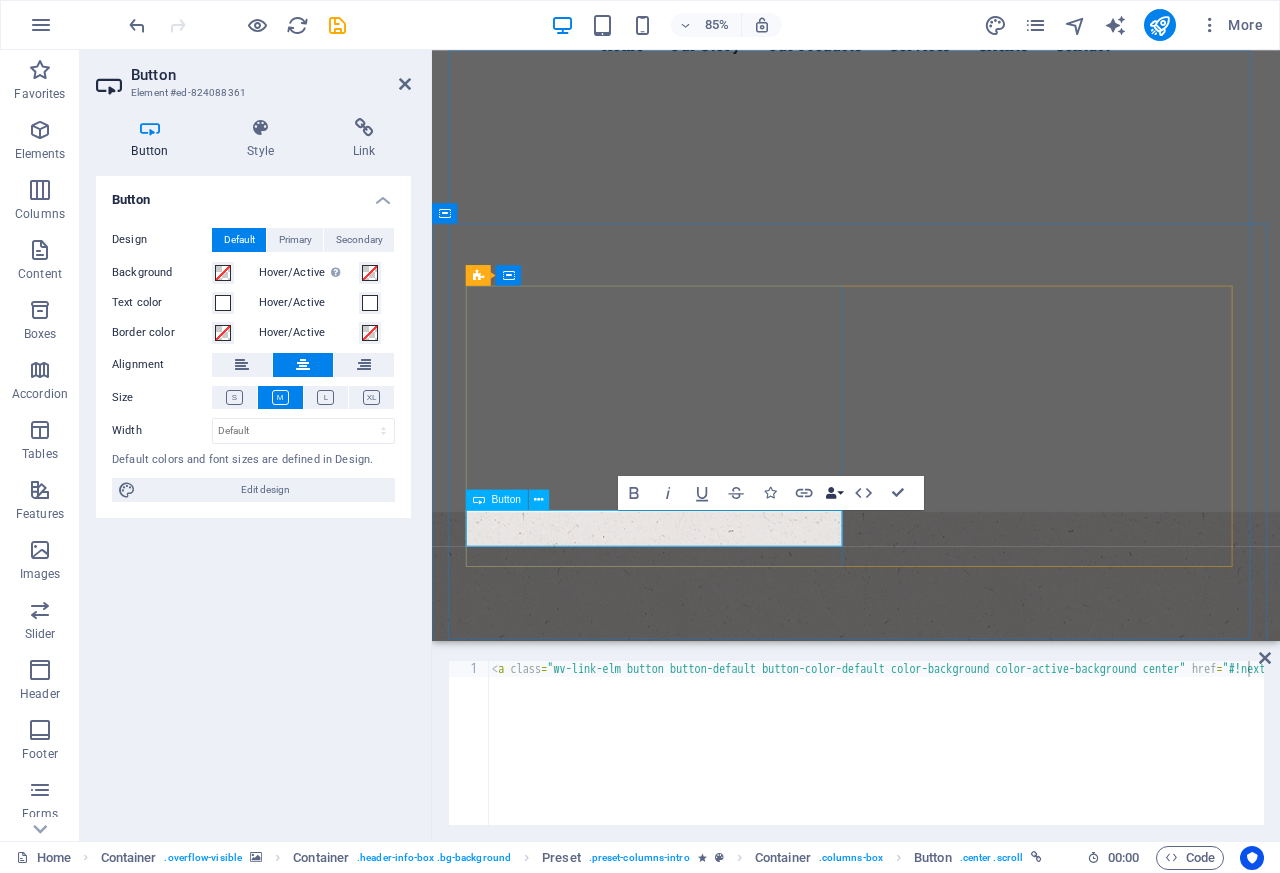click on "Data Bindings" at bounding box center (834, 493) 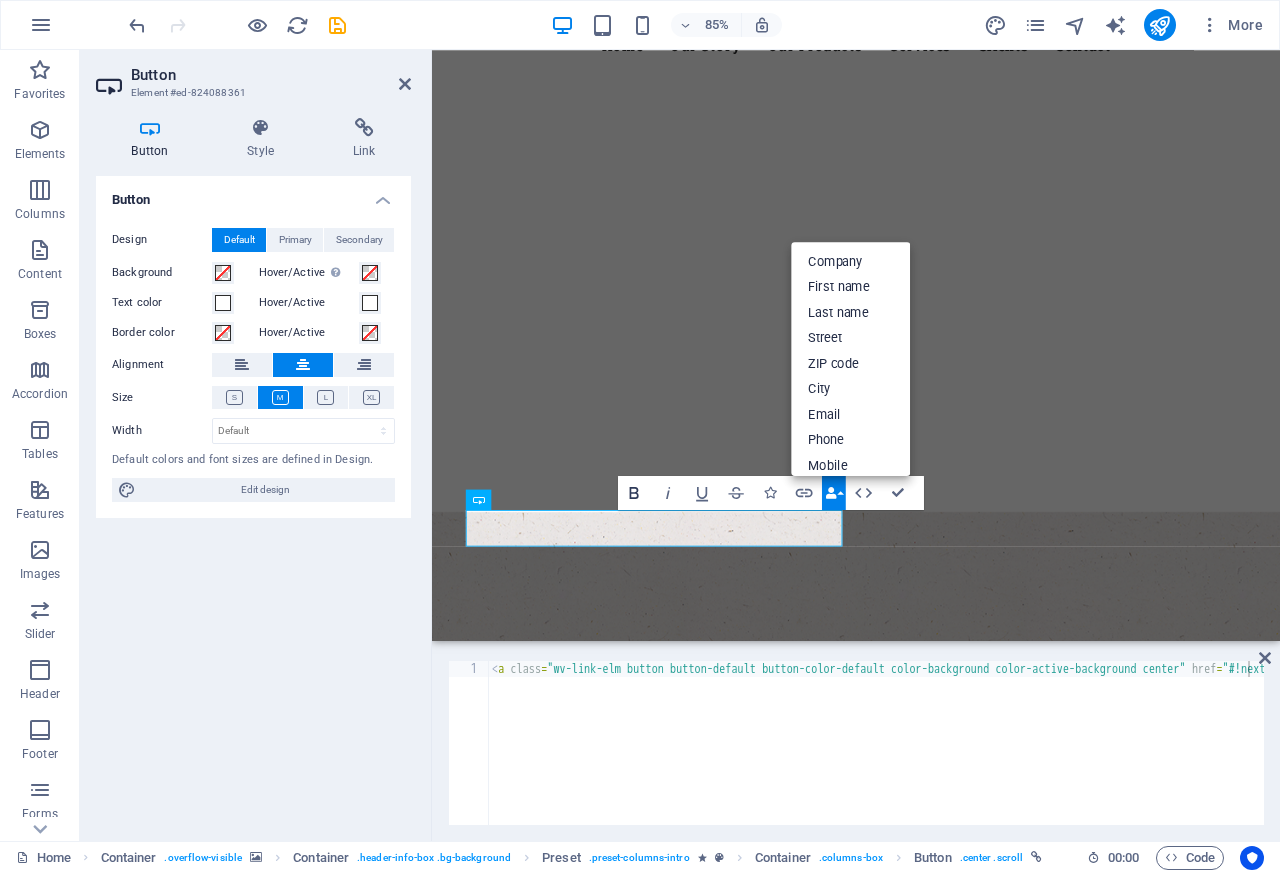 click on "Bold" at bounding box center [634, 493] 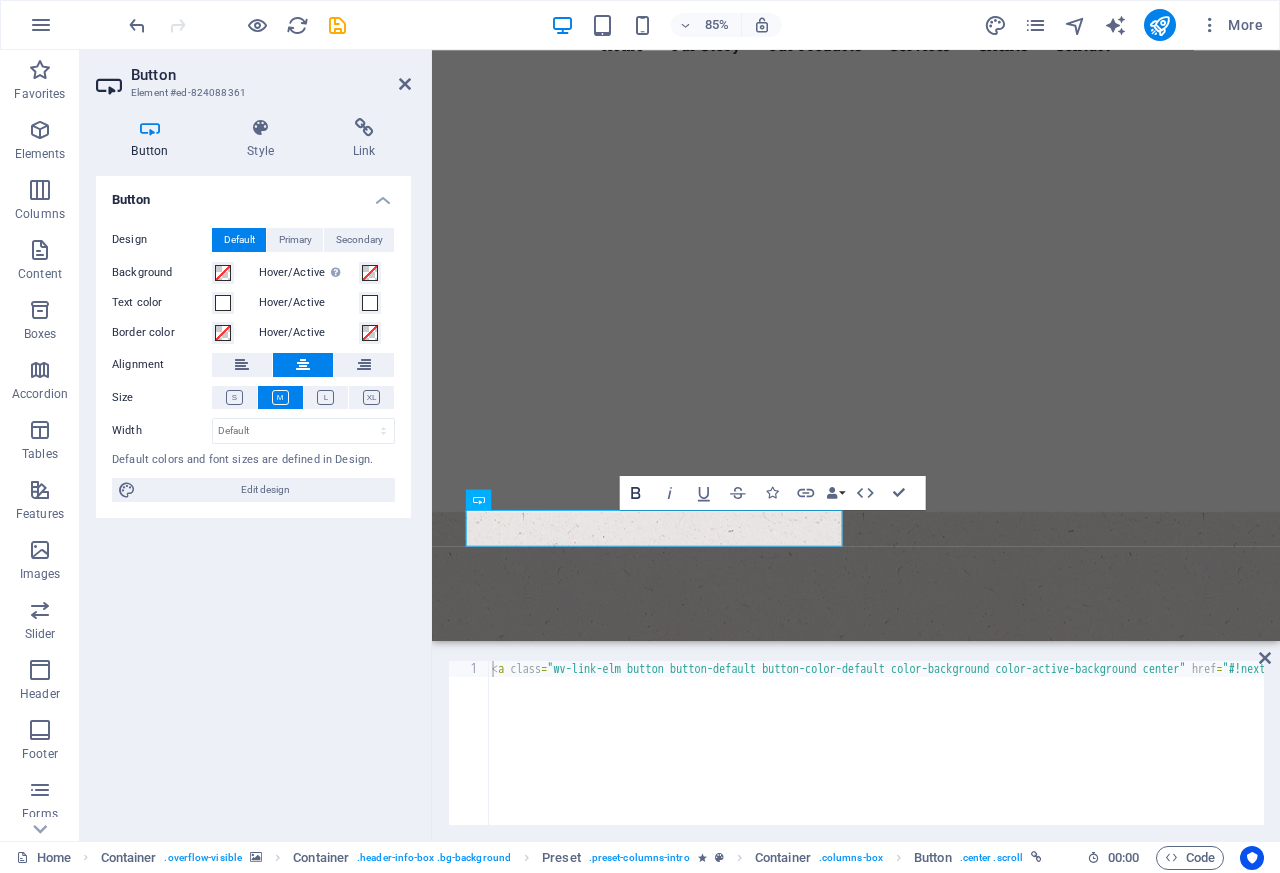 scroll, scrollTop: 0, scrollLeft: 3, axis: horizontal 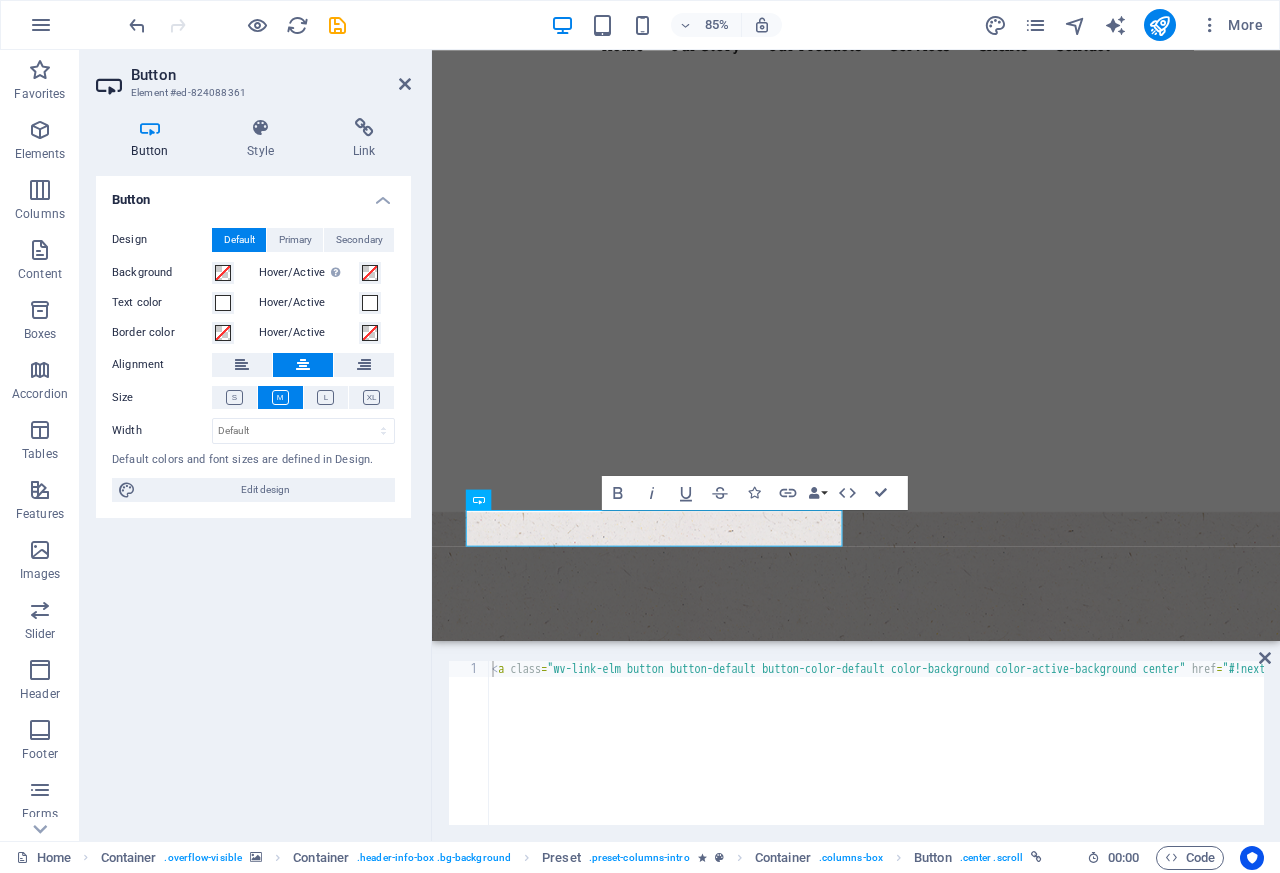click on "our Products" at bounding box center (931, 1618) 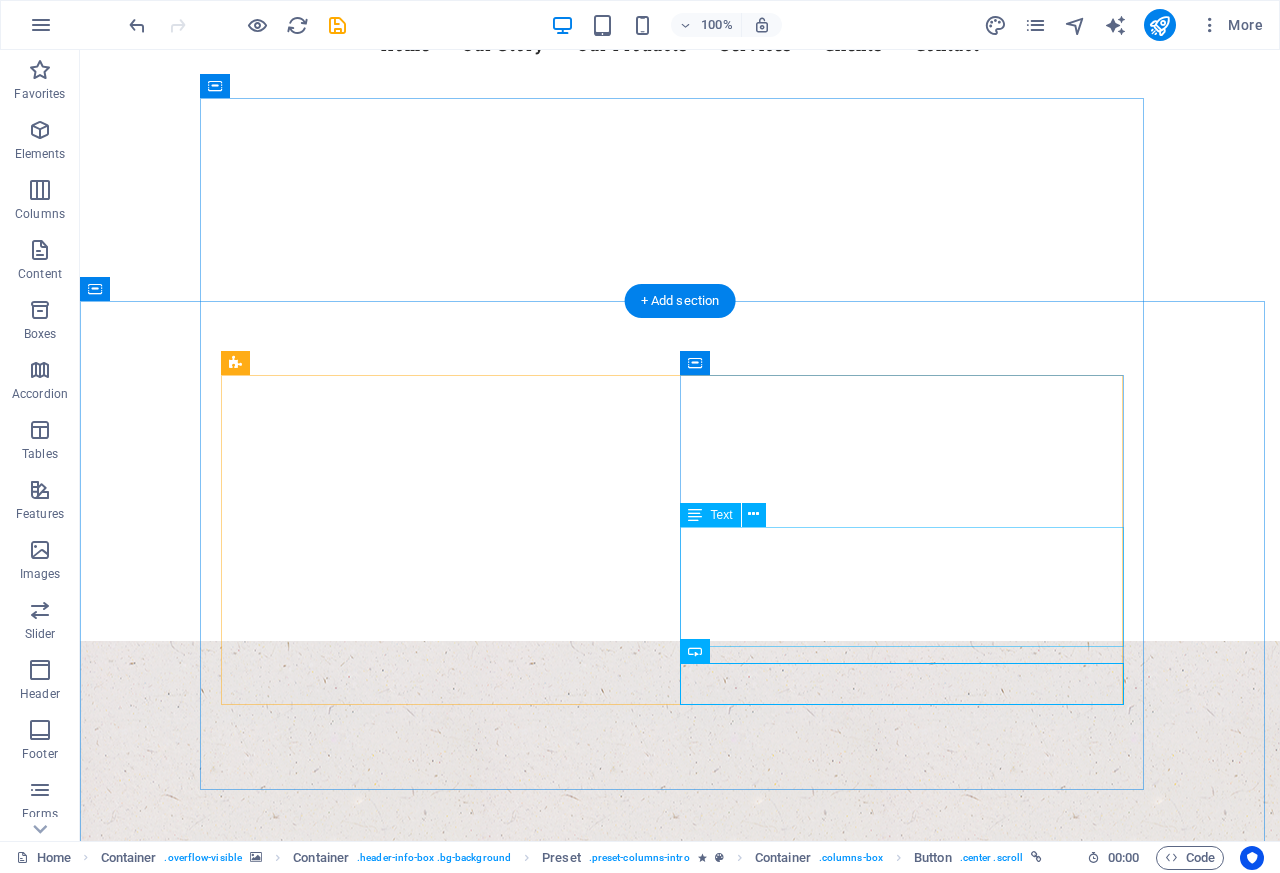 click on "Our cold‑pressed macadamia oil boasts a high smoke point and resistance to oxidation. Rich in monounsaturated fats, it’s perfect for high‑heat cooking and delicious in dressings. Its emollient properties also make it a nourishing ingredient for skincare." at bounding box center (680, 1593) 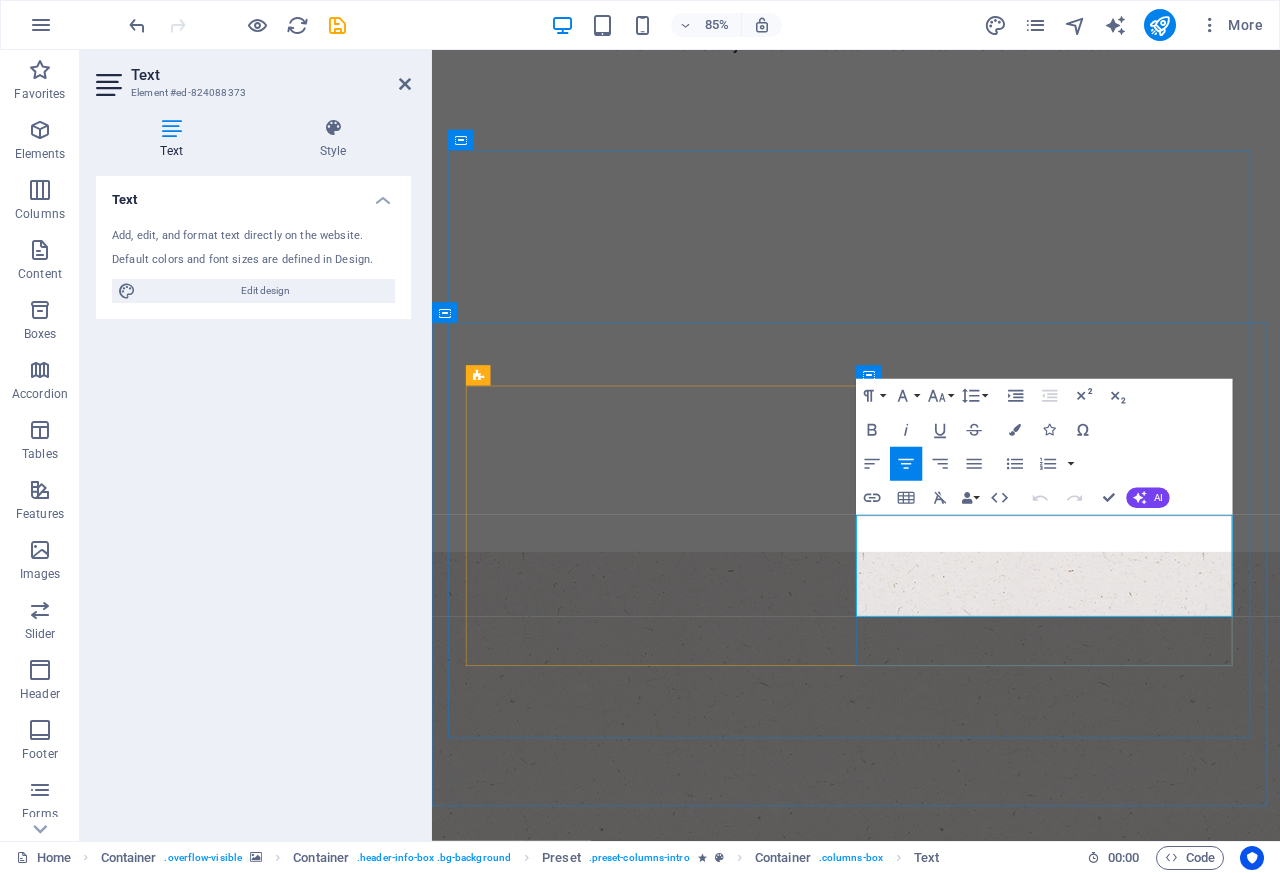 click on "Our cold‑pressed macadamia oil boasts a high smoke point and resistance to oxidation. Rich in monounsaturated fats, it’s perfect for high‑heat cooking and delicious in dressings. Its emollient properties also make it a nourishing ingredient for skincare." at bounding box center [931, 1593] 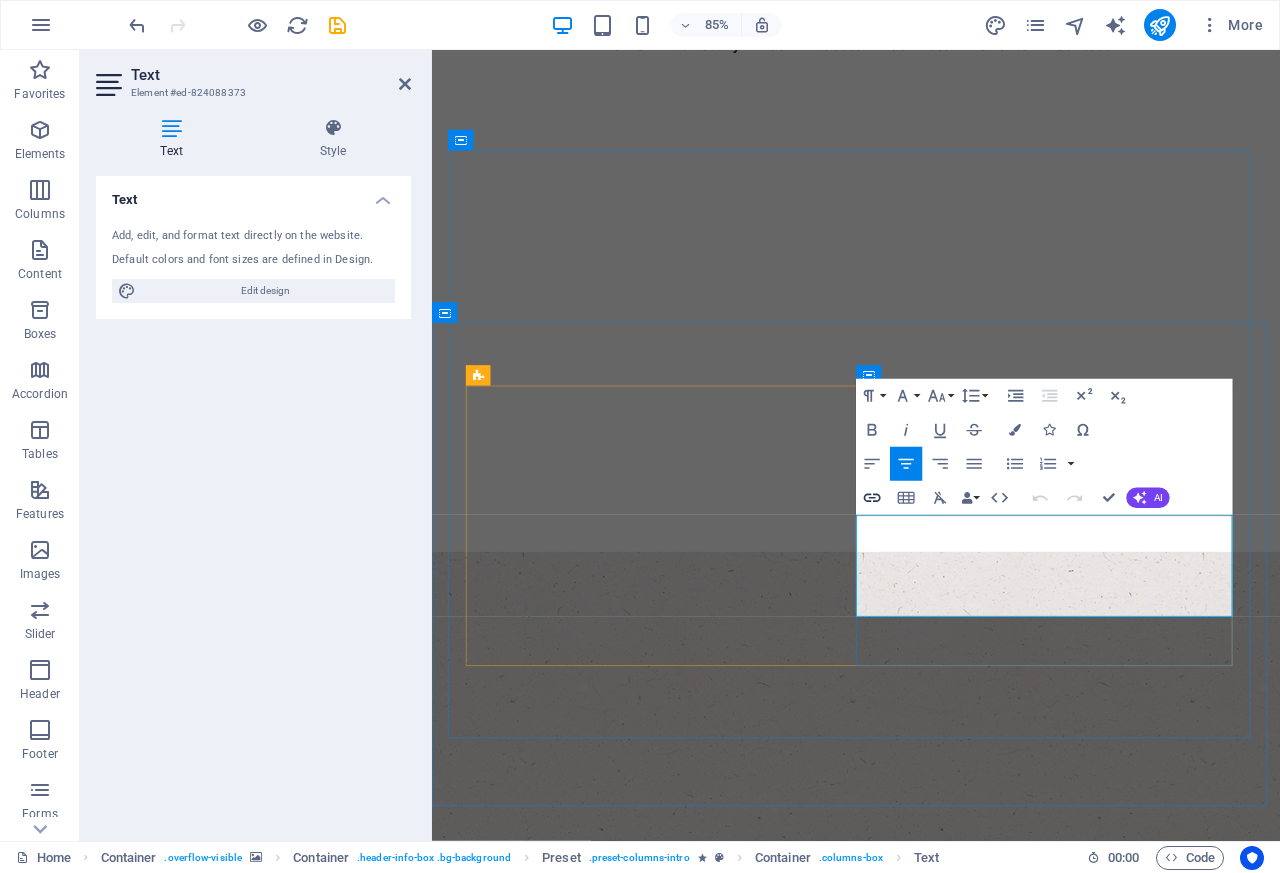 click 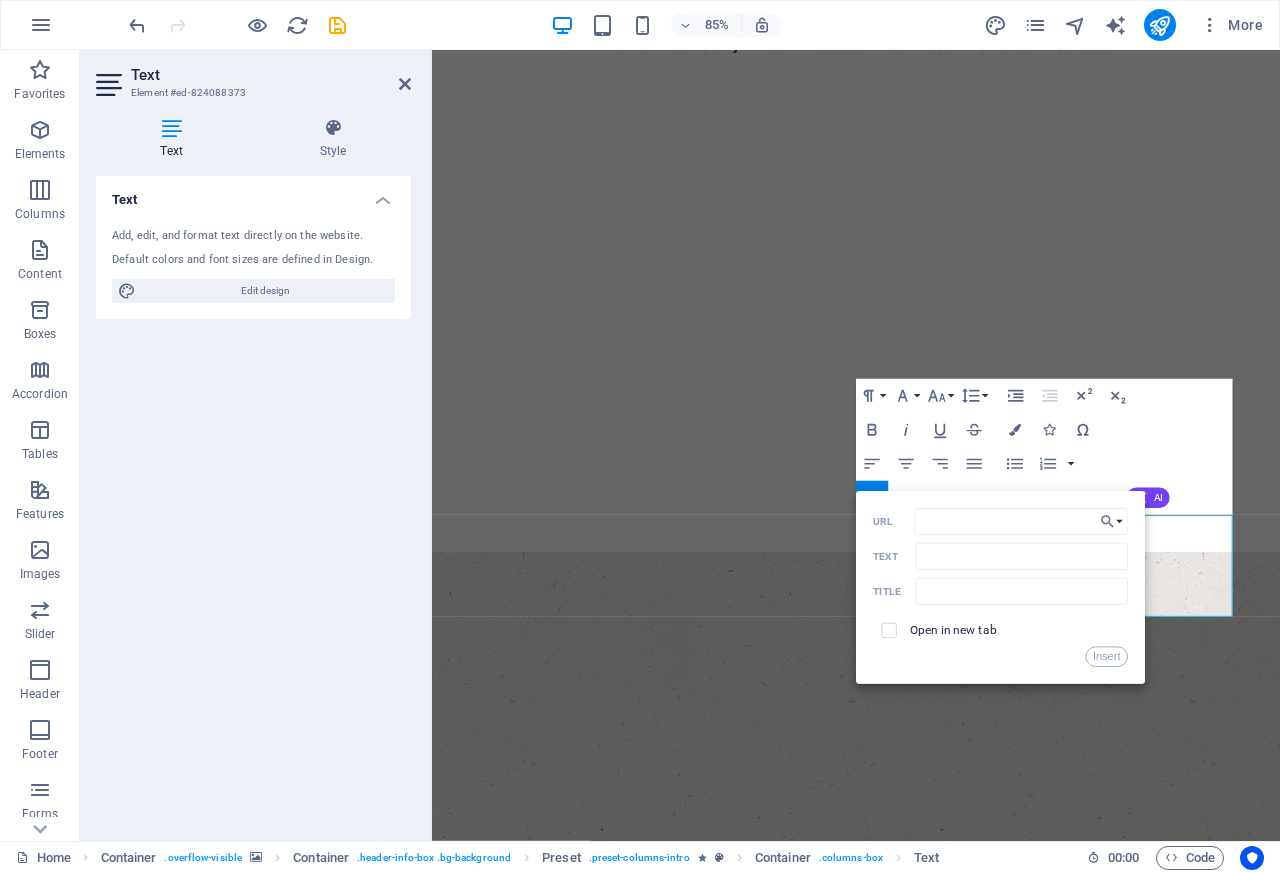 click on "Welcome to Tsavo Nuts – Premium Organic Nuts & Oils Sustainably Sourced – Ethically Produced – Cracking Good Times We source our macadamia and organic nuts from local farmers across Kenya, nurturing sustainable practices and fair trade relationships. Every nut is hand‑selected to ensure exceptional flavor, freshness and nutrition. Our Story Experience the Finest Macadamia & Organic Nut Oils Our cold‑pressed macadamia oil boasts a high smoke point and resistance to oxidation. Rich in monounsaturated fats, it’s perfect for high‑heat cooking and  ​ ​ delicious in dressings. Its emollient properties also make it a nourishing ingredient for skincare.  our Products" at bounding box center (931, 1389) 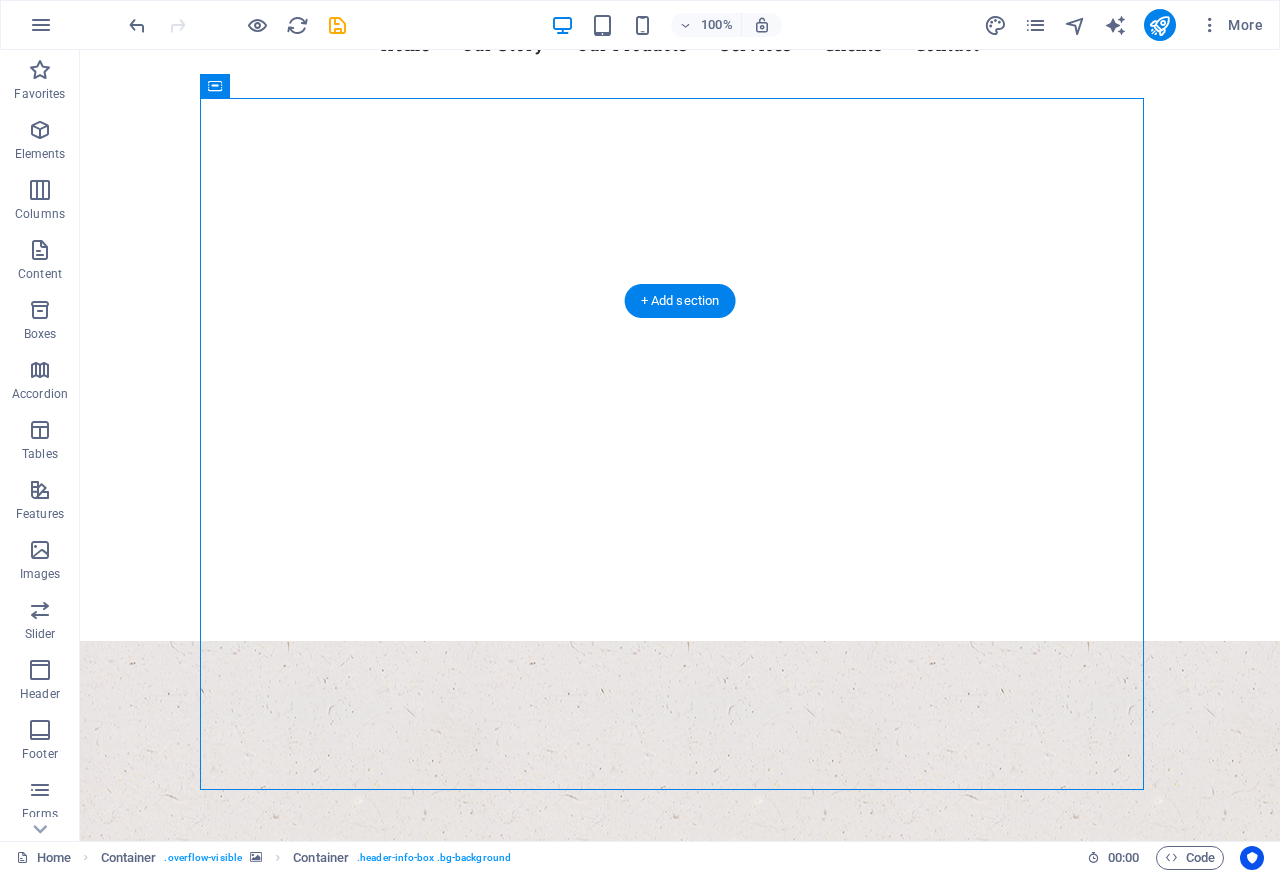 click at bounding box center (680, 1637) 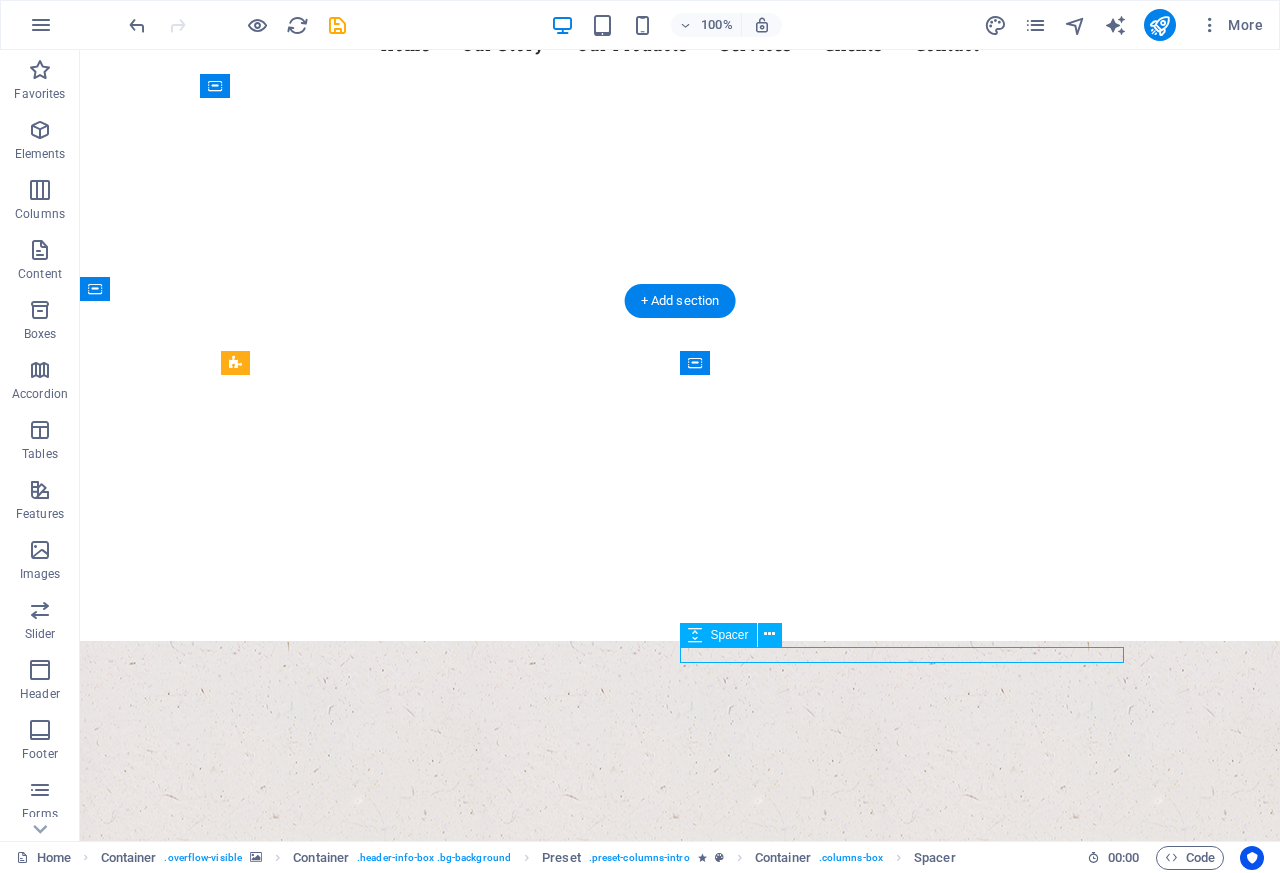 click on "our Products" at bounding box center [680, 1666] 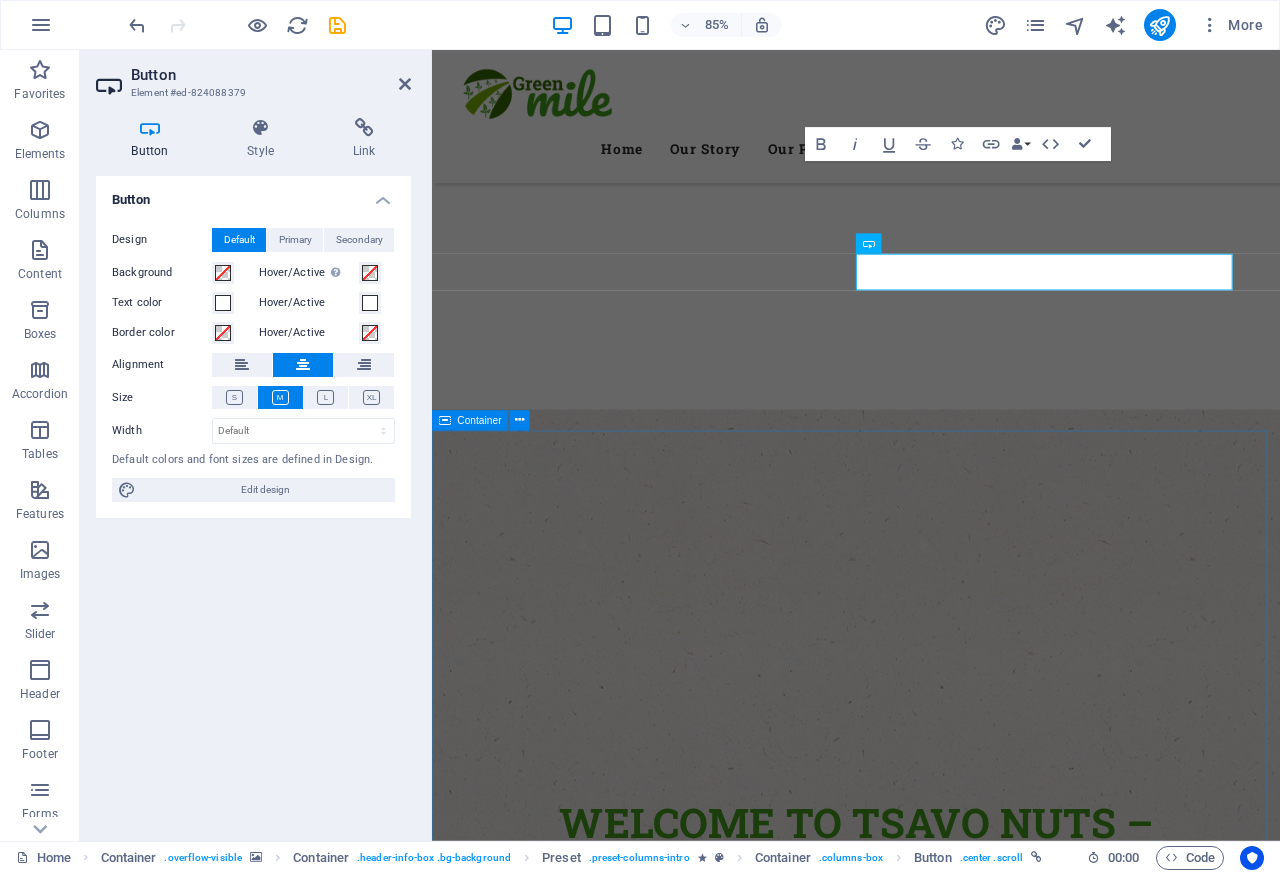 scroll, scrollTop: 917, scrollLeft: 0, axis: vertical 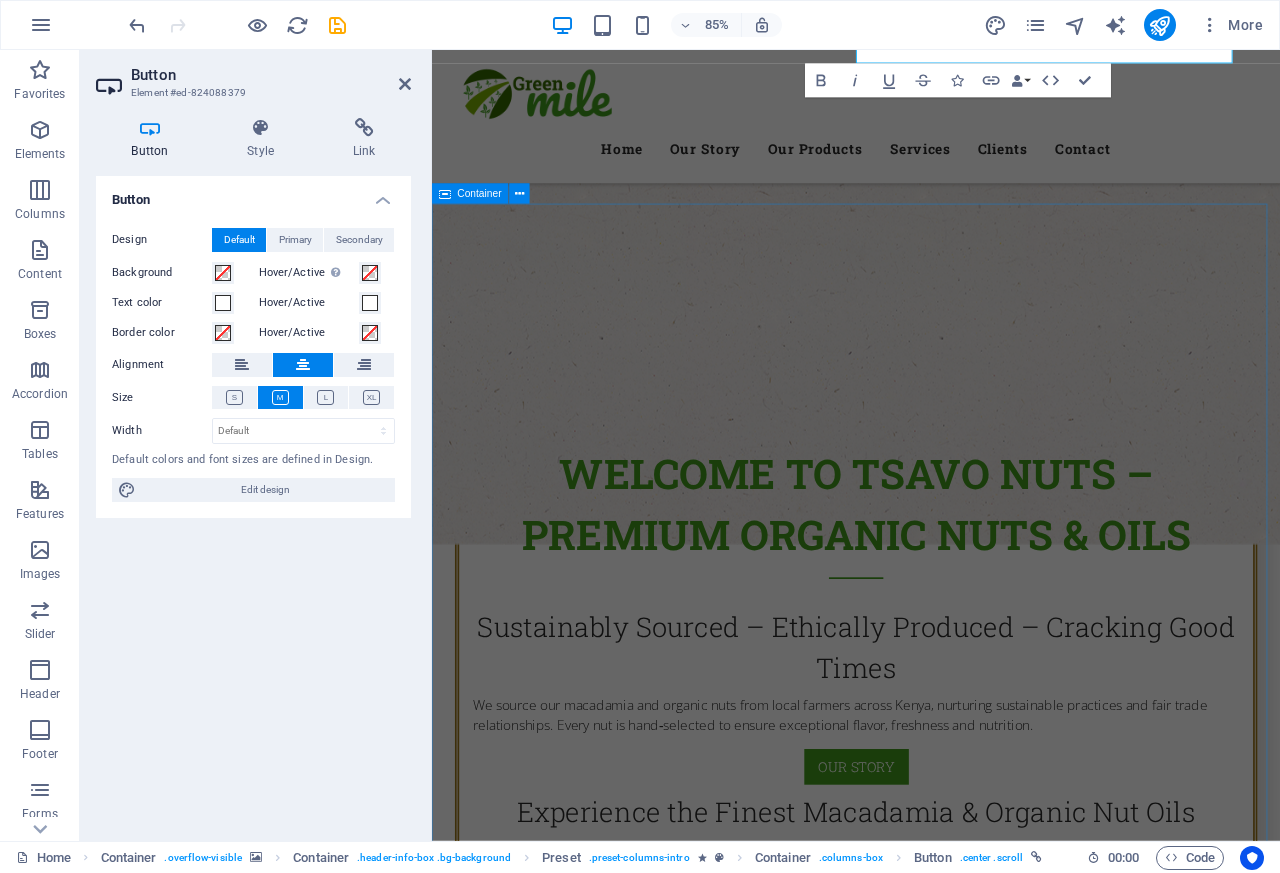 click at bounding box center (931, 347) 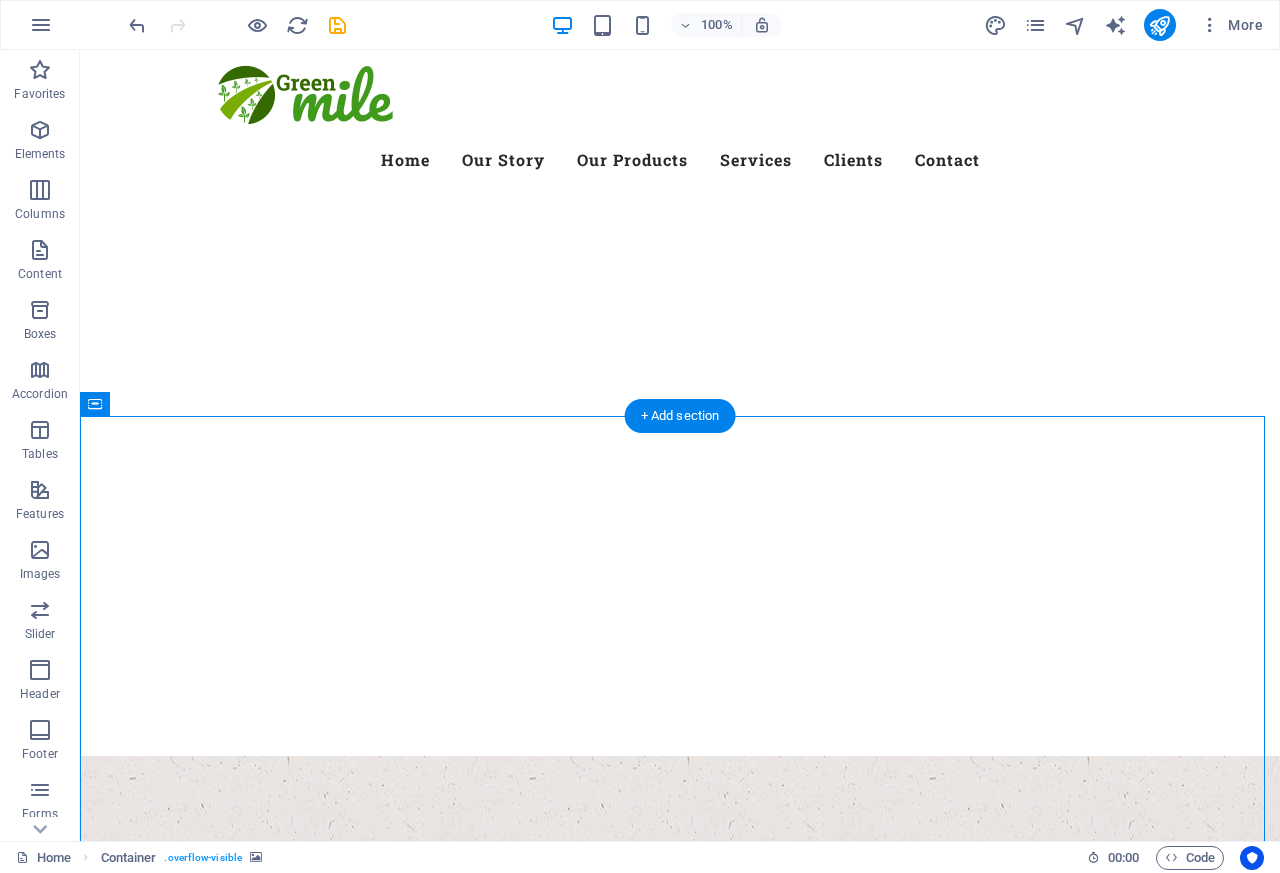 scroll, scrollTop: 480, scrollLeft: 0, axis: vertical 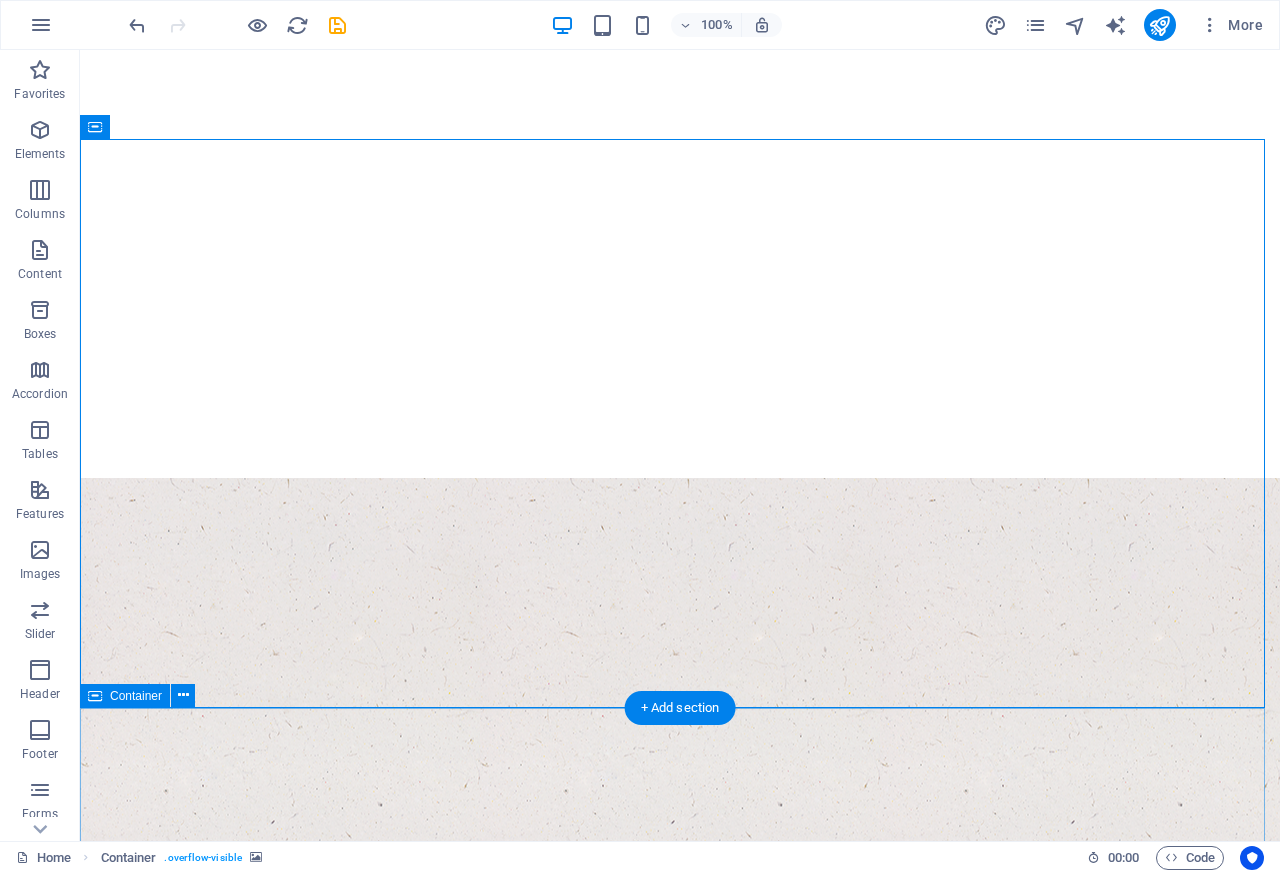 click on "Welcome to Tsavo Nuts – Premium Organic Nuts & Oils Sustainably Sourced – Ethically Produced – Cracking Good Times We source our macadamia and organic nuts from local farmers across Kenya, nurturing sustainable practices and fair trade relationships. Every nut is hand‑selected to ensure exceptional flavor, freshness and nutrition. Our Story Experience the Finest Macadamia & Organic Nut Oils Our cold‑pressed macadamia oil boasts a high smoke point and resistance to oxidation. Rich in monounsaturated fats, it’s perfect for high‑heat cooking and delicious in dressings. Its emollient properties also make it a nourishing ingredient for skincare.  our Products" at bounding box center [680, 1226] 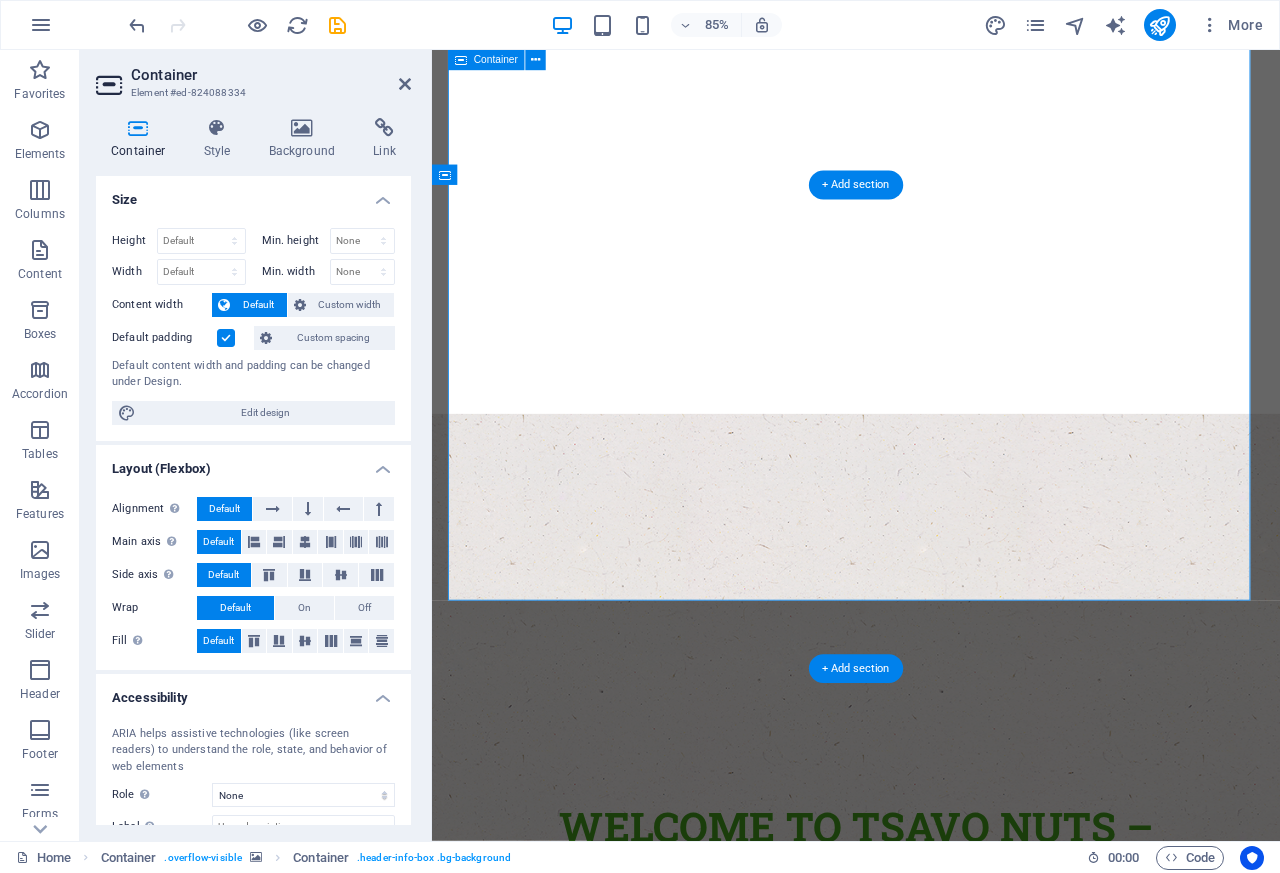 click on "our Products" at bounding box center [931, 1503] 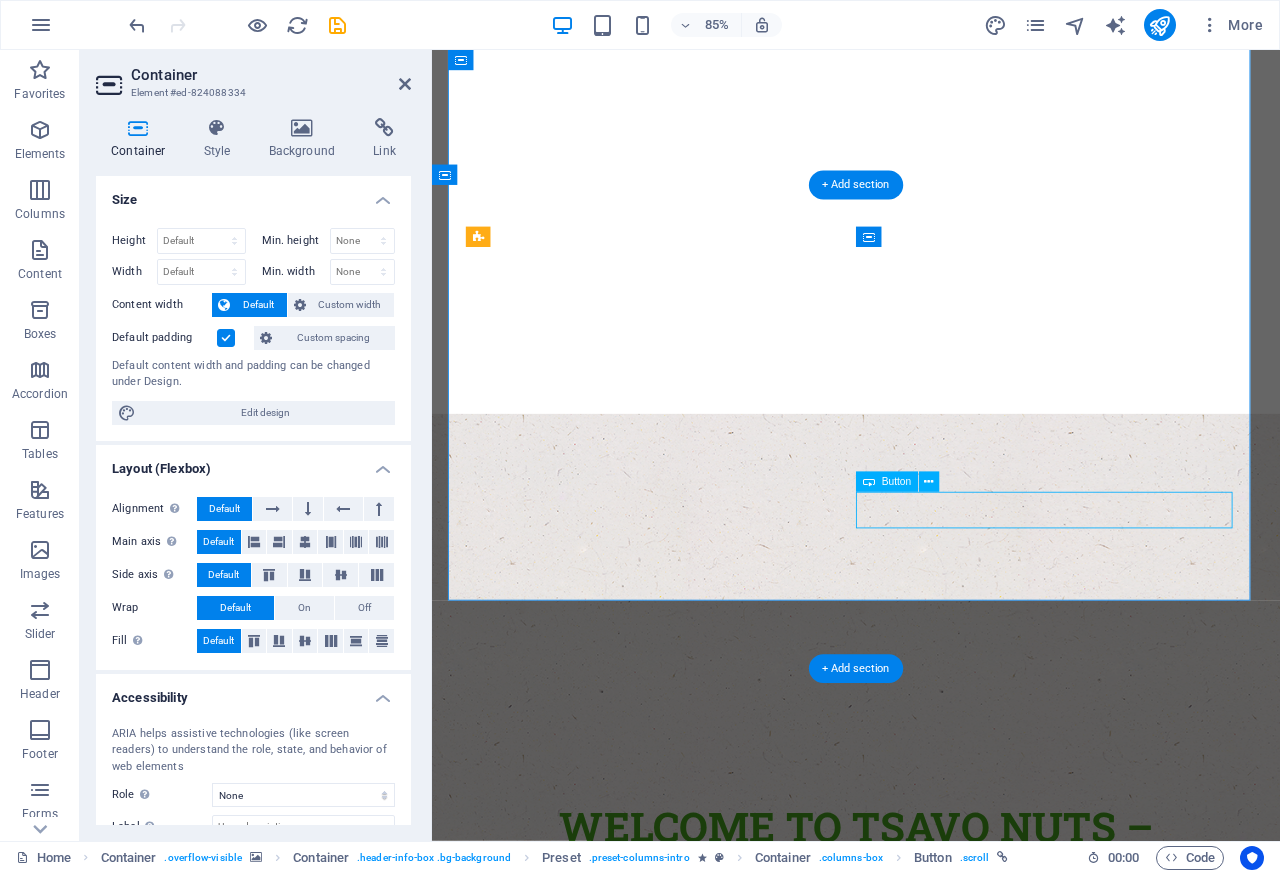click on "our Products" at bounding box center (931, 1503) 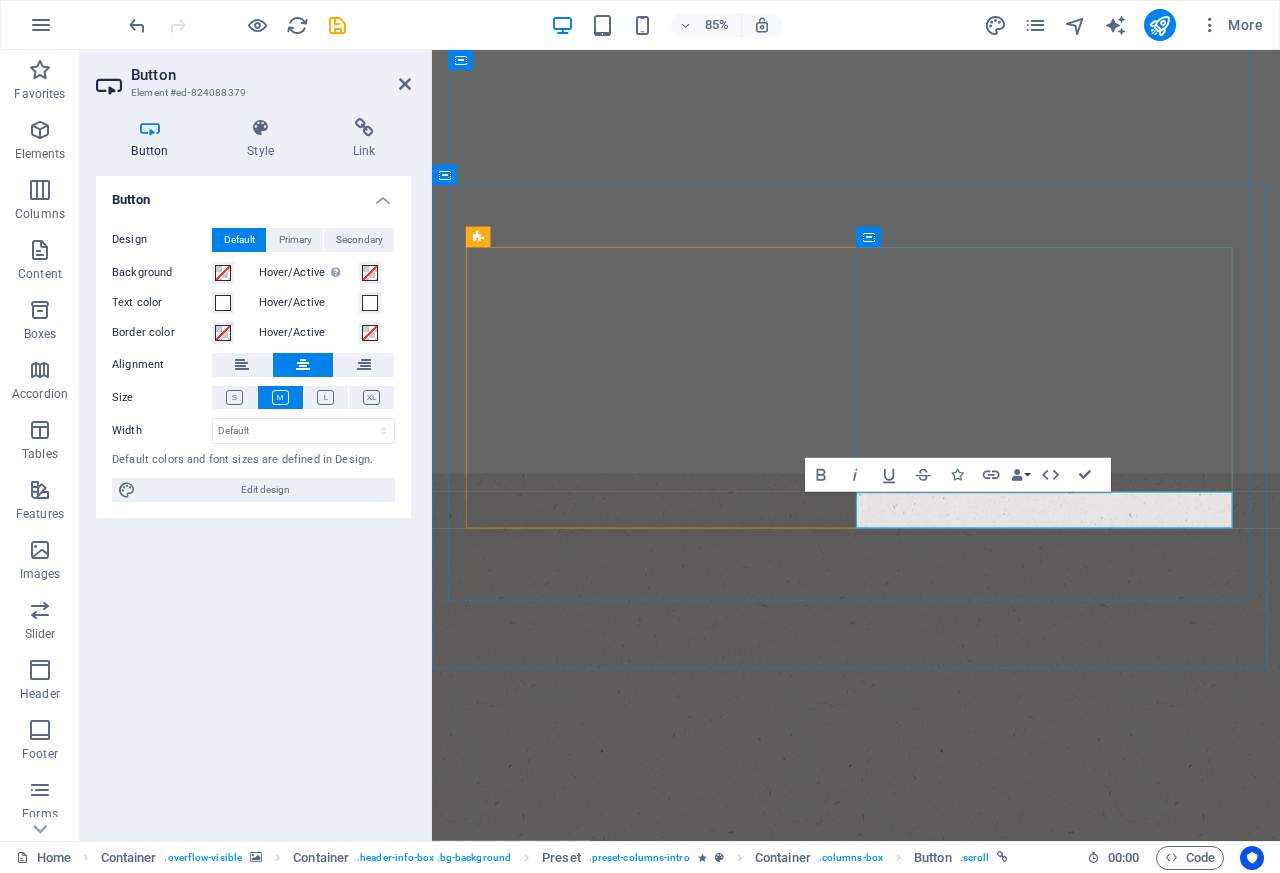 scroll, scrollTop: 0, scrollLeft: 3, axis: horizontal 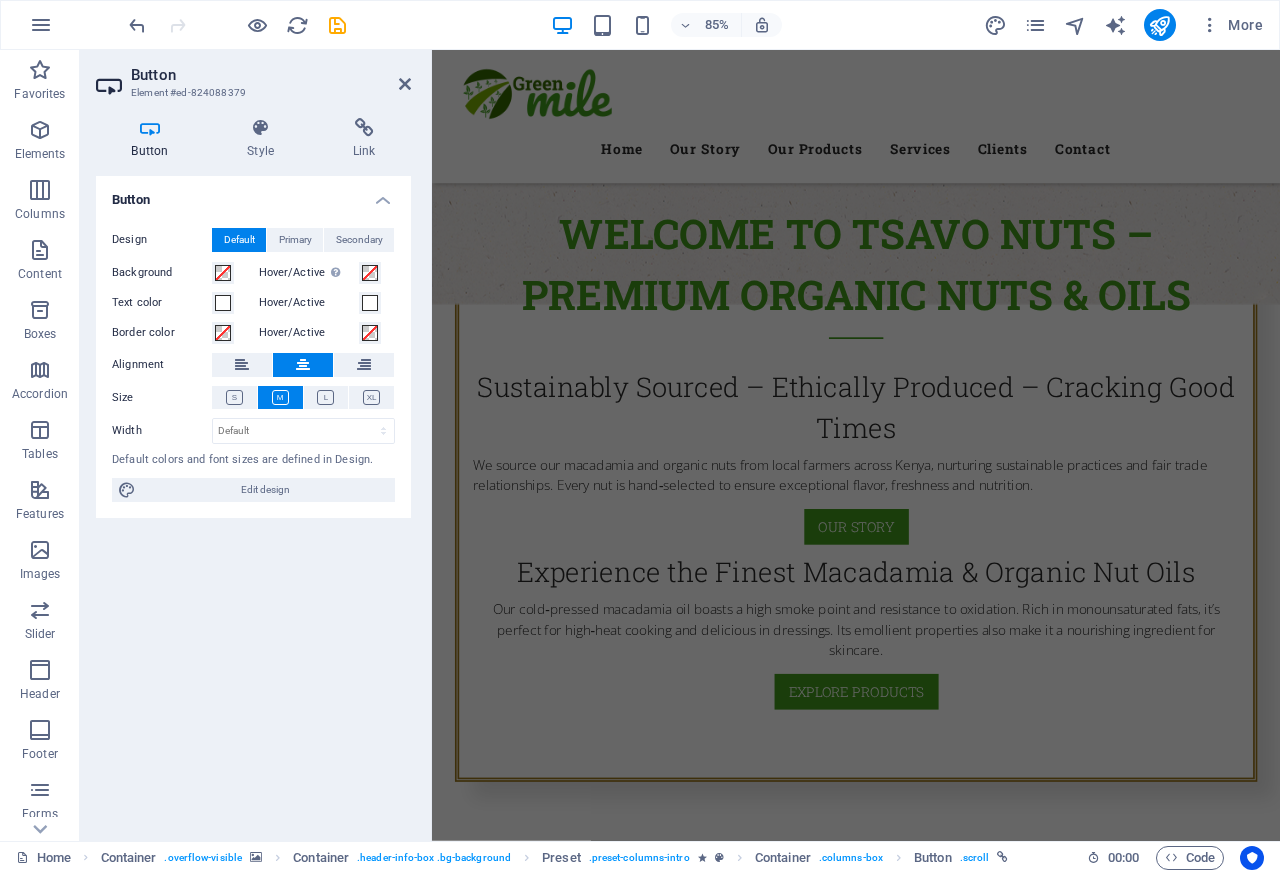 click on "Menu Home Our Story Our Products Services Clients Contact" at bounding box center [931, 128] 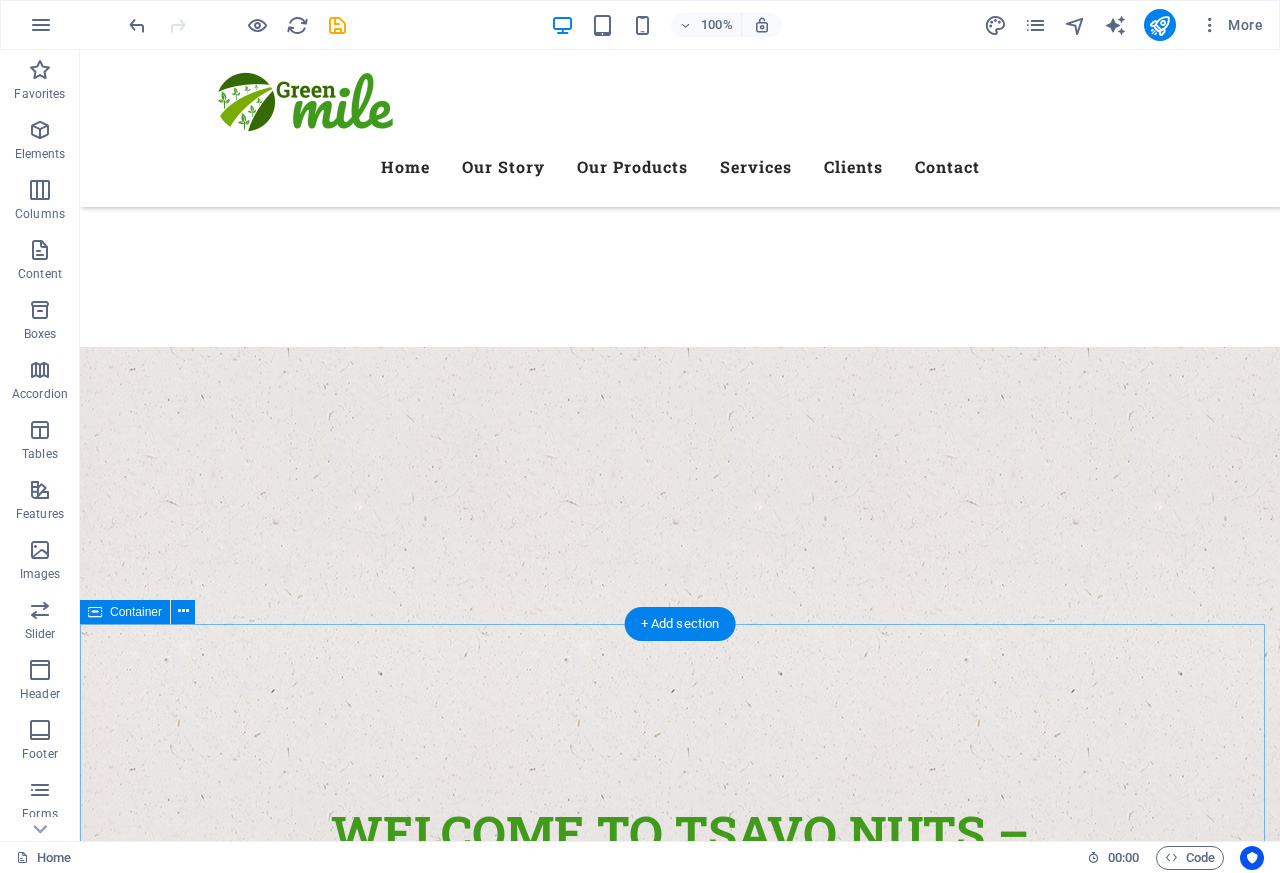 scroll, scrollTop: 796, scrollLeft: 0, axis: vertical 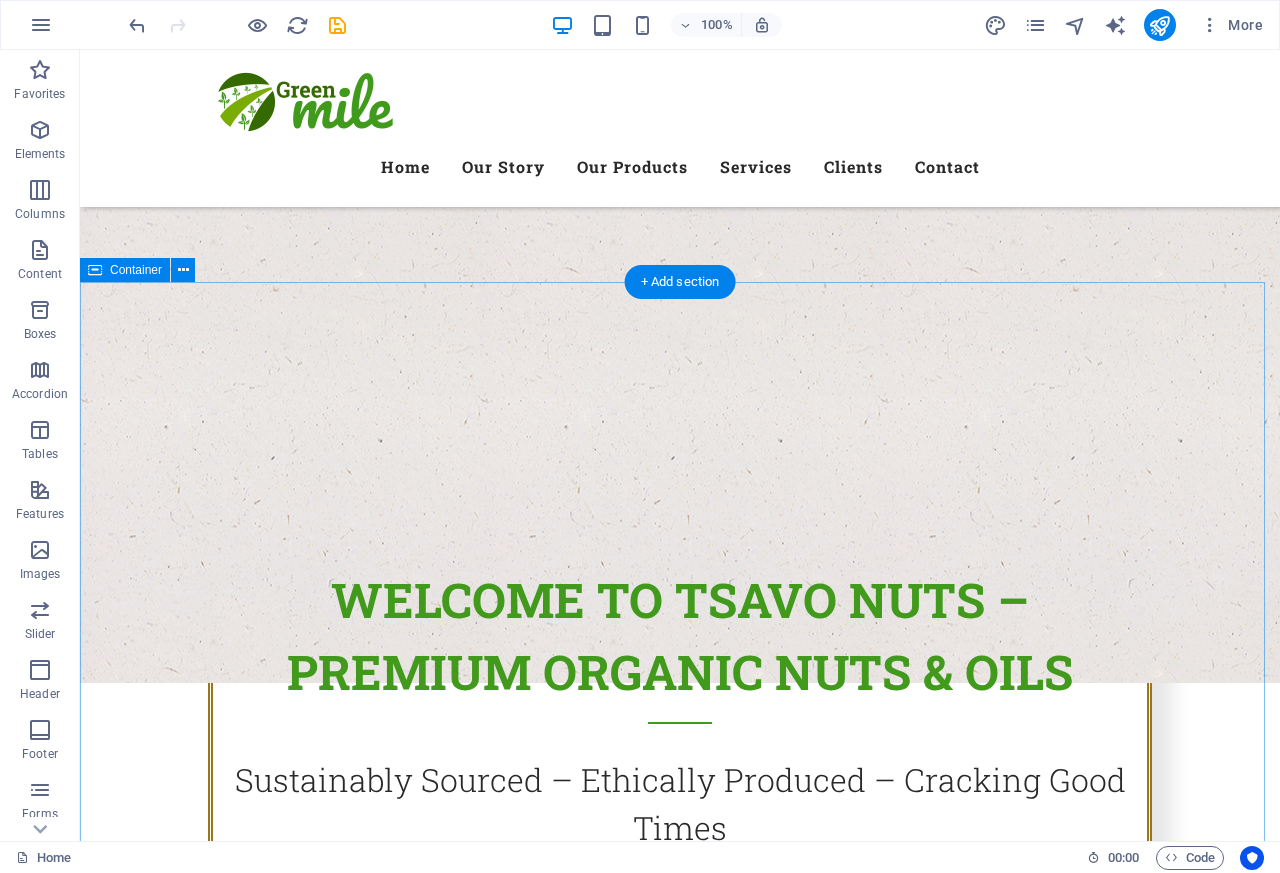 click on "Lorem ipsum dolor sit amet, consetetur sadipscing elitr, sed diam nonumy eirmod tempor invidunt ut labore et dolore magna aliquyam erat, sed diam voluptua. At vero eos et accusam et justo duo dolores et ea rebum. Stet clita kasd gubergren, no sea takimata sanctus est Lorem ipsum dolor sit amet. Lorem ipsum dolor sit amet, consetetur sadipscing elitr, sed diam nonumy eirmod tempor invidunt ut labore et dolore magna aliquyam erat, sed diam voluptua.  At vero eos et accusam et justo duo dolores et ea rebum. Stet clita kasd gubergren, no sea takimata sanctus est Lorem ipsum dolor sit amet. Lorem ipsum dolor sit amet, consetetur sadipscing elitr, sed diam nonumy eirmod tempor invidunt ut labore et dolore magna aliquyam erat, sed diam voluptua. At vero eos et accusam et justo duo dolores et ea rebum. Stet clita kasd gubergren, no sea takimata sanctus est Lorem ipsum dolor sit amet." at bounding box center (680, 1721) 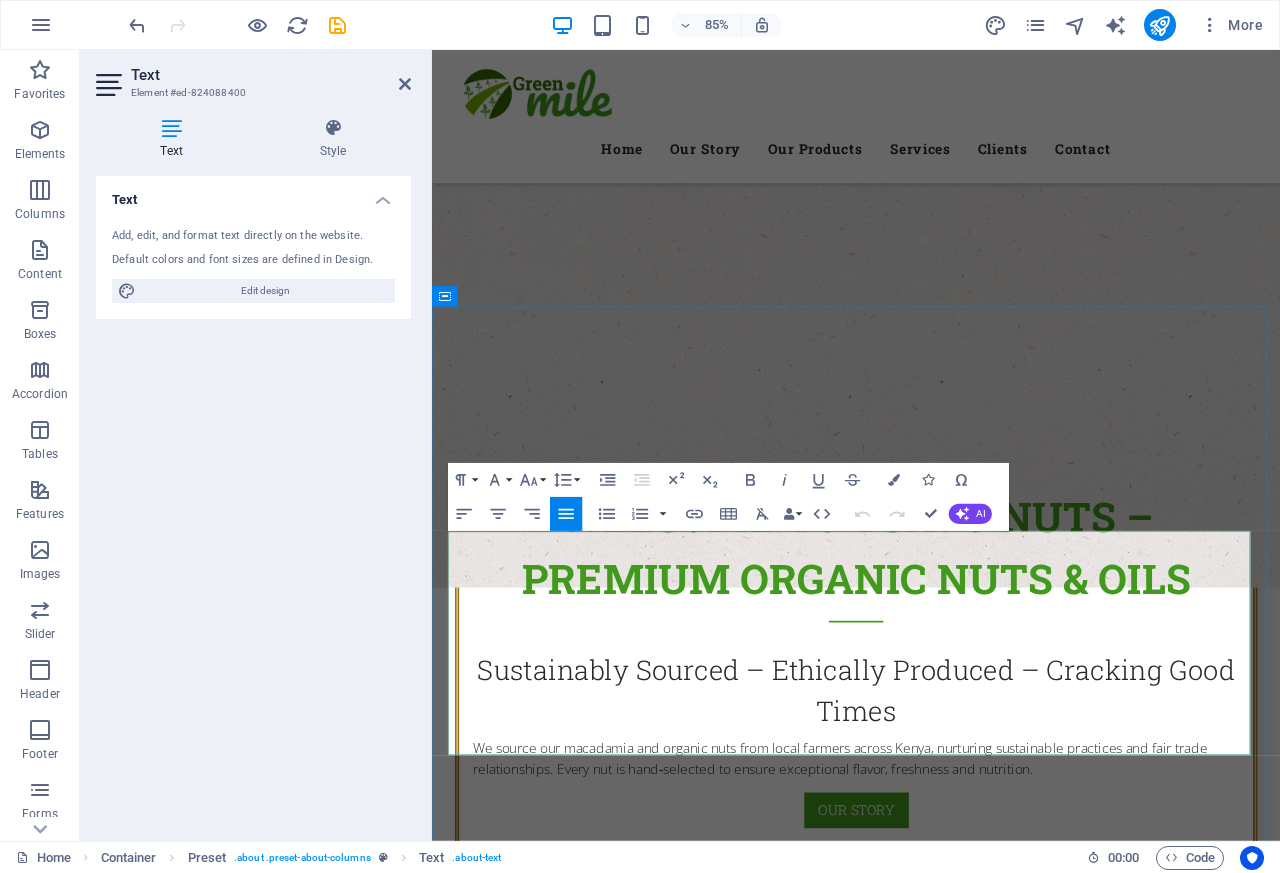 click on "Our  Farm Premium Quality of Veggies and Fruit Lorem ipsum dolor sit amet, consetetur sadipscing elitr, sed diam nonumy eirmod tempor invidunt ut labore et dolore magna aliquyam erat, sed diam voluptua. At vero eos et accusam et justo duo dolores et ea rebum. Stet clita kasd gubergren, no sea takimata sanctus est Lorem ipsum dolor sit amet. Lorem ipsum dolor sit amet, consetetur sadipscing elitr, sed diam nonumy eirmod tempor invidunt ut labore et dolore magna aliquyam erat, sed diam voluptua.  At vero eos et accusam et justo duo dolores et ea rebum. Stet clita kasd gubergren, no sea takimata sanctus est Lorem ipsum dolor sit amet. Lorem ipsum dolor sit amet, consetetur sadipscing elitr, sed diam nonumy eirmod tempor invidunt ut labore et dolore magna aliquyam erat, sed diam voluptua. At vero eos et accusam et justo duo dolores et ea rebum. Stet clita kasd gubergren, no sea takimata sanctus est Lorem ipsum dolor sit amet.    Premium Quality Fresh Vegetables Best Farmers Organic Agriculture" at bounding box center [931, 2055] 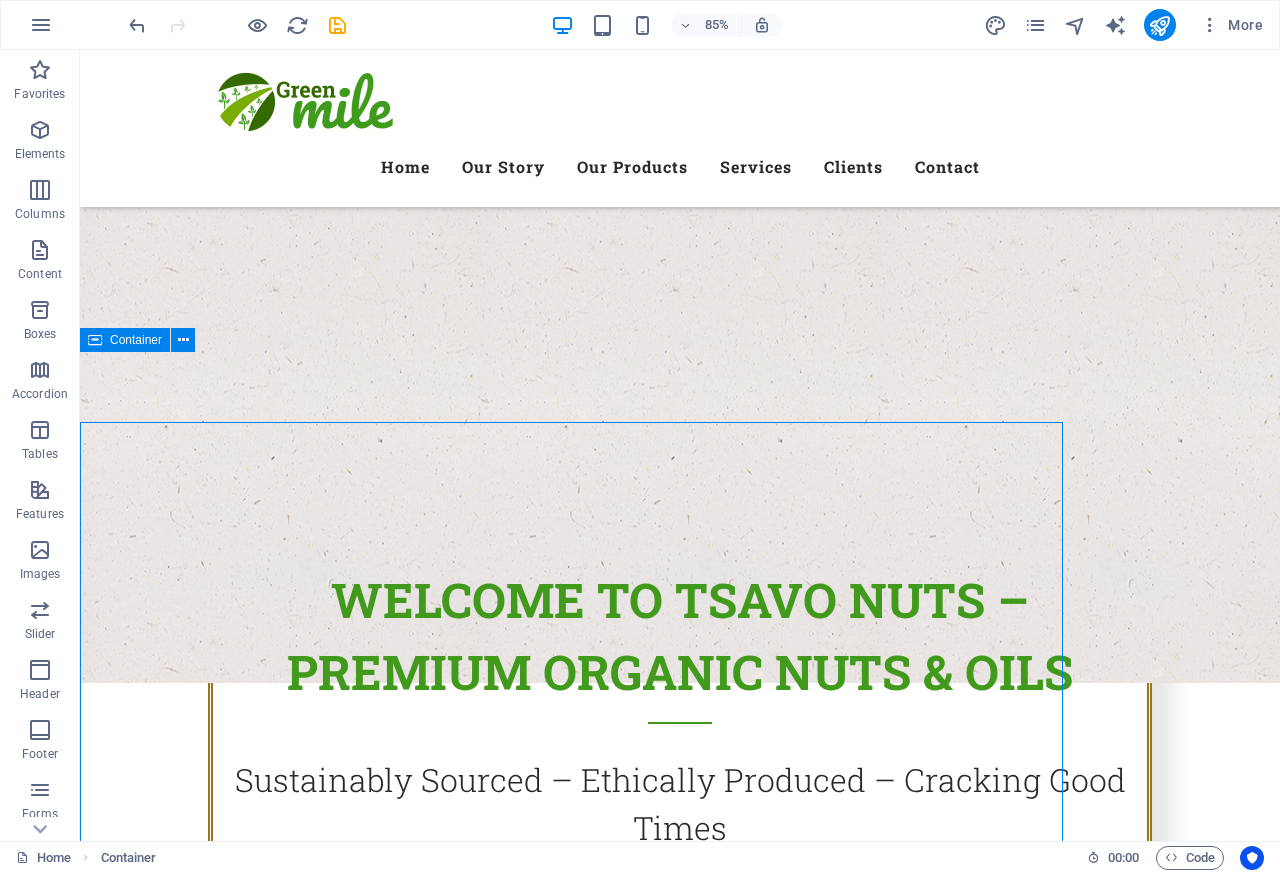 scroll, scrollTop: 726, scrollLeft: 0, axis: vertical 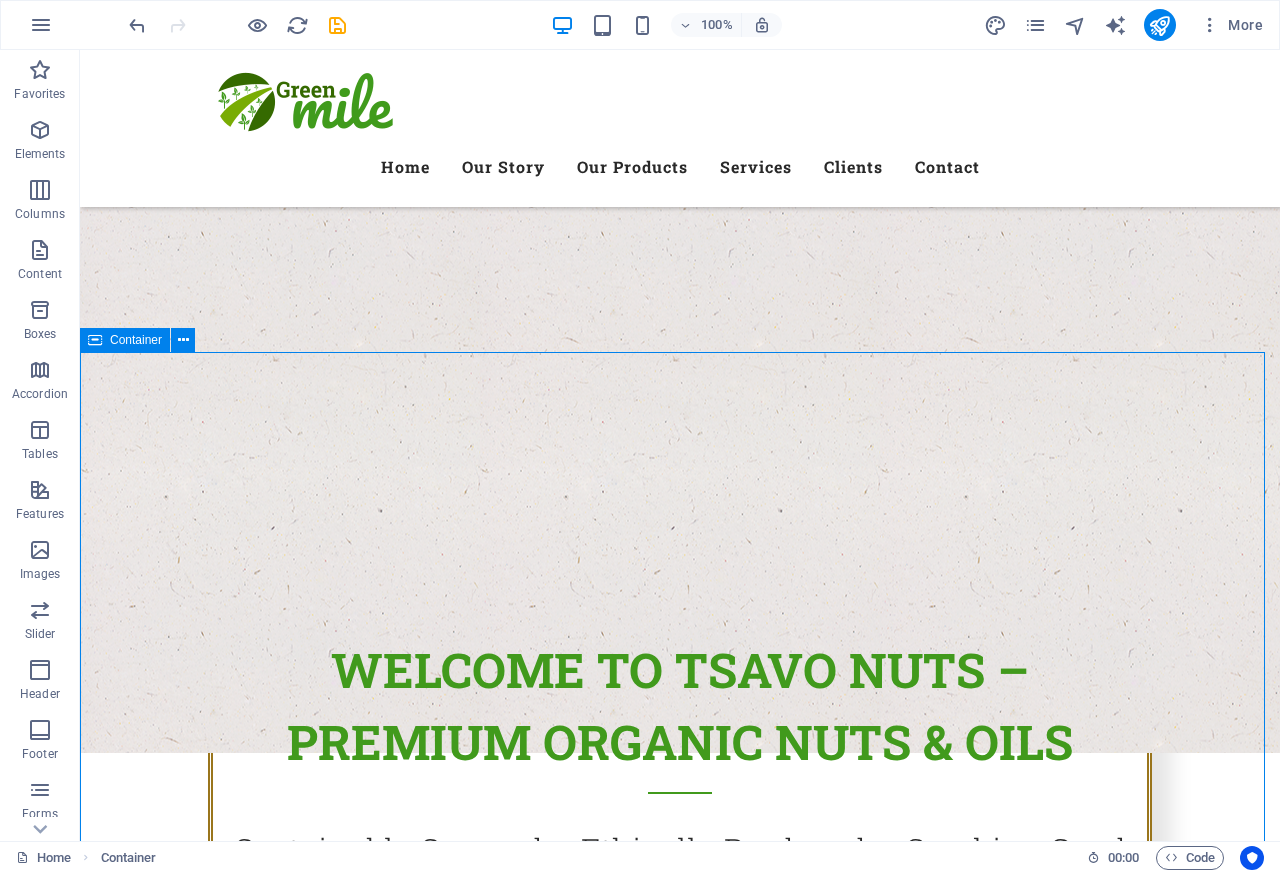 click on "Our  Farm Premium Quality of Veggies and Fruit Lorem ipsum dolor sit amet, consetetur sadipscing elitr, sed diam nonumy eirmod tempor invidunt ut labore et dolore magna aliquyam erat, sed diam voluptua. At vero eos et accusam et justo duo dolores et ea rebum. Stet clita kasd gubergren, no sea takimata sanctus est Lorem ipsum dolor sit amet. Lorem ipsum dolor sit amet, consetetur sadipscing elitr, sed diam nonumy eirmod tempor invidunt ut labore et dolore magna aliquyam erat, sed diam voluptua.  At vero eos et accusam et justo duo dolores et ea rebum. Stet clita kasd gubergren, no sea takimata sanctus est Lorem ipsum dolor sit amet. Lorem ipsum dolor sit amet, consetetur sadipscing elitr, sed diam nonumy eirmod tempor invidunt ut labore et dolore magna aliquyam erat, sed diam voluptua. At vero eos et accusam et justo duo dolores et ea rebum. Stet clita kasd gubergren, no sea takimata sanctus est Lorem ipsum dolor sit amet.    Premium Quality Fresh Vegetables Best Farmers Organic Agriculture" at bounding box center (680, 2125) 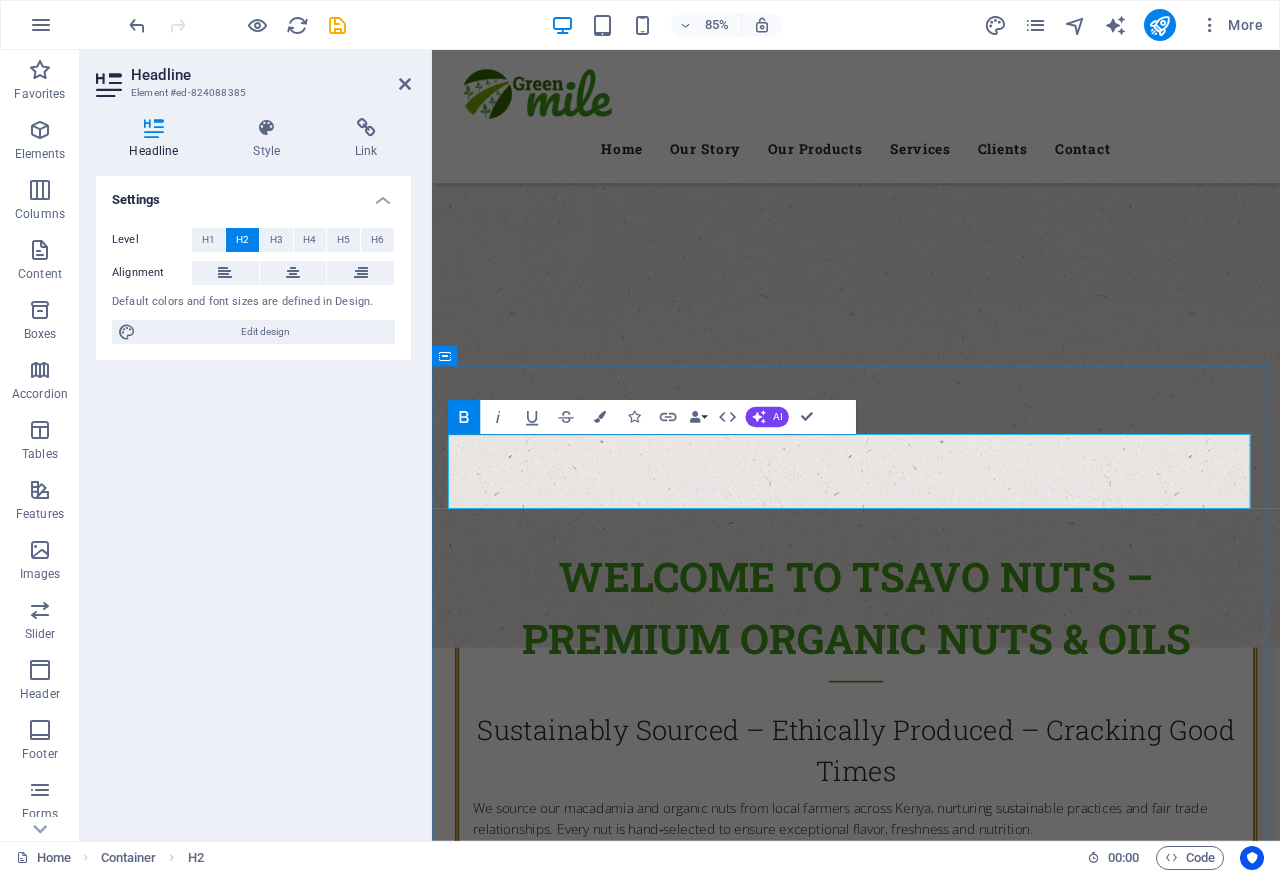 click on "Our  Farm" at bounding box center (931, 1519) 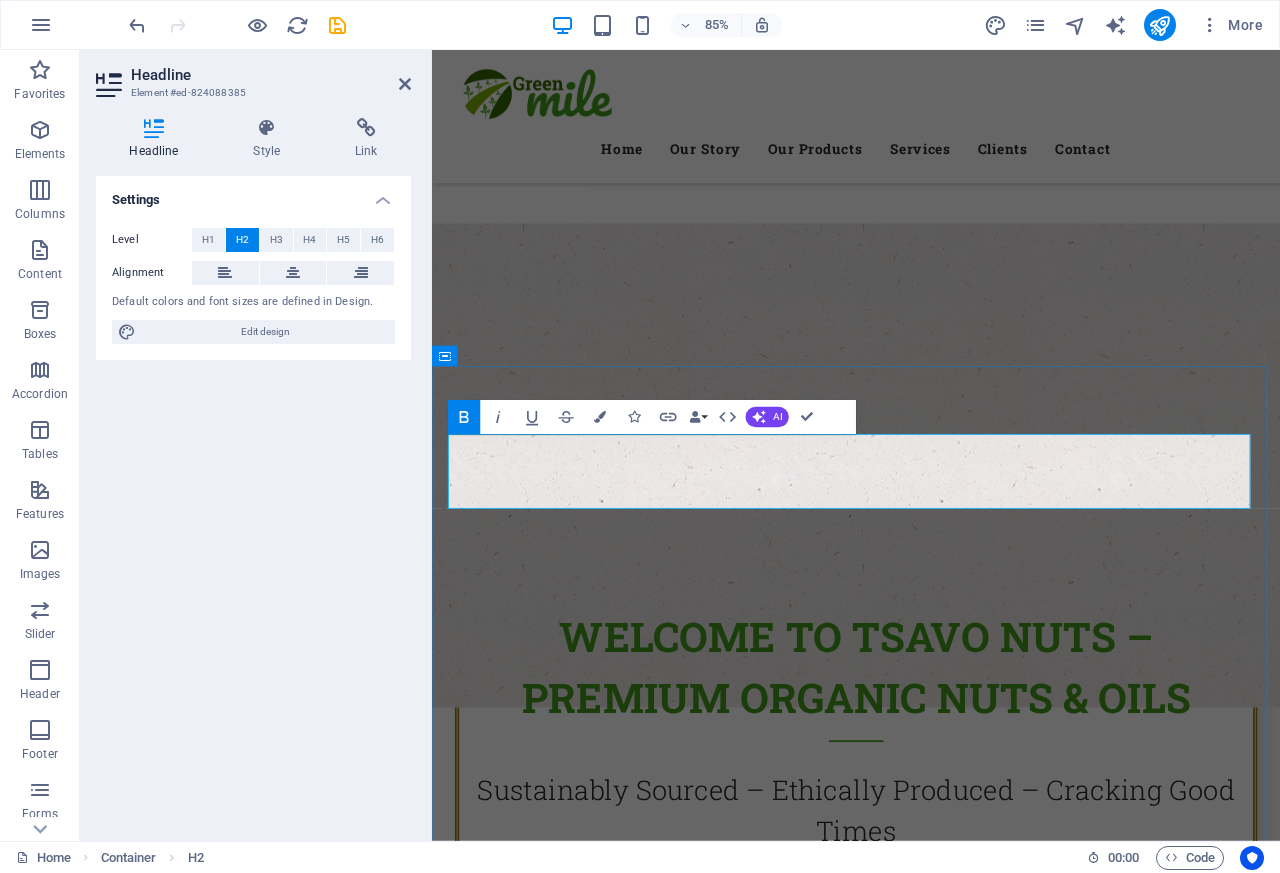 scroll, scrollTop: 0, scrollLeft: 3, axis: horizontal 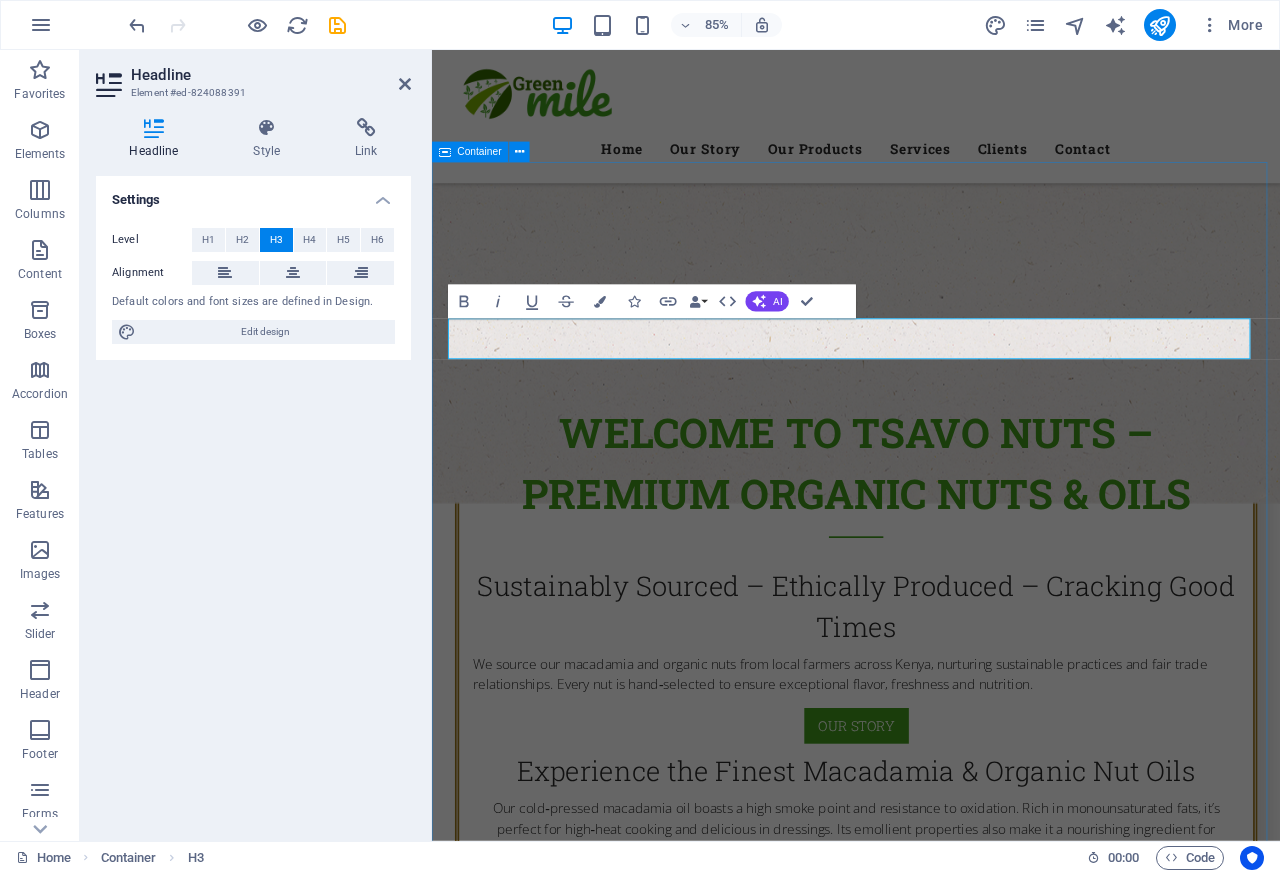 click on "Lorem ipsum dolor sit amet, consetetur sadipscing elitr, sed diam nonumy eirmod tempor invidunt ut labore et dolore magna aliquyam erat, sed diam voluptua. At vero eos et accusam et justo duo dolores et ea rebum. Stet clita kasd gubergren, no sea takimata sanctus est Lorem ipsum dolor sit amet. Lorem ipsum dolor sit amet, consetetur sadipscing elitr, sed diam nonumy eirmod tempor invidunt ut labore et dolore magna aliquyam erat, sed diam voluptua.  At vero eos et accusam et justo duo dolores et ea rebum. Stet clita kasd gubergren, no sea takimata sanctus est Lorem ipsum dolor sit amet. Lorem ipsum dolor sit amet, consetetur sadipscing elitr, sed diam nonumy eirmod tempor invidunt ut labore et dolore magna aliquyam erat, sed diam voluptua. At vero eos et accusam et justo duo dolores et ea rebum. Stet clita kasd gubergren, no sea takimata sanctus est Lorem ipsum dolor sit amet." at bounding box center (931, 1621) 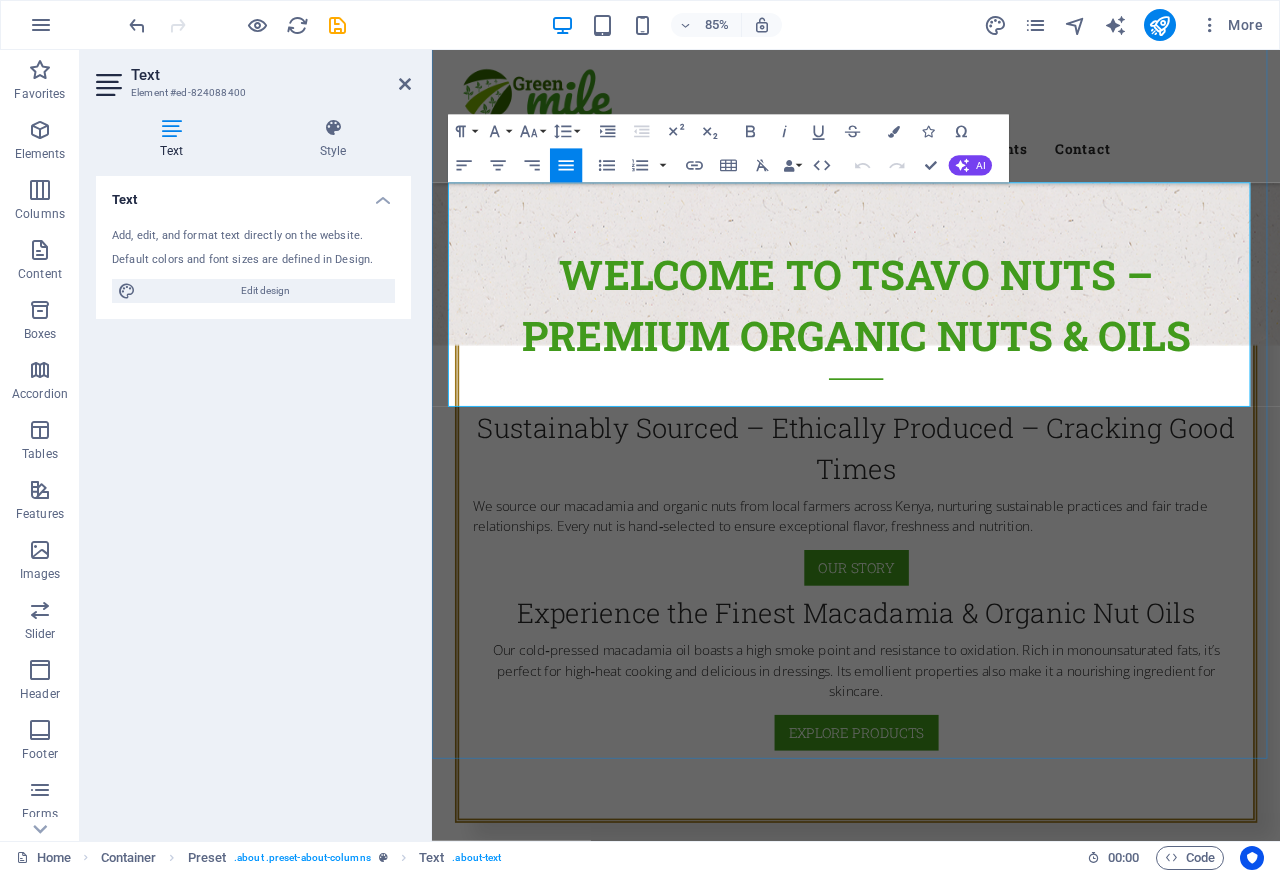 scroll, scrollTop: 1206, scrollLeft: 0, axis: vertical 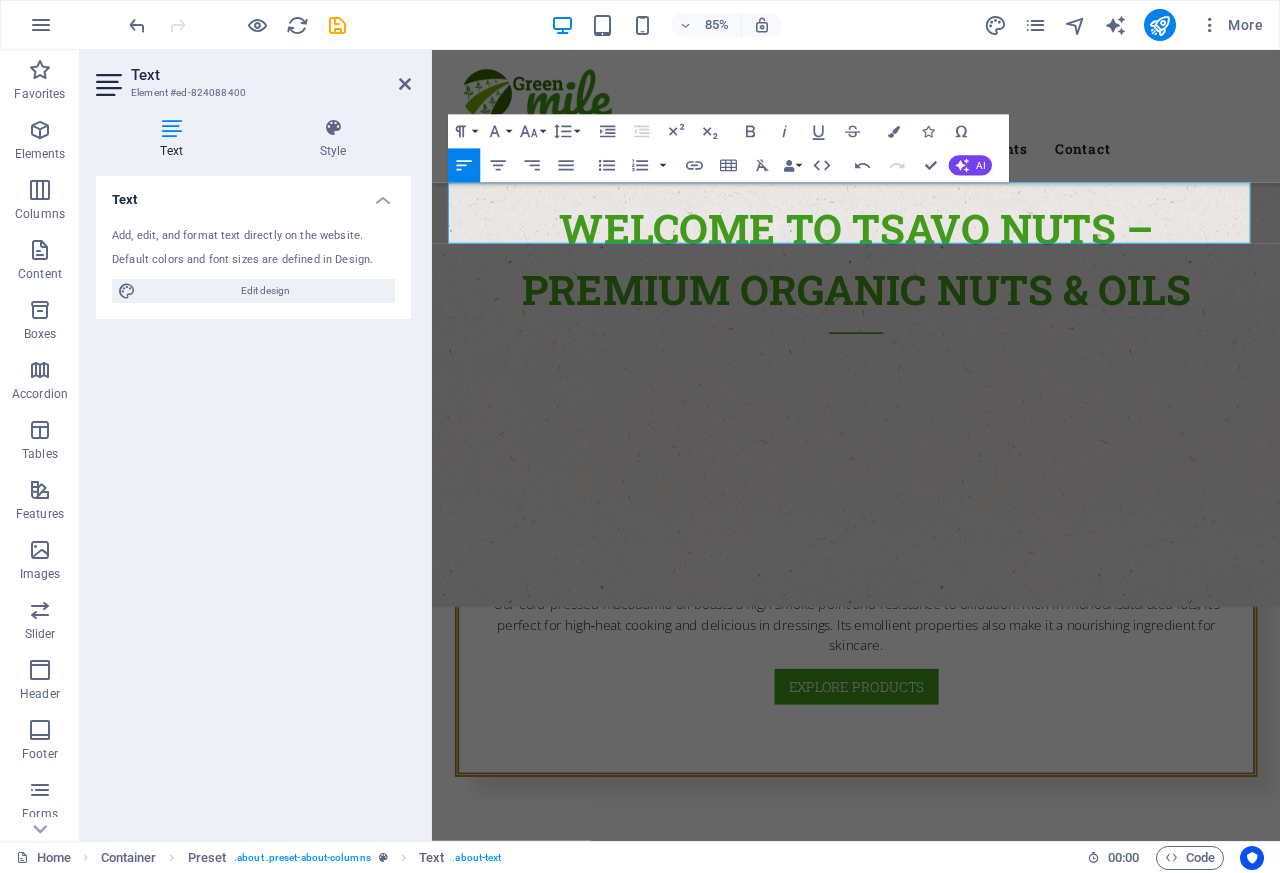 click on "Founded in Kenya, Tsavo Nuts champions sustainable agriculture and ethical sourcing. We partner with smallholder farmers across Kenya’s fertile highlands to grow macadamia and other organic nuts using regenerative practices. By paying fair prices and providing training, we help farmers thrive while preserving ecosystems." at bounding box center (931, 1285) 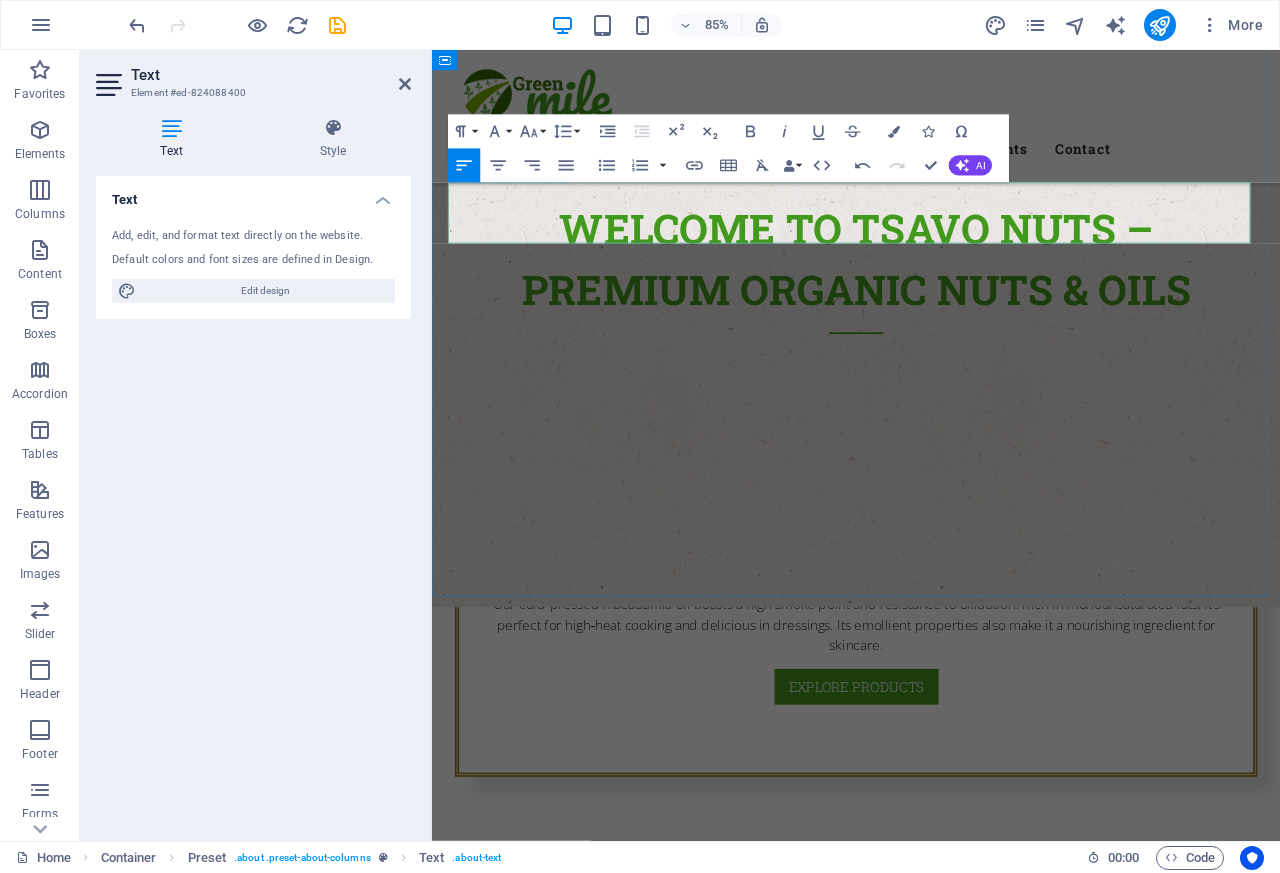 click on "Founded in Kenya, Tsavo Nuts champions sustainable agriculture and ethical sourcing. We partner with smallholder farmers across Kenya’s fertile highlands to grow macadamia and other organic nuts using regenerative practices. By paying fair prices and providing training, we help farmers thrive while preserving ecosystems." at bounding box center (931, 1285) 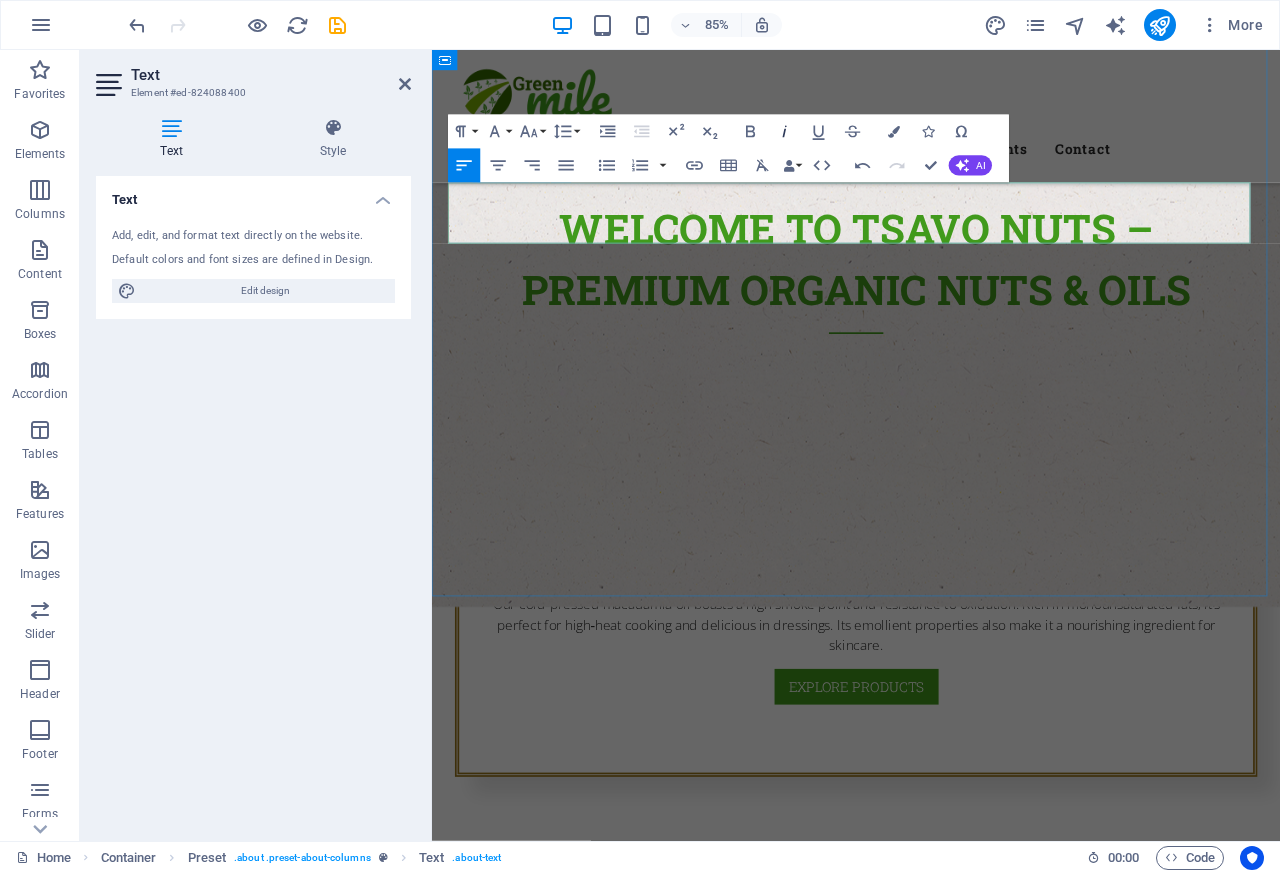 click 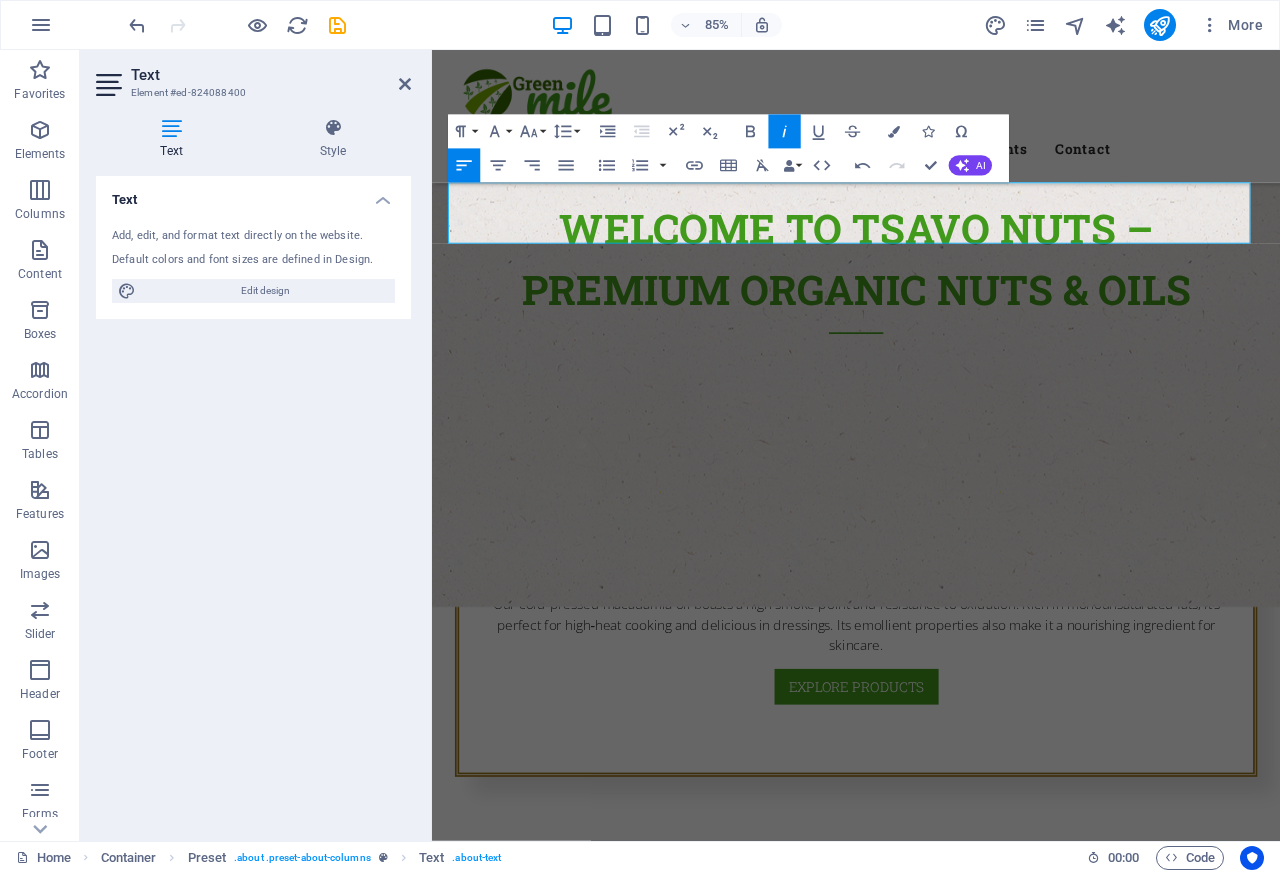 click on "Founded in Kenya, Tsavo Nuts champions sustainable agriculture and ethical sourcing. We partner with smallholder farmers across Kenya’s fertile highlands to grow macadamia and other organic nuts using regenerative practices. By paying fair prices and providing training, we help farmers thrive while preserving ecosystems. ​" at bounding box center [931, 1285] 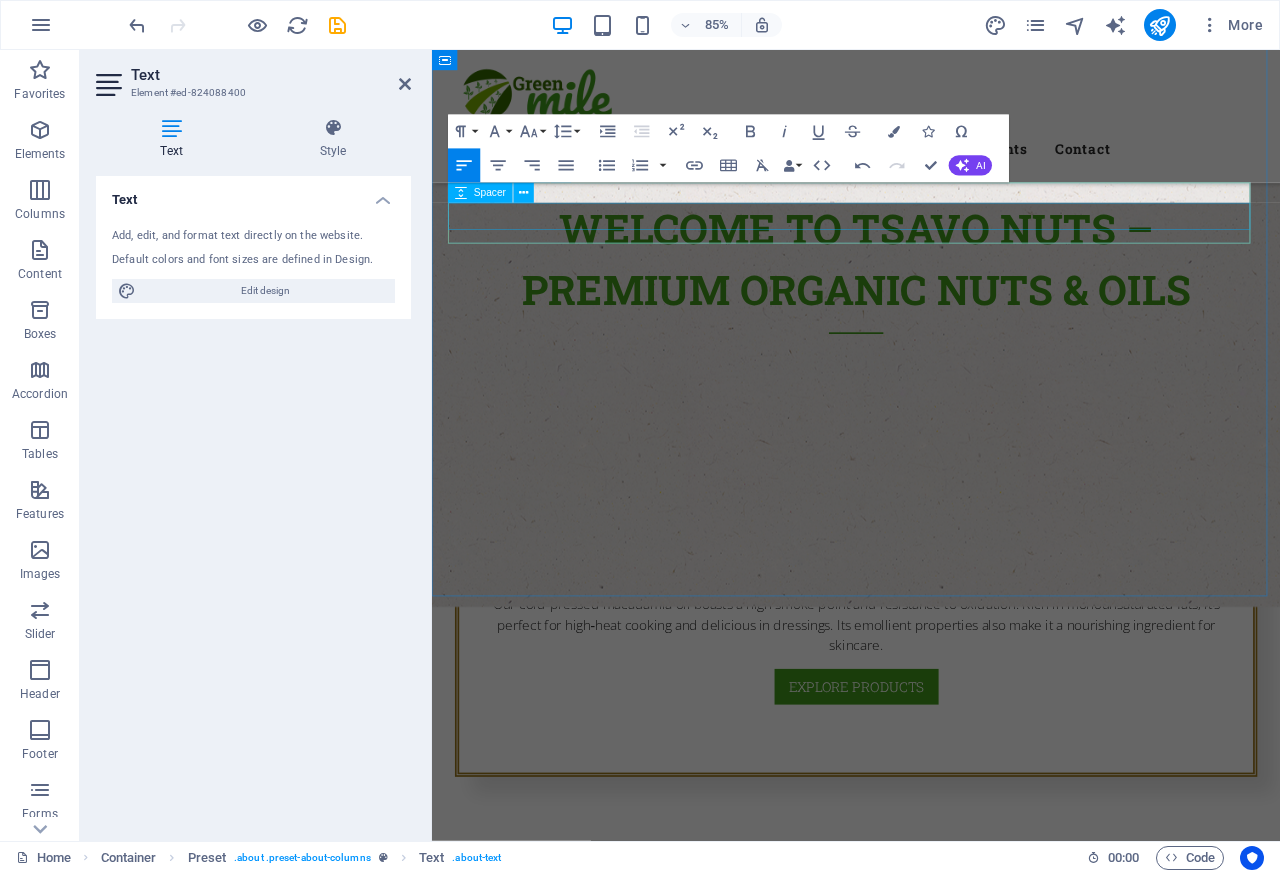 scroll, scrollTop: 5542, scrollLeft: 1, axis: both 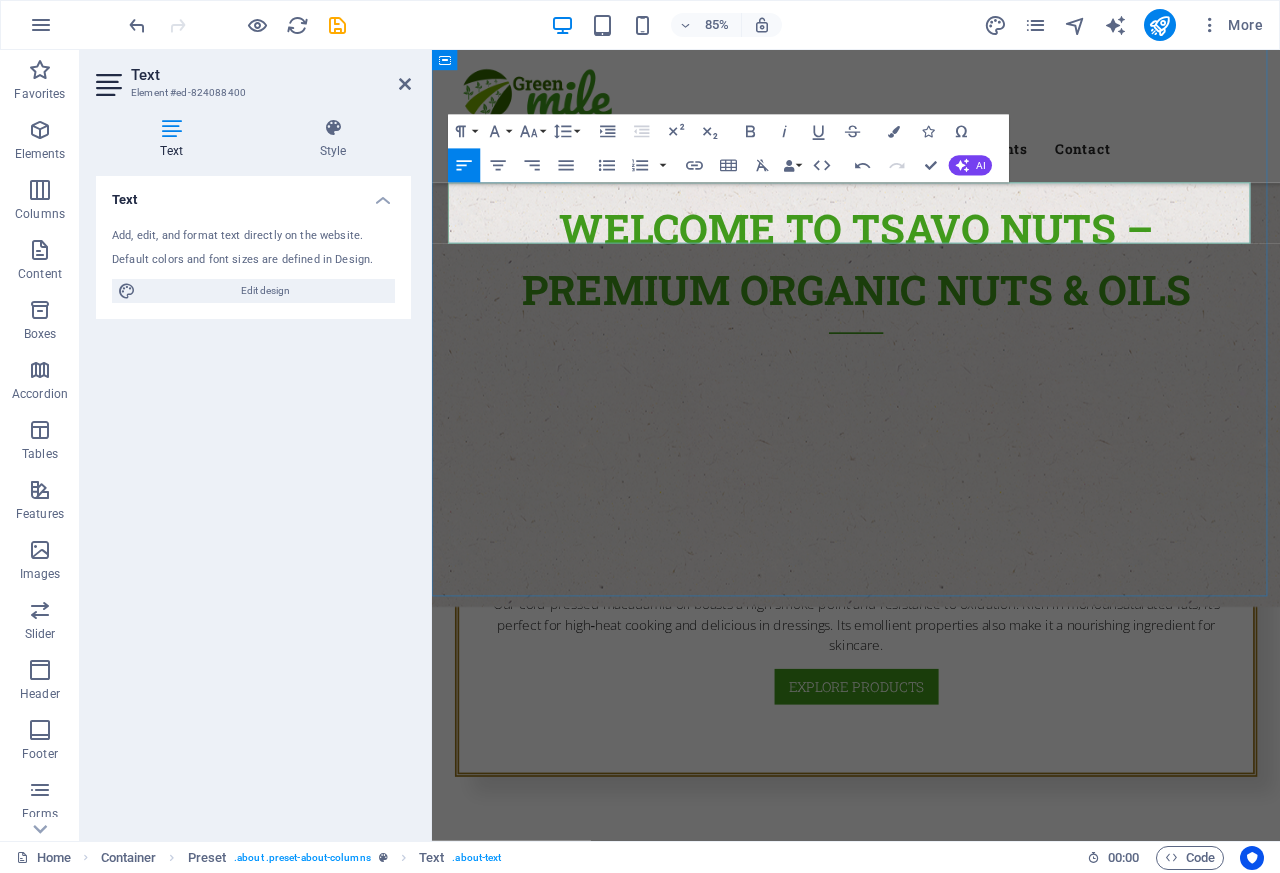 click on "Premium Quality" at bounding box center (931, 1480) 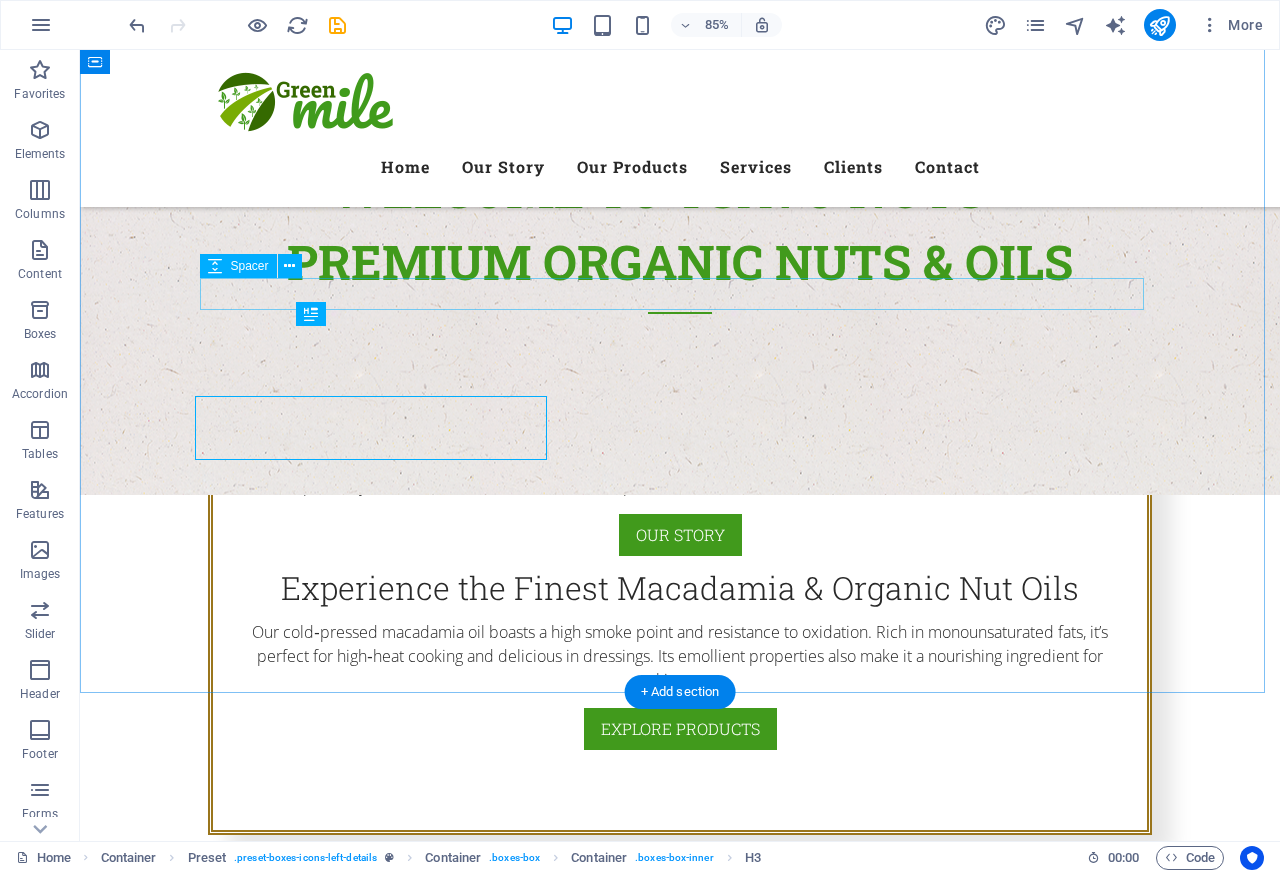 scroll, scrollTop: 1136, scrollLeft: 0, axis: vertical 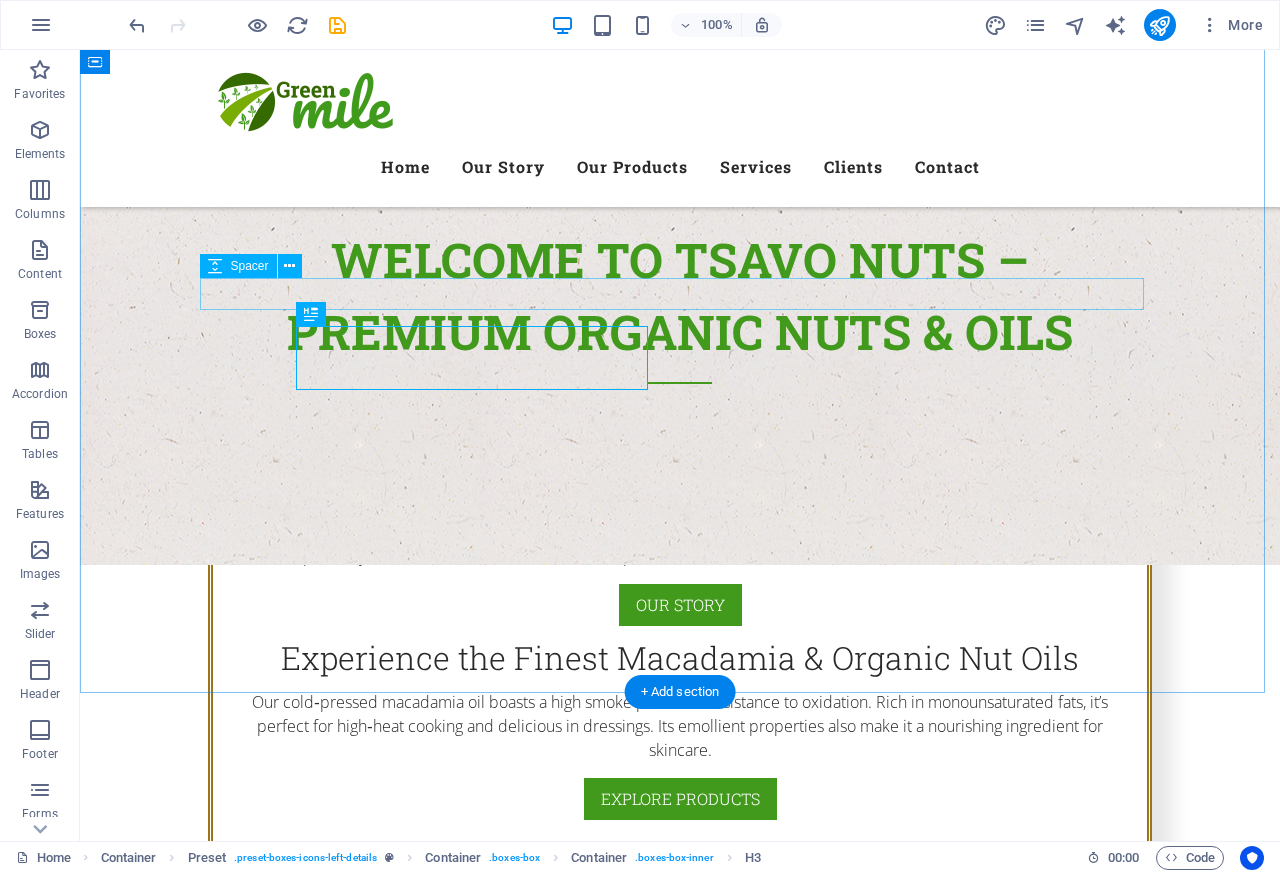 click on "Premium Quality" at bounding box center [680, 1480] 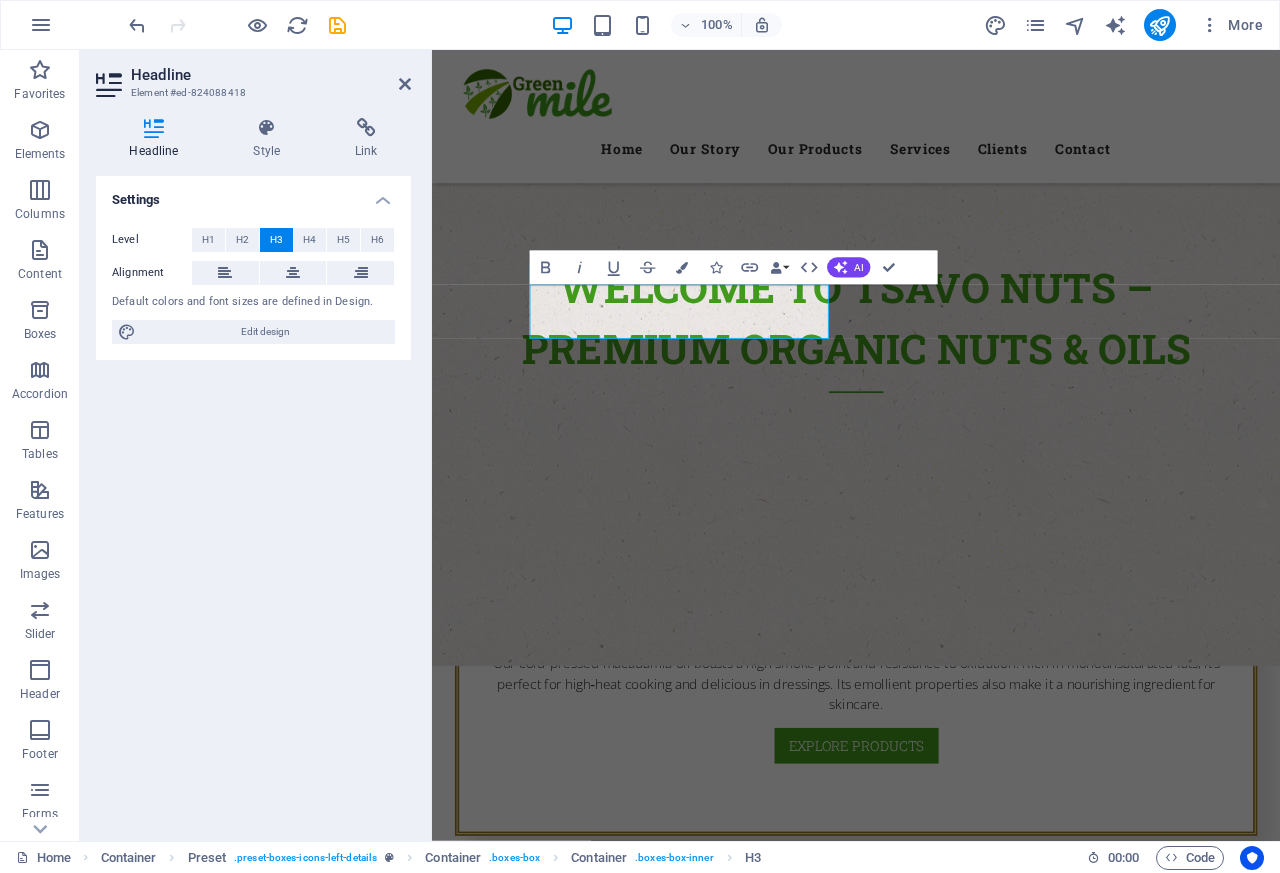 scroll, scrollTop: 1206, scrollLeft: 0, axis: vertical 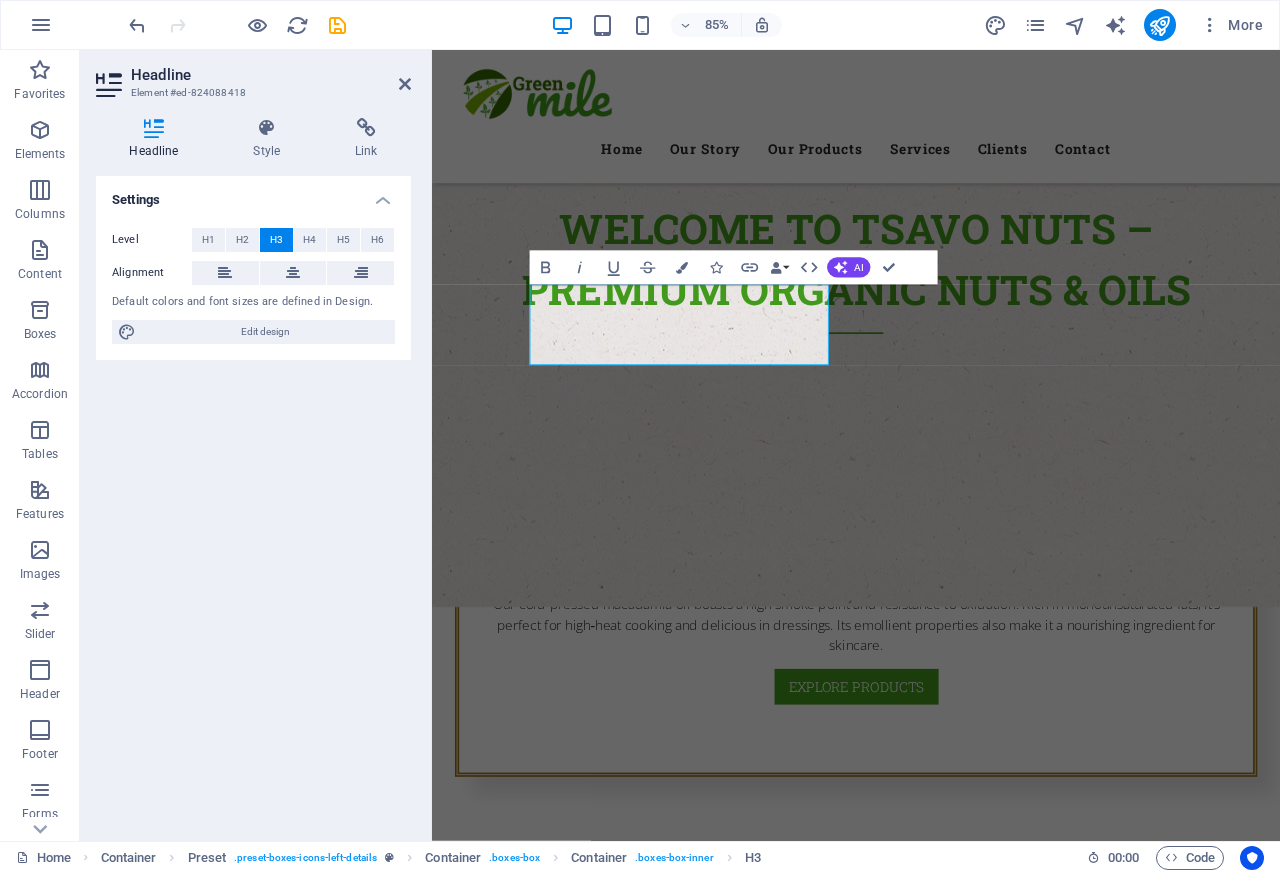click at bounding box center (931, 1632) 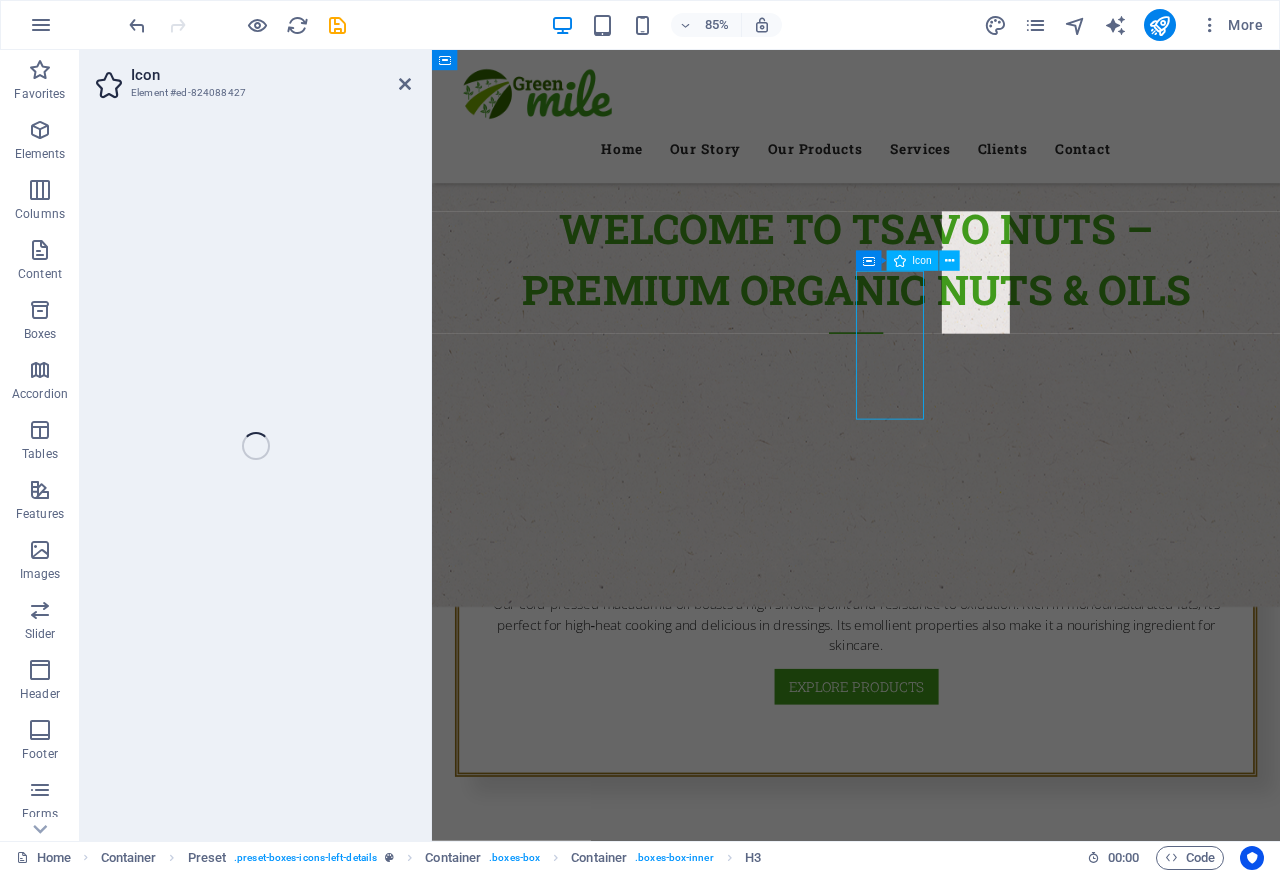 select on "xMidYMid" 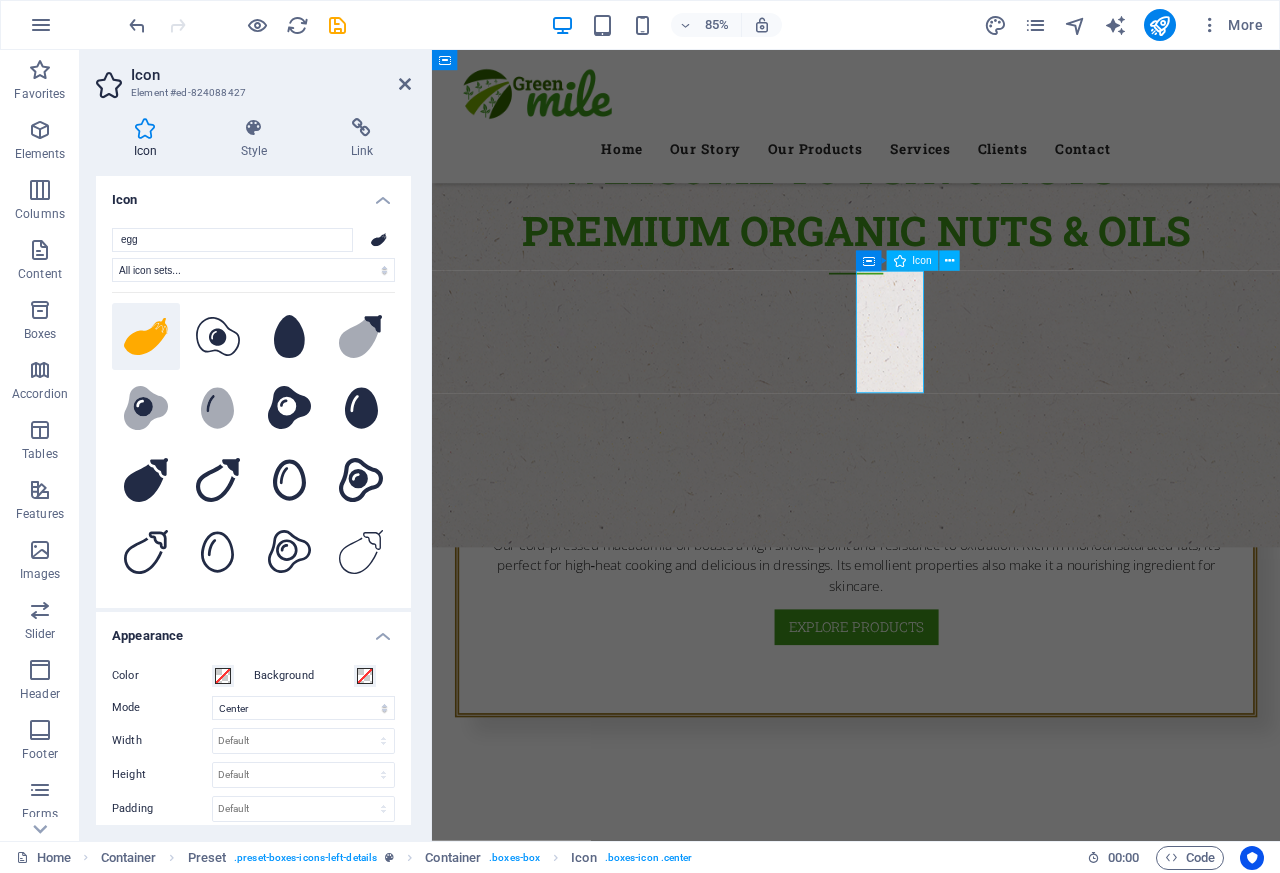 click on "Fresh Vegetables" at bounding box center [931, 1618] 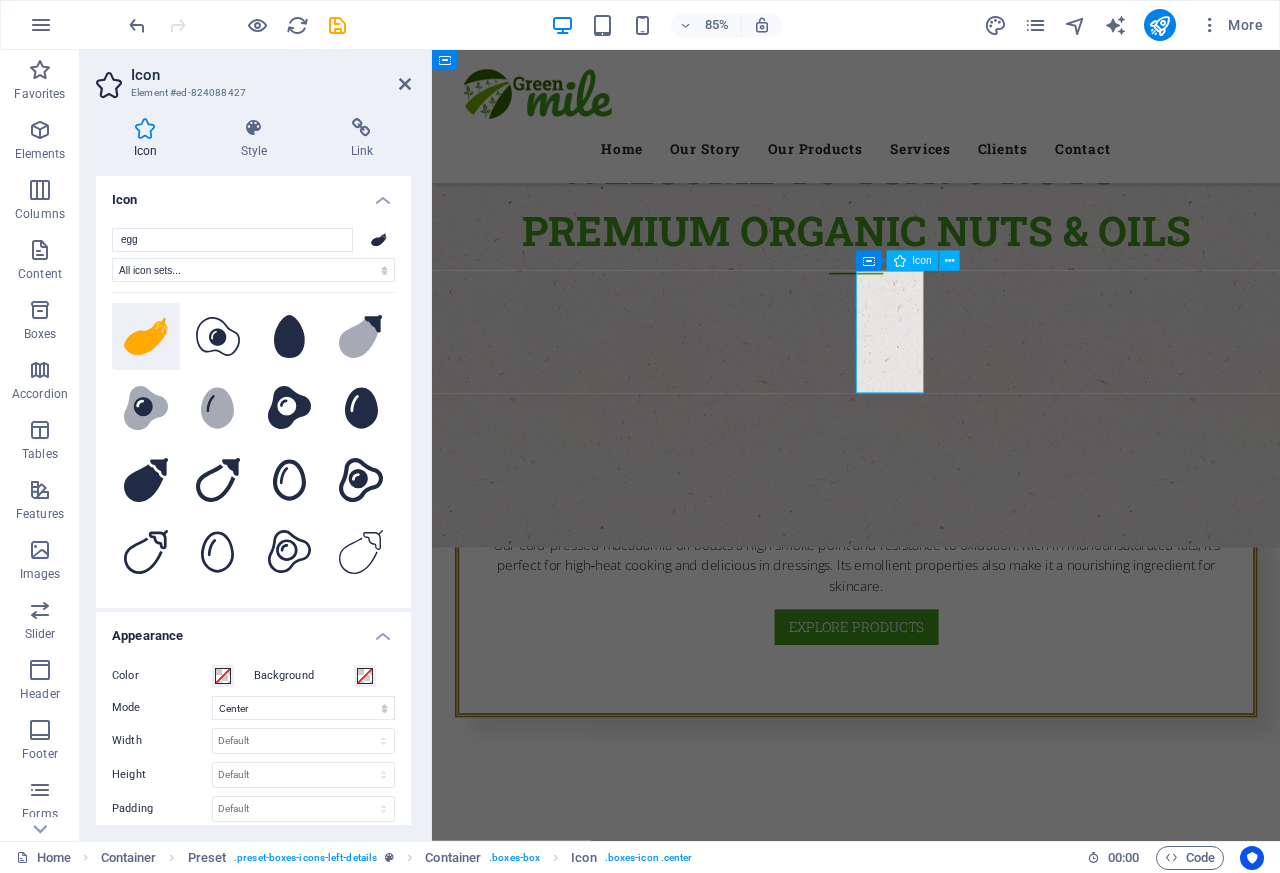 click on "Fresh Vegetables" at bounding box center (931, 1618) 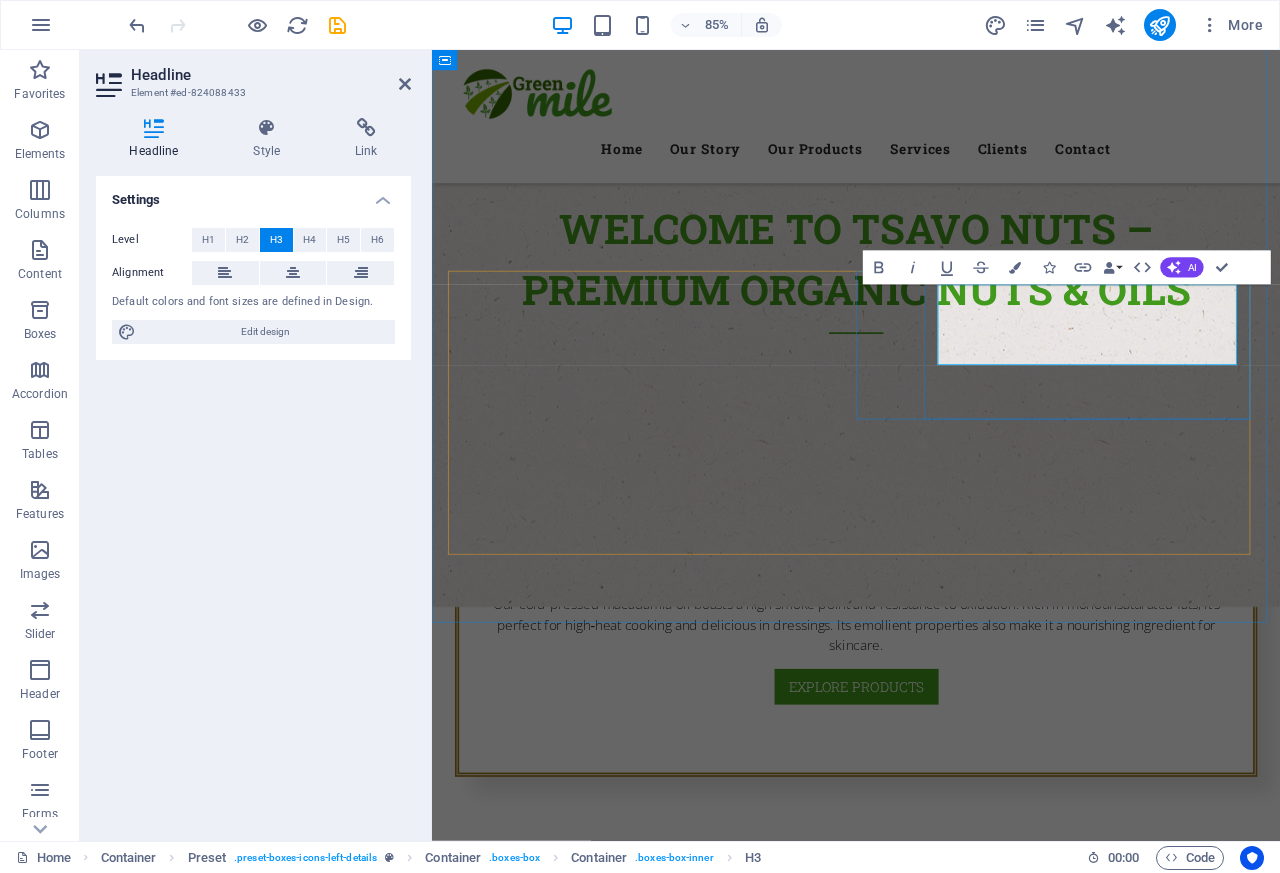 click on "‌" at bounding box center (931, 1704) 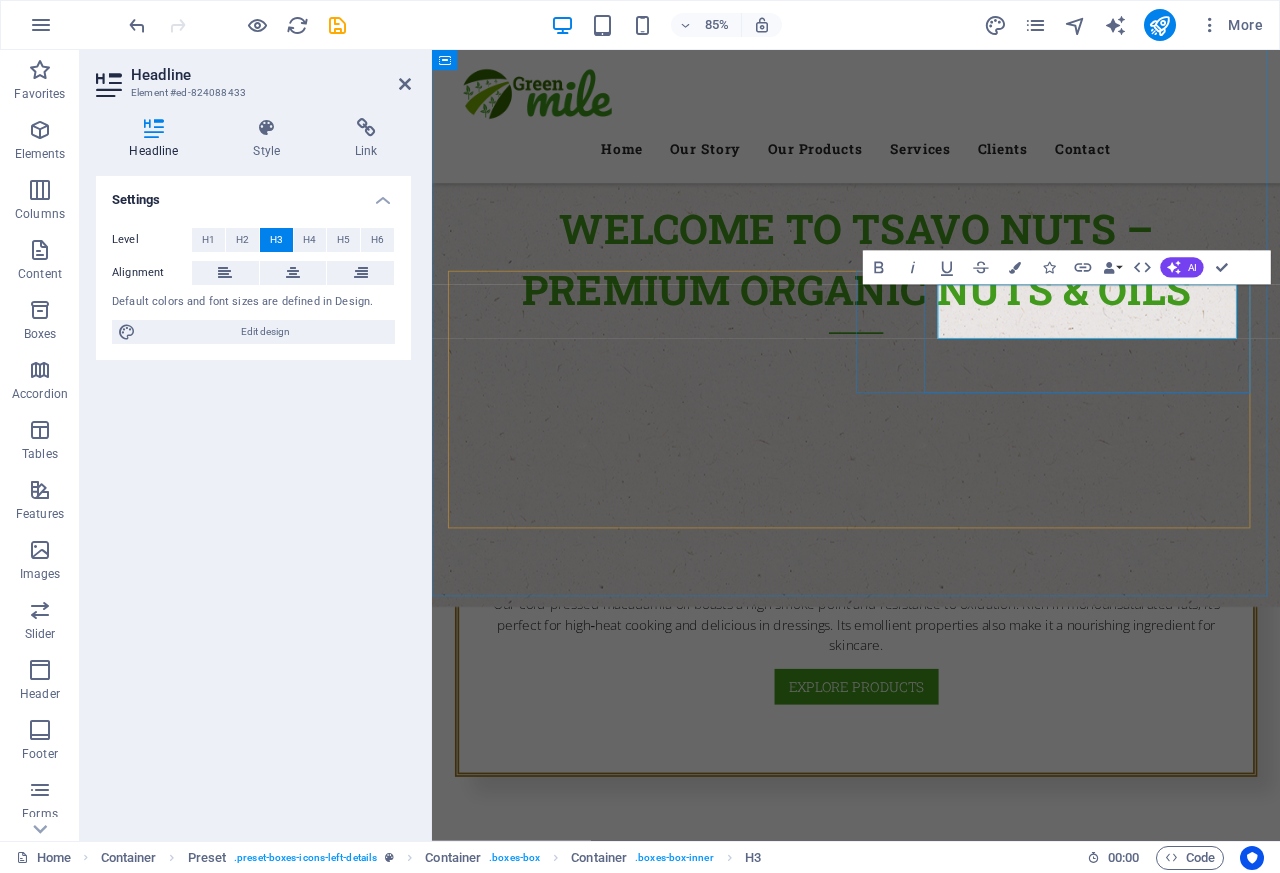 scroll, scrollTop: 0, scrollLeft: 6, axis: horizontal 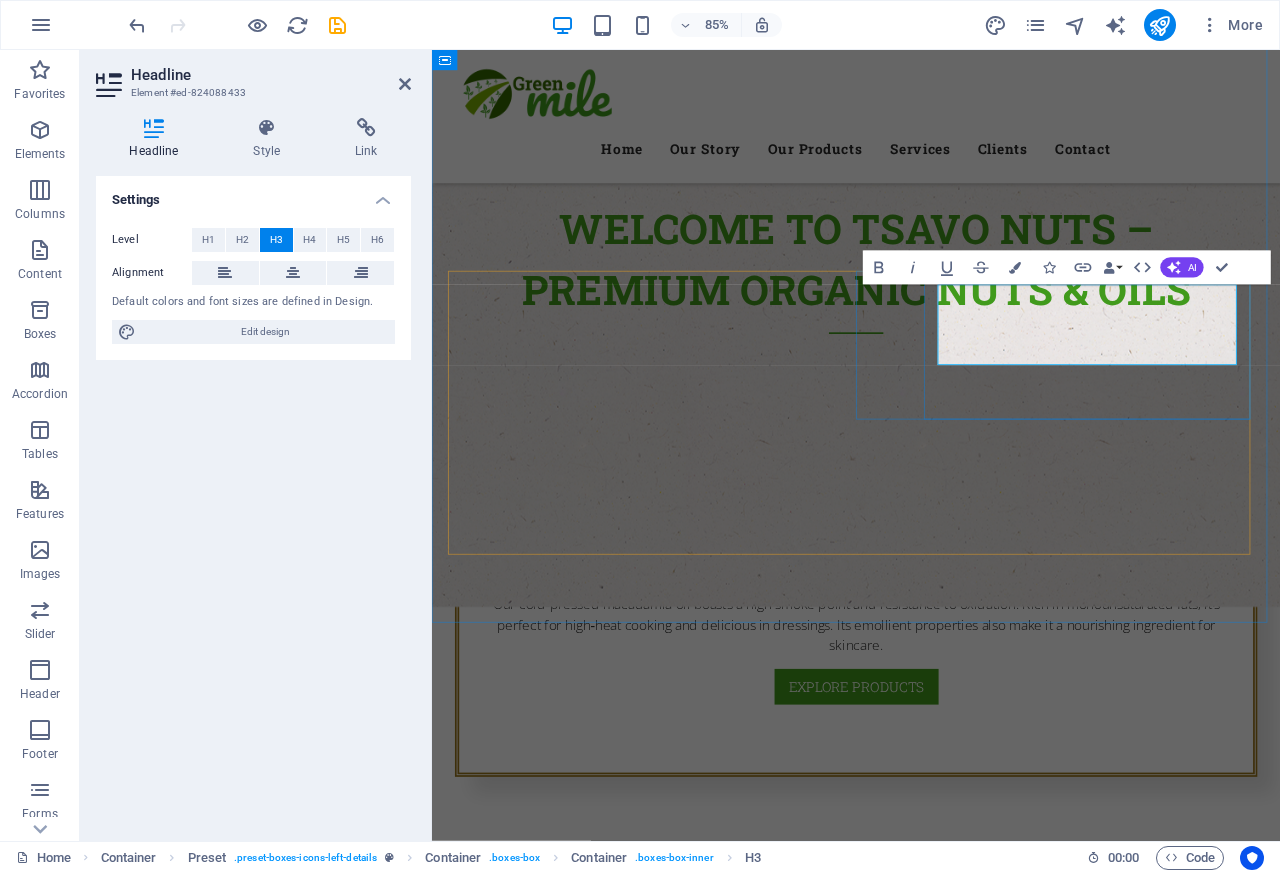 click on "Sustainable Agriculture ‌" at bounding box center [931, 1704] 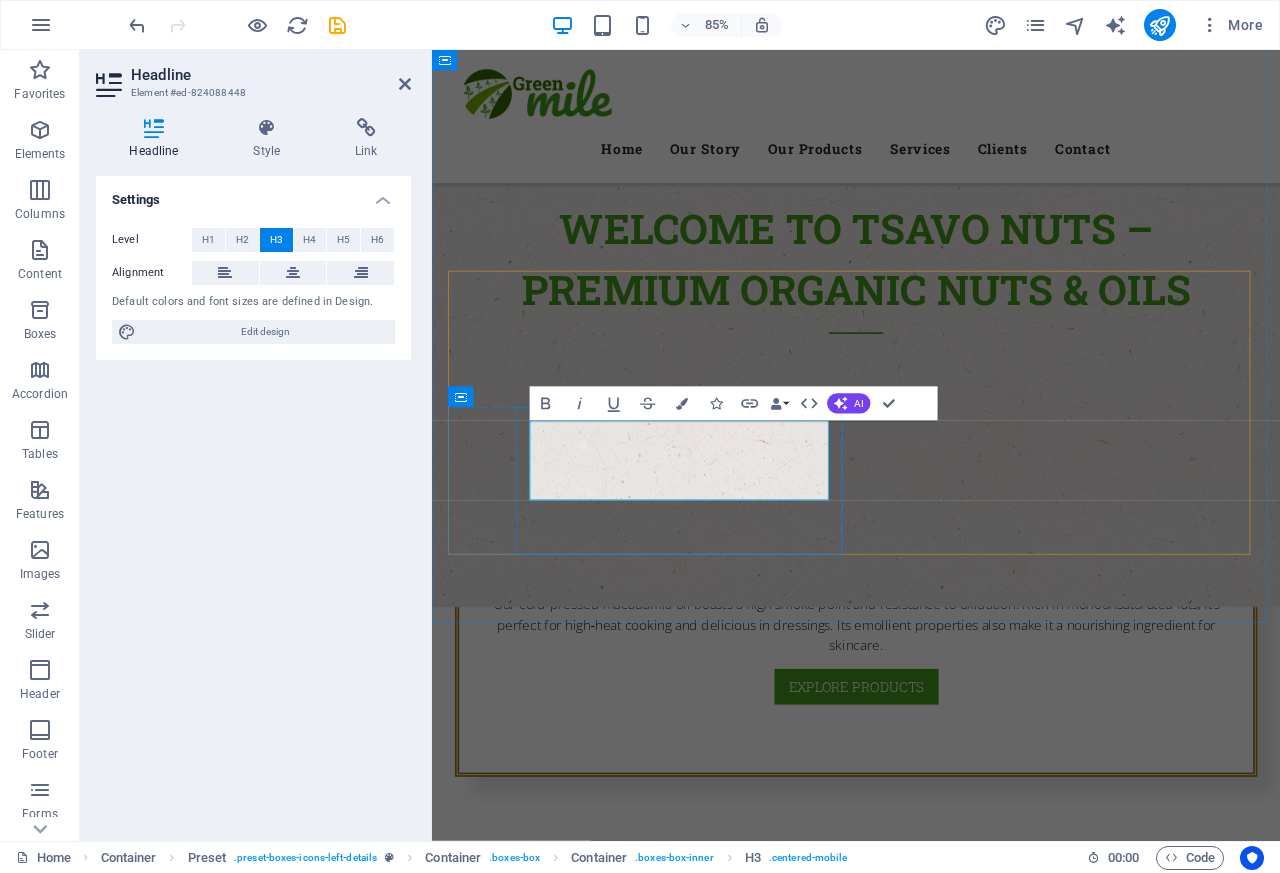 scroll, scrollTop: 0, scrollLeft: 3, axis: horizontal 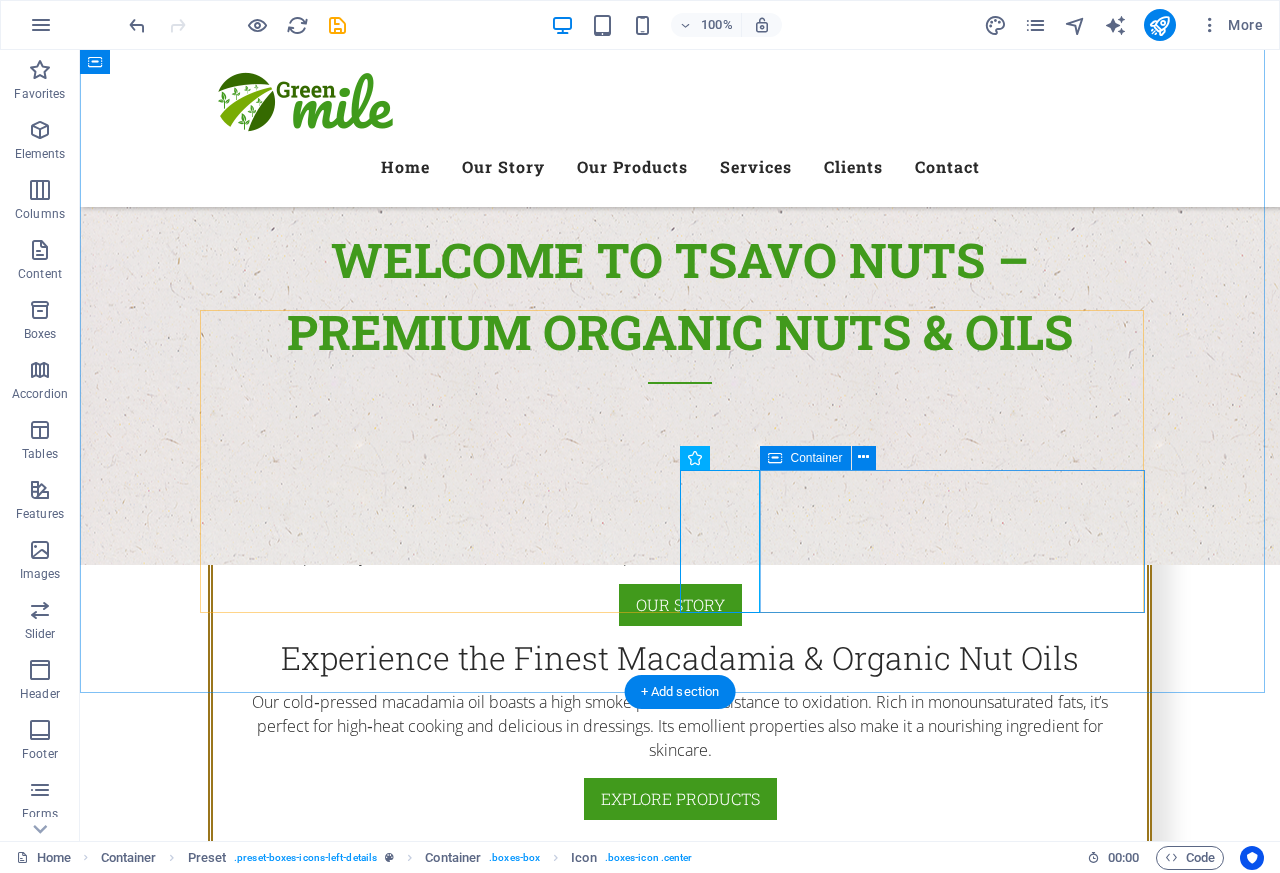 click on "Organic Agriculture" at bounding box center [680, 2102] 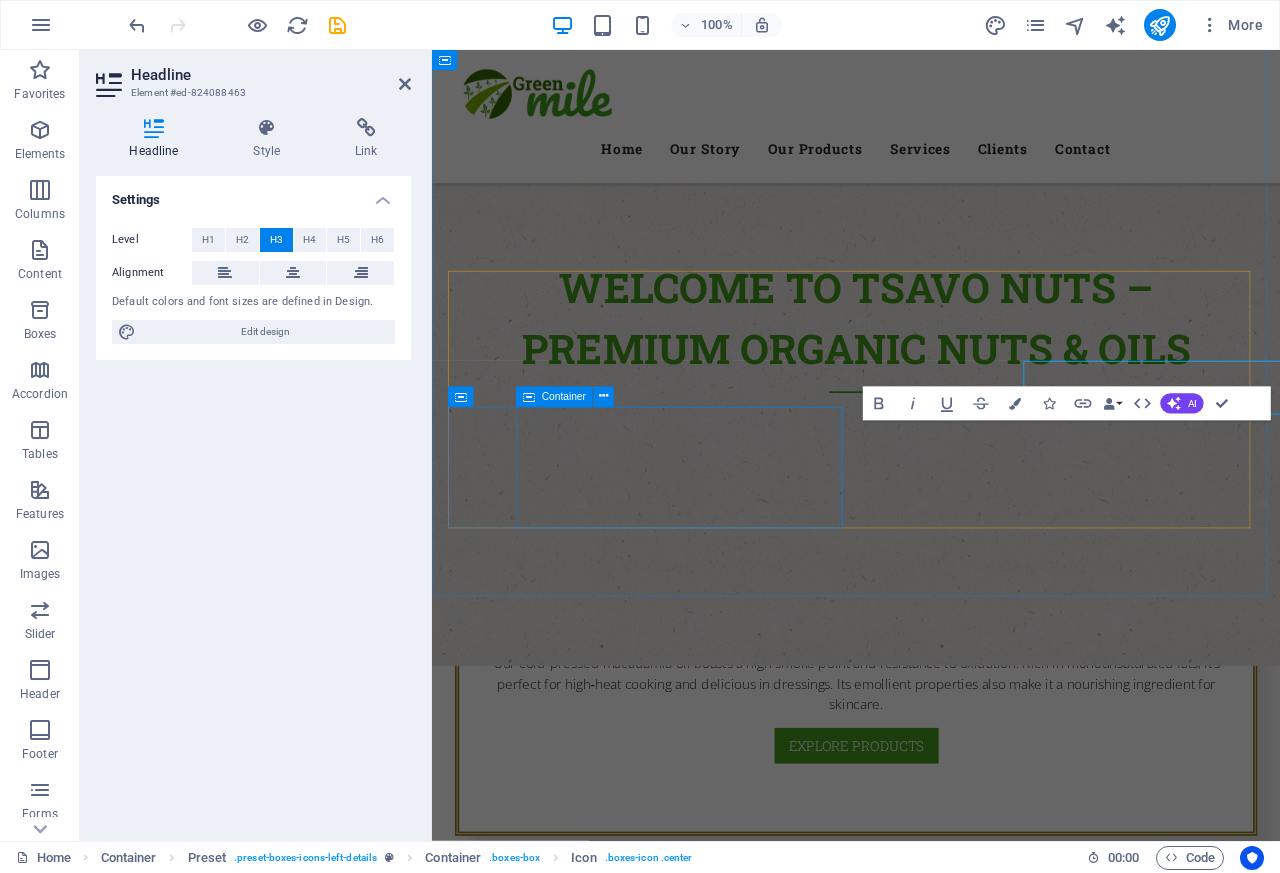 scroll, scrollTop: 1206, scrollLeft: 0, axis: vertical 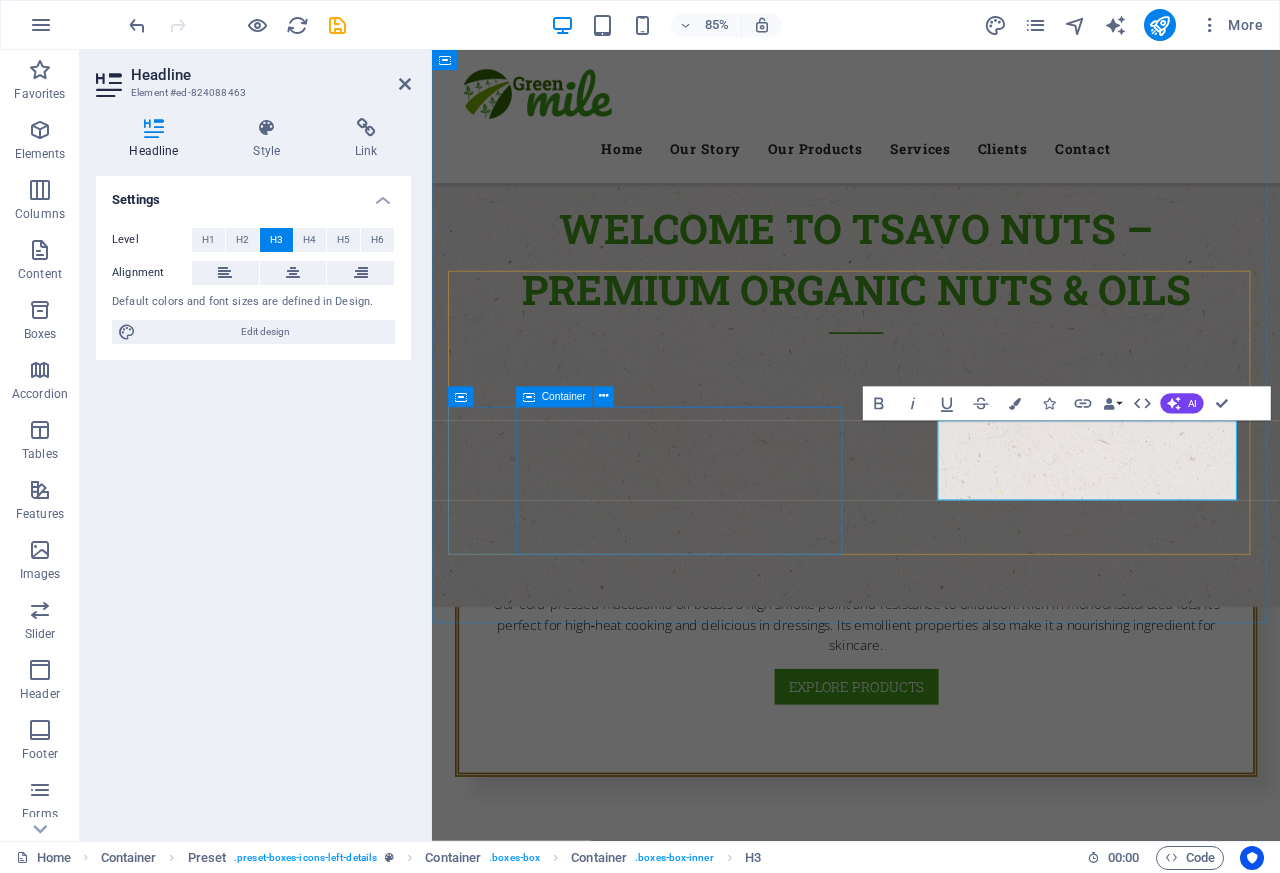 click on "Lorem ipsum dolor sit amet, consectetur adipisicing elit. Veritatis, dolorem!" at bounding box center [931, 2177] 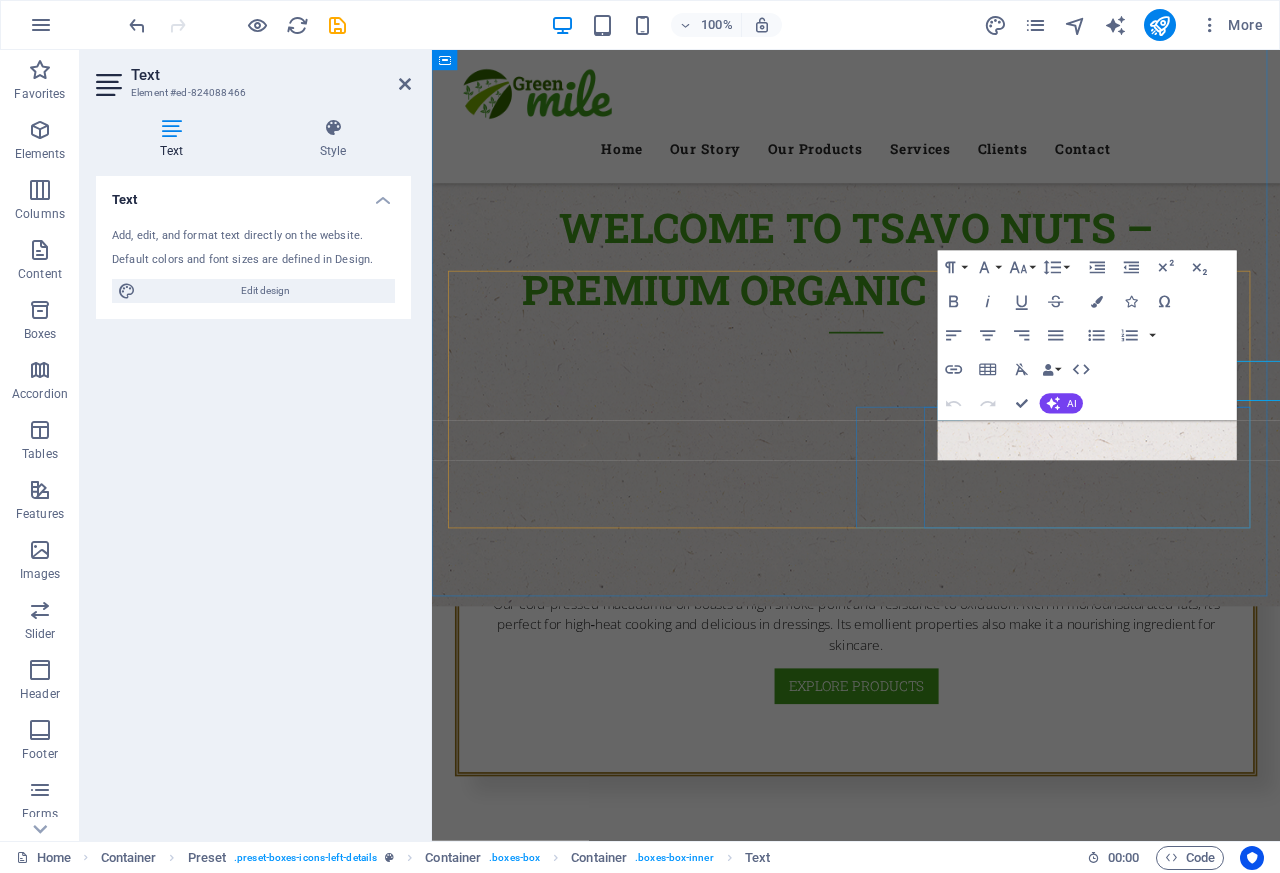 scroll, scrollTop: 1206, scrollLeft: 0, axis: vertical 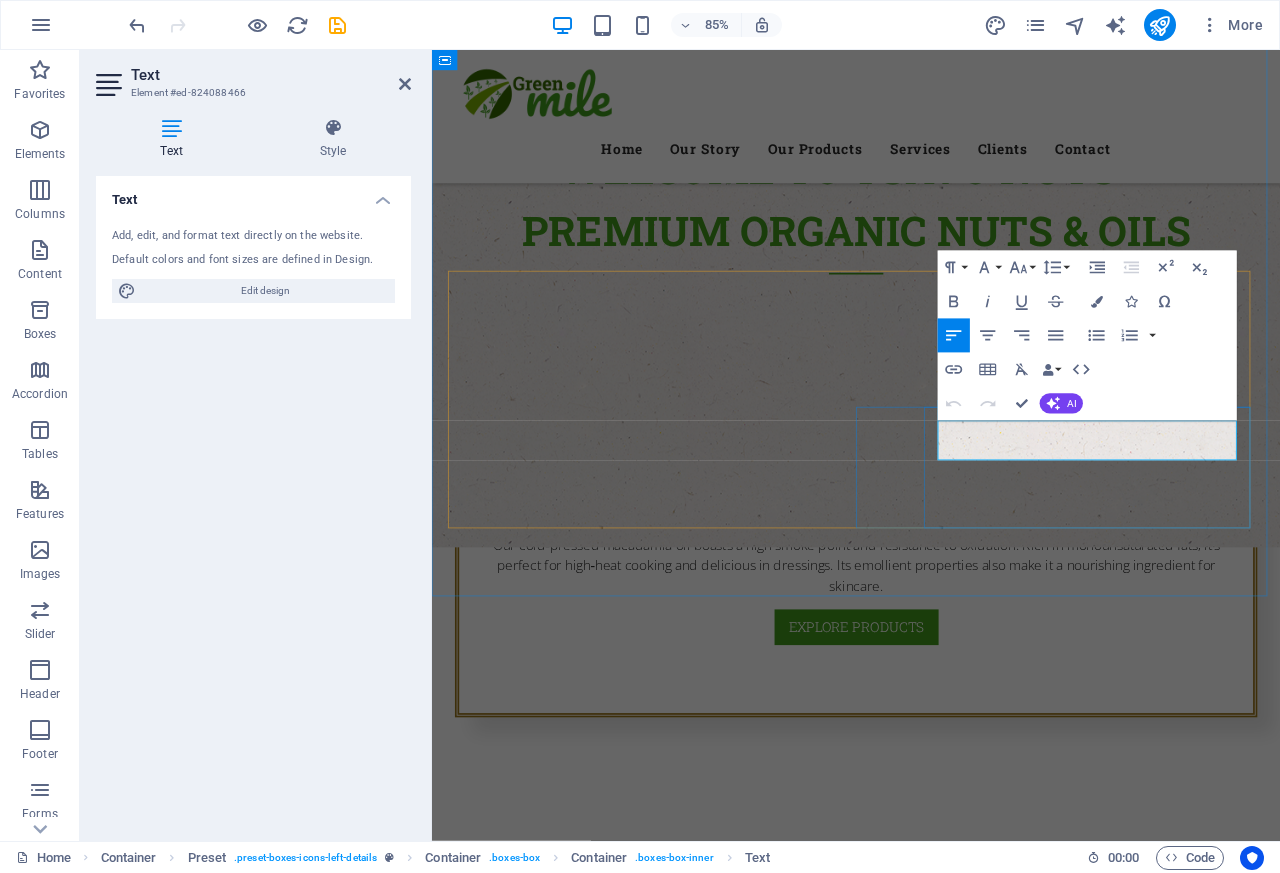 click at bounding box center [931, 1945] 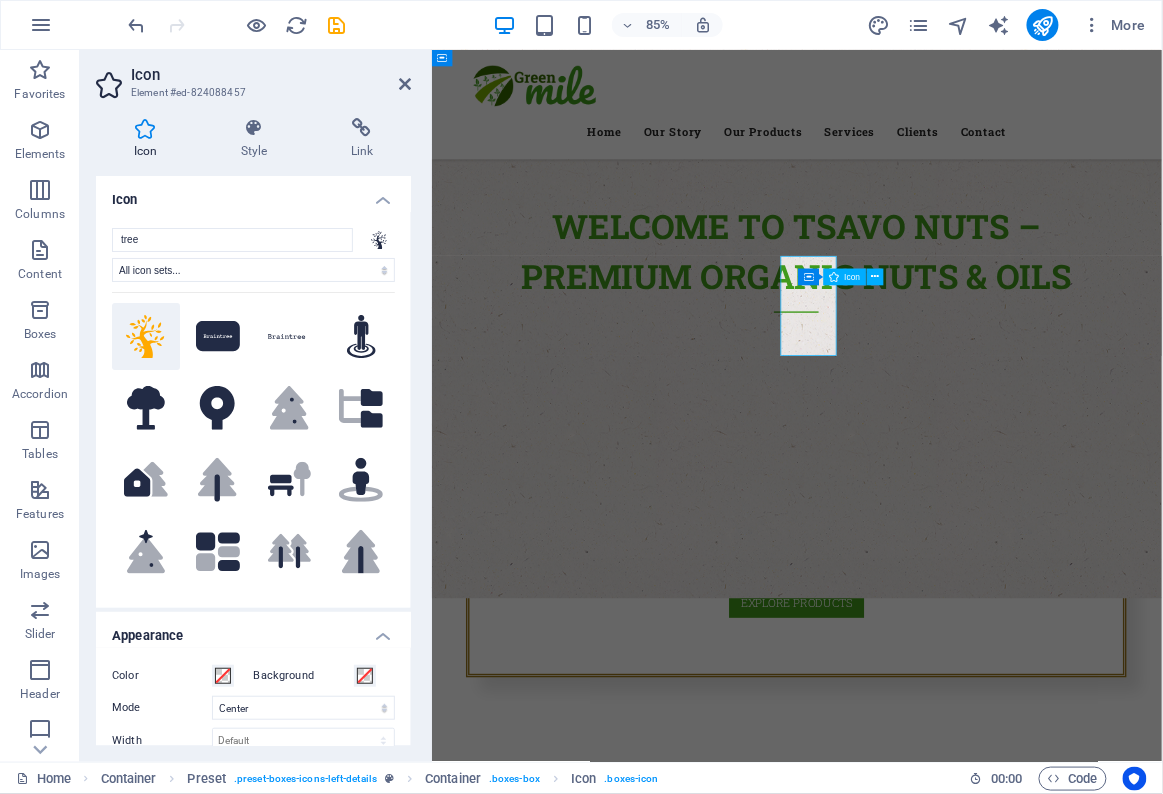 scroll, scrollTop: 1330, scrollLeft: 0, axis: vertical 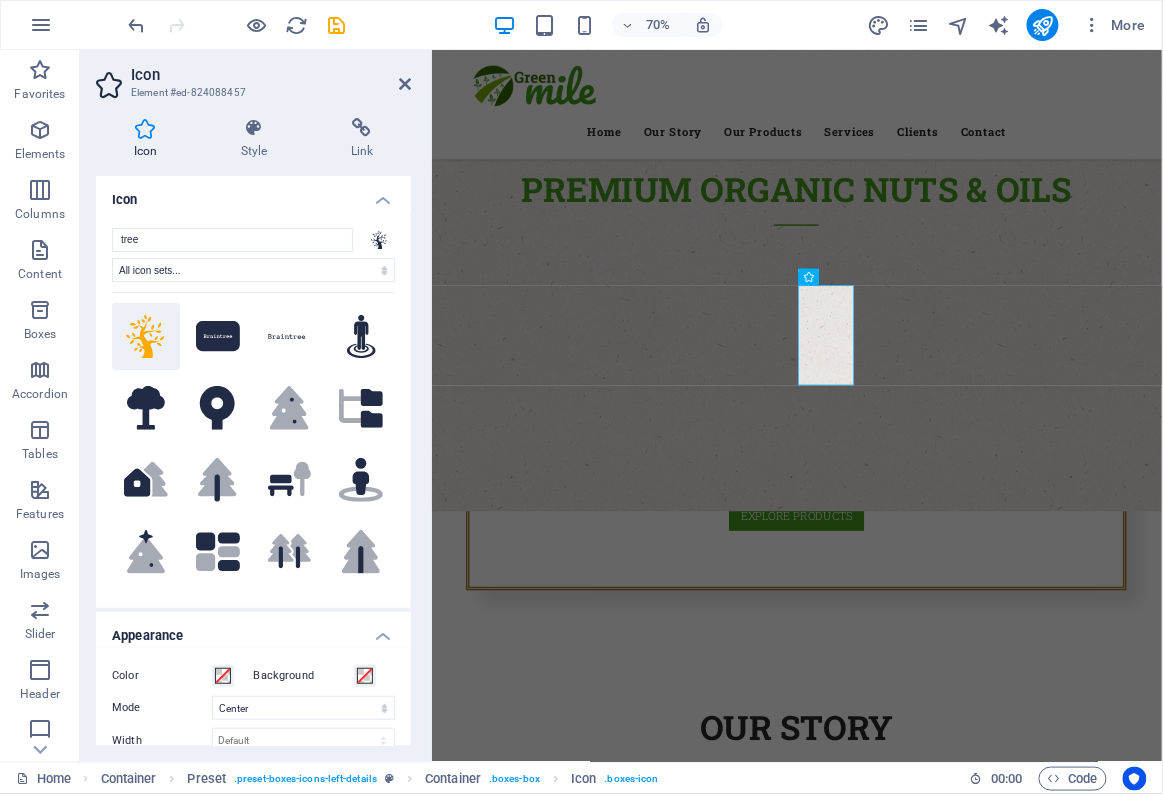 click at bounding box center [953, 1932] 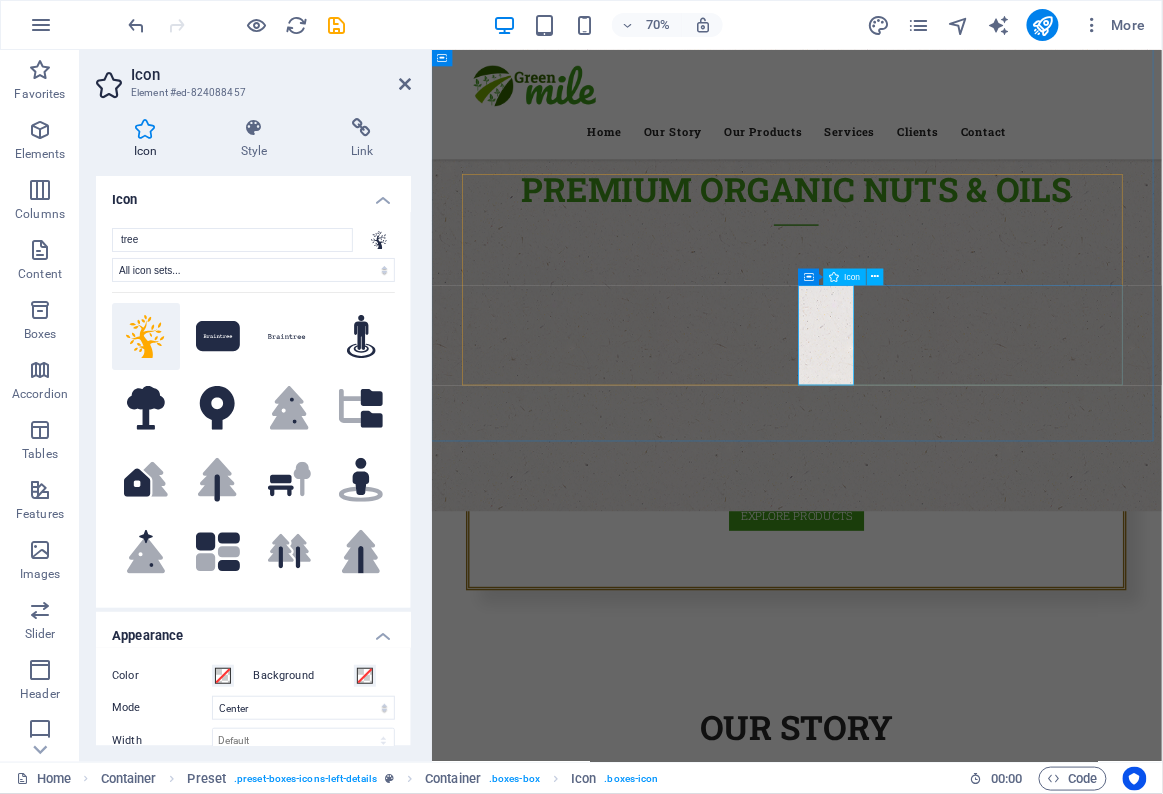 click on "Lorem ipsum dolor sit amet, consectetur adipisicing elit. Veritatis, dolorem!" at bounding box center [953, 2000] 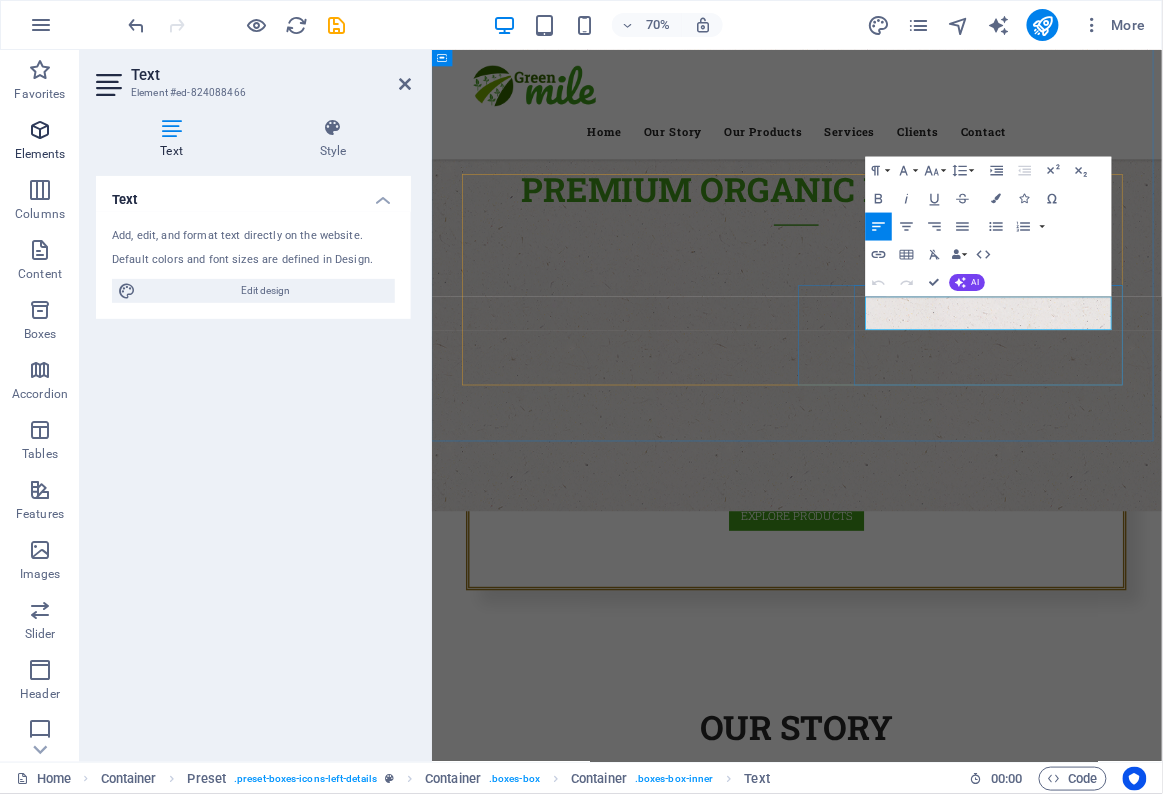 click at bounding box center [40, 130] 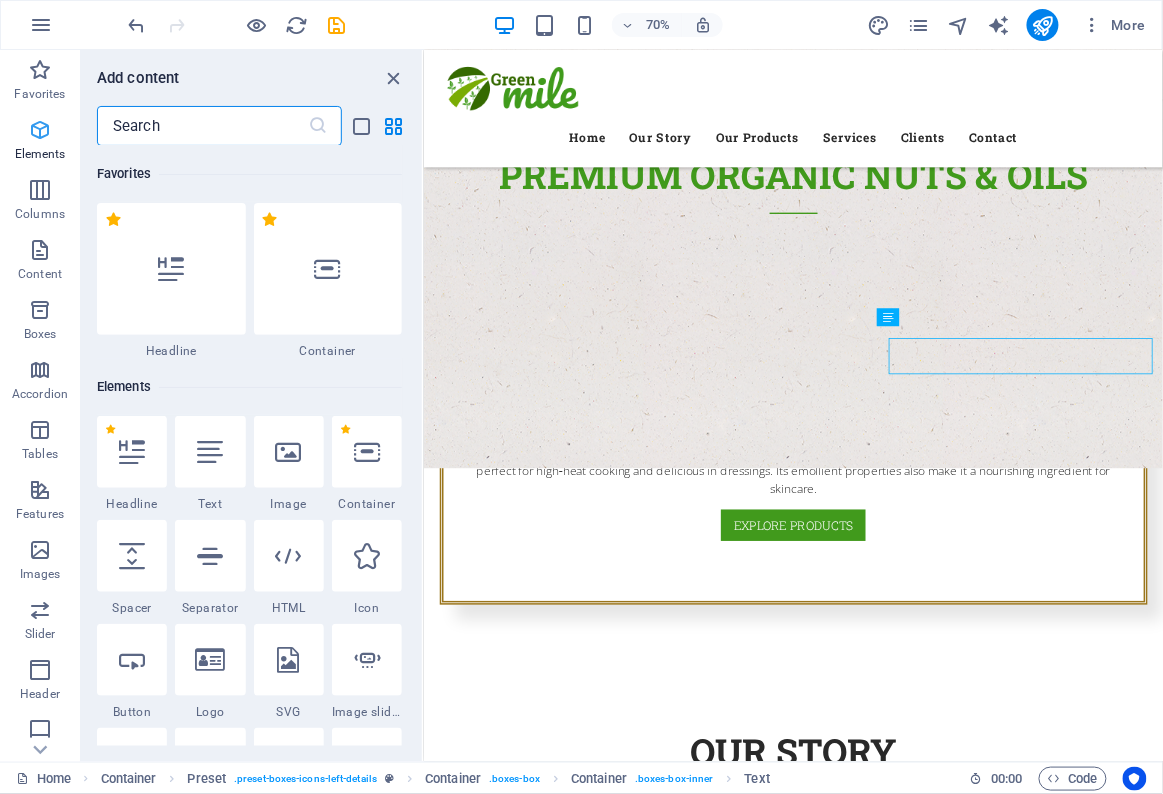 scroll, scrollTop: 1298, scrollLeft: 0, axis: vertical 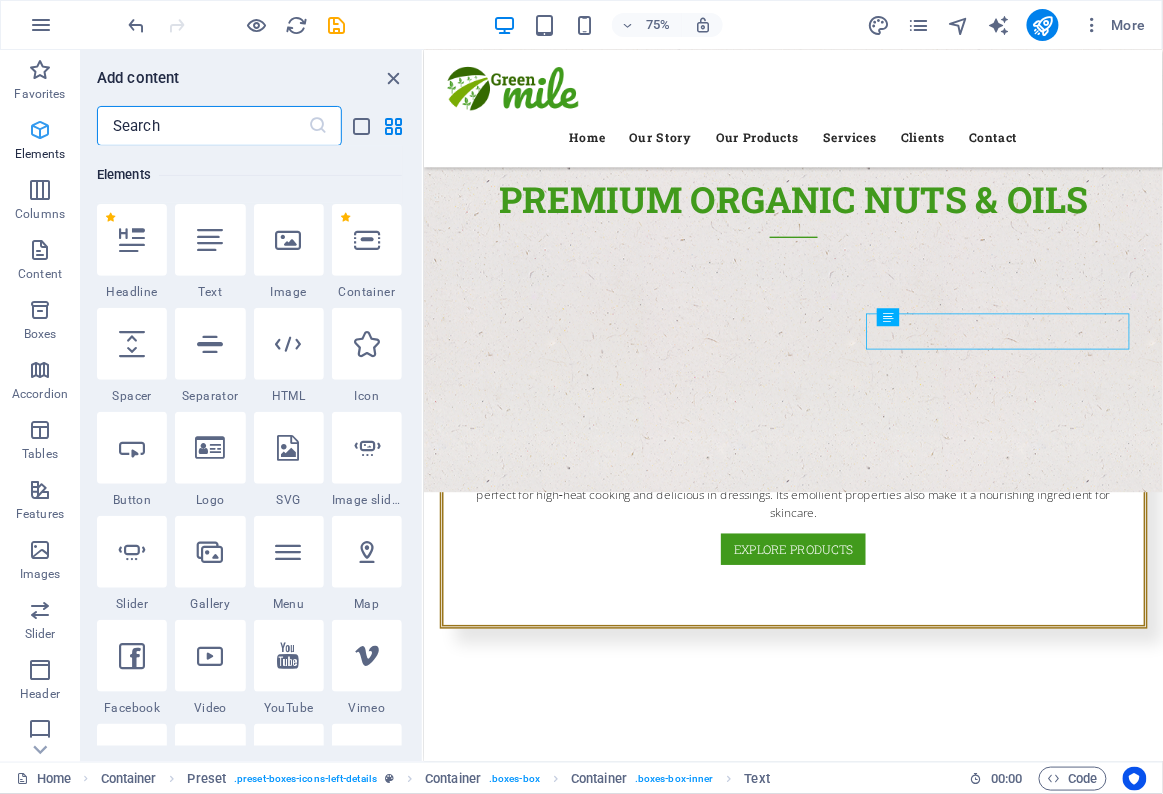 click at bounding box center (40, 130) 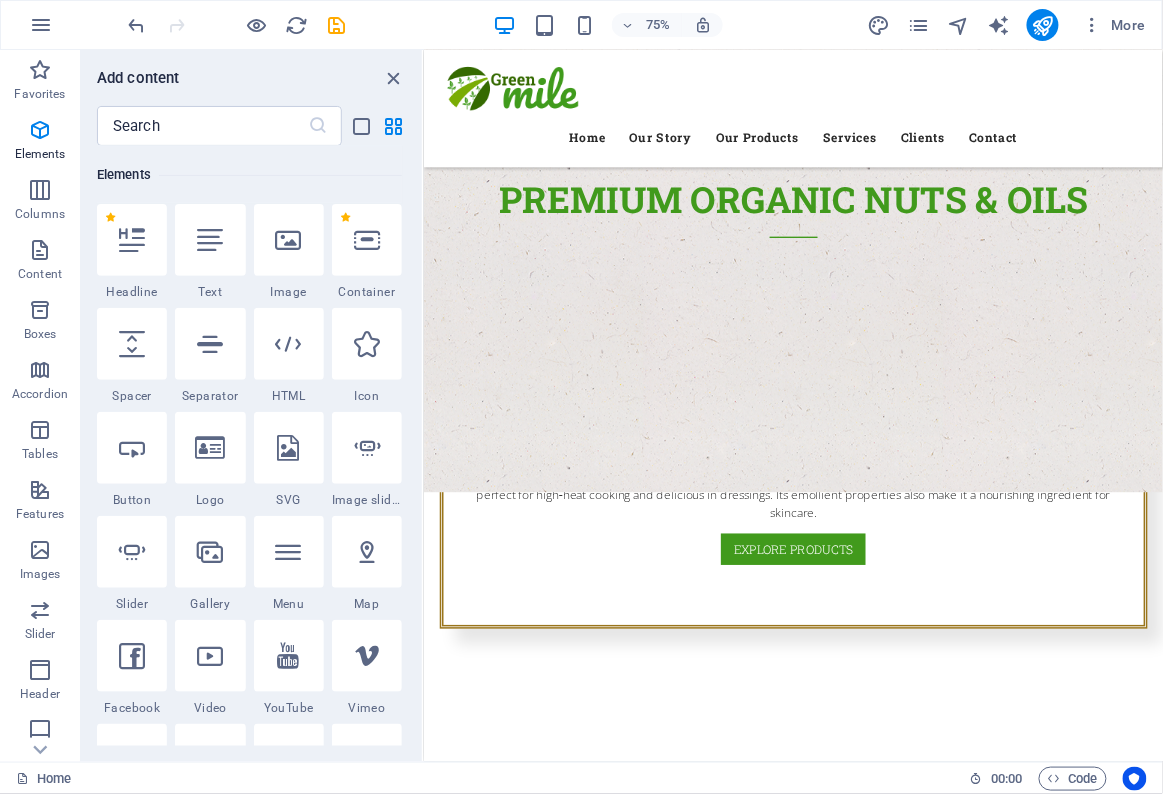 click on "Lorem ipsum dolor sit amet, consectetur adipisicing elit. Maiores ipsum repellat minus nihil. Labore, delectus, nam dignissimos ea repudiandae minima voluptatum magni pariatur possimus quia accusamus harum facilis corporis animi nisi. Enim, pariatur, impedit quia repellat harum ipsam laboriosam voluptas dicta illum nisi obcaecati reprehenderit quis placeat recusandae tenetur aperiam. Clita kasd gubergren, no sea takimata sanctus est Lorem ipsum dolor sit amet.    Duis autem vel eum iriure dolor in hendrerit in vulputate velit esse molestie consequat, vel illum dolore eu feugiat nulla facilisis at vero eros et accumsan et iusto odio dignissim qui blandit praesent luptatum zzril delenit augue duis dolore te feugait nulla facilisi. Lorem ipsum dolor sit amet," at bounding box center (1188, 4446) 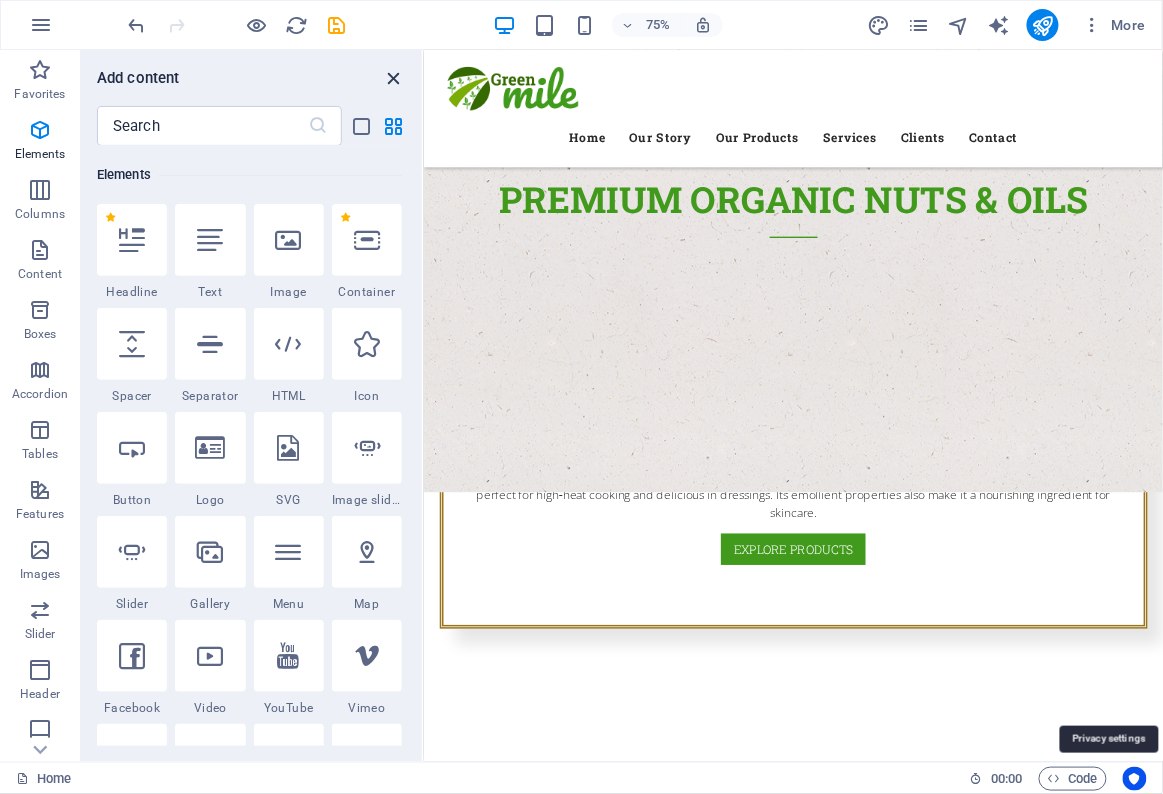 click at bounding box center (394, 78) 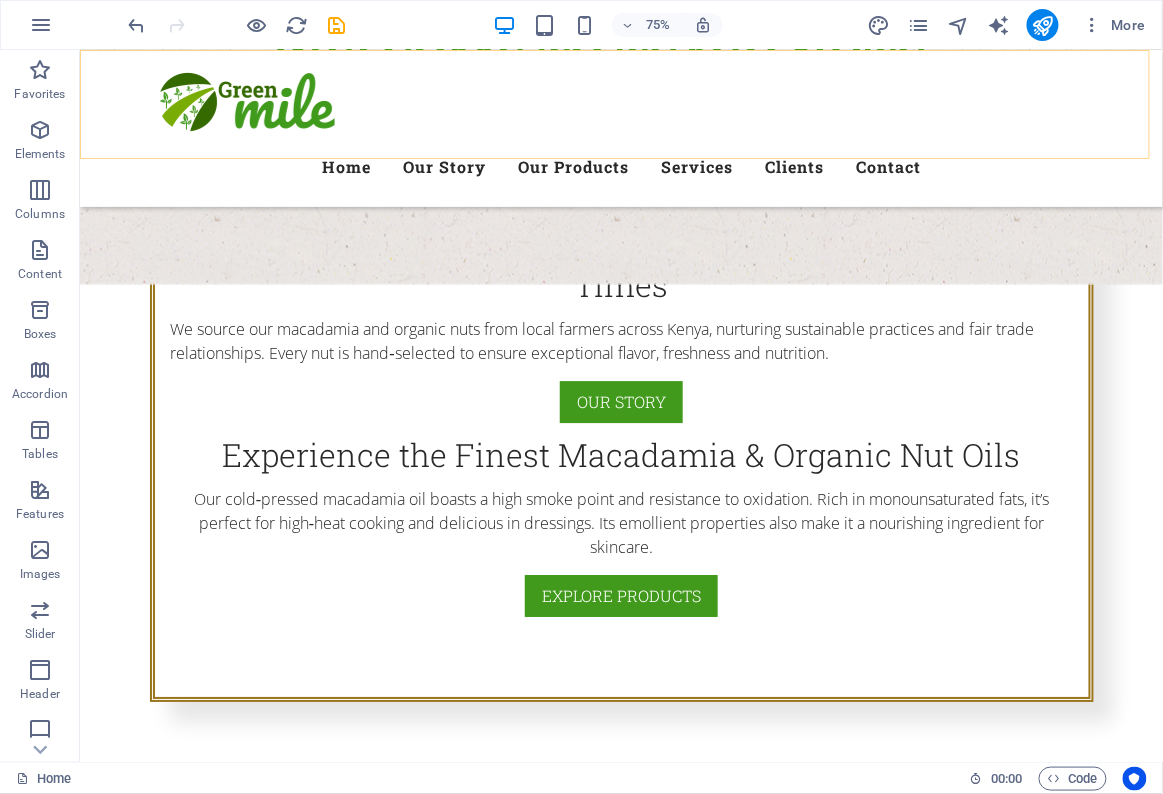 scroll, scrollTop: 1178, scrollLeft: 0, axis: vertical 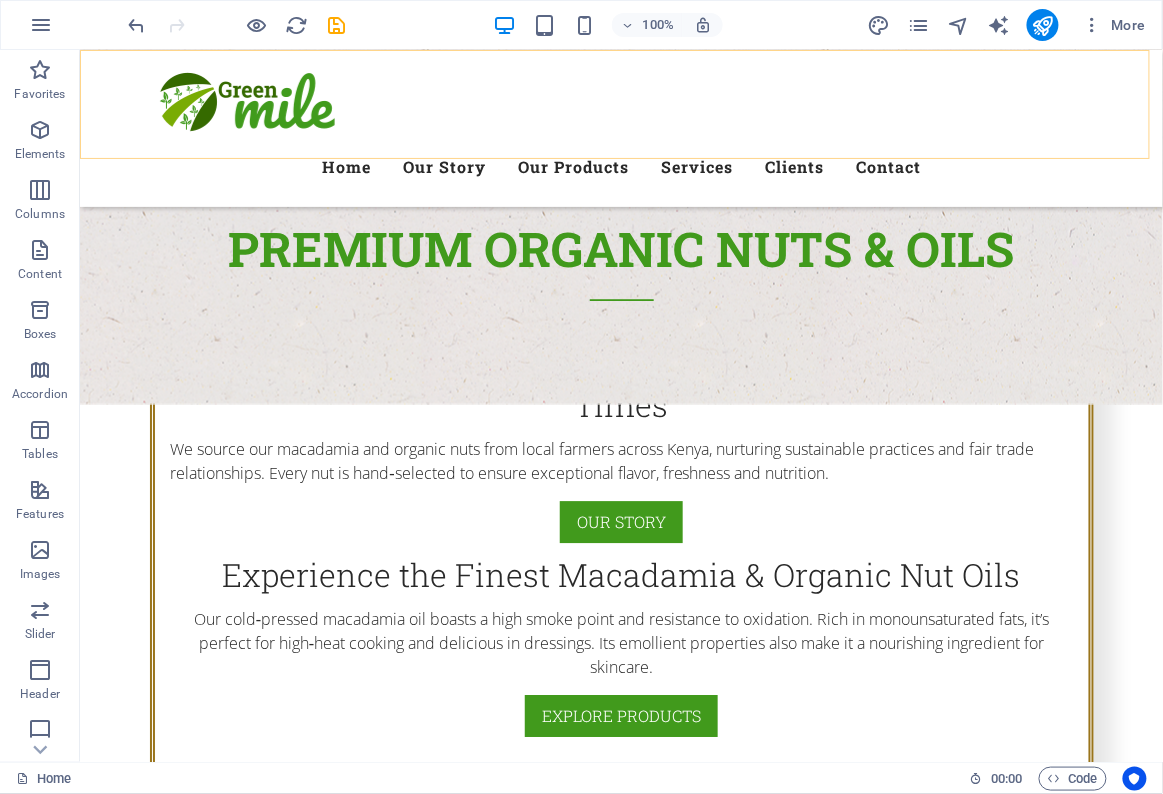 click on "Menu Home Our Story Our Products Services Clients Contact" at bounding box center [620, 127] 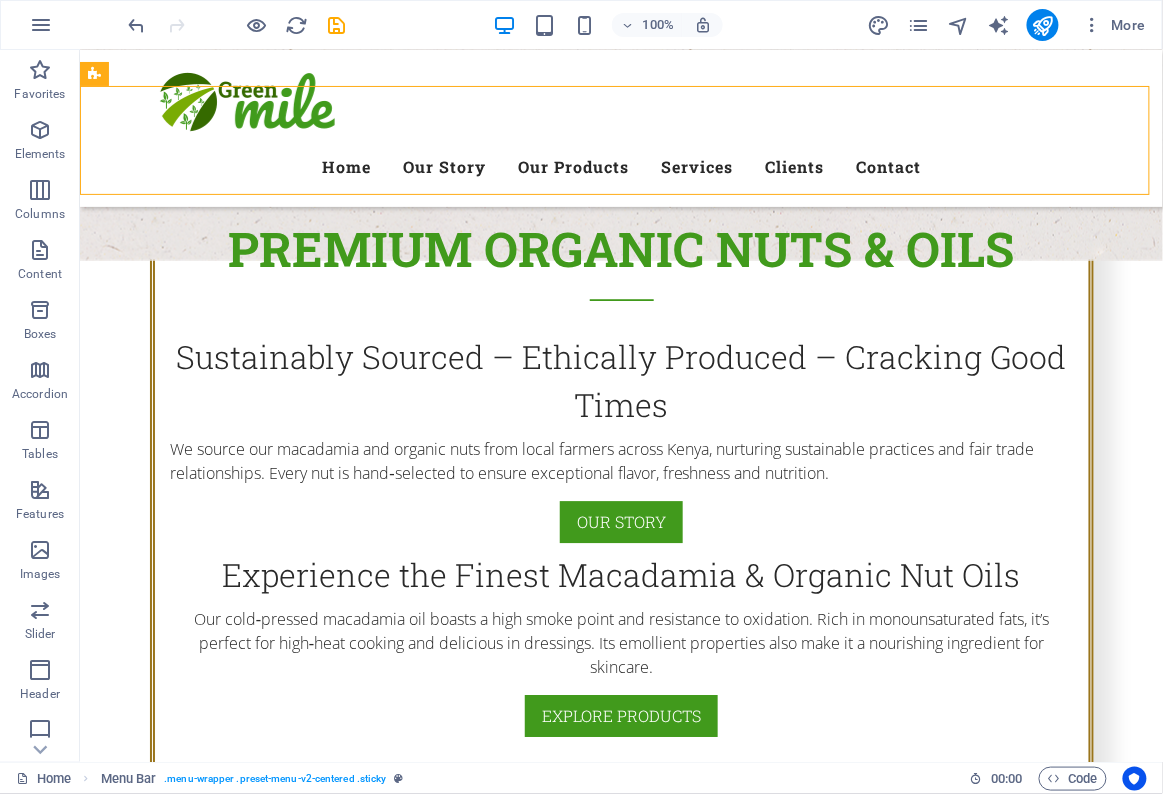scroll, scrollTop: 621, scrollLeft: 0, axis: vertical 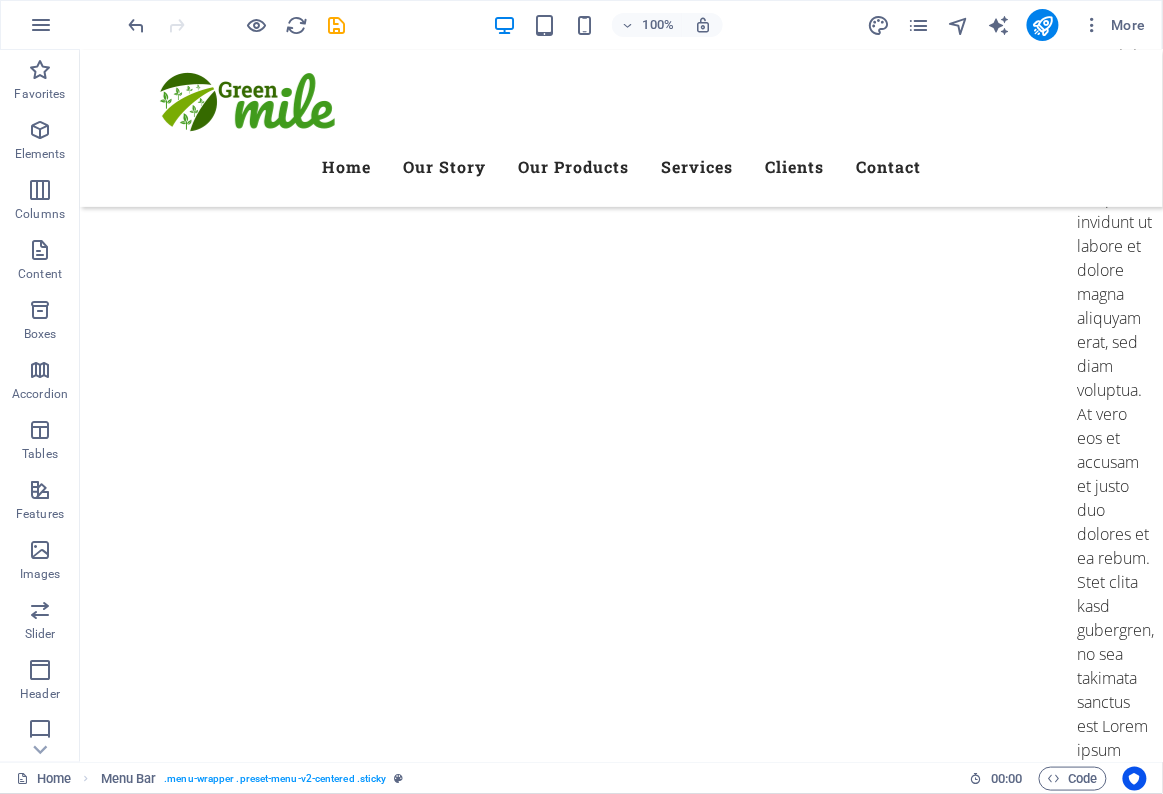click on "Wheat" at bounding box center (621, 6139) 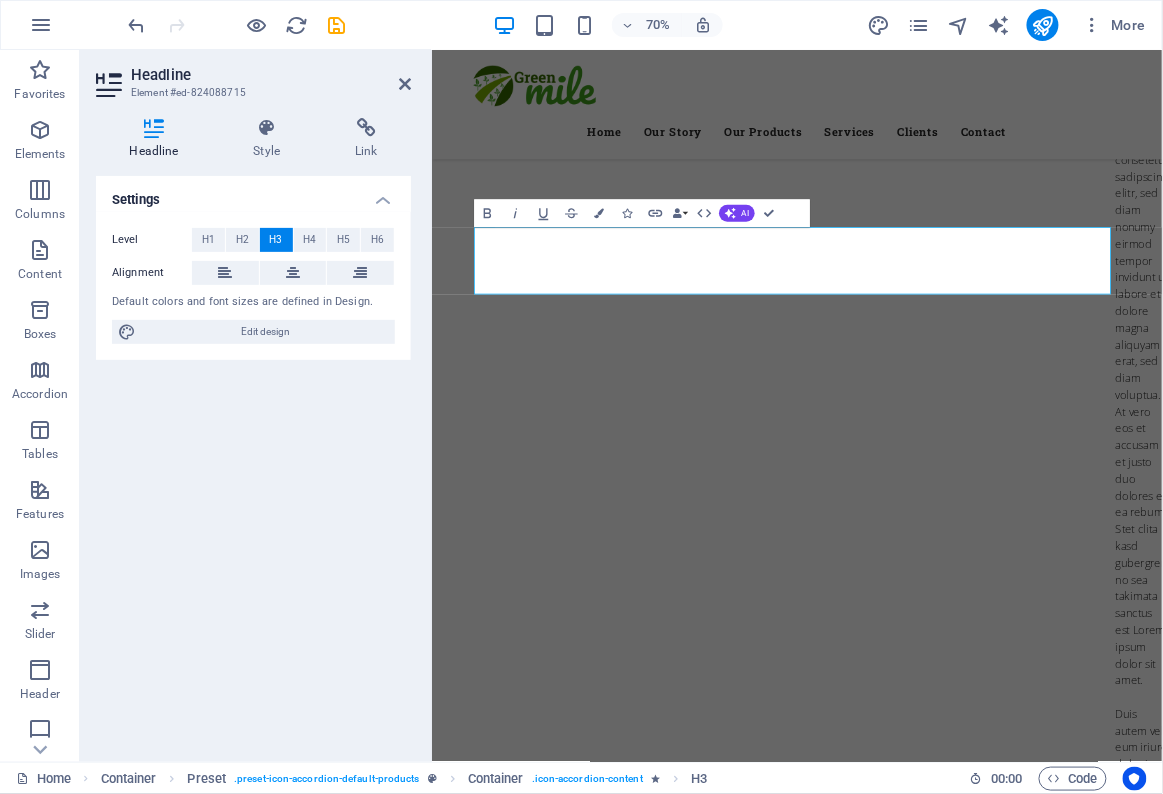 click on "Menu Home Our Story Our Products Services Clients Contact" at bounding box center (953, 127) 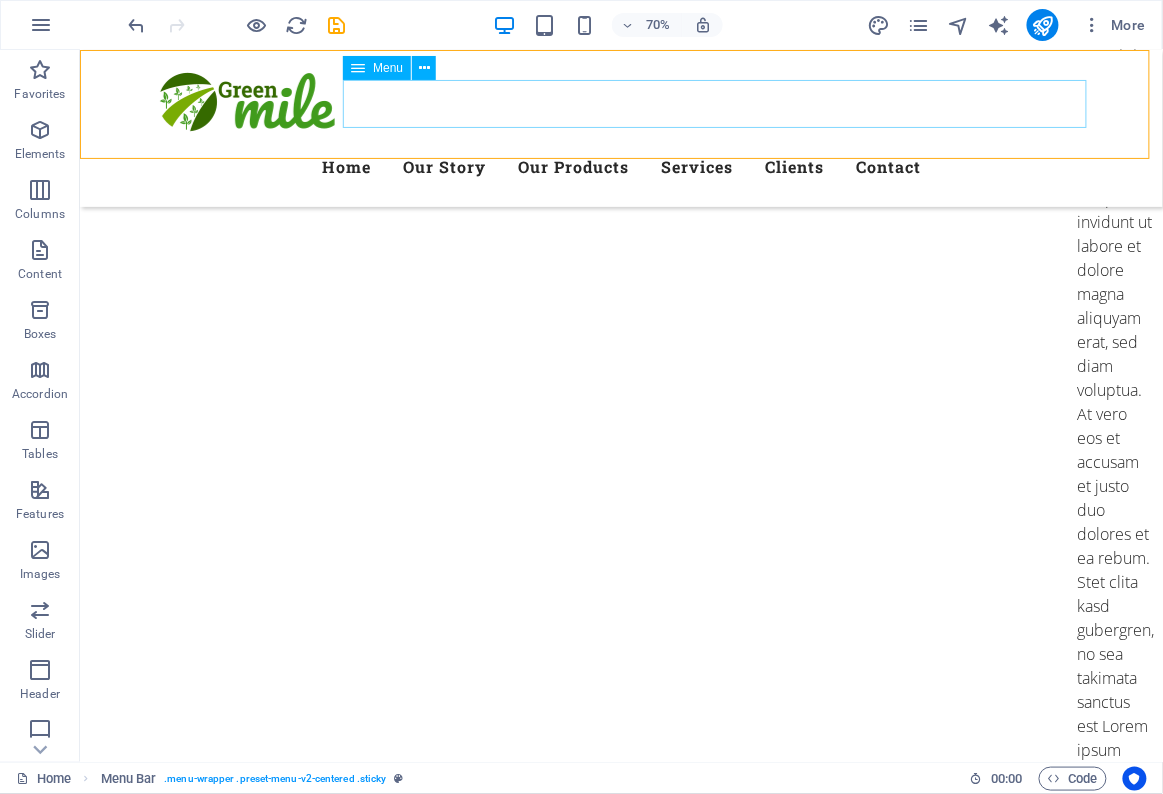 scroll, scrollTop: 6427, scrollLeft: 0, axis: vertical 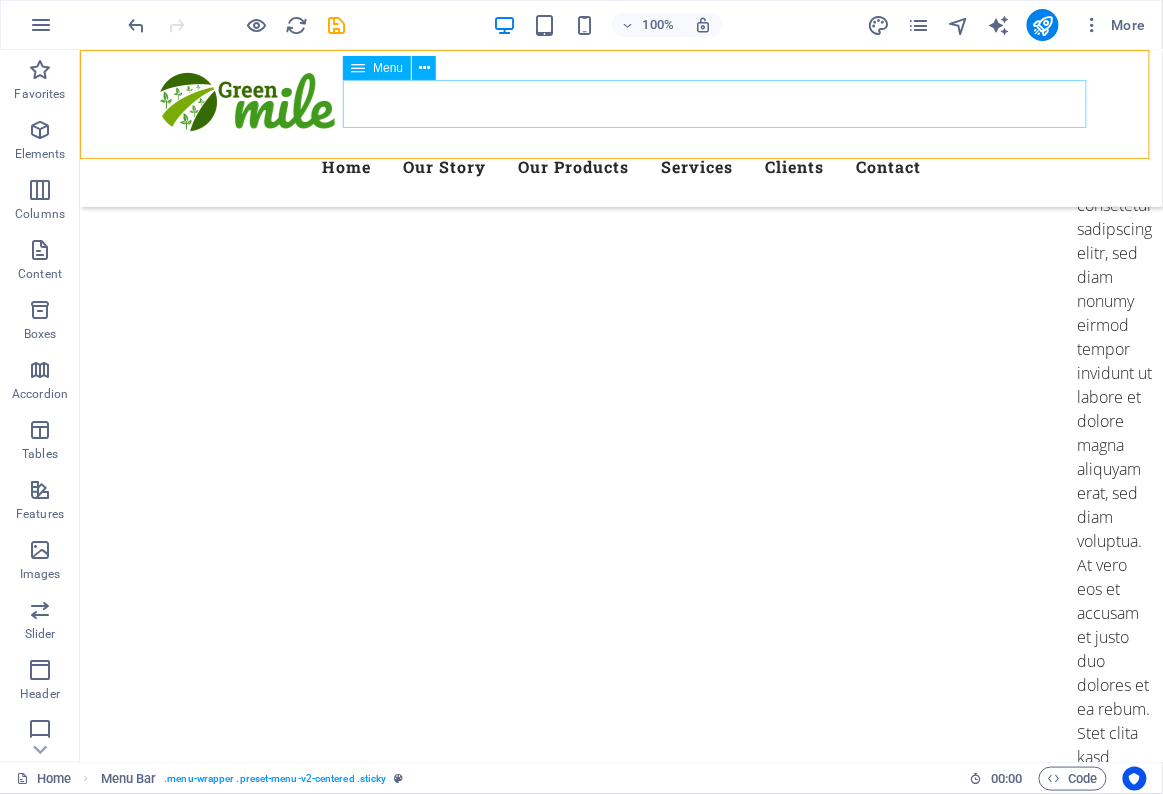 click at bounding box center (620, 7011) 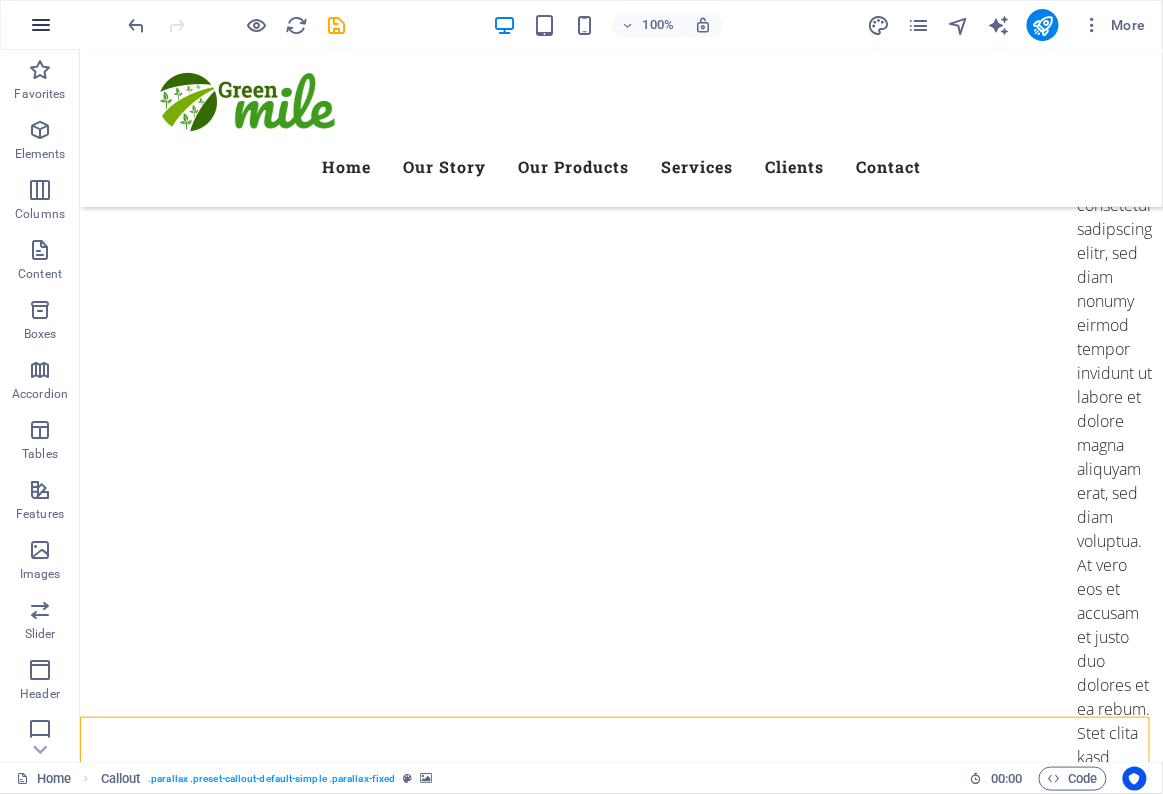 click at bounding box center (41, 25) 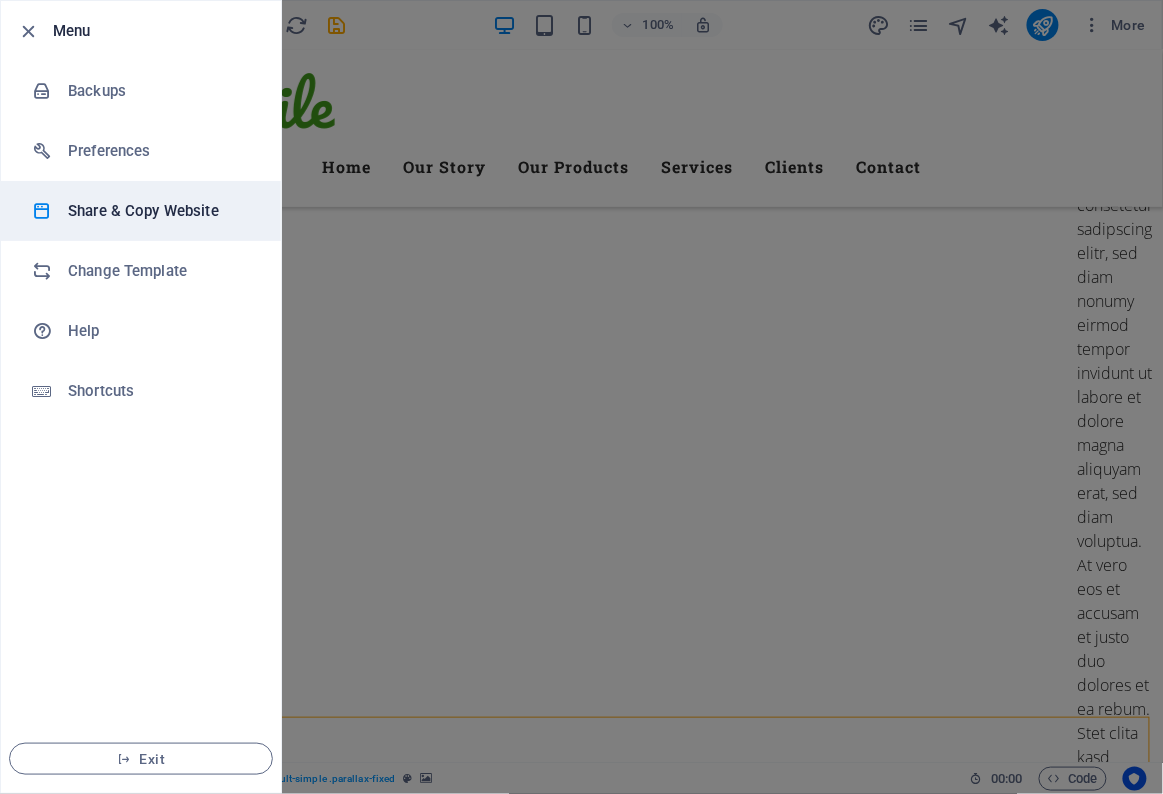 click on "Share & Copy Website" at bounding box center (160, 211) 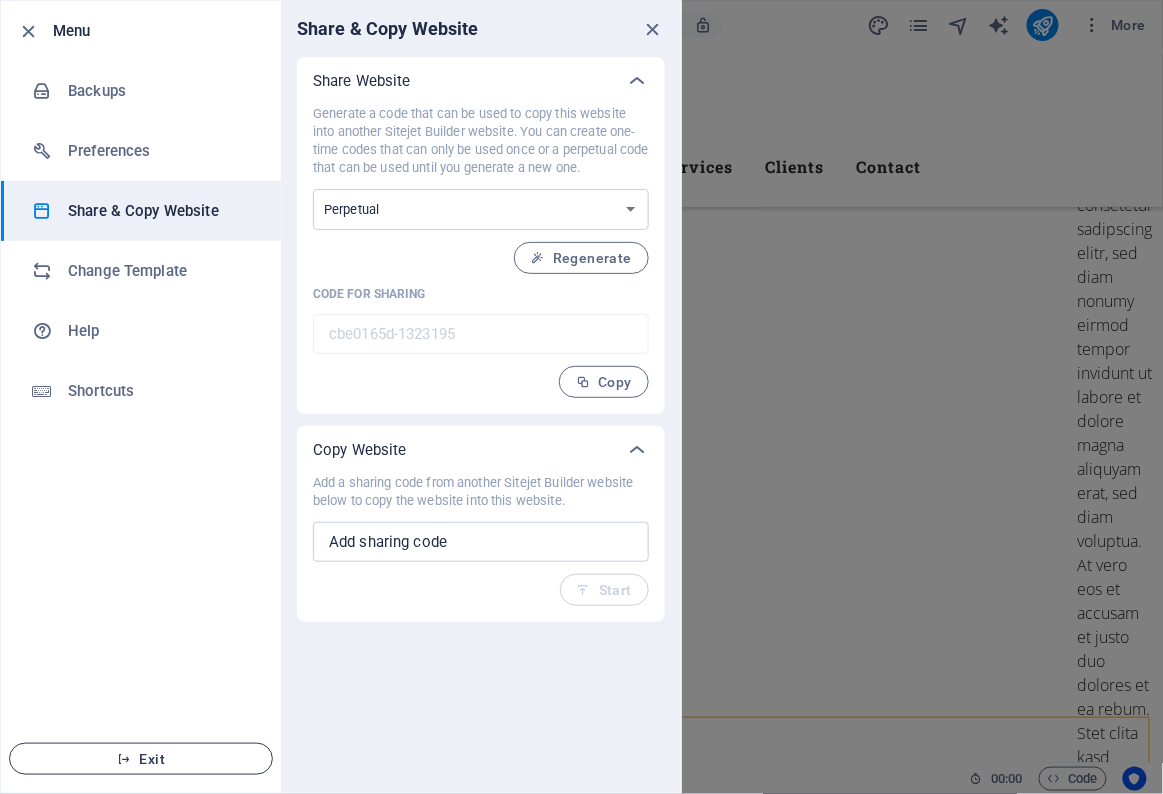 click on "Exit" at bounding box center [141, 759] 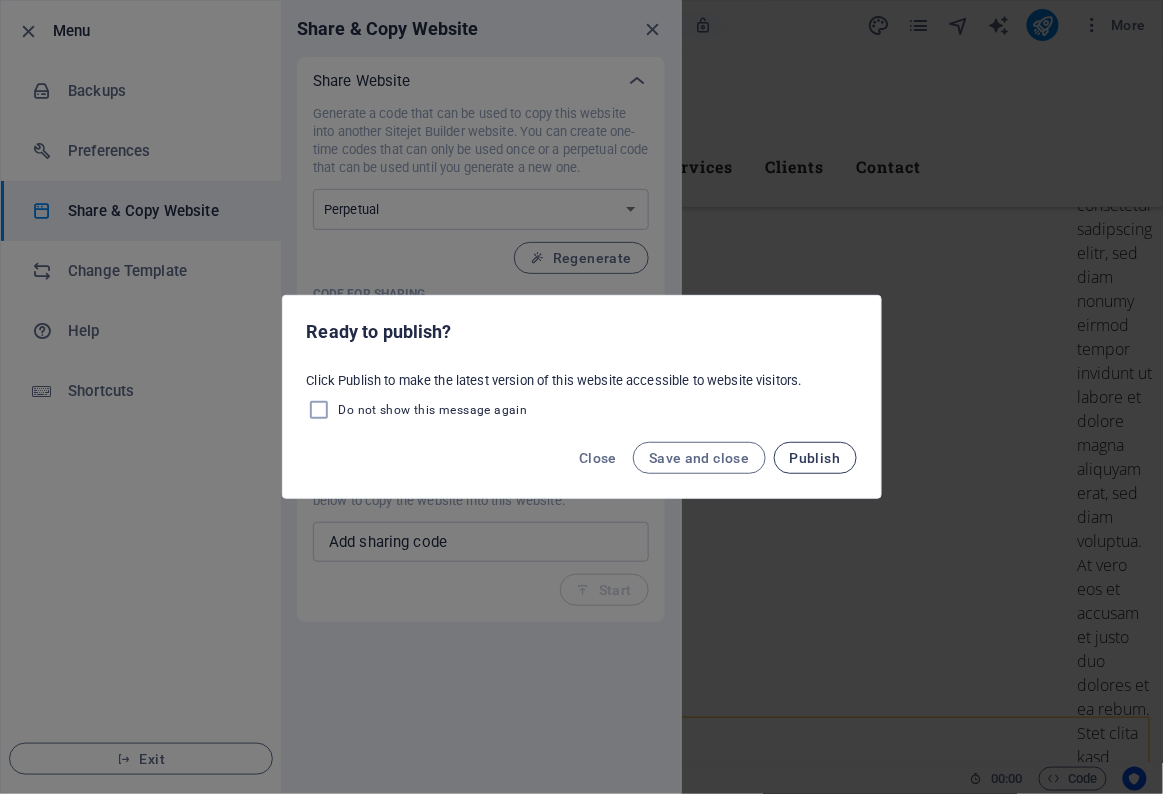 click on "Publish" at bounding box center (815, 458) 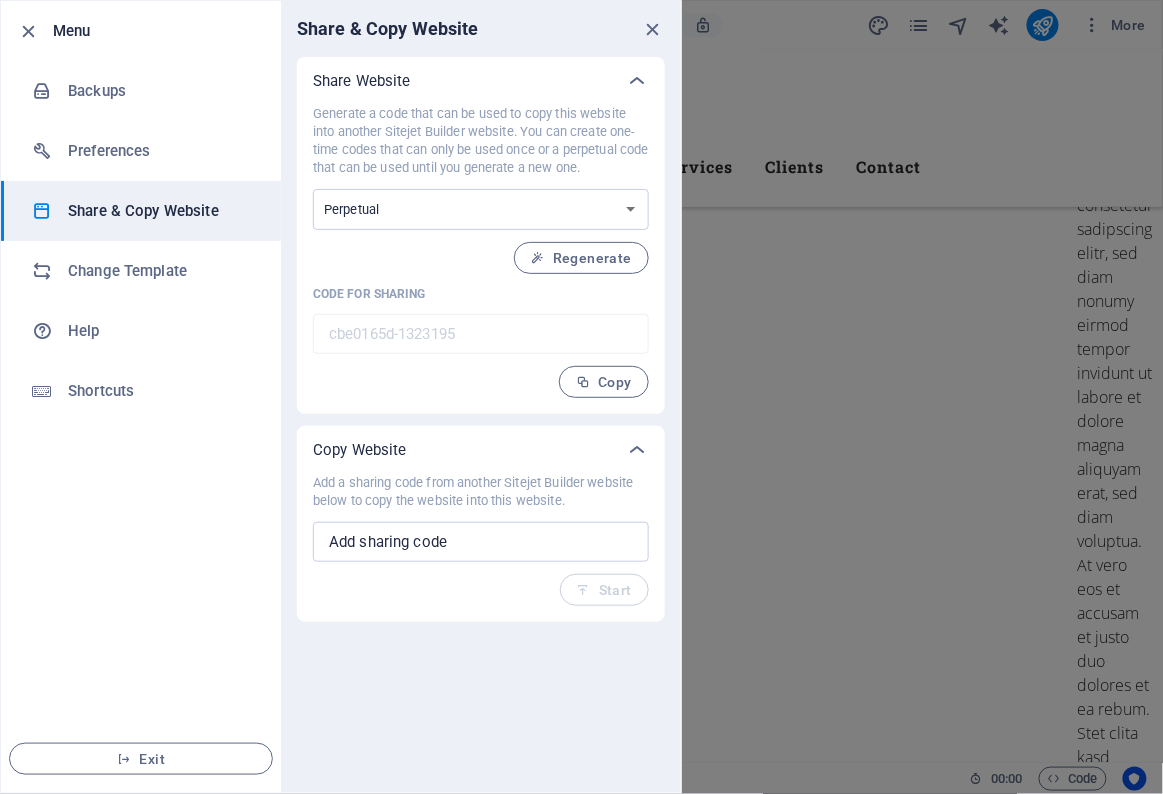 scroll, scrollTop: 6451, scrollLeft: 0, axis: vertical 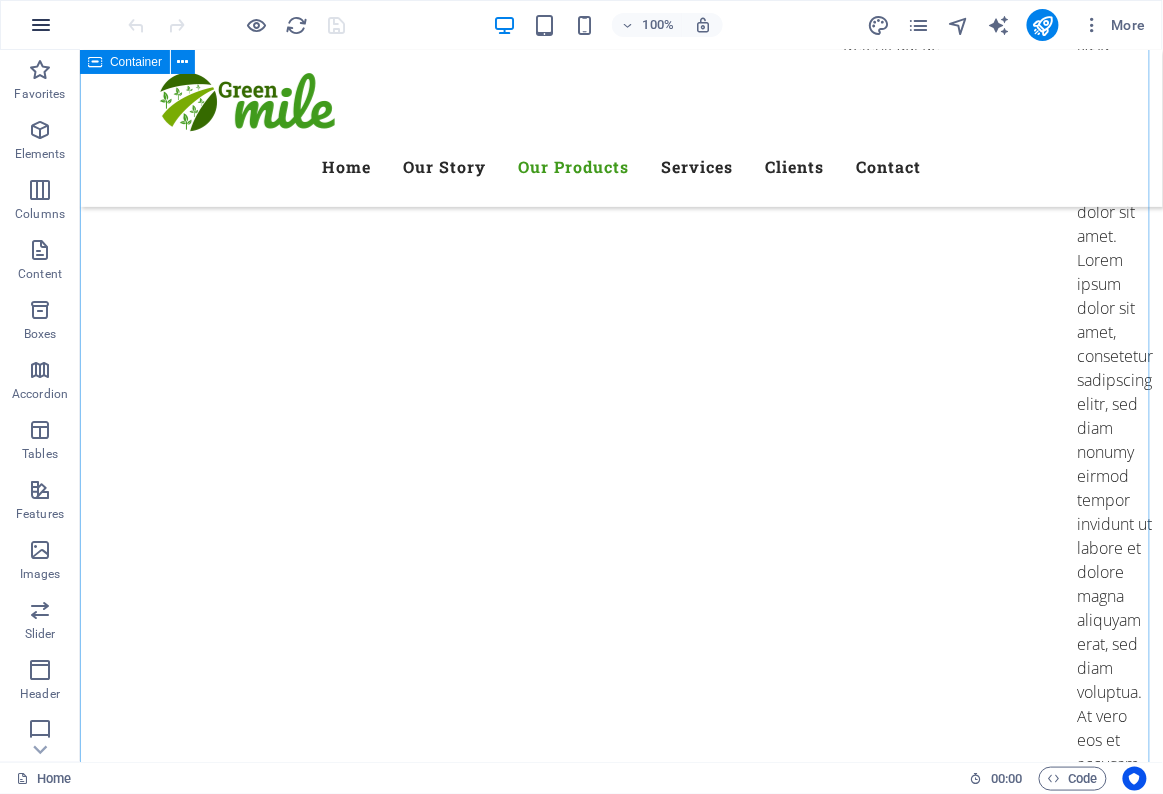 click at bounding box center [41, 25] 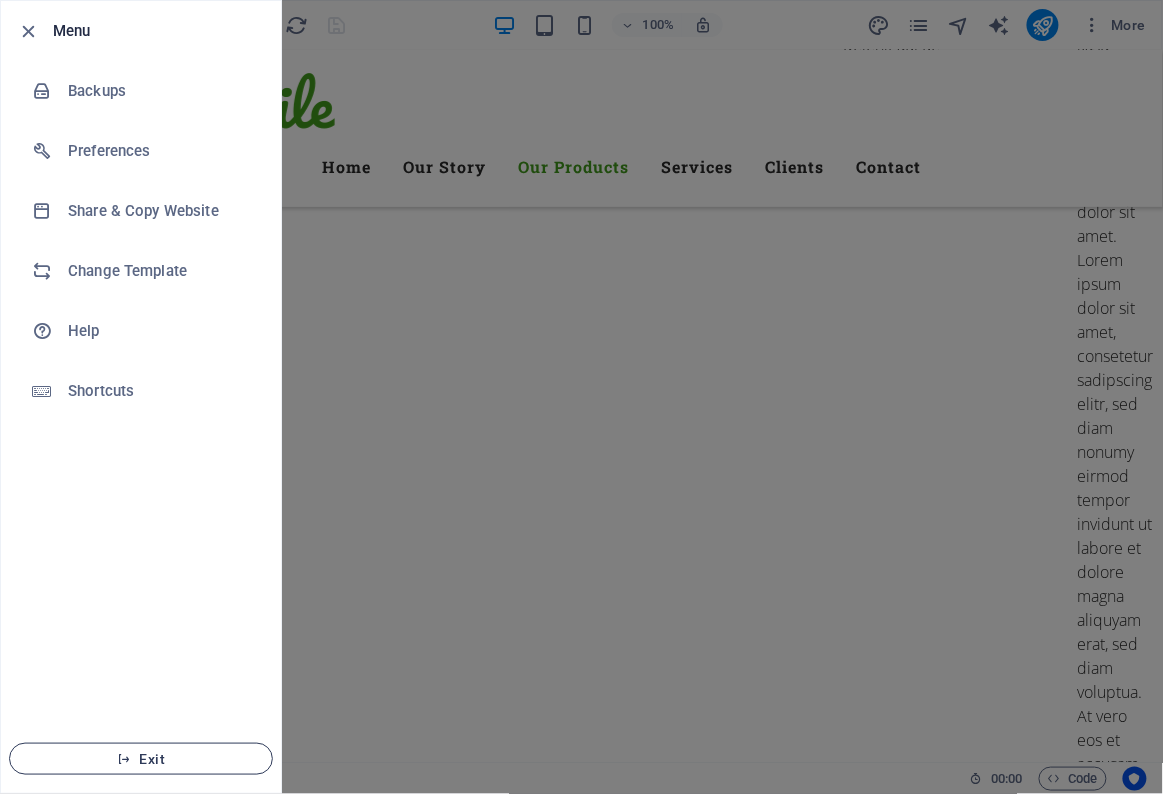 click on "Exit" at bounding box center [141, 759] 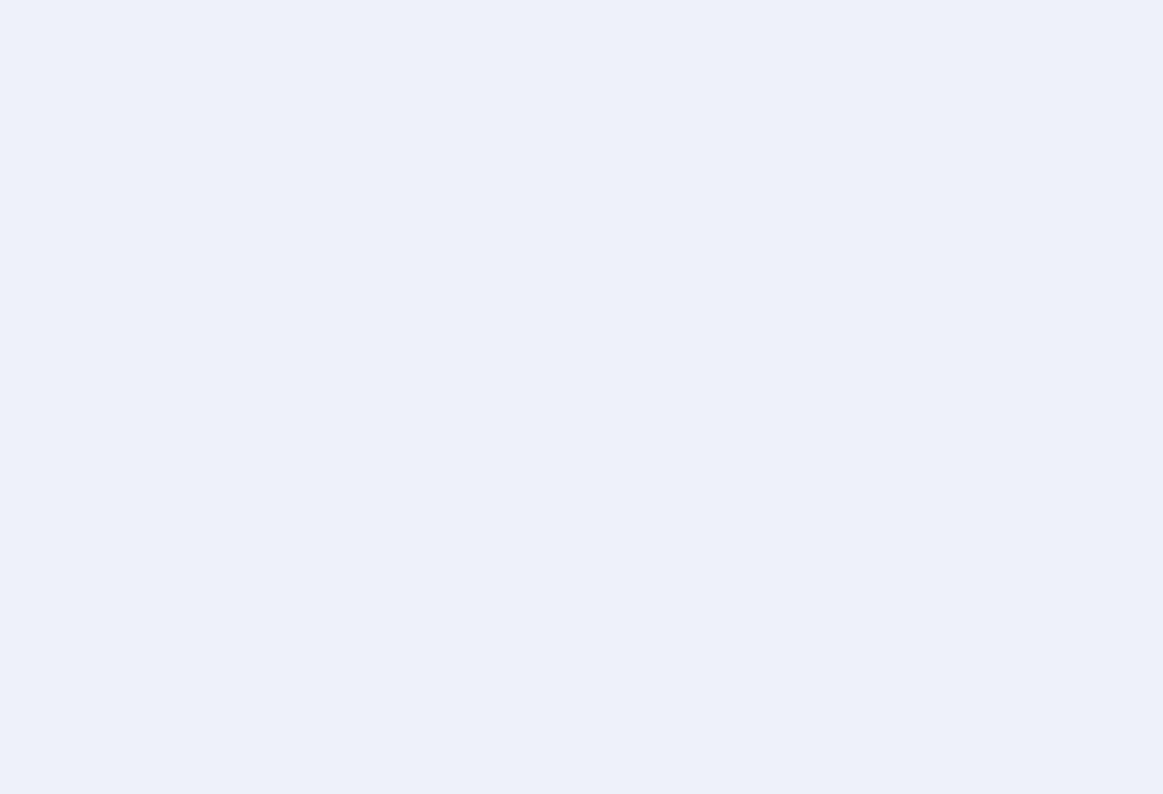 scroll, scrollTop: 0, scrollLeft: 0, axis: both 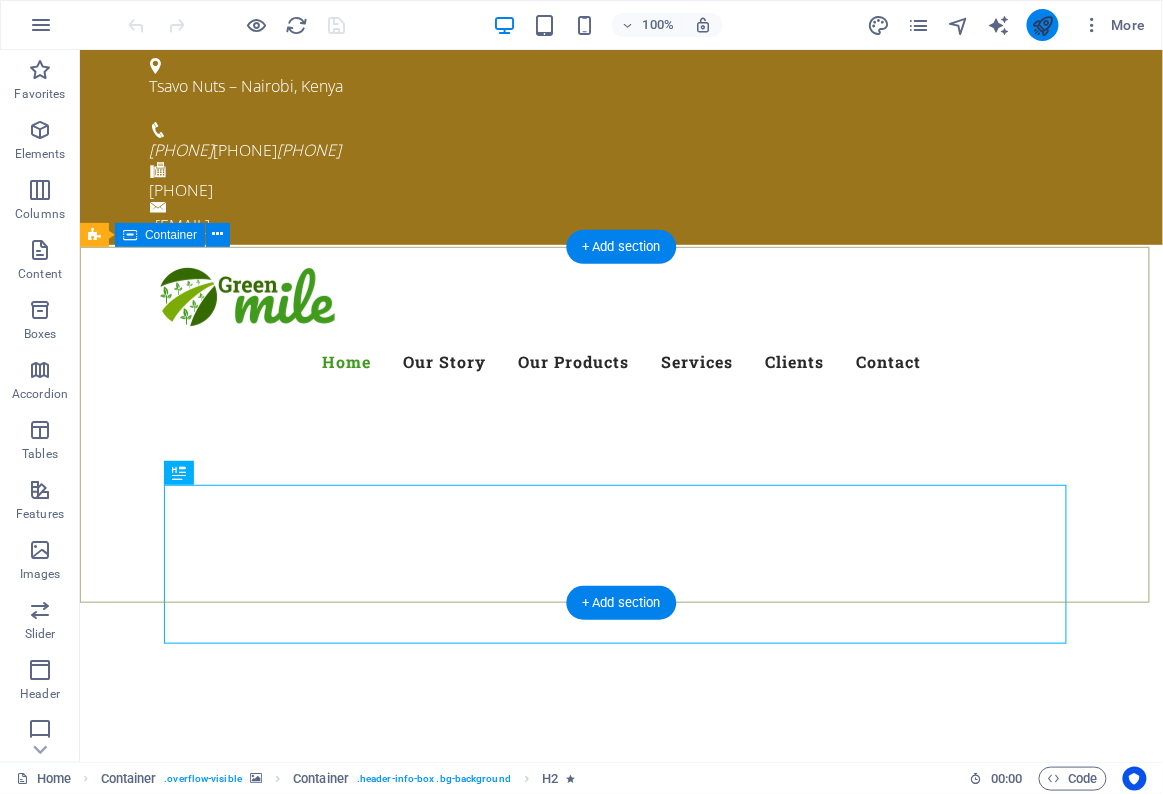 click at bounding box center (1042, 25) 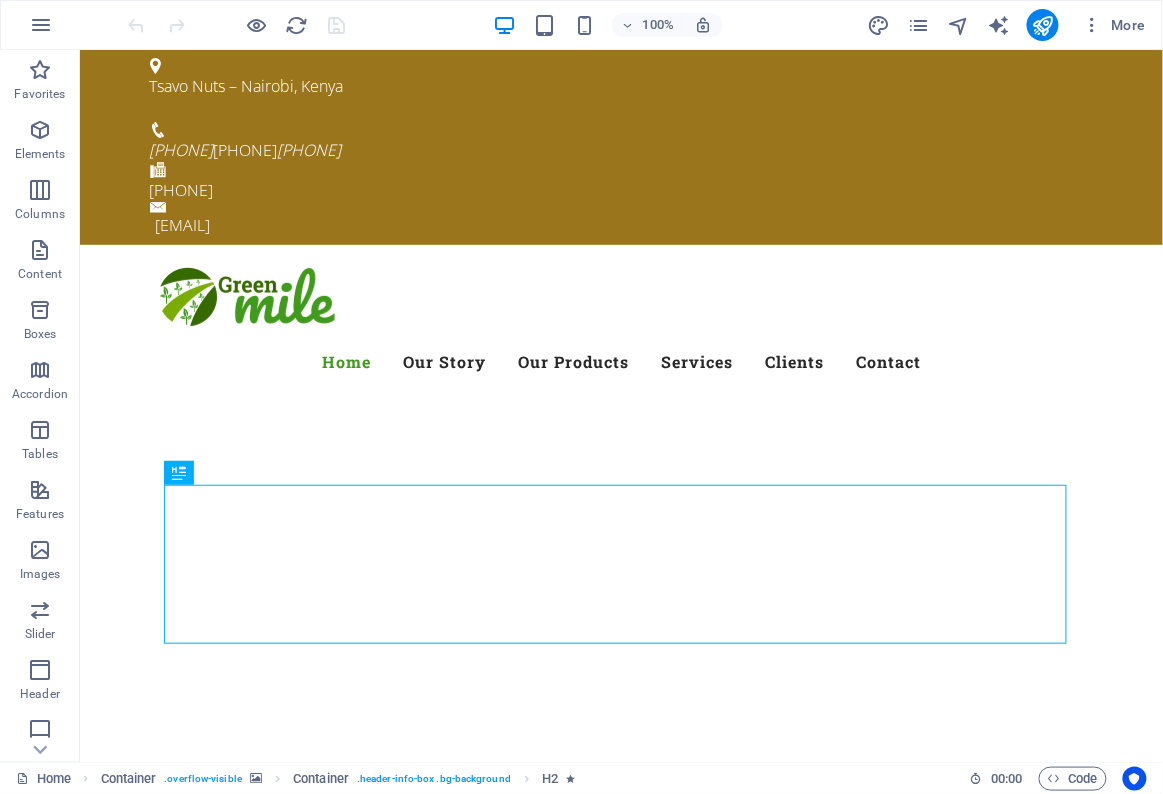 scroll, scrollTop: 0, scrollLeft: 0, axis: both 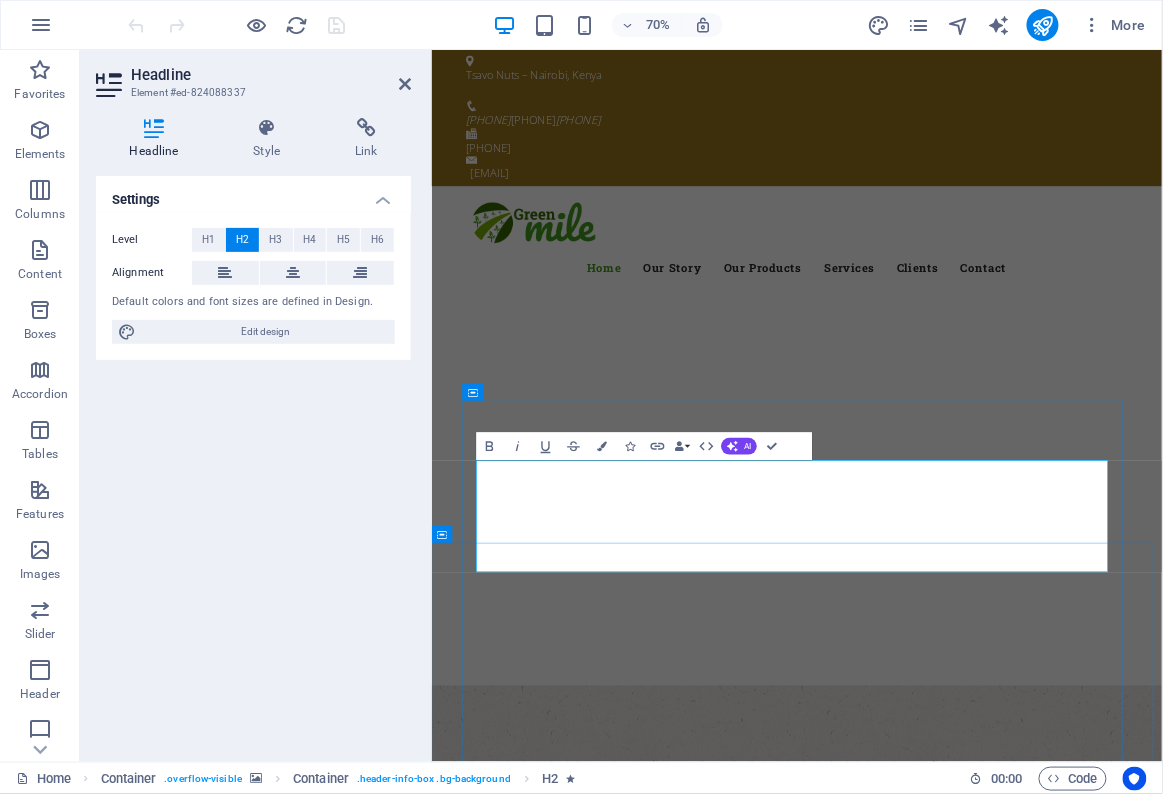 click on "Welcome to Tsavo Nuts – Premium Organic Nuts & Oils" at bounding box center [953, 1487] 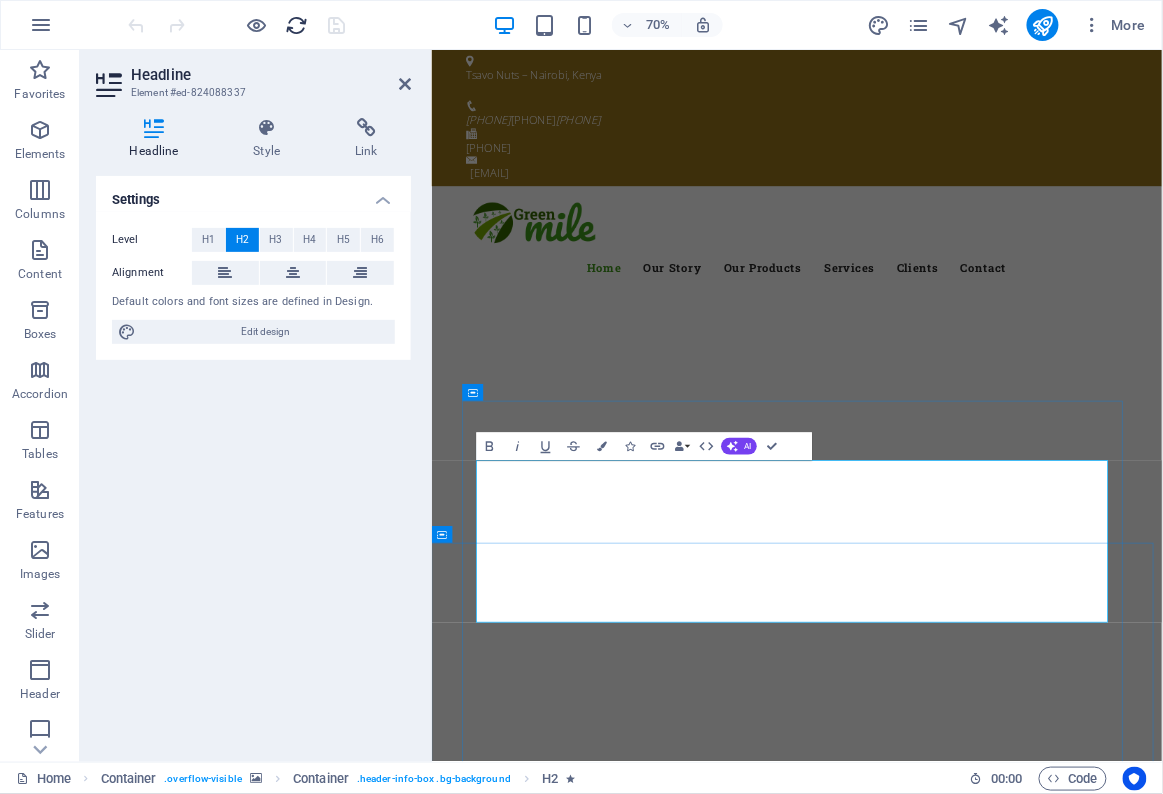 click at bounding box center [297, 25] 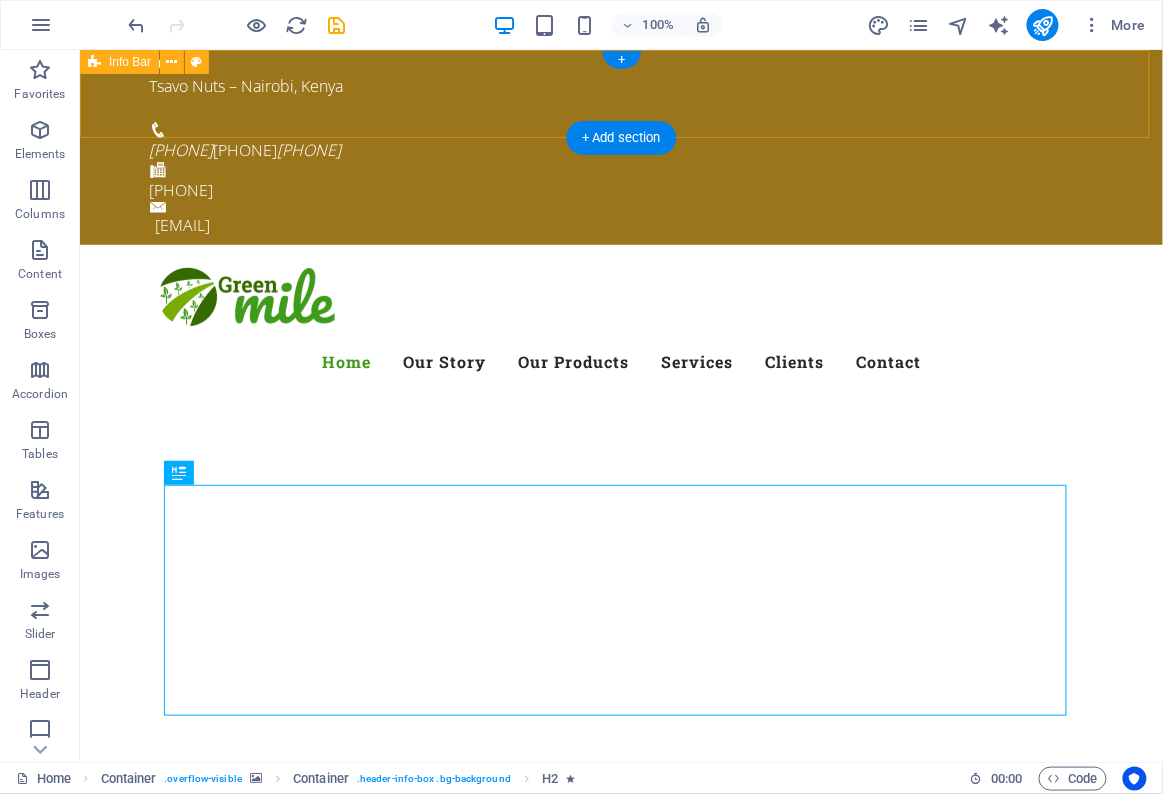 click on "Welcome to Tsavo Nuts – Premium Organic Nut  s & Oils" at bounding box center [621, 1554] 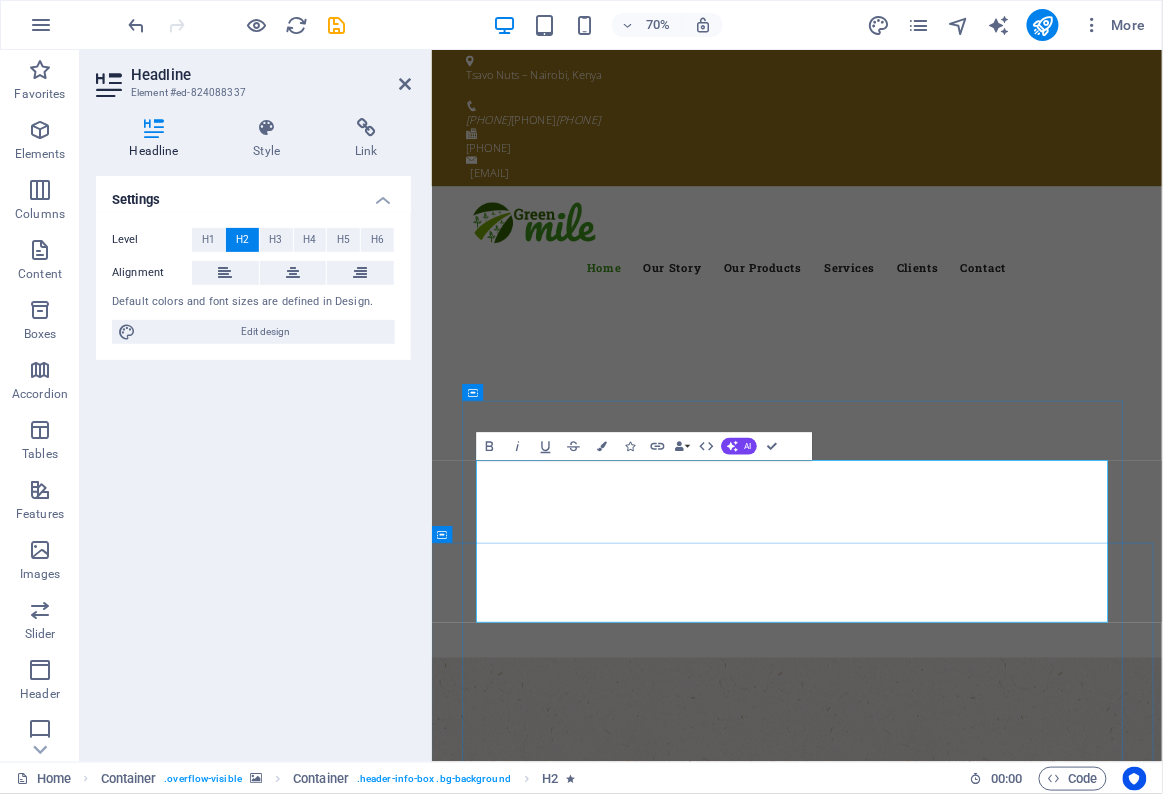 click on "Welcome to Tsavo Nuts – Premium Organic Nut s & Oils" at bounding box center [953, 1554] 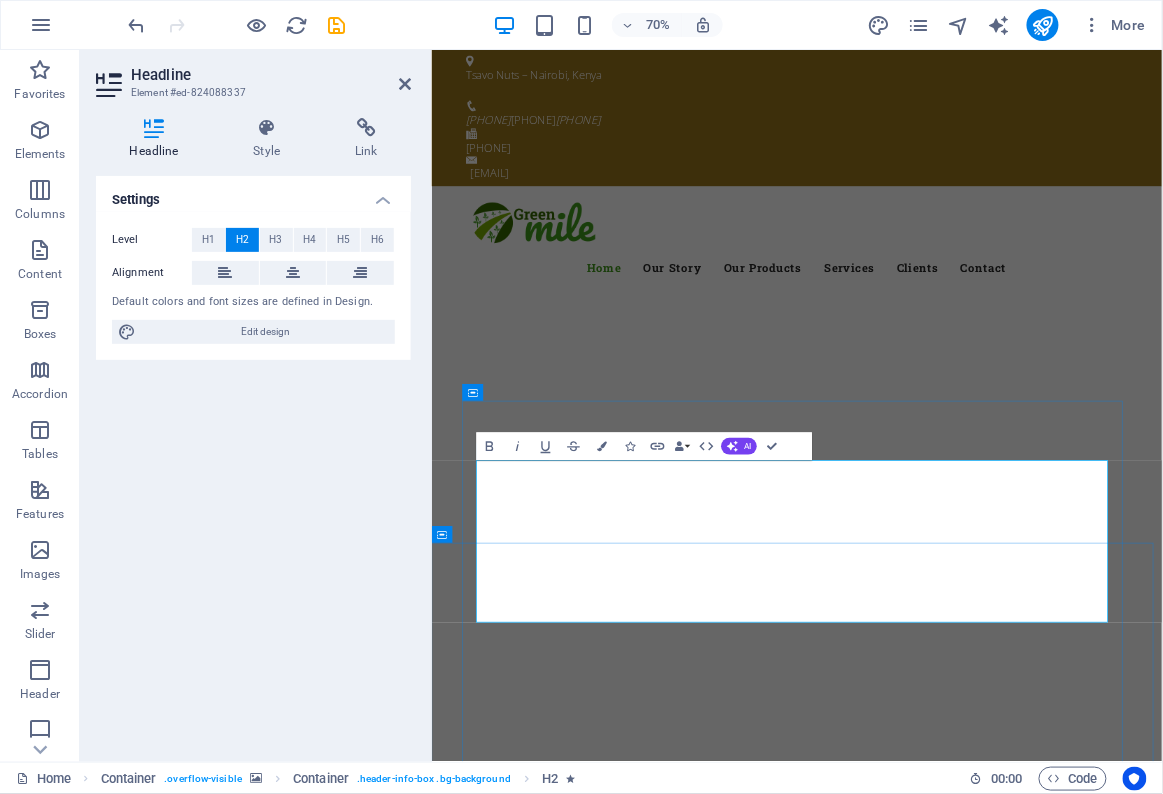 scroll, scrollTop: 0, scrollLeft: 4, axis: horizontal 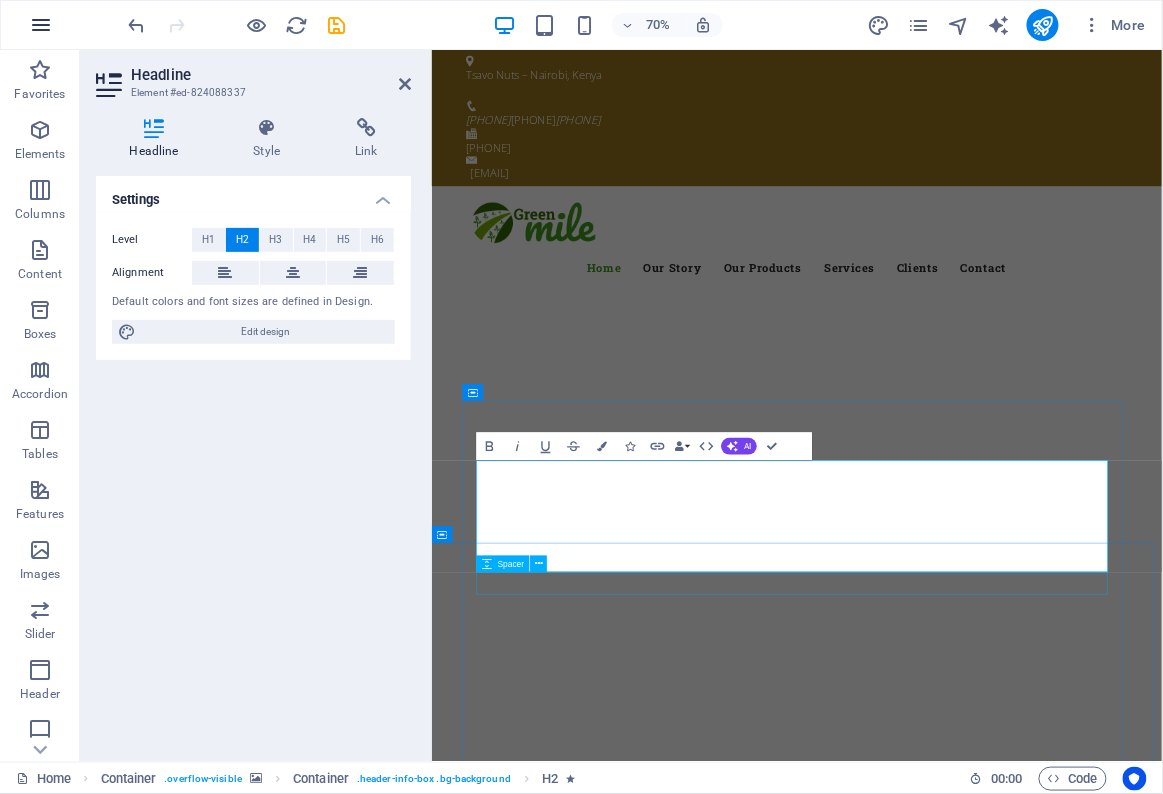 click at bounding box center (41, 25) 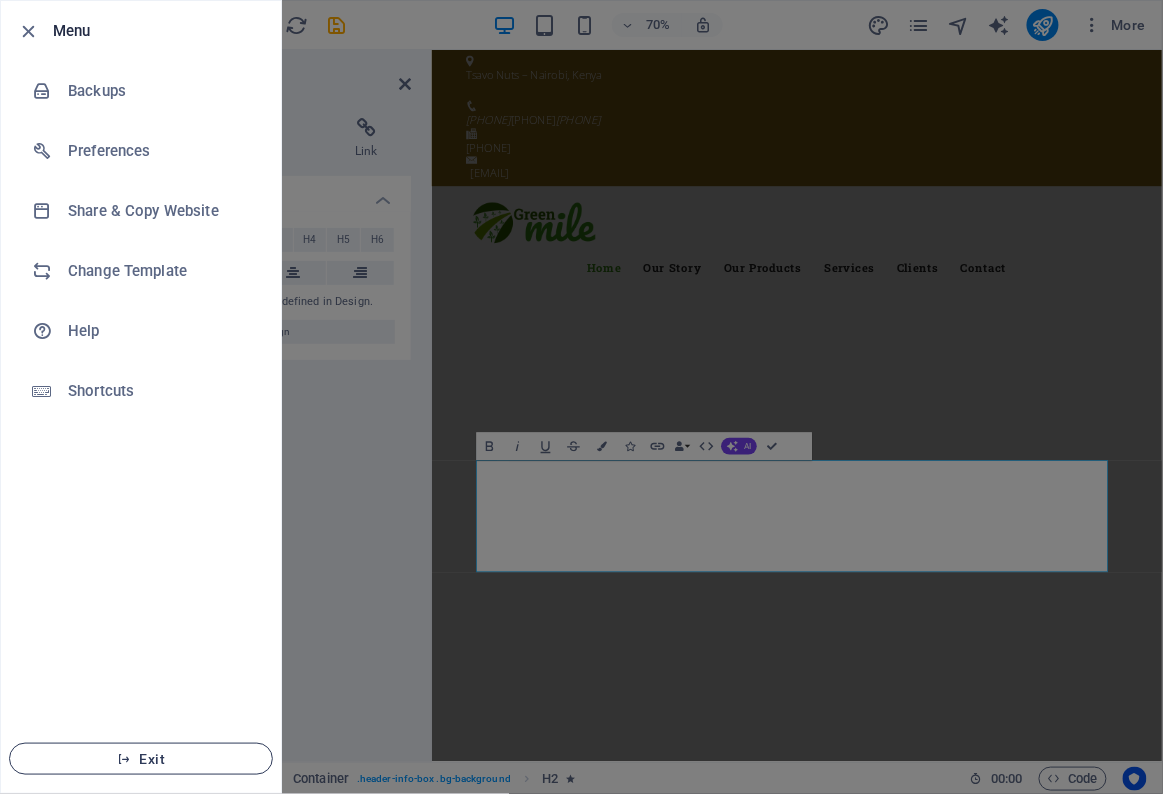 click at bounding box center [124, 759] 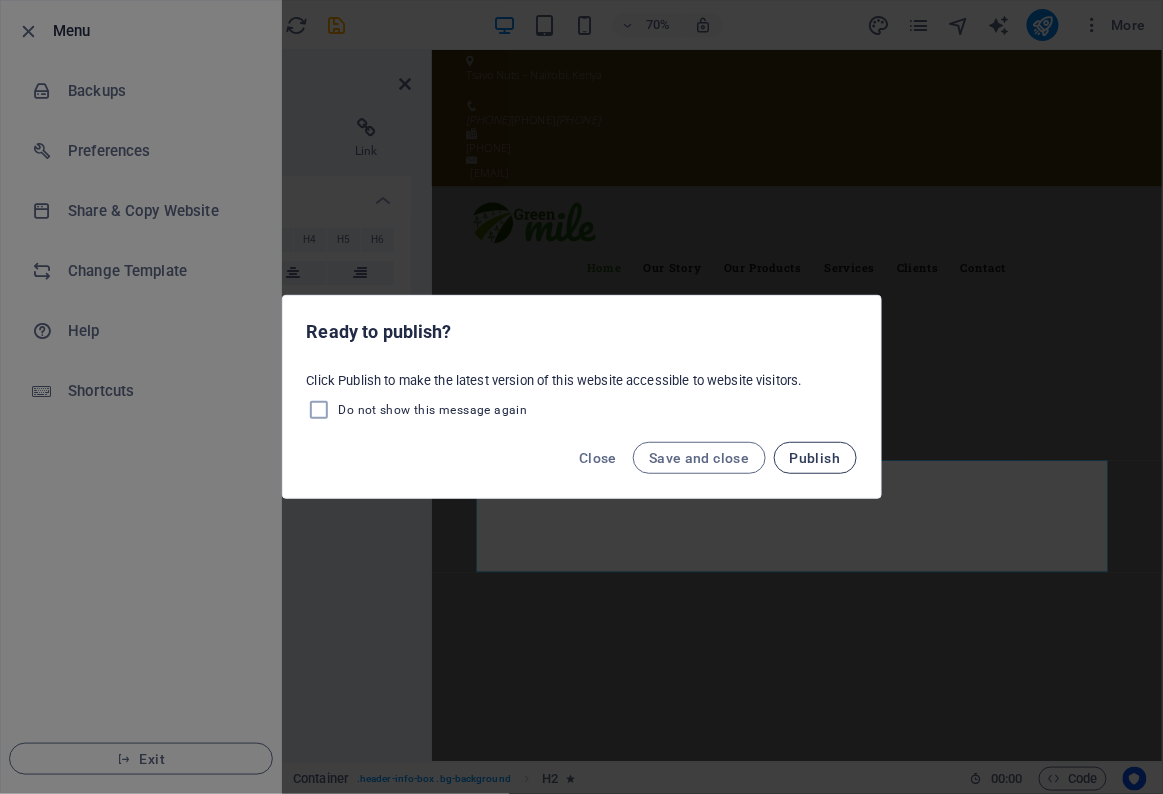 click on "Publish" at bounding box center [815, 458] 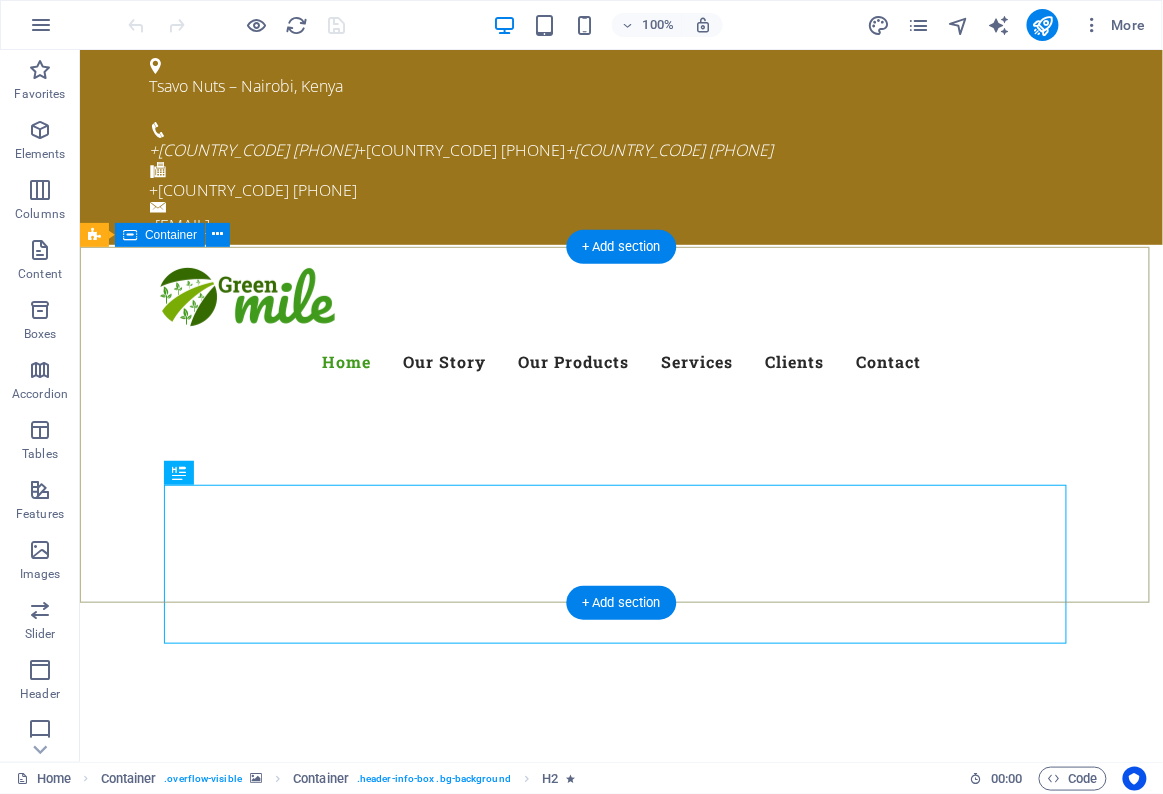 scroll, scrollTop: 0, scrollLeft: 0, axis: both 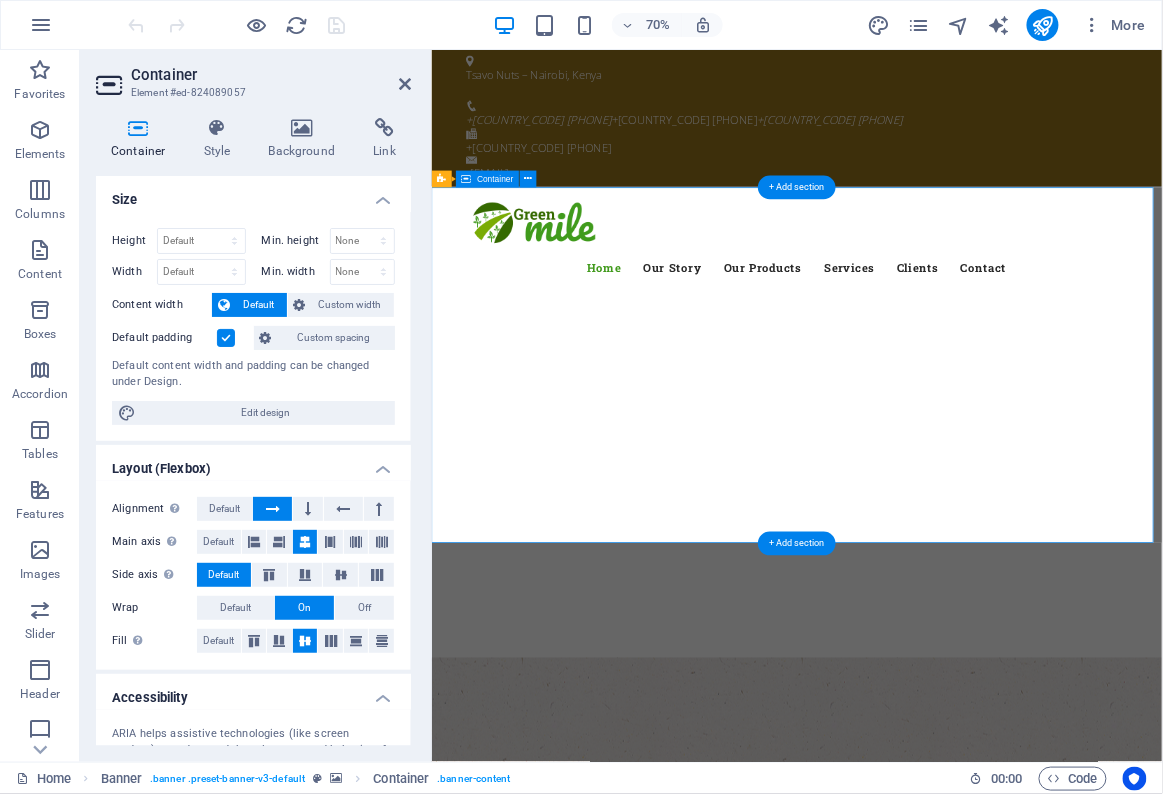 click at bounding box center (953, 298) 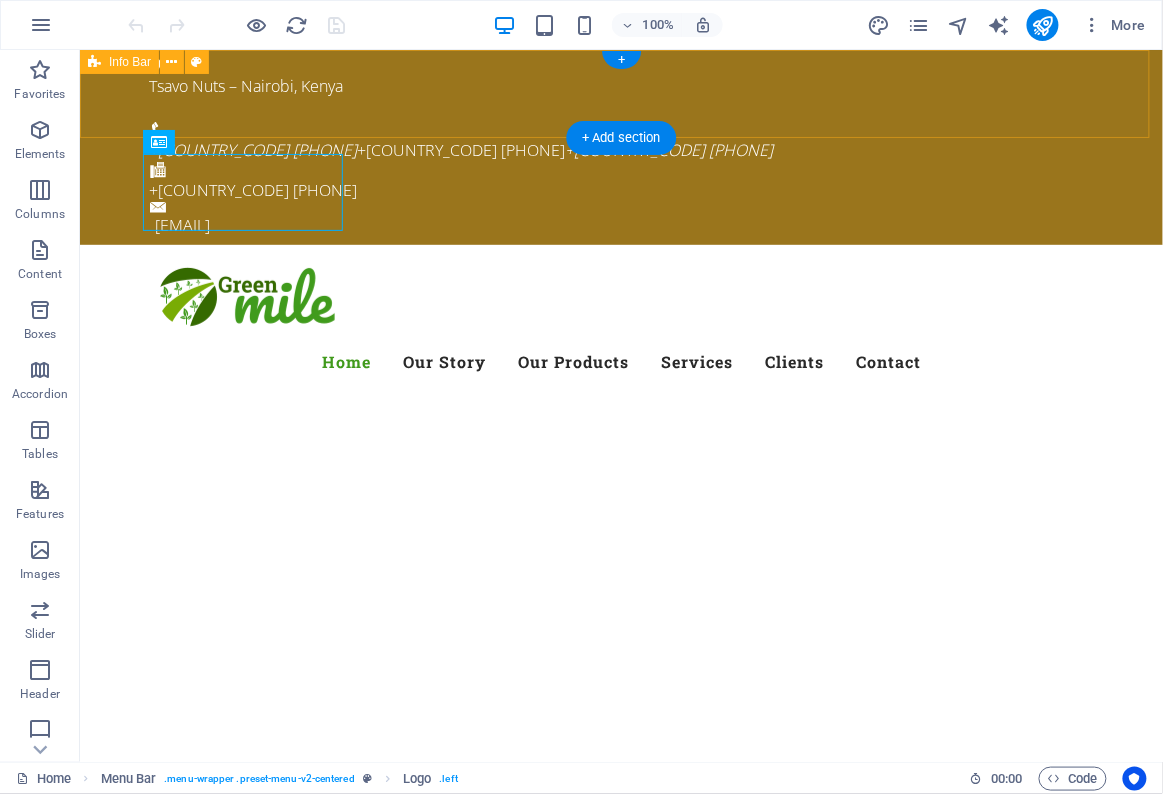 click on "Tsavo Nuts – [CITY], [COUNTRY] +[COUNTRY_CODE] [PHONE] +[COUNTRY_CODE] [PHONE] +[COUNTRY_CODE] [PHONE] +[COUNTRY_CODE] [PHONE] [EMAIL]" at bounding box center (620, 146) 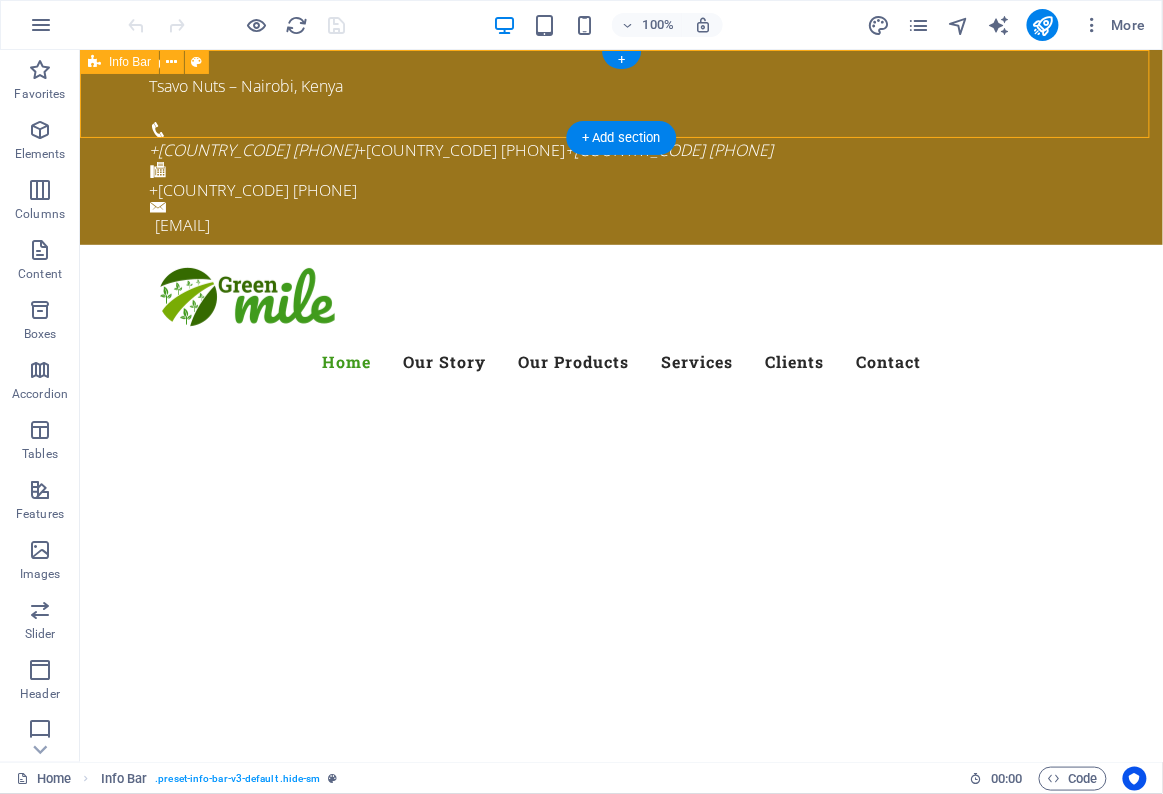 click at bounding box center (621, 298) 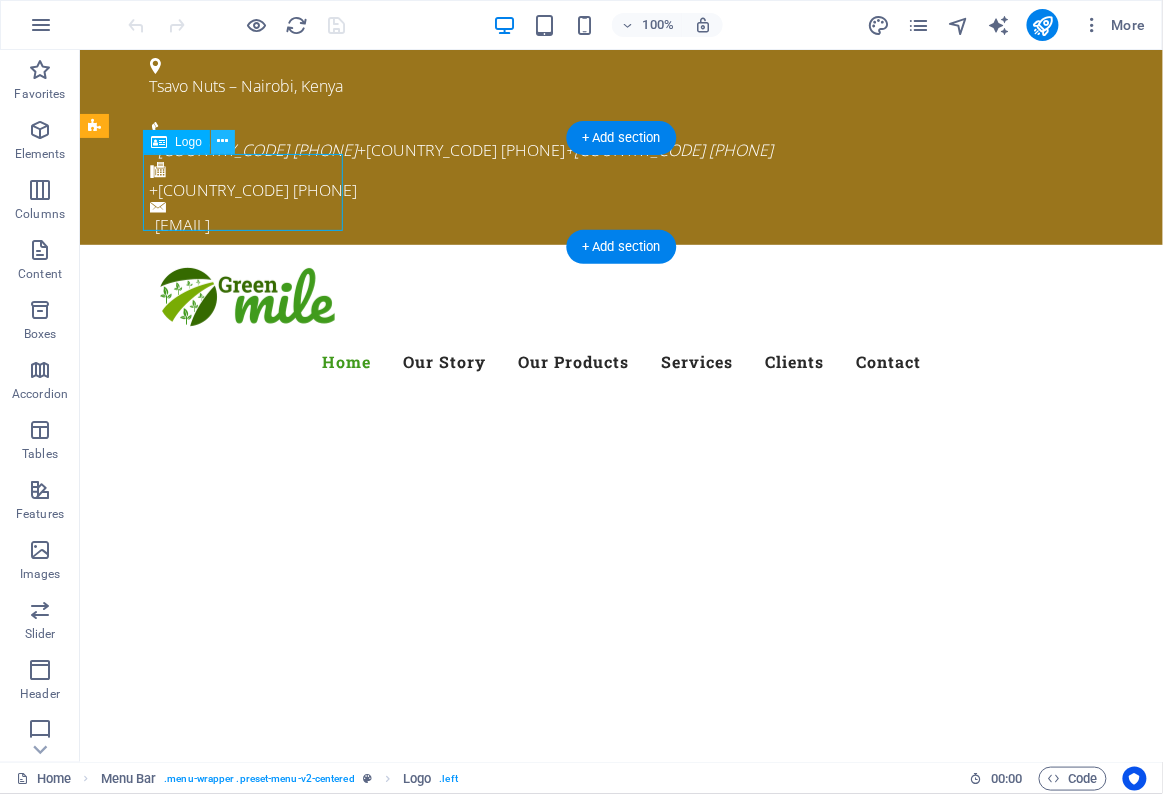 click at bounding box center [222, 141] 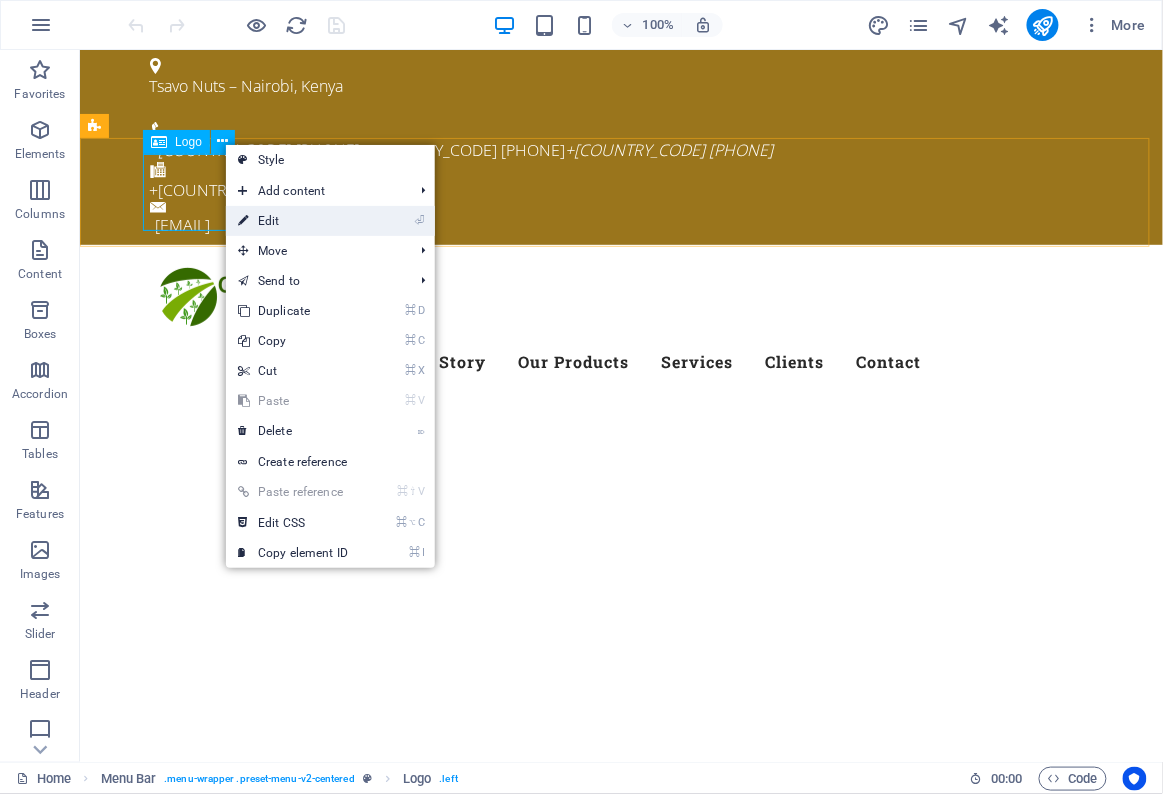 click on "⏎  Edit" at bounding box center [293, 221] 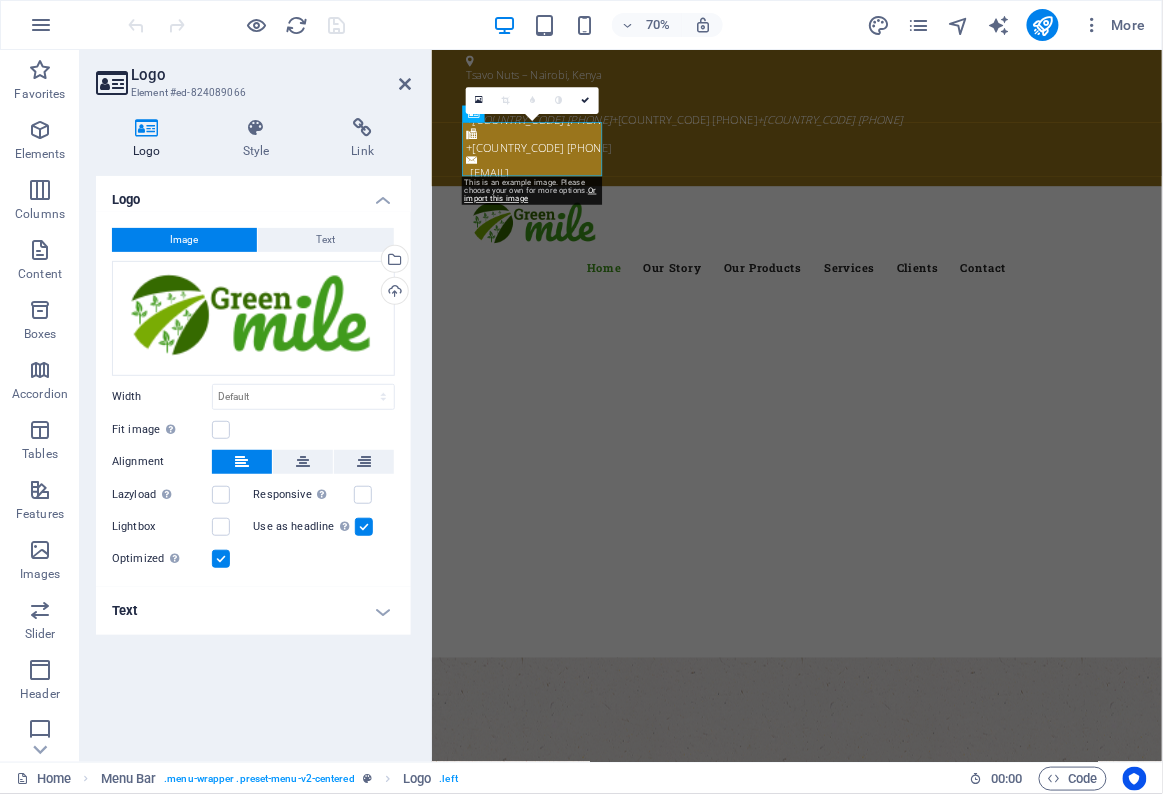 click on "Logo Style Link Logo Image Text Drag files here, click to choose files or select files from Files or our free stock photos & videos Select files from the file manager, stock photos, or upload file(s) Upload Width Default auto px rem % em vh vw Fit image Automatically fit image to a fixed width and height Height Default auto px Alignment Lazyload Loading images after the page loads improves page speed. Responsive Automatically load retina image and smartphone optimized sizes. Lightbox Use as headline The image will be wrapped in an H1 headline tag. Useful for giving alternative text the weight of an H1 headline, e.g. for the logo. Leave unchecked if uncertain. Optimized Images are compressed to improve page speed. Position Direction Custom X offset 50 px rem % vh vw Y offset 50 px rem % vh vw Edit design Text Float No float Image left Image right Determine how text should behave around the image. Text Alternative text Green mile farm Image caption Paragraph Format Normal Heading 1 Heading 2 Heading 3 Heading 4" at bounding box center [253, 432] 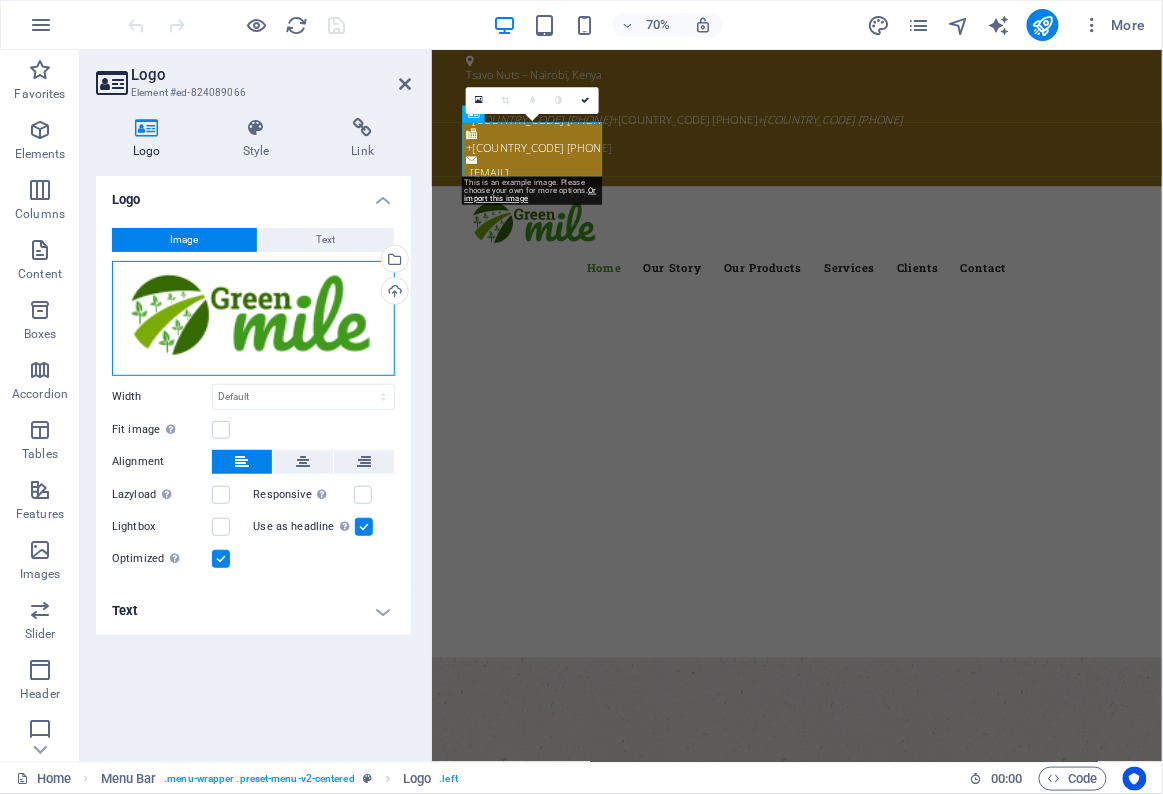 click on "Drag files here, click to choose files or select files from Files or our free stock photos & videos" at bounding box center [253, 318] 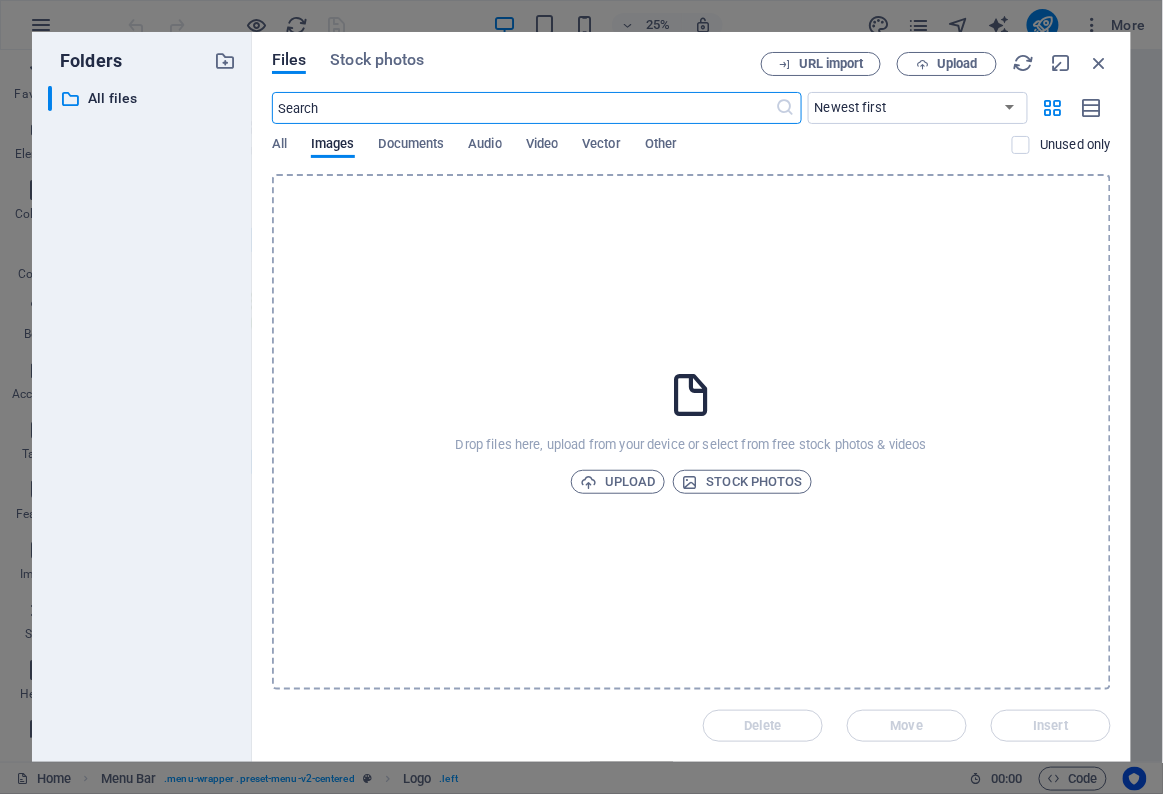 click on "Drop files here, upload from your device or select from free stock photos & videos Upload Stock photos" at bounding box center [691, 432] 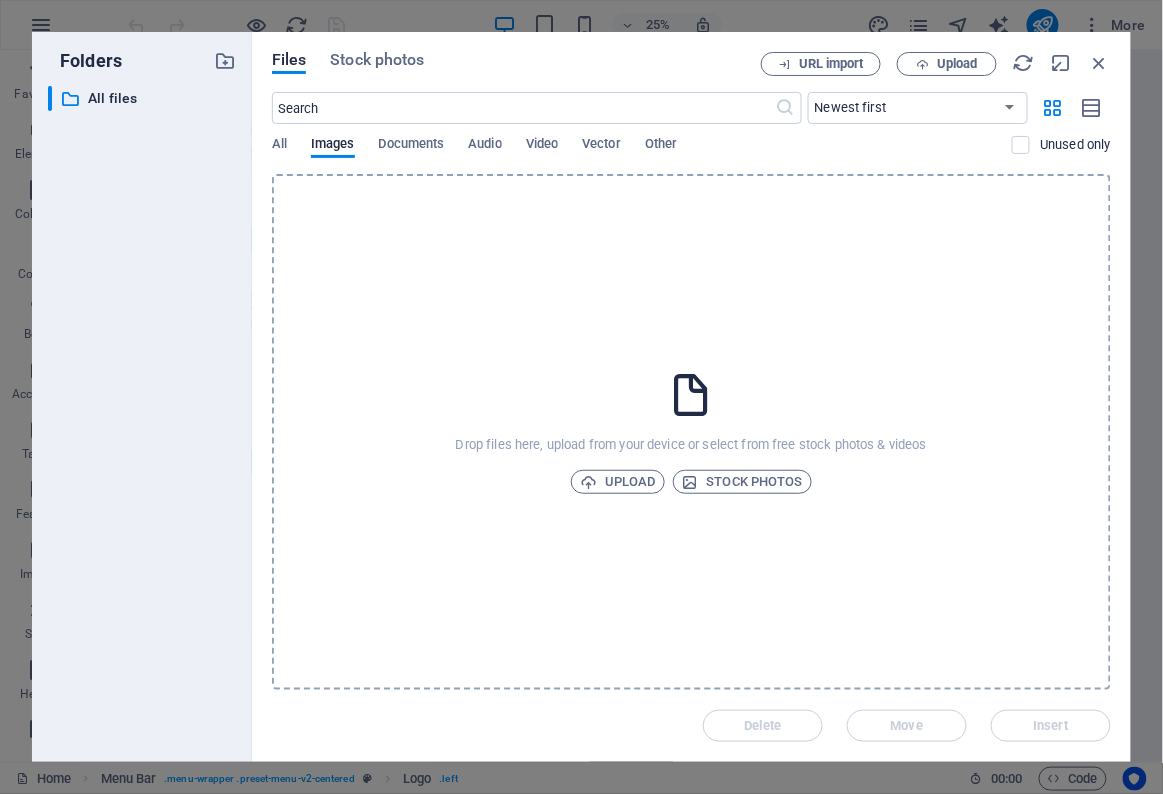 click on "Drop files here, upload from your device or select from free stock photos & videos Upload Stock photos" at bounding box center [691, 432] 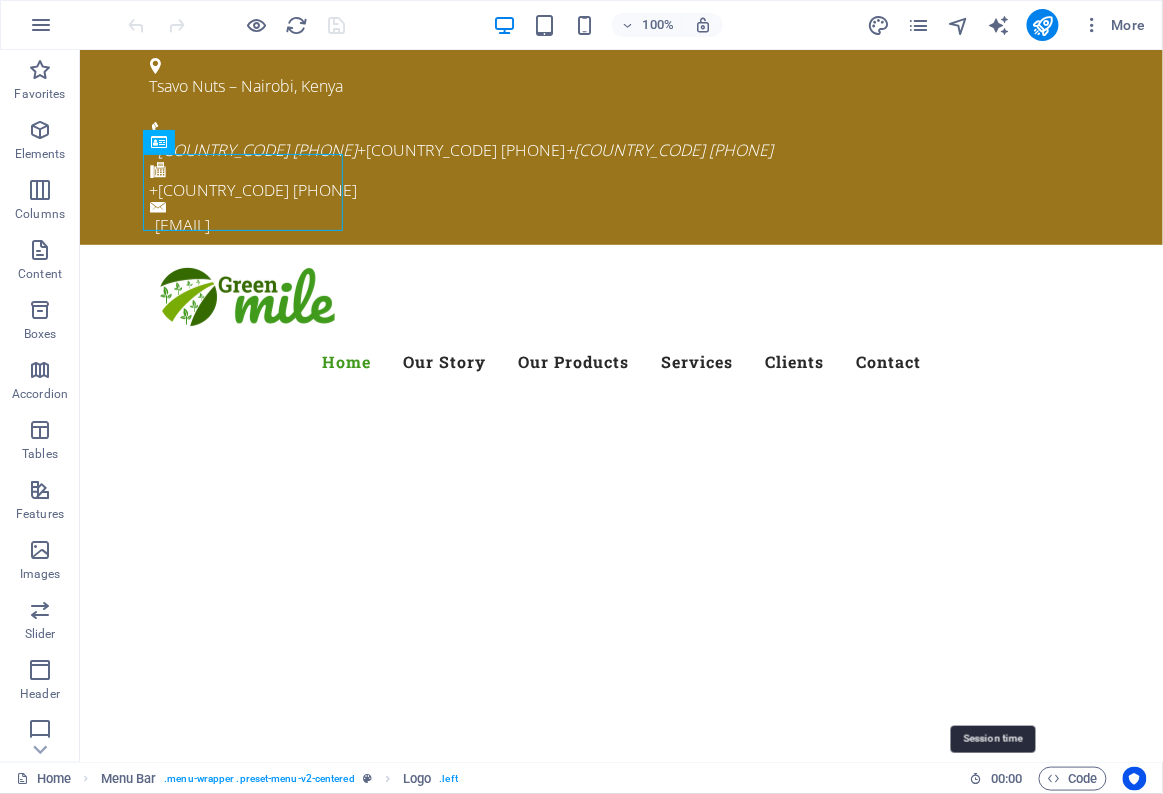 click at bounding box center [621, 298] 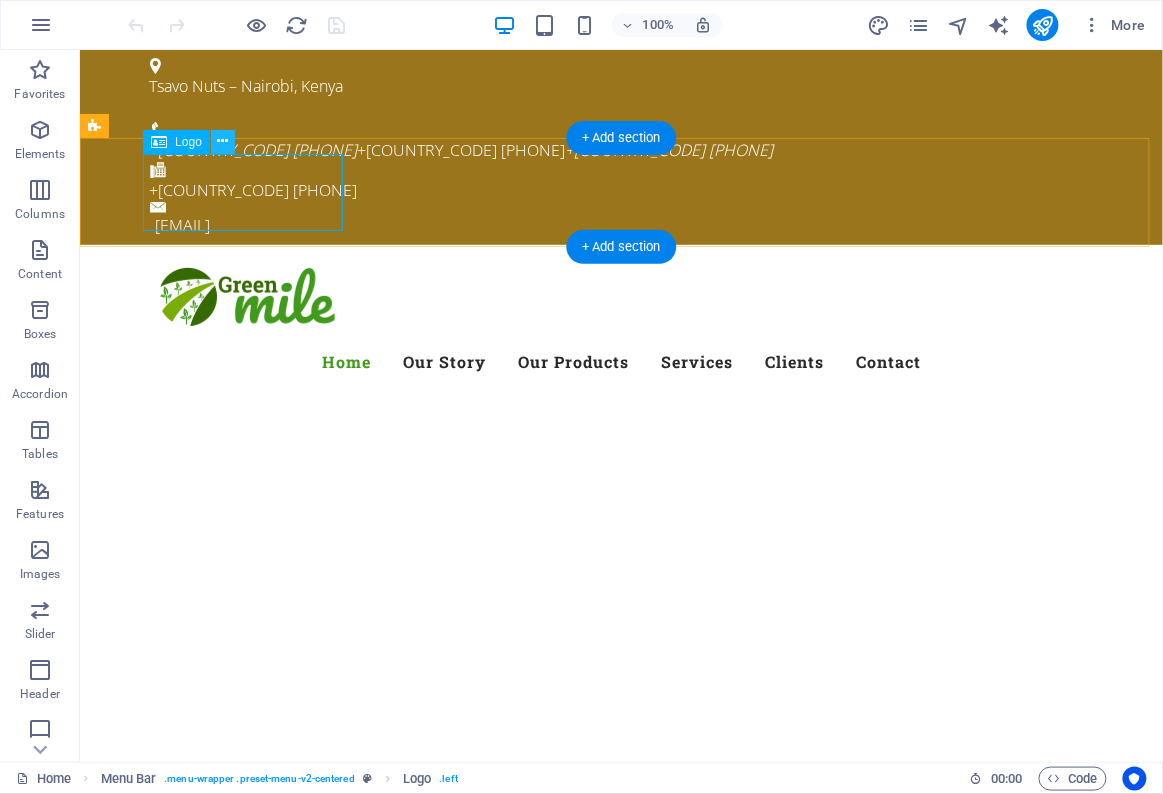 click at bounding box center [222, 141] 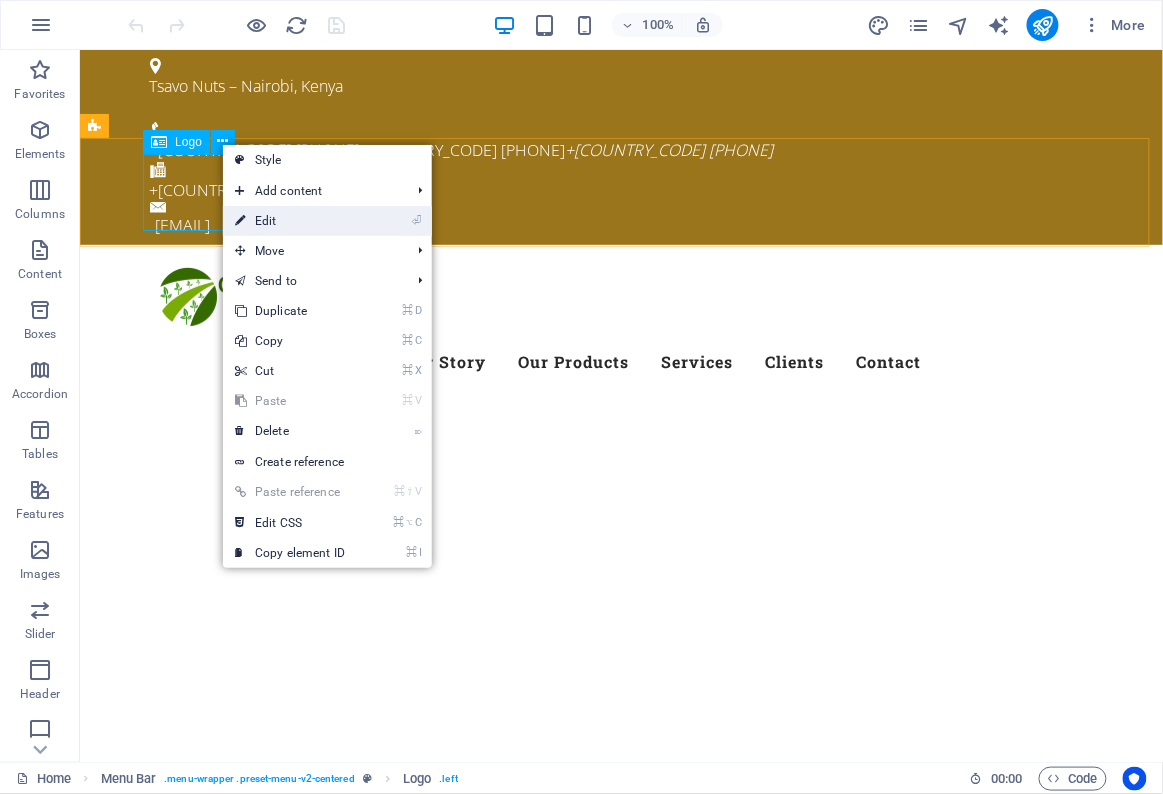 click on "⏎  Edit" at bounding box center (290, 221) 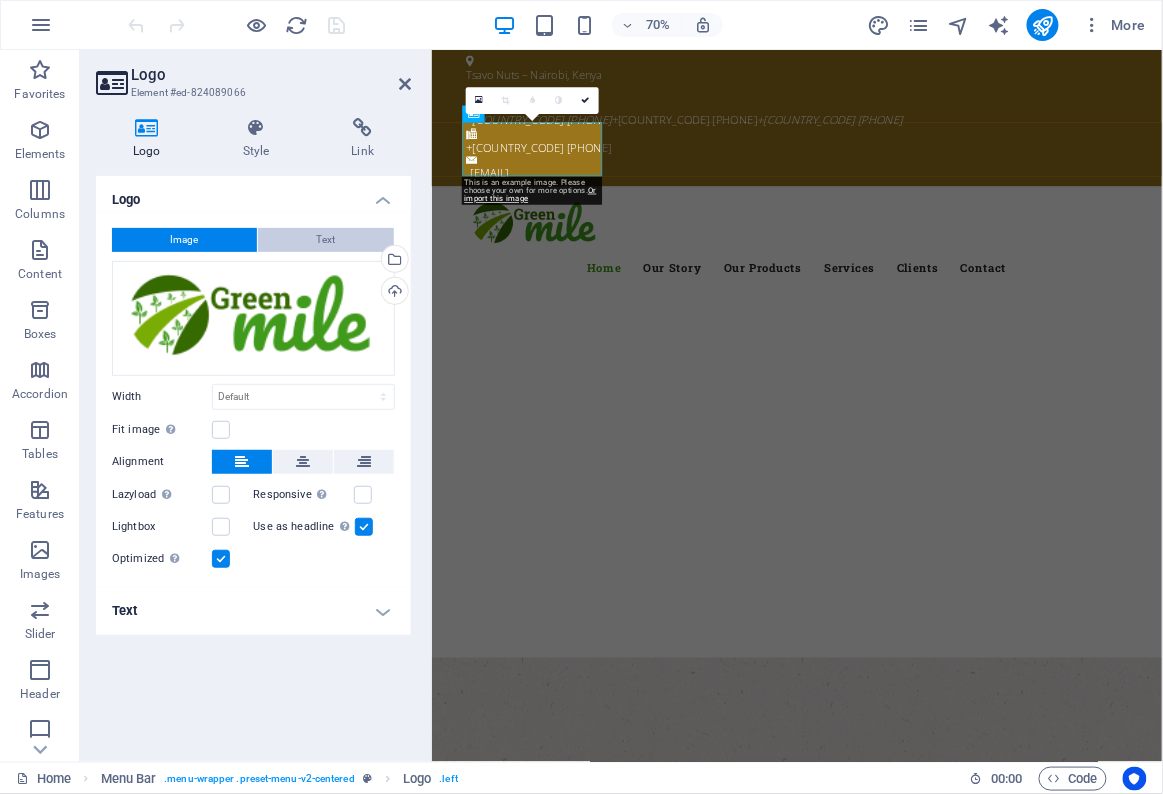 click on "Text" at bounding box center (326, 240) 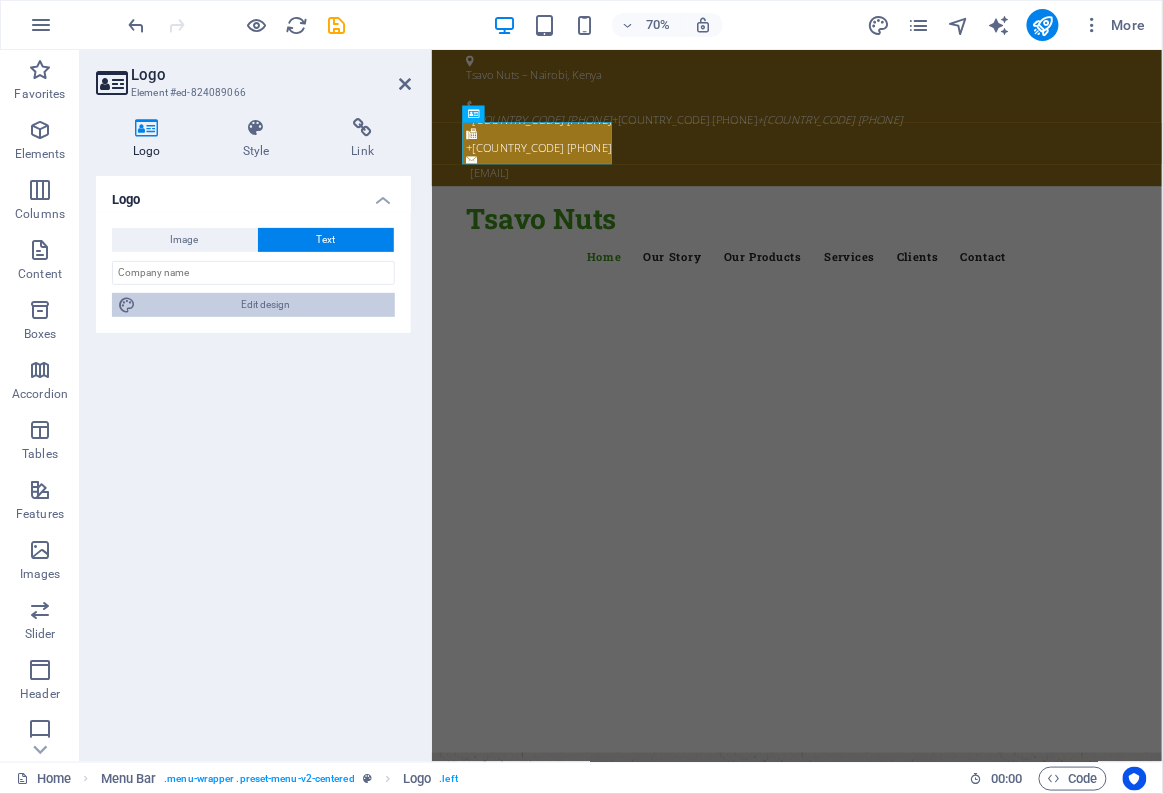 click on "Edit design" at bounding box center [265, 305] 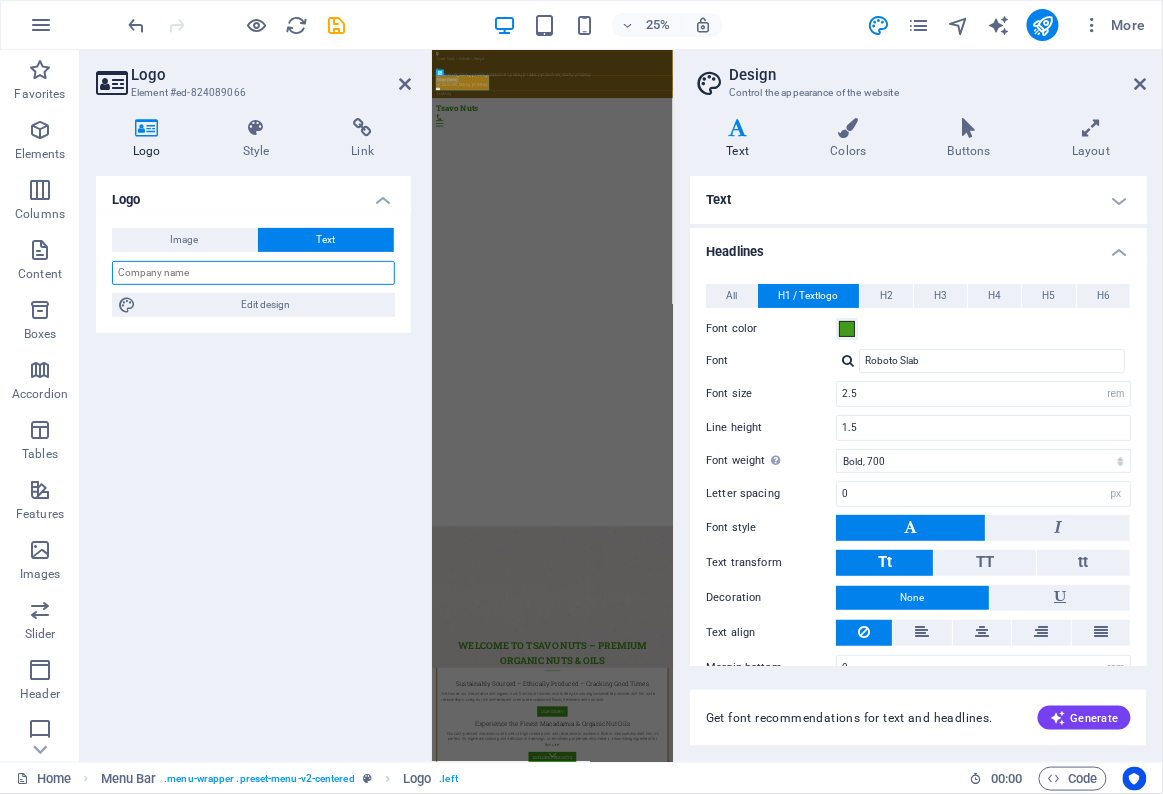 click at bounding box center [253, 273] 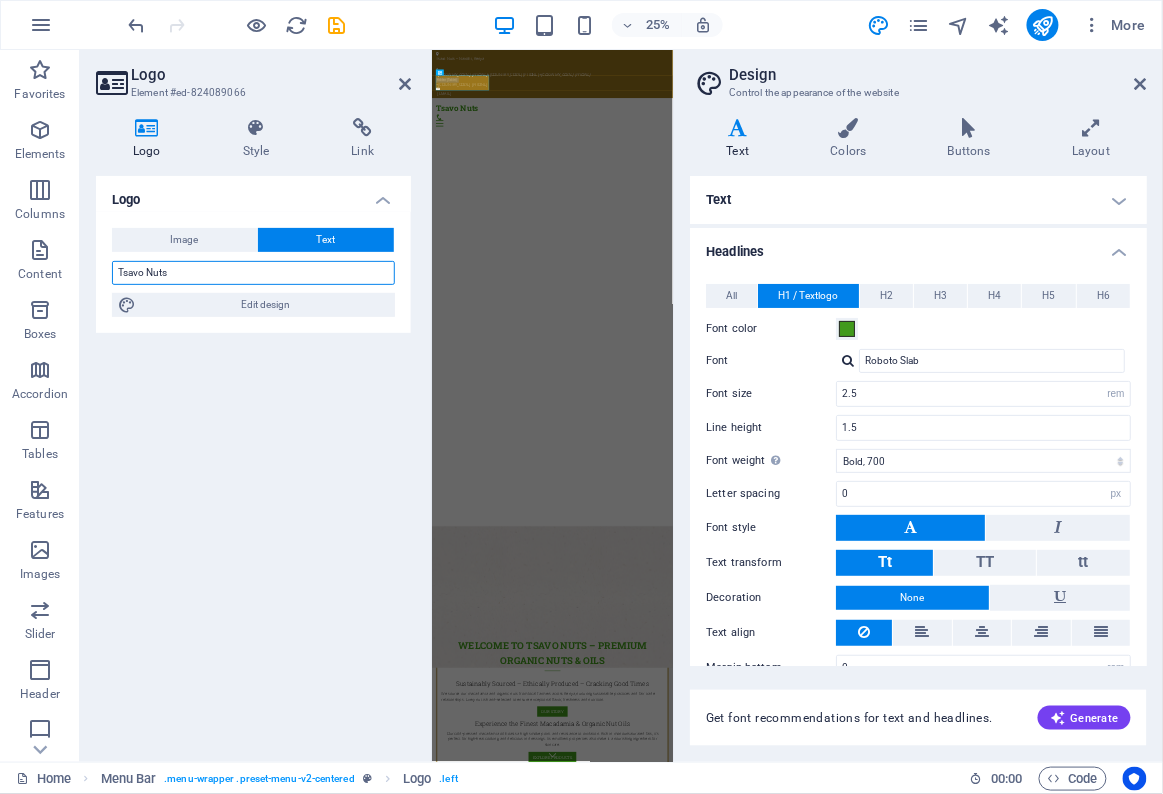 type on "Tsavo Nuts" 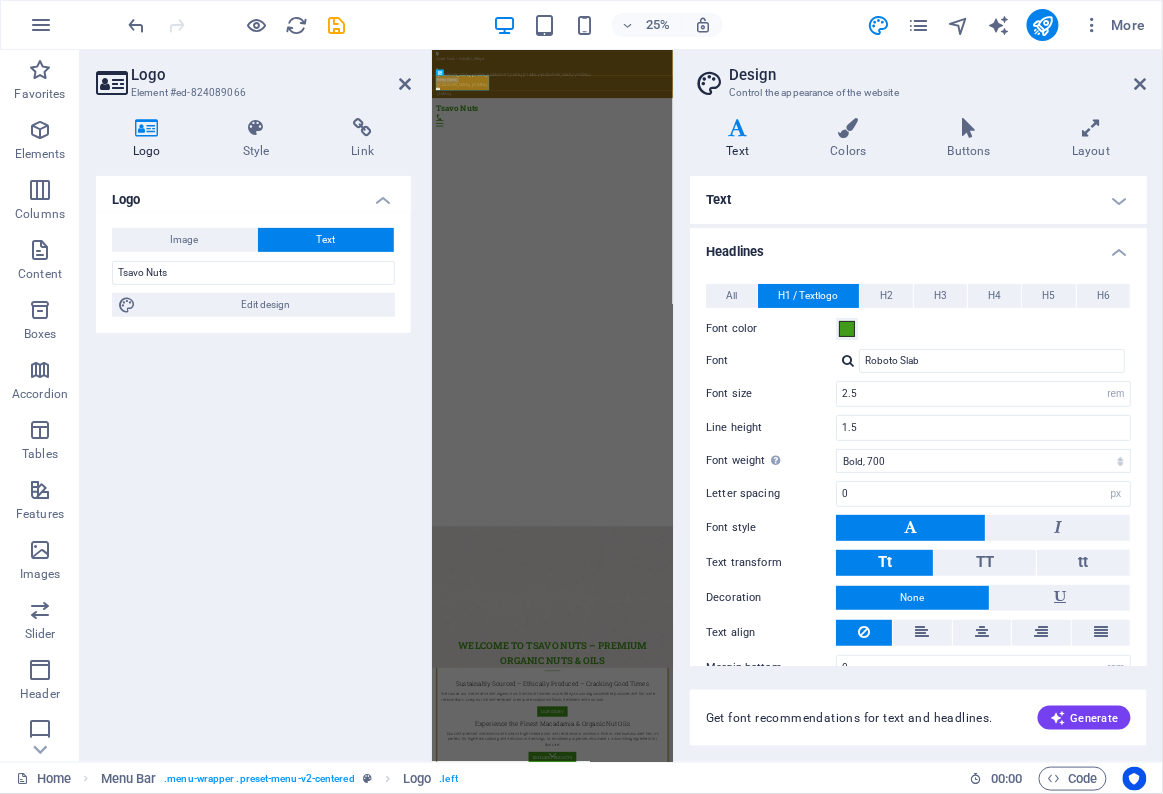 click on "Design" at bounding box center (938, 75) 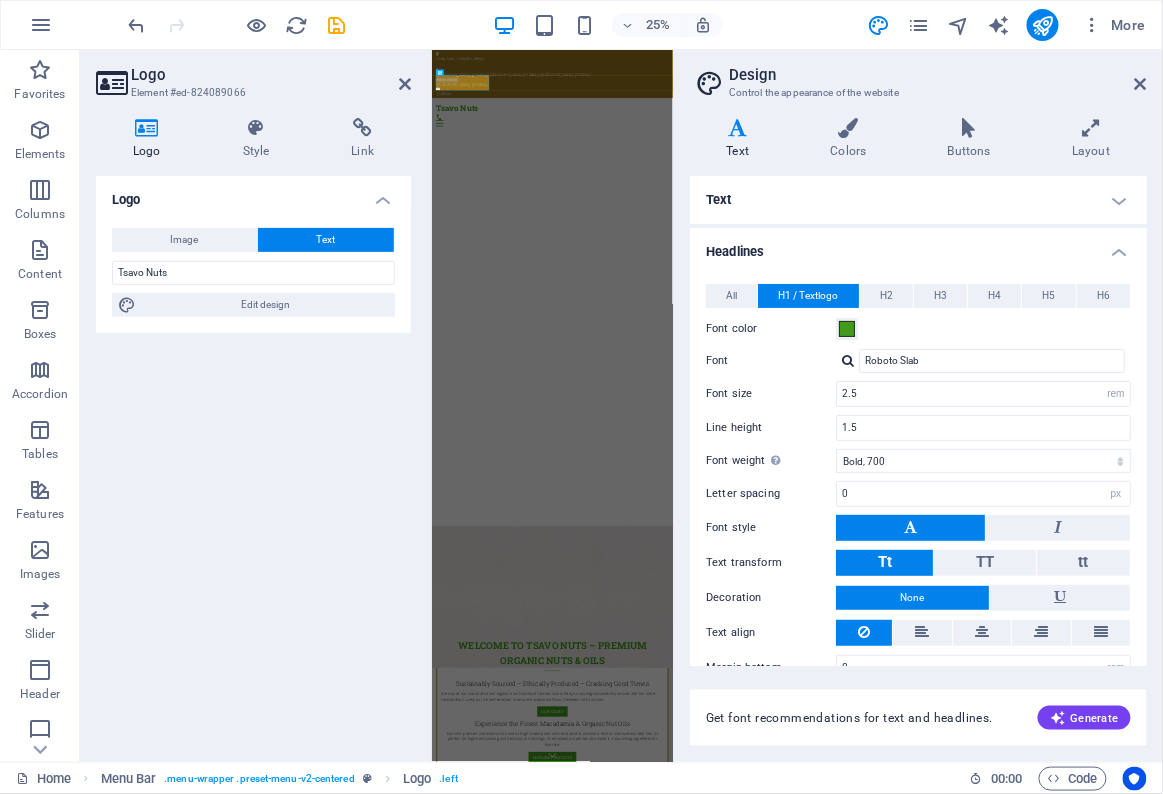 click on "Design Control the appearance of the website" at bounding box center [920, 76] 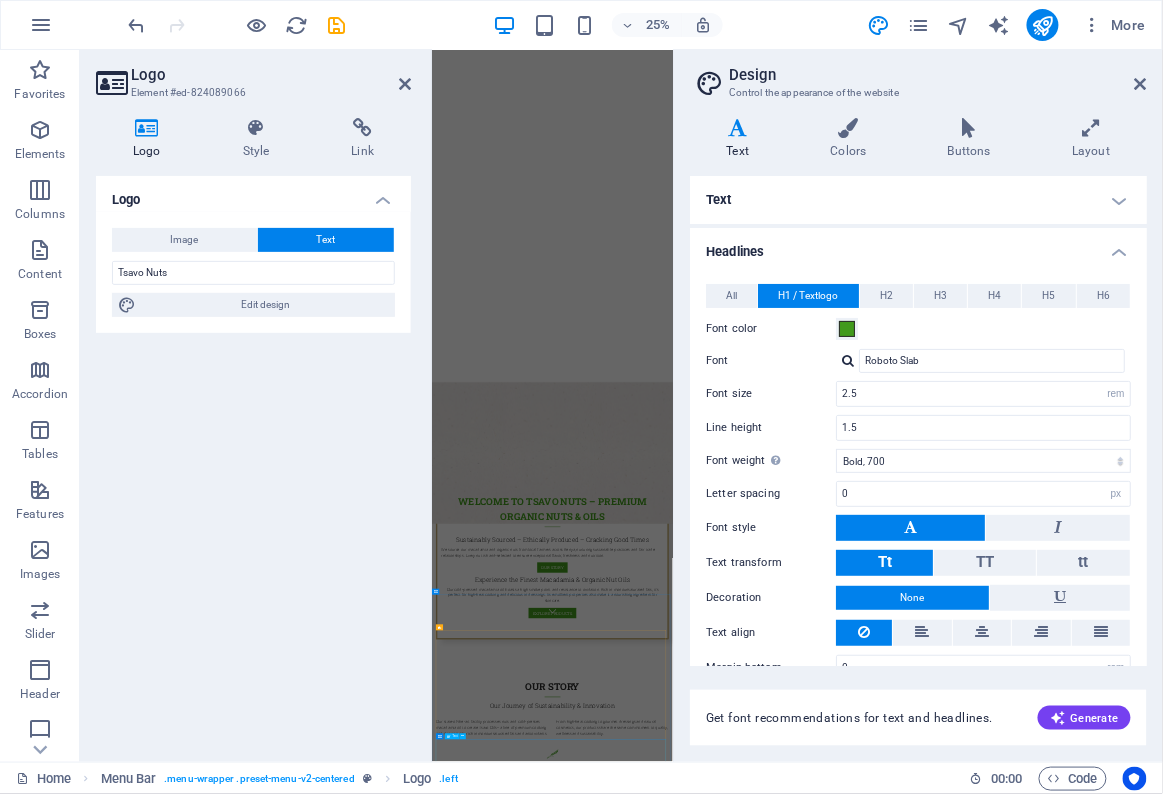 scroll, scrollTop: 763, scrollLeft: 0, axis: vertical 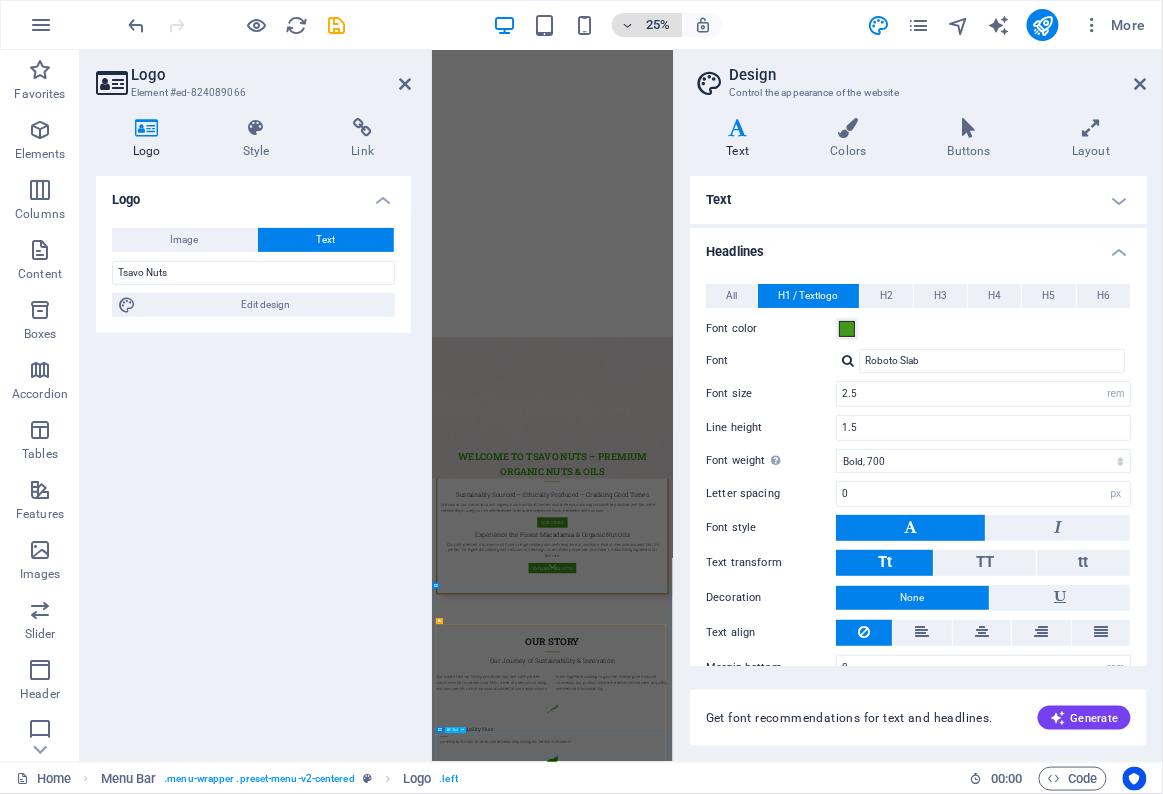 click at bounding box center (627, 25) 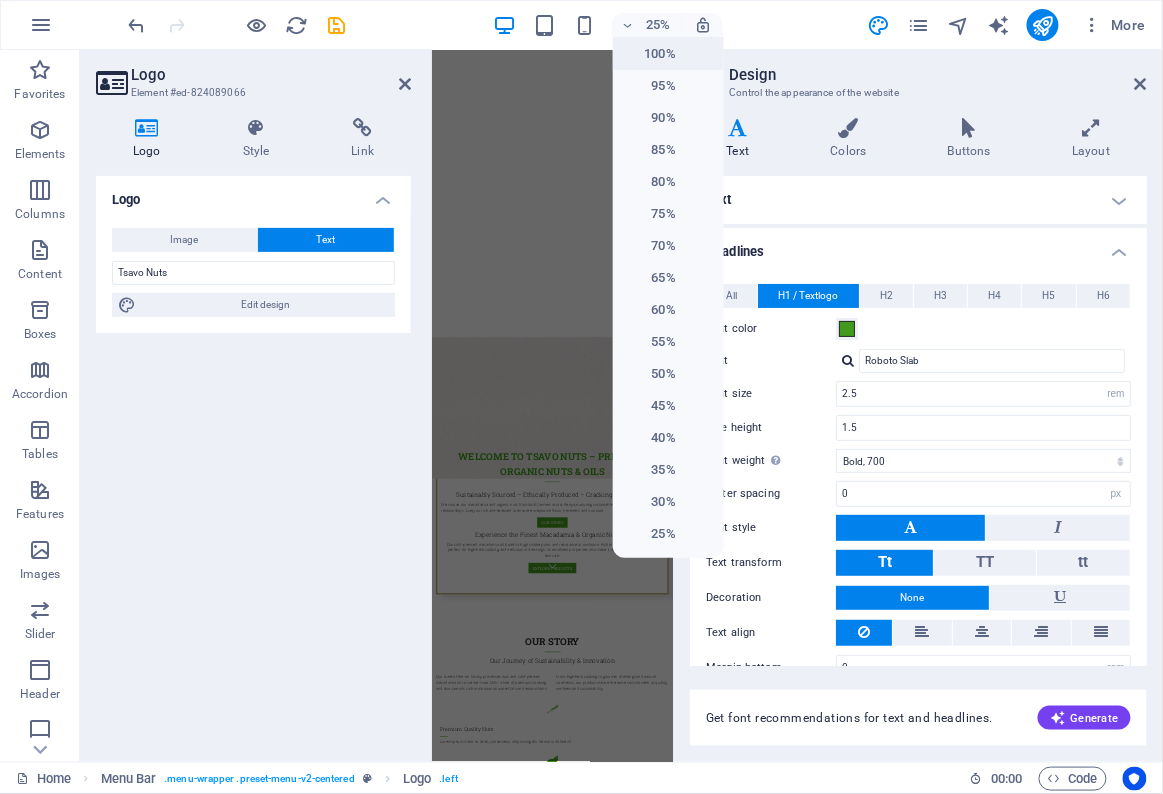 click on "100%" at bounding box center [650, 54] 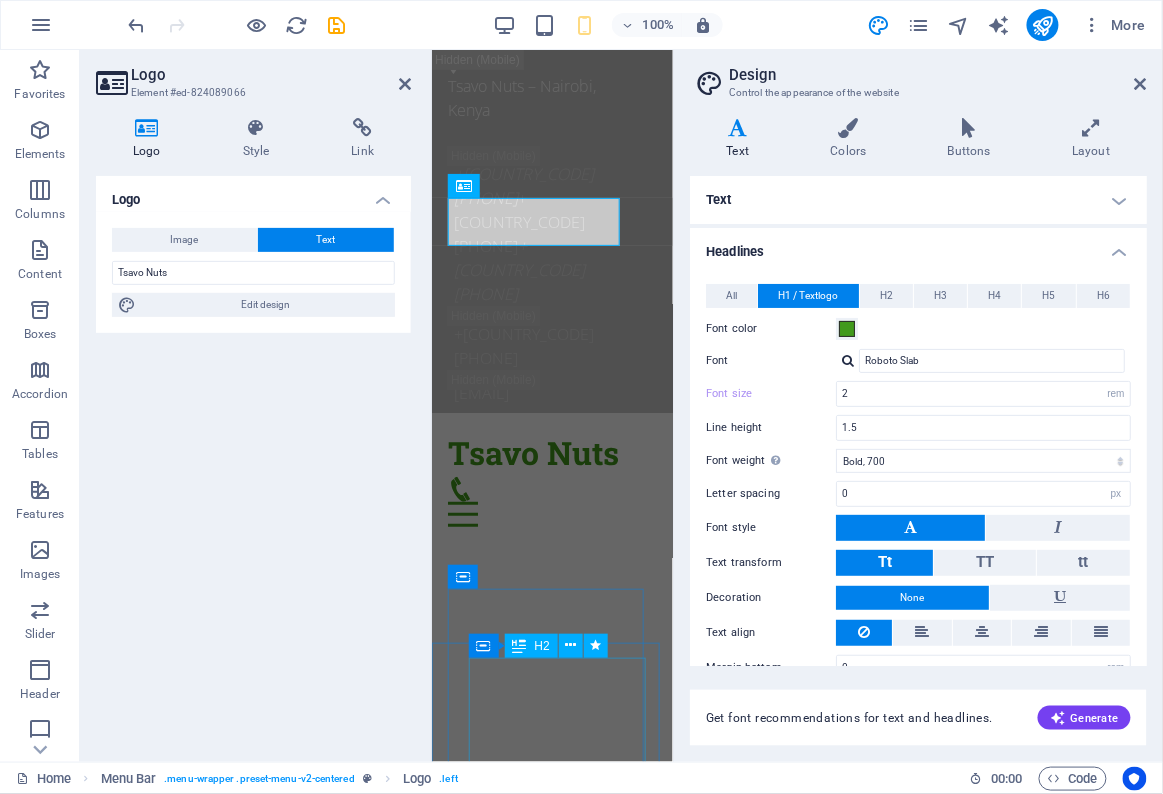scroll, scrollTop: 654, scrollLeft: 0, axis: vertical 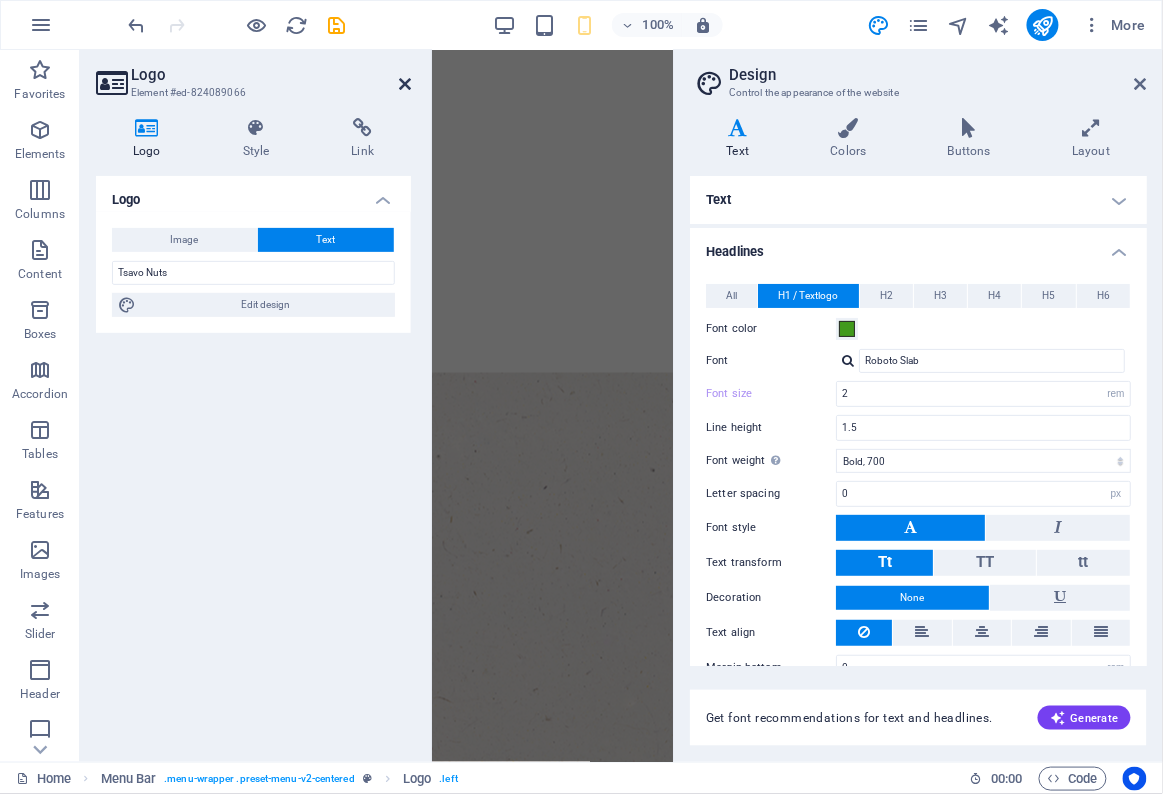 click at bounding box center (405, 84) 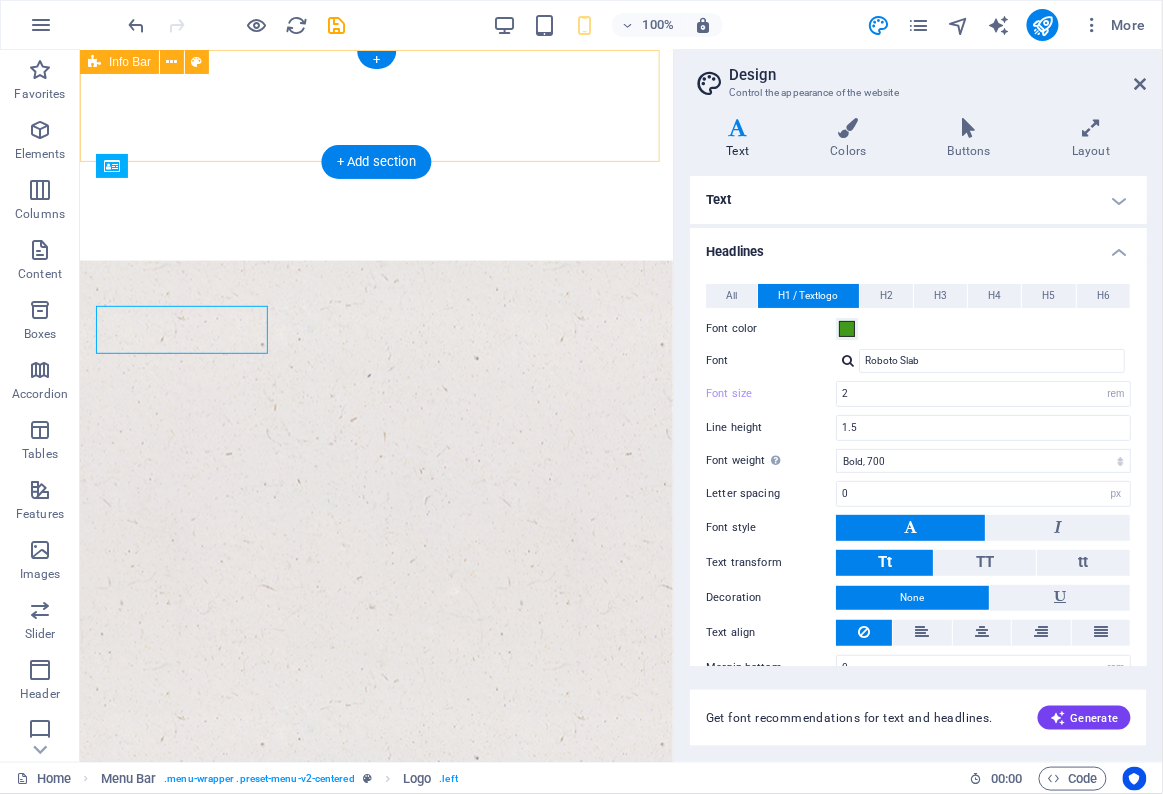 scroll, scrollTop: 0, scrollLeft: 0, axis: both 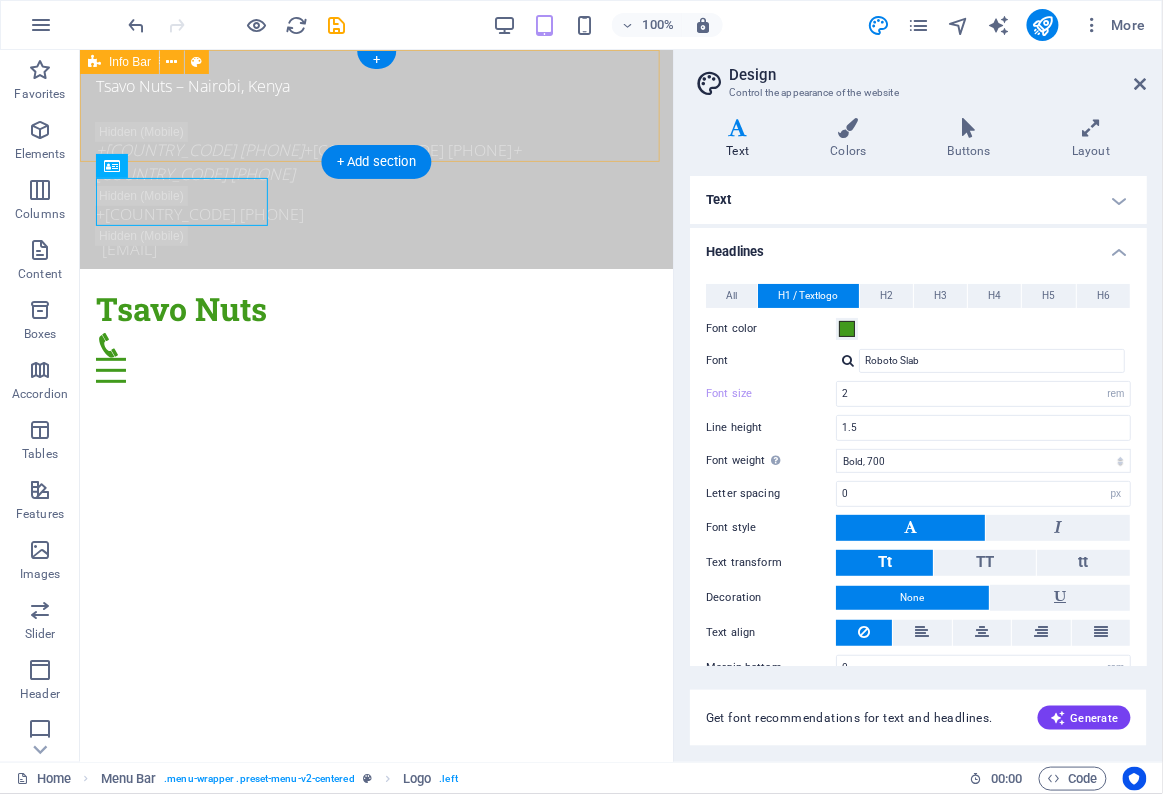 click on "Design" at bounding box center (938, 75) 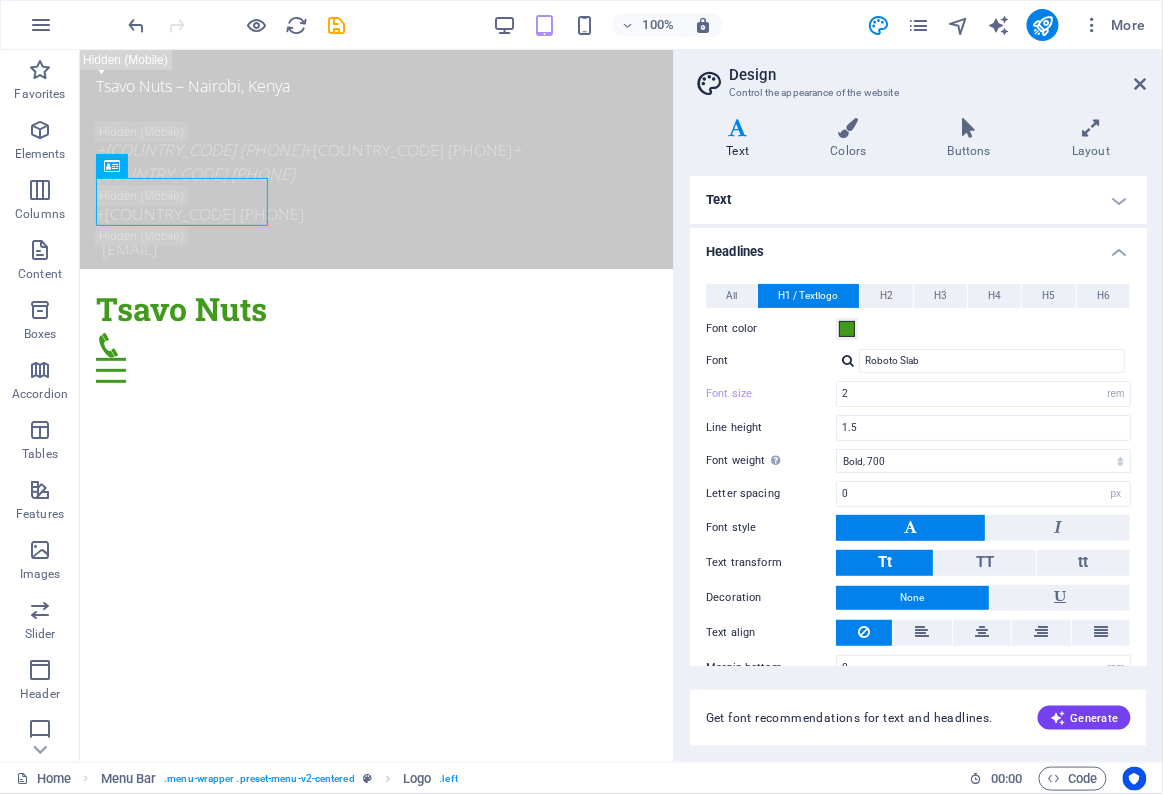 click on "Design Control the appearance of the website" at bounding box center [920, 76] 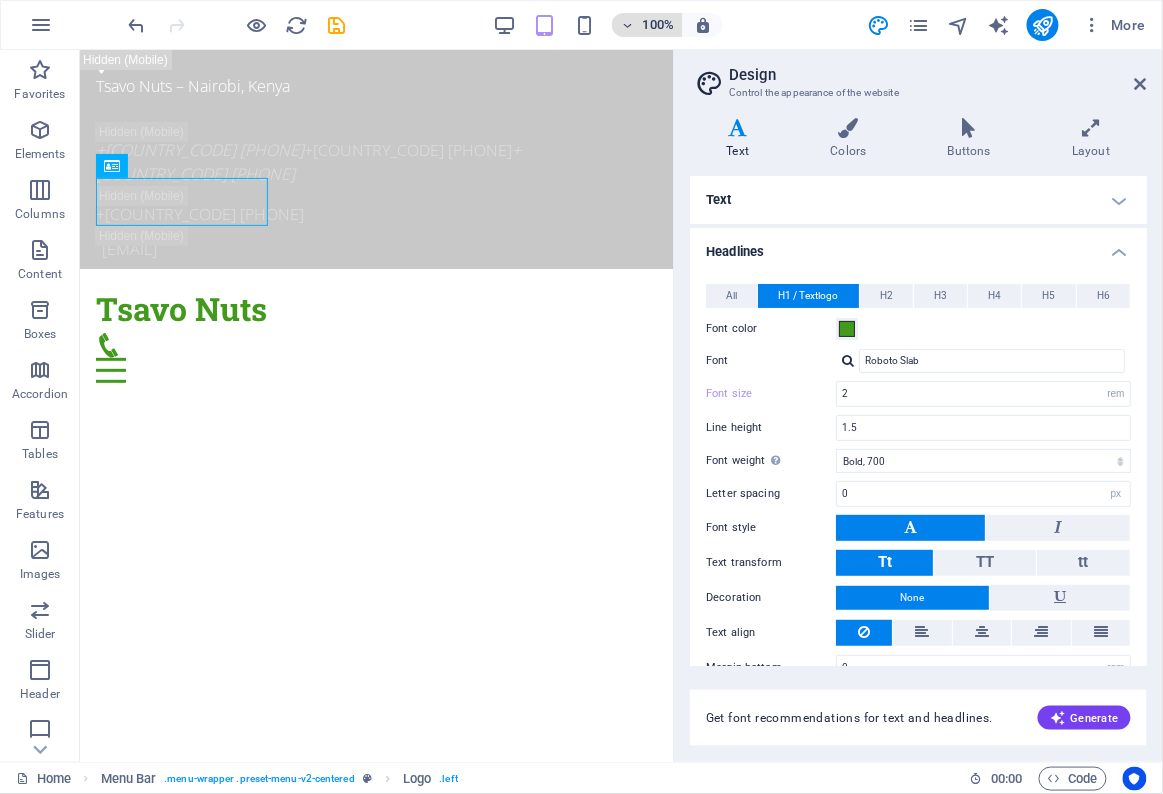 click on "100%" at bounding box center (658, 25) 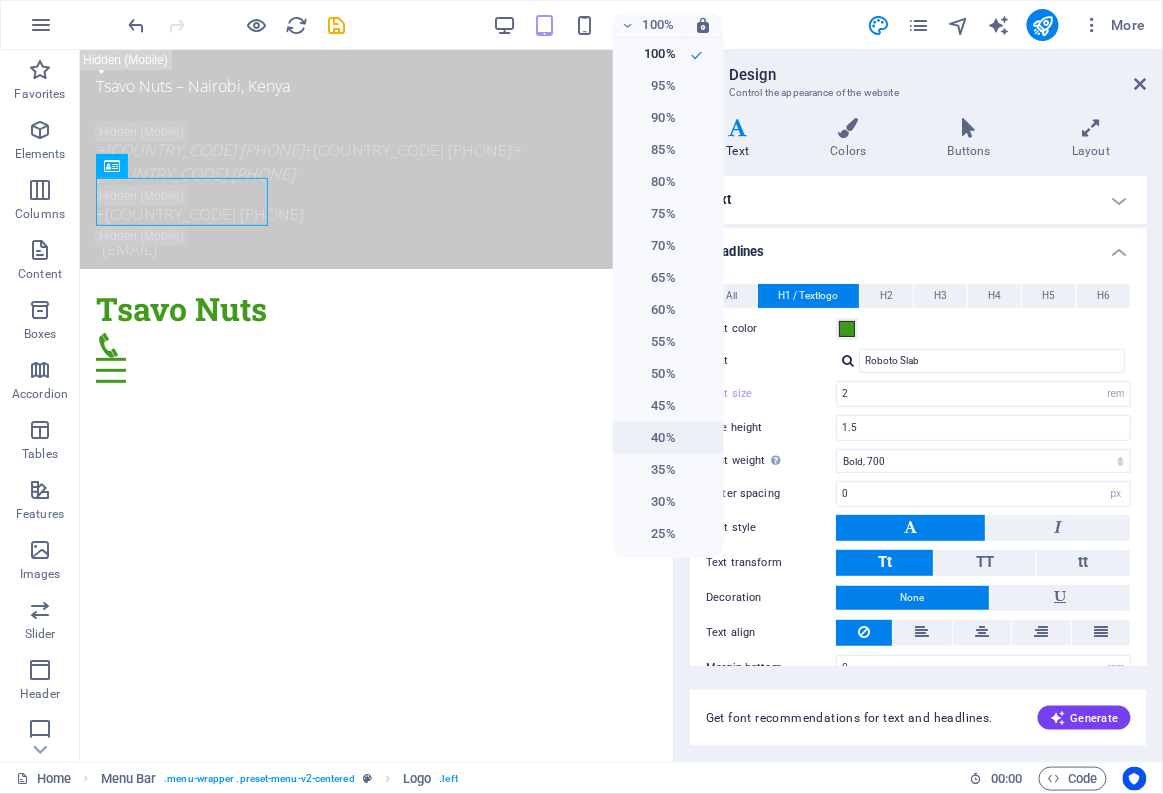 click on "40%" at bounding box center [650, 438] 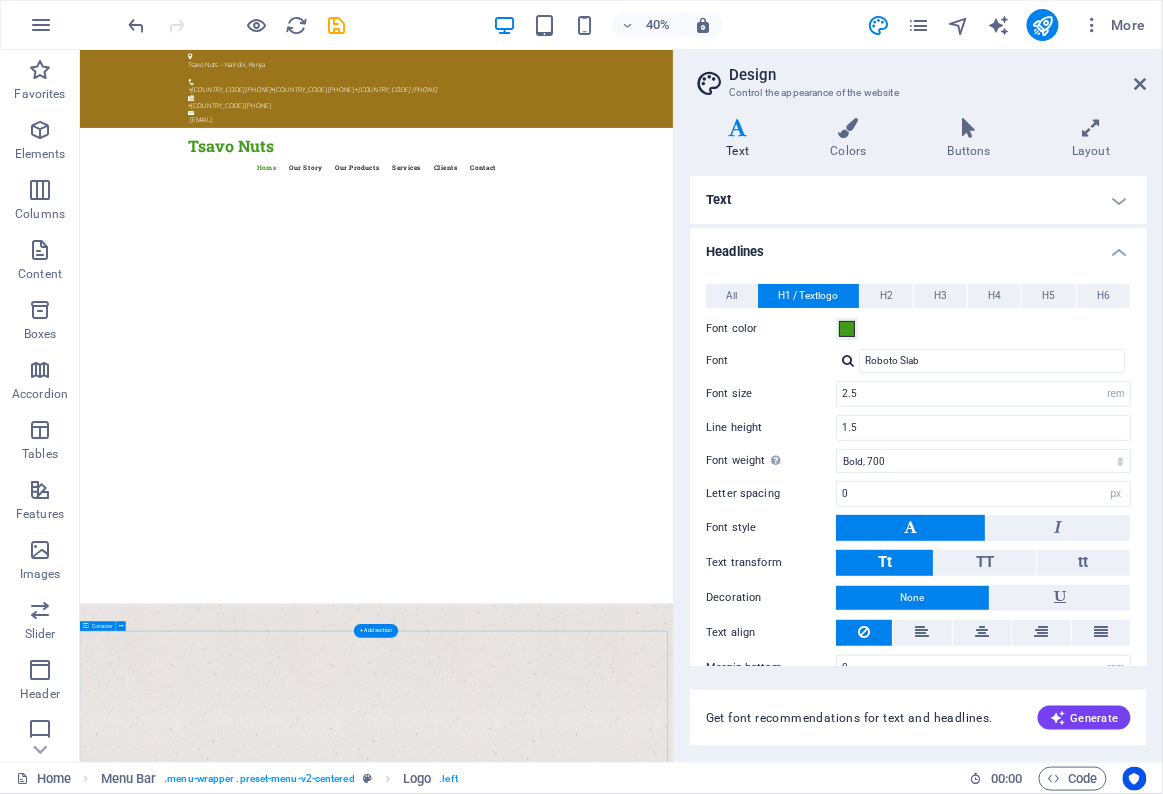scroll, scrollTop: 545, scrollLeft: 0, axis: vertical 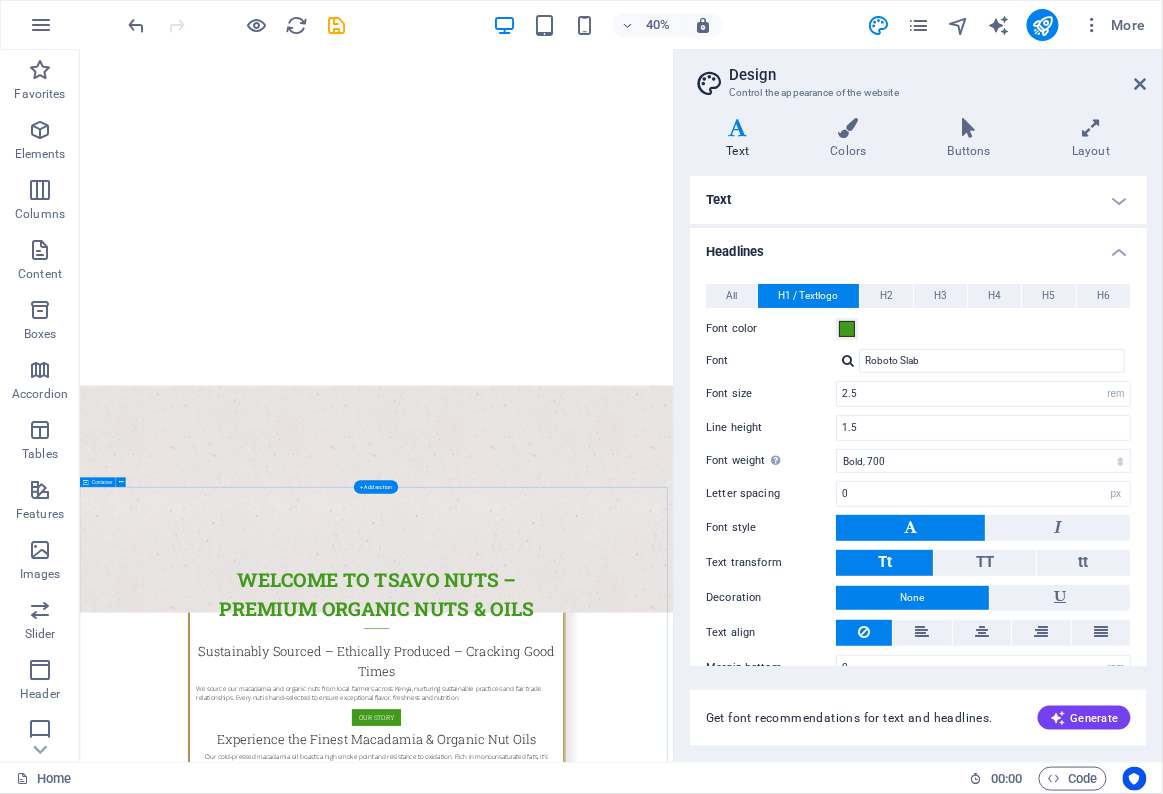 click at bounding box center [821, 2507] 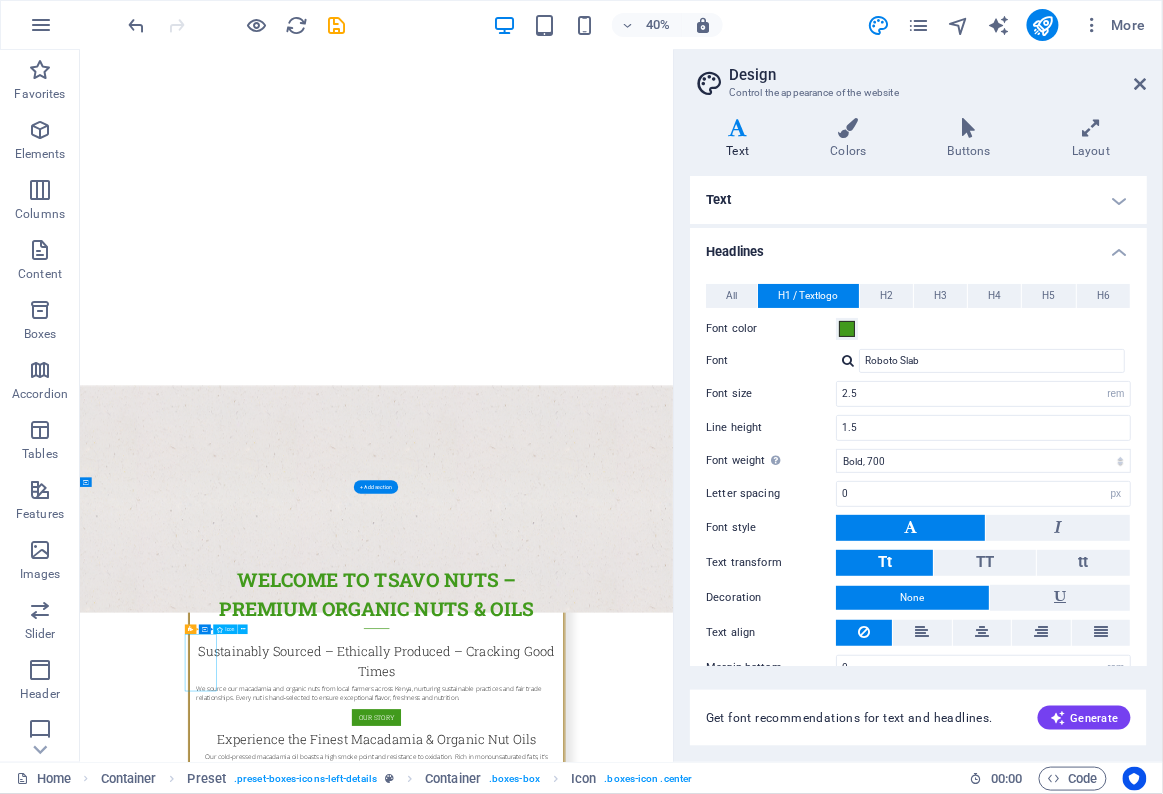 click on "Premium Quality Nuts" at bounding box center (821, 2594) 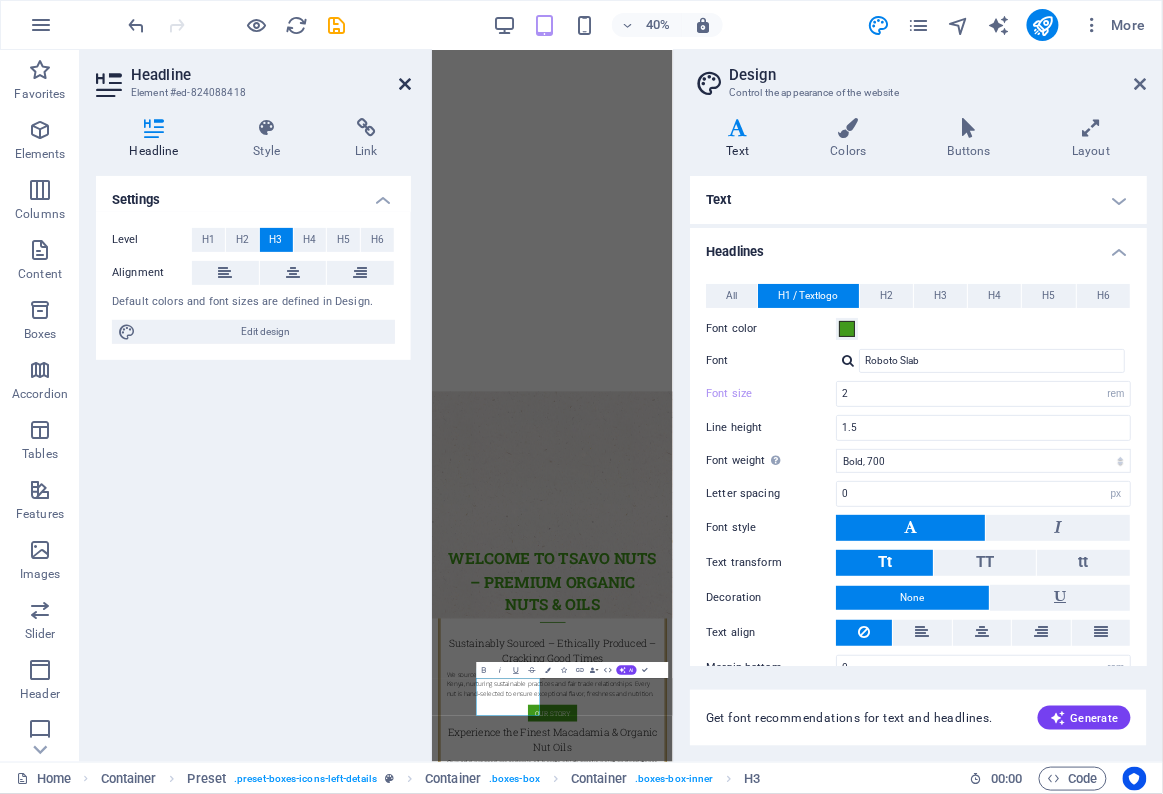 click at bounding box center (405, 84) 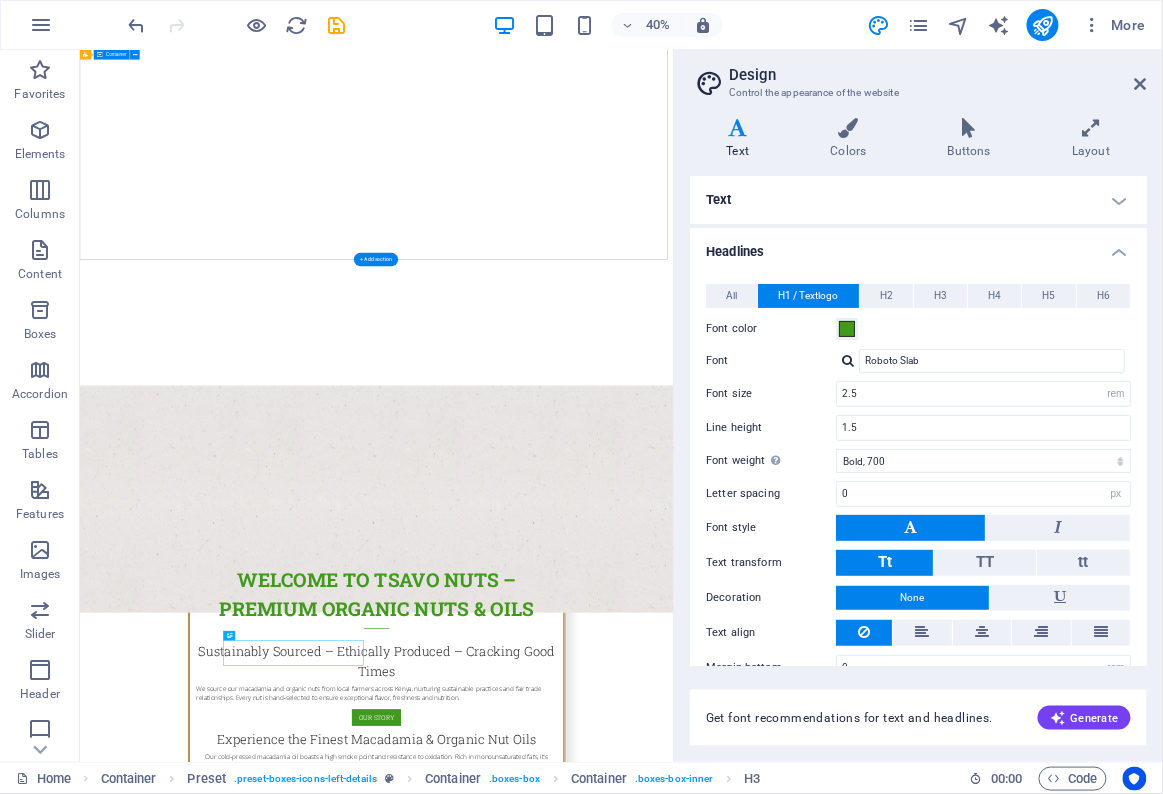 click on "Premium Quality Nuts" at bounding box center (821, 2594) 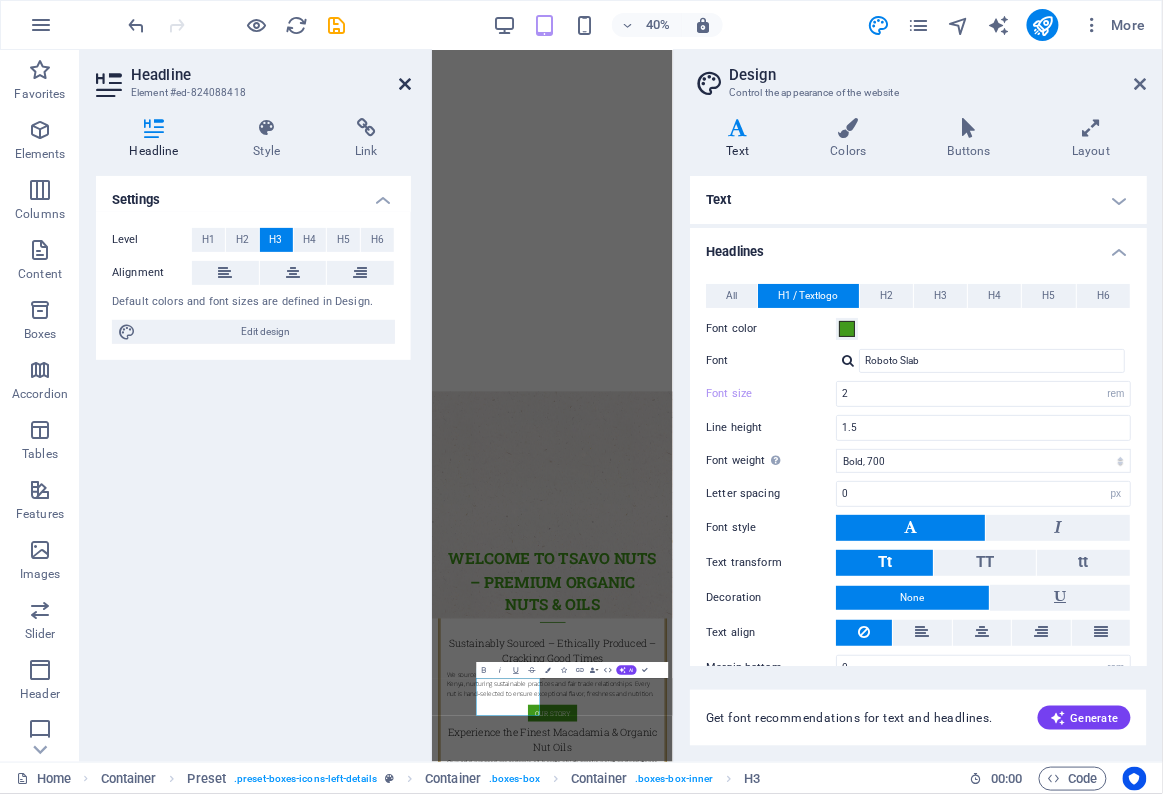 click at bounding box center [405, 84] 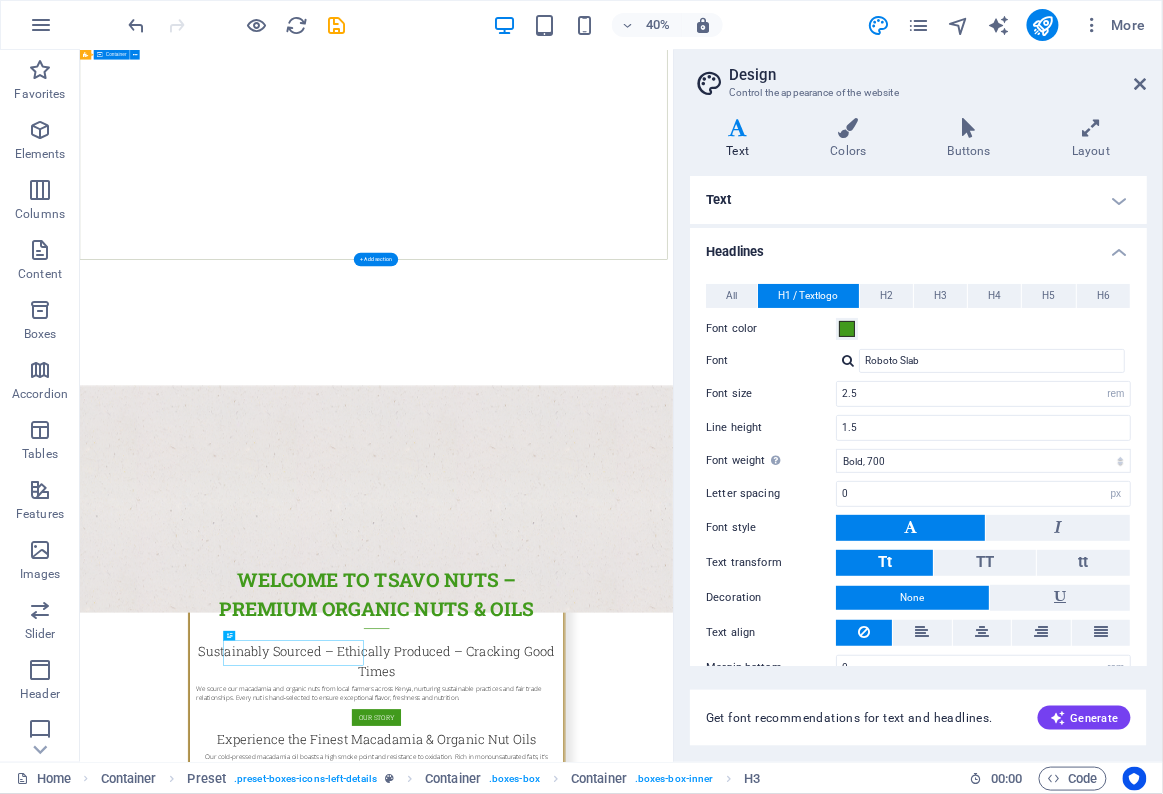 click on "Premium Quality Nuts Lorem ipsum dolor sit amet, consectetur adipisicing elit. Veritatis, dolorem!" at bounding box center [821, 2606] 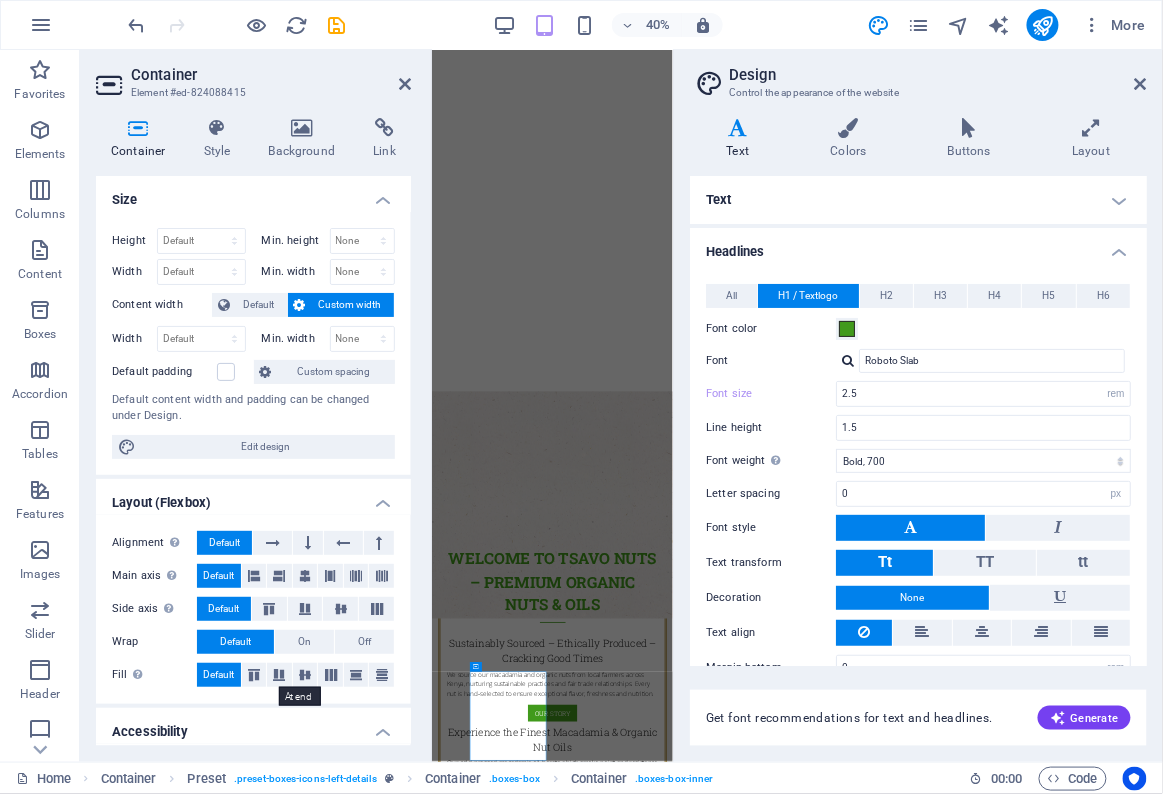 type on "2" 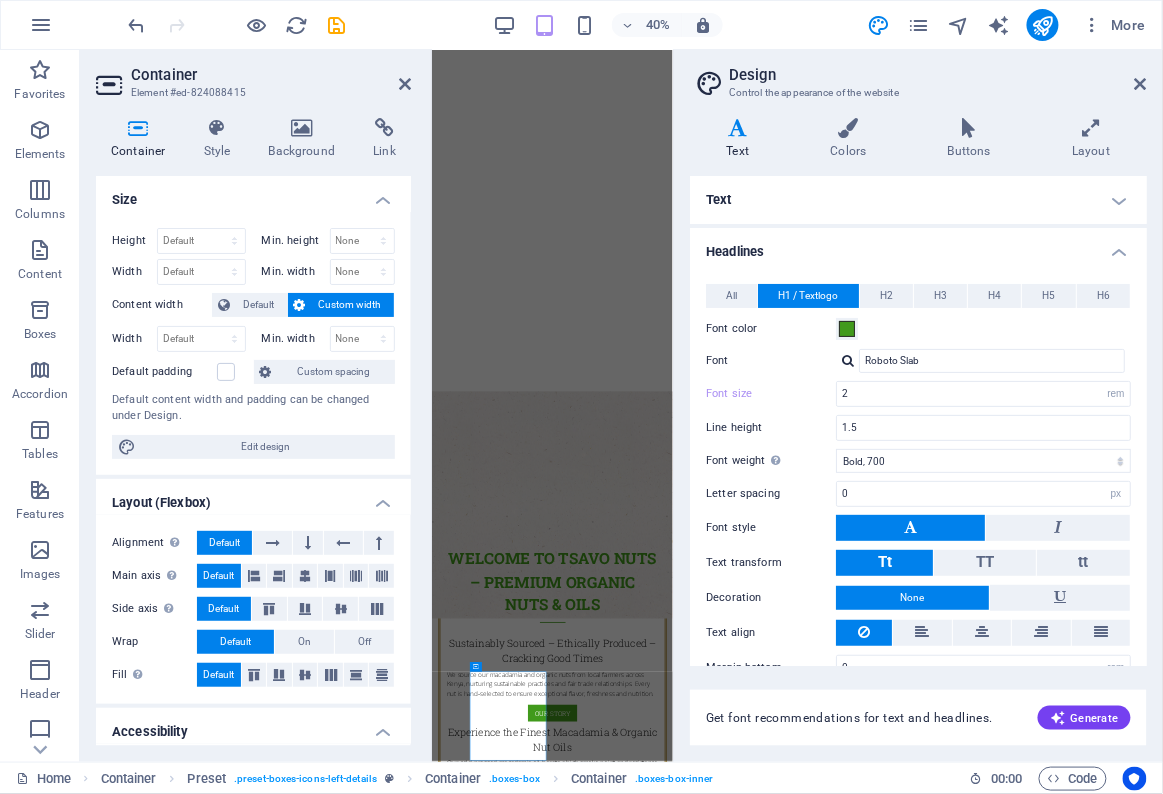 click on "Alignment Determines the flex direction. Default Main axis Determine how elements should behave along the main axis inside this container (justify content). Default Side axis Control the vertical direction of the element inside of the container (align items). Default Wrap Default On Off Fill Controls the distances and direction of elements on the y-axis across several lines (align content). Default" at bounding box center (253, 609) 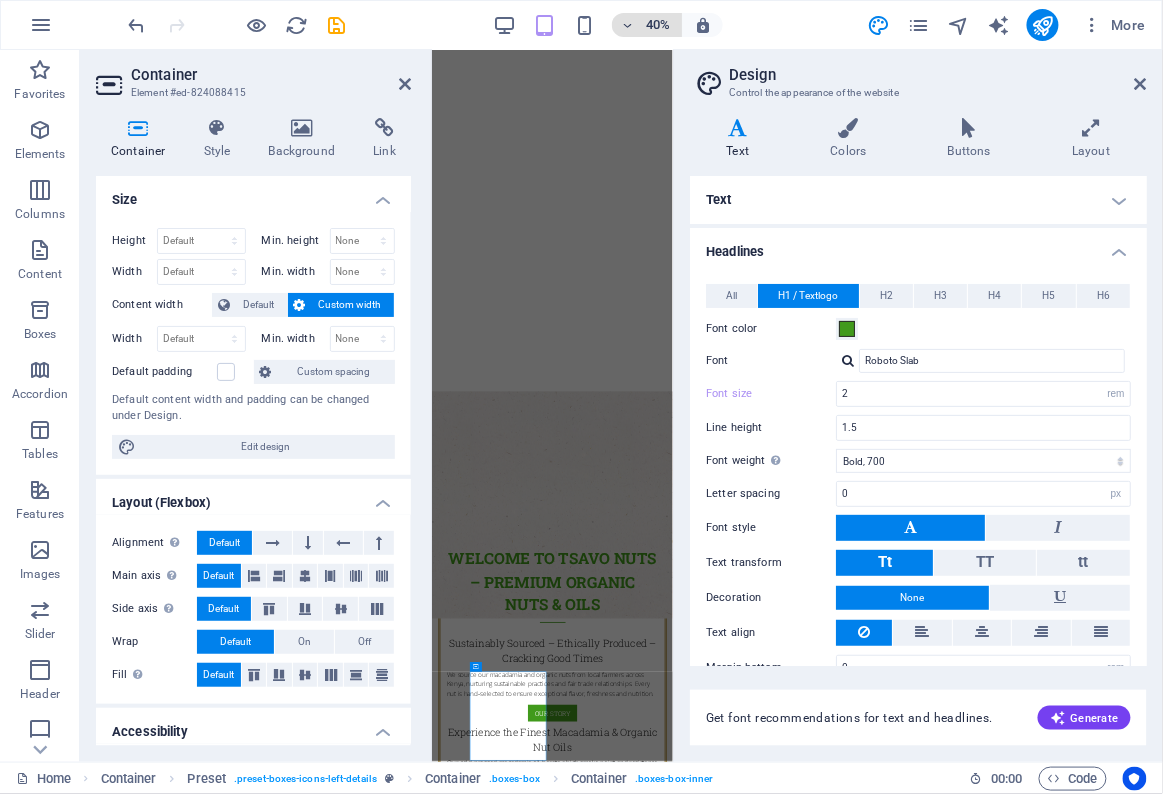 click on "40%" at bounding box center (658, 25) 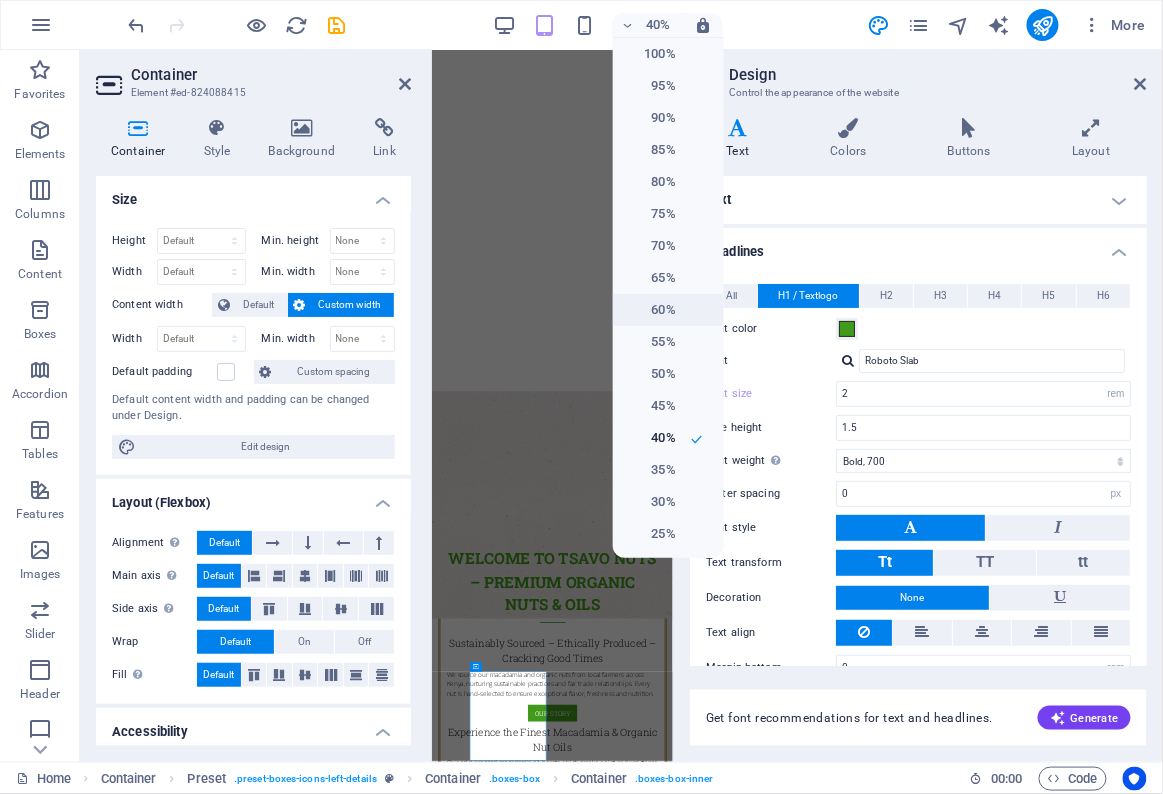 click on "60%" at bounding box center [650, 310] 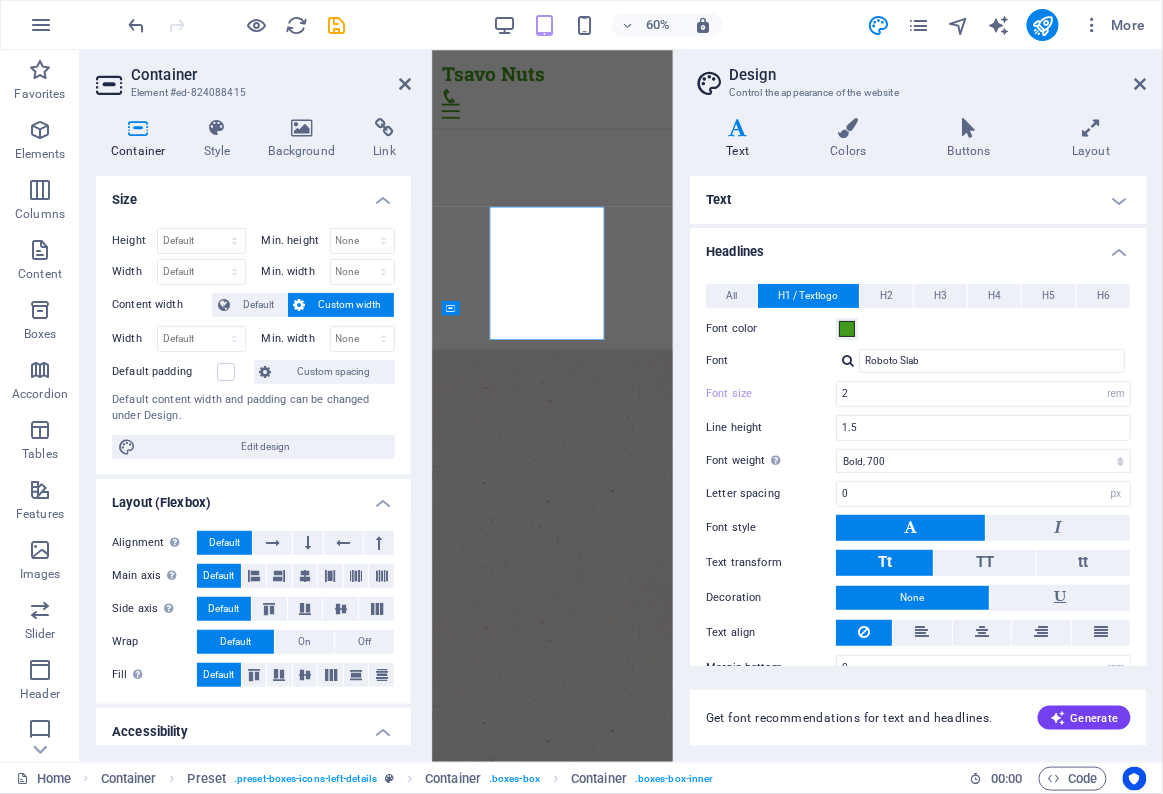 scroll, scrollTop: 1839, scrollLeft: 0, axis: vertical 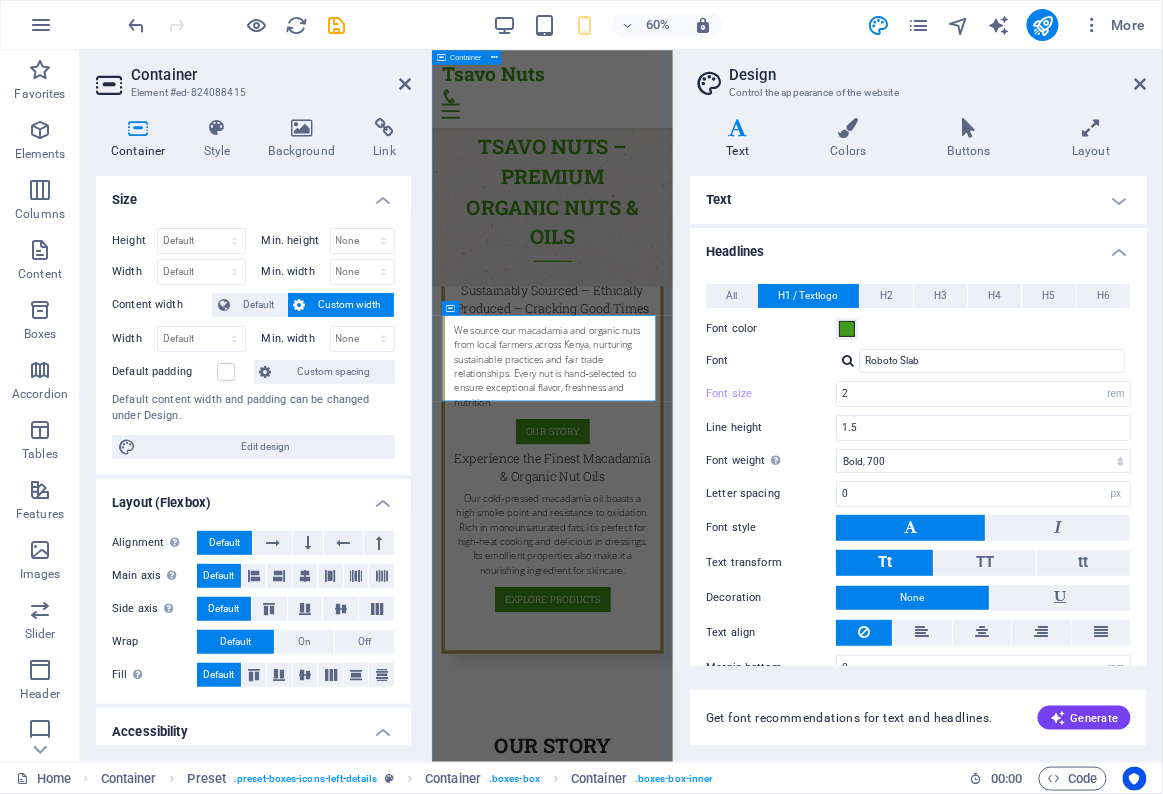 click on "Lorem ipsum dolor sit amet, consectetur adipisicing elit. Veritatis, dolorem!" at bounding box center (632, 1742) 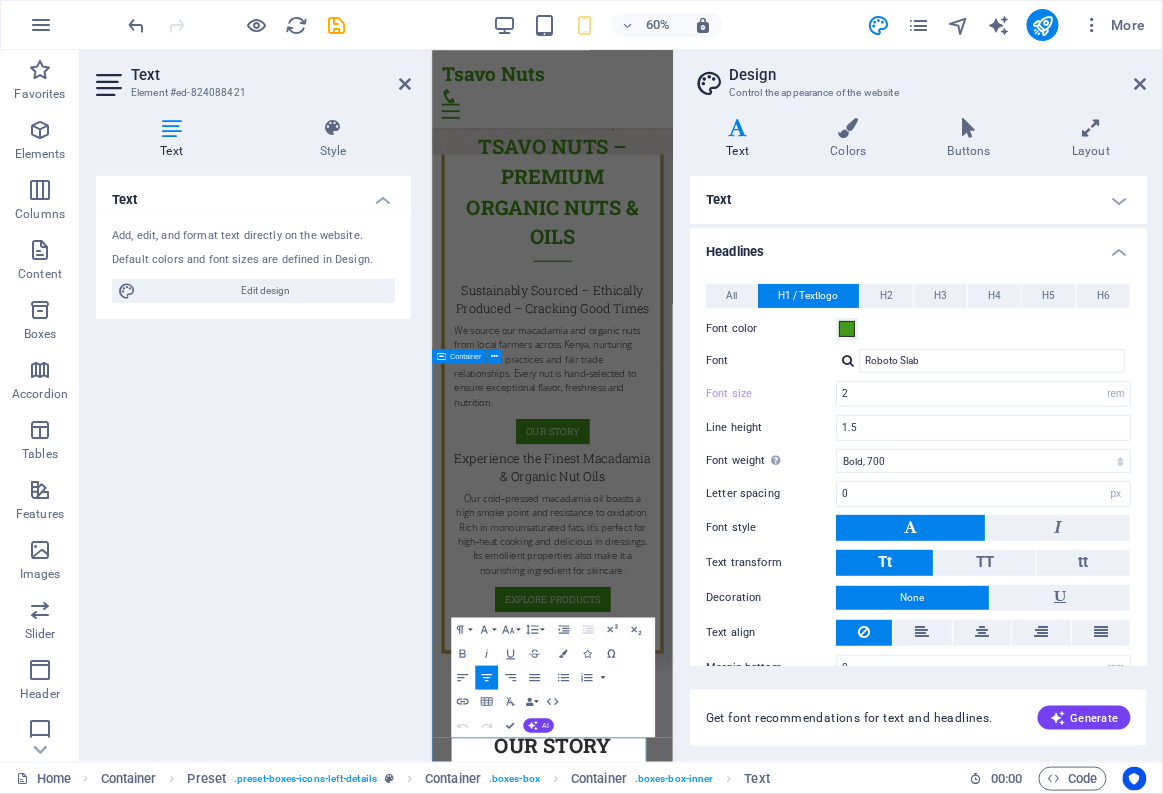 scroll, scrollTop: 1214, scrollLeft: 0, axis: vertical 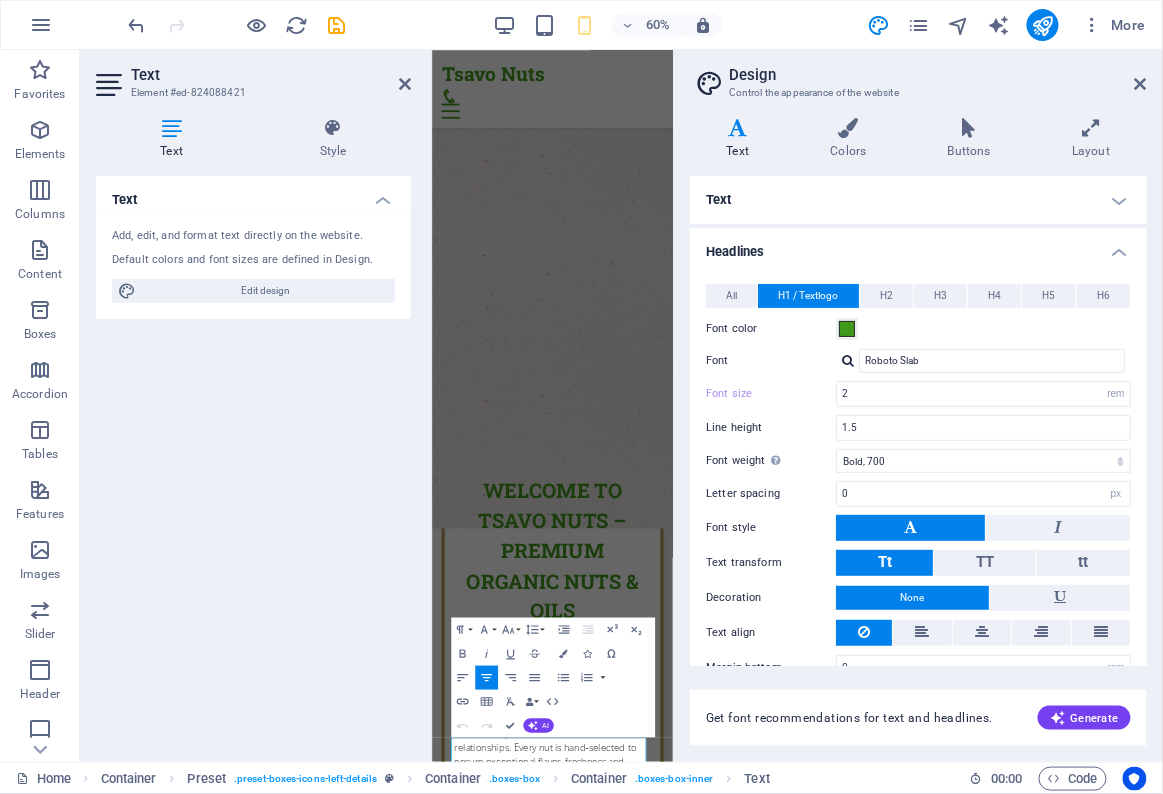 click on "Lorem ipsum dolor sit amet, consectetur adipisicing elit. Veritatis, dolorem!" at bounding box center (632, 2367) 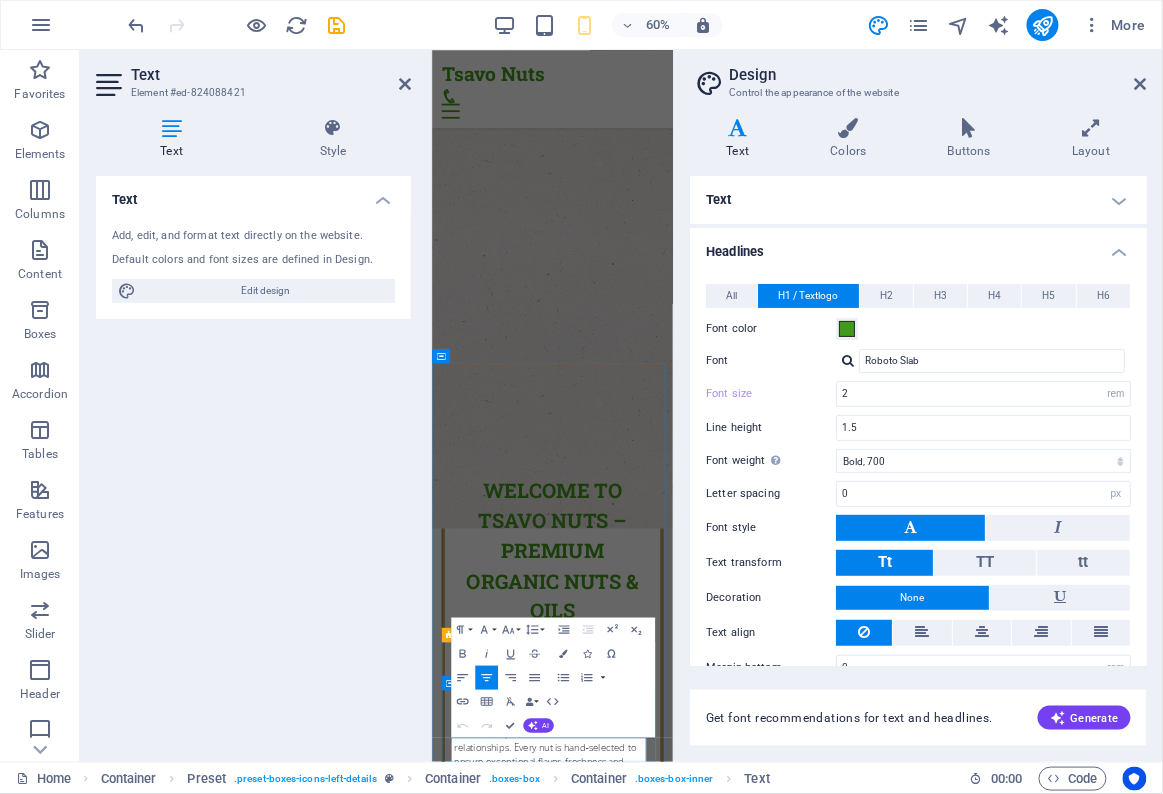 scroll, scrollTop: 1074, scrollLeft: 1, axis: both 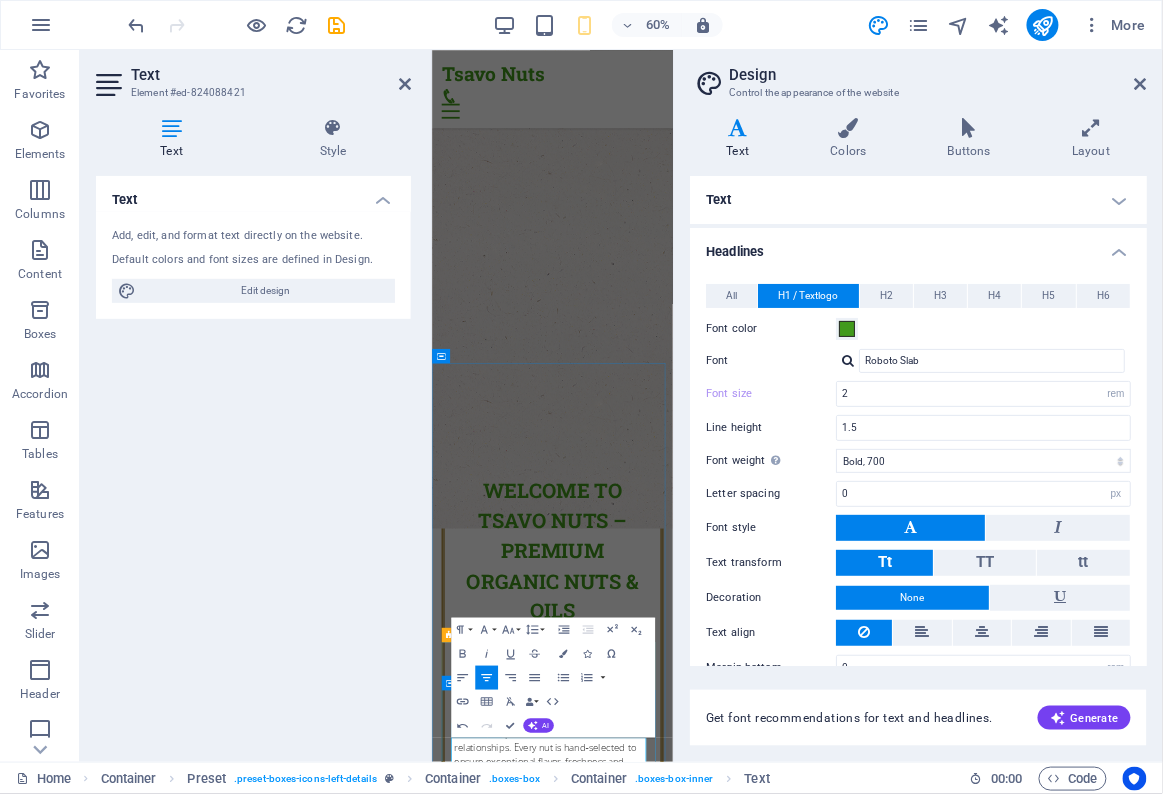 click on "Variants  Text  Colors  Buttons  Layout Text Standard Bold Links Font color Font Open Sans Font size 16 rem px Line height 1.5 Font weight To display the font weight correctly, it may need to be enabled.  Manage Fonts Thin, 100 Extra-light, 200 Light, 300 Regular, 400 Medium, 500 Semi-bold, 600 Bold, 700 Extra-bold, 800 Black, 900 Letter spacing 0 rem px Font style Text transform Tt TT tt Text align Font weight To display the font weight correctly, it may need to be enabled.  Manage Fonts Thin, 100 Extra-light, 200 Light, 300 Regular, 400 Medium, 500 Semi-bold, 600 Bold, 700 Extra-bold, 800 Black, 900 Default Hover / Active Font color Font color Decoration None Decoration None Transition duration 0.3 s Transition function Ease Ease In Ease Out Ease In/Ease Out Linear Headlines All H1 / Textlogo H2 H3 H4 H5 H6 Font color Font Roboto Slab Line height 1.5 Font weight To display the font weight correctly, it may need to be enabled.  Manage Fonts Thin, 100 Extra-light, 200 Light, 300 Regular, 400 Medium, 500 0 rem" at bounding box center (918, 432) 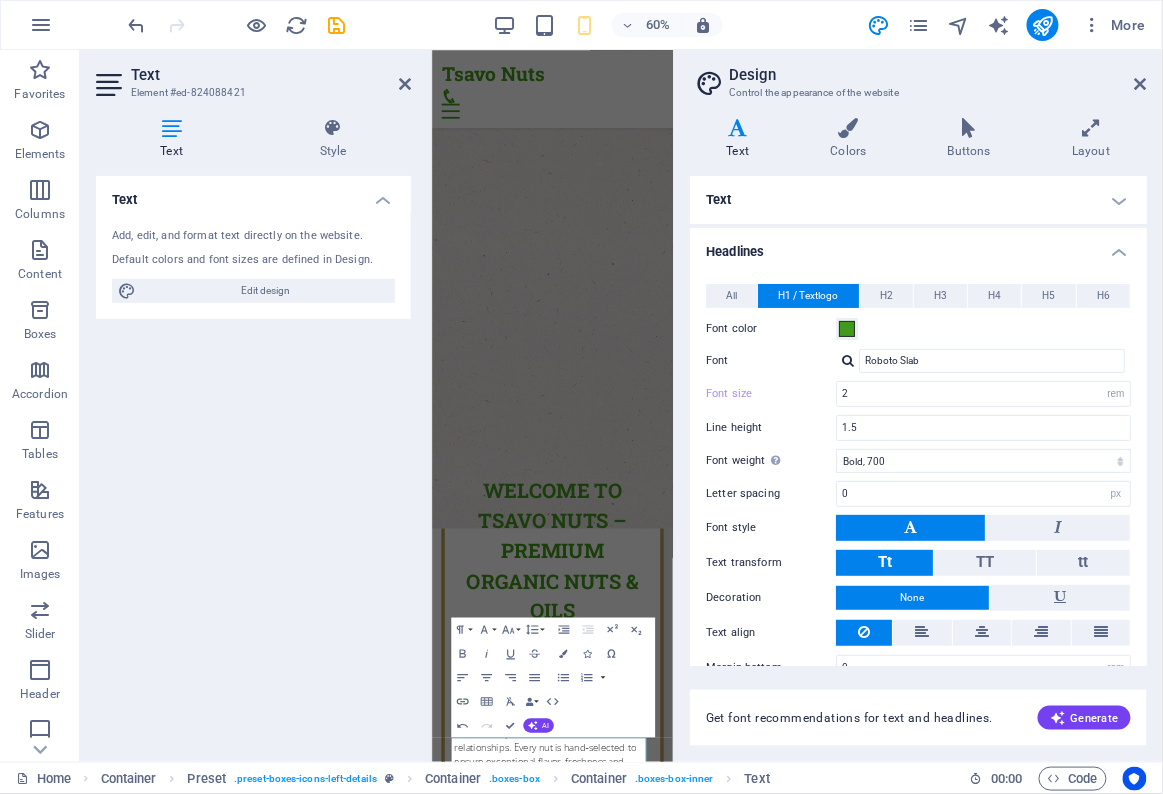 click at bounding box center [632, 1968] 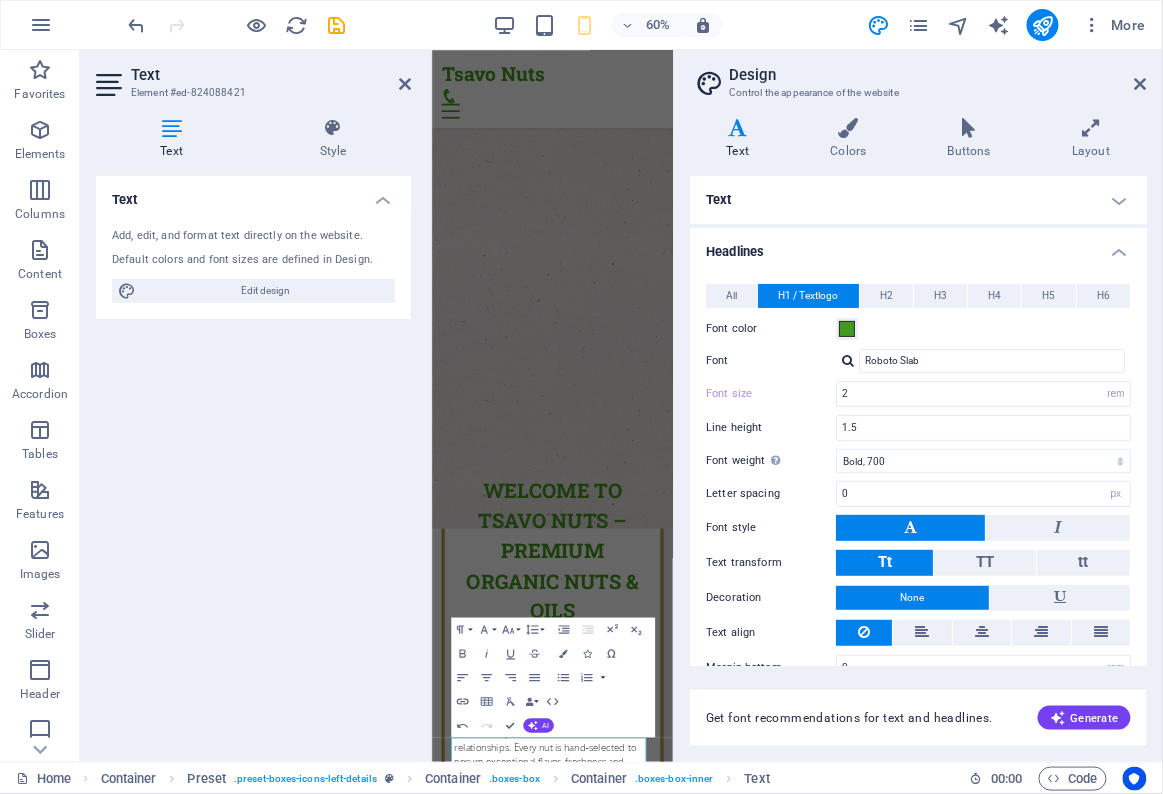 click at bounding box center [632, 1968] 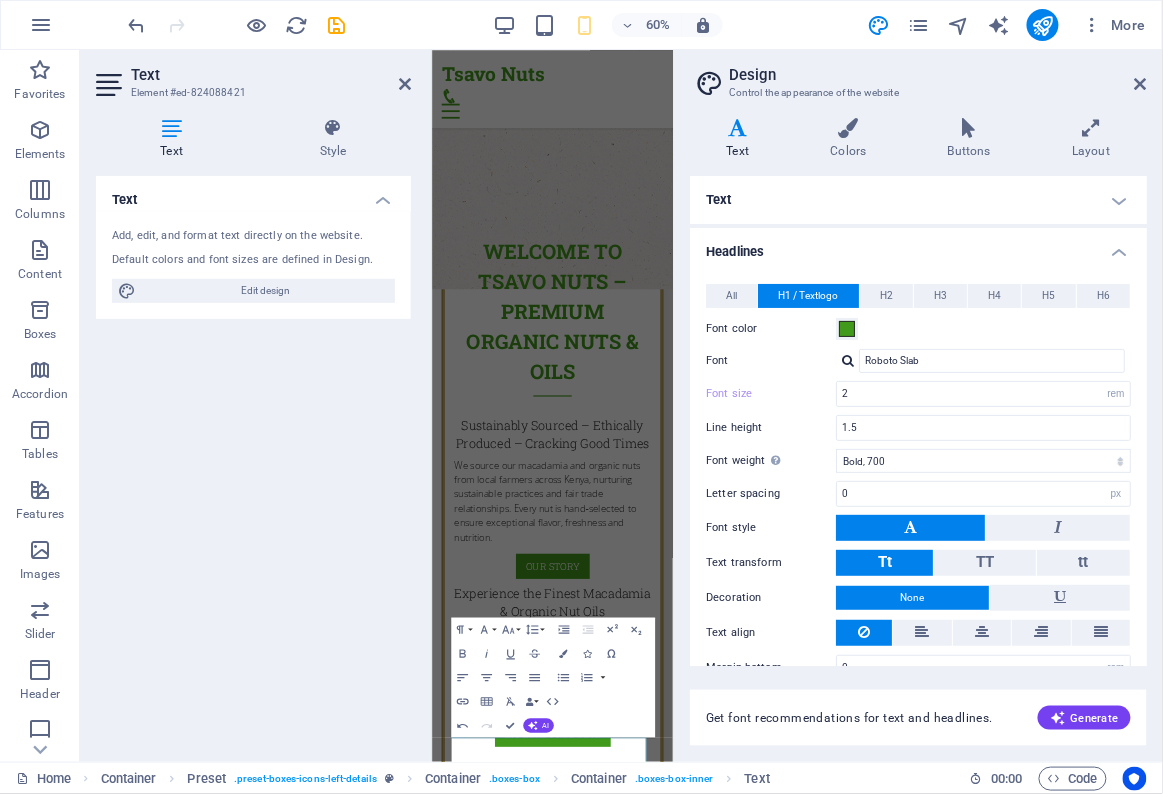 select on "rem" 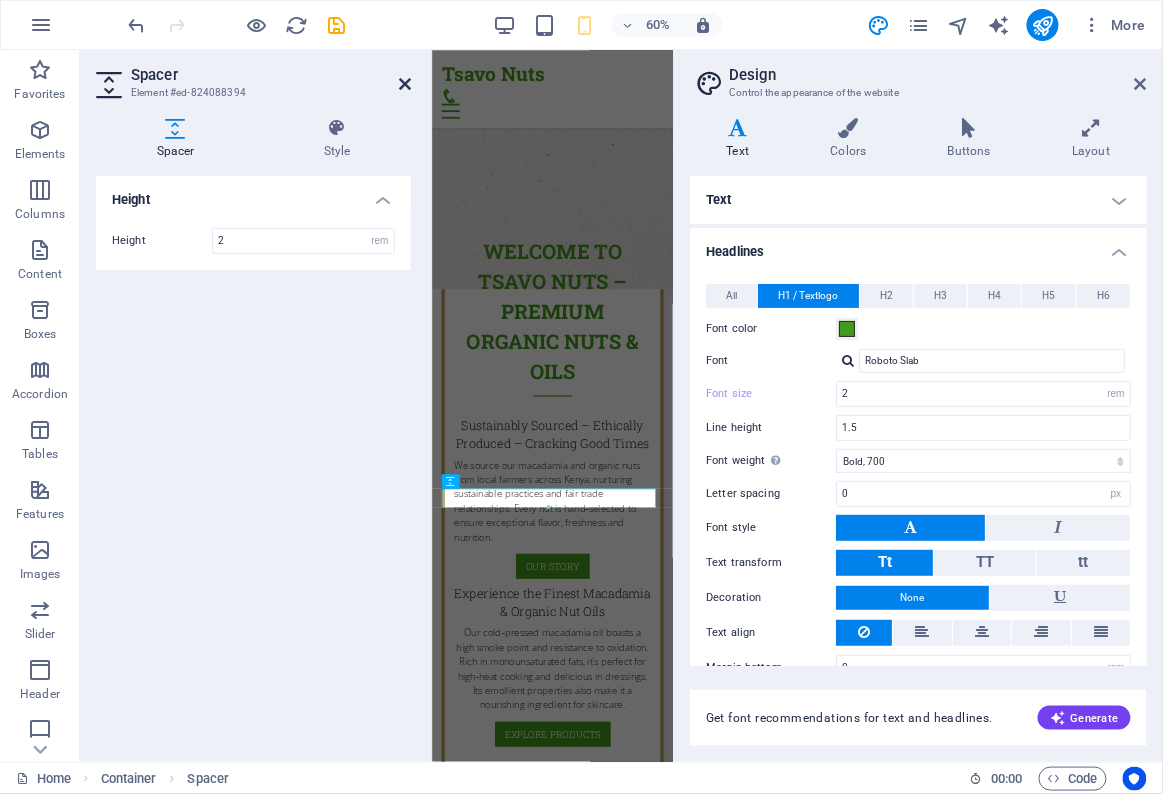 click at bounding box center [405, 84] 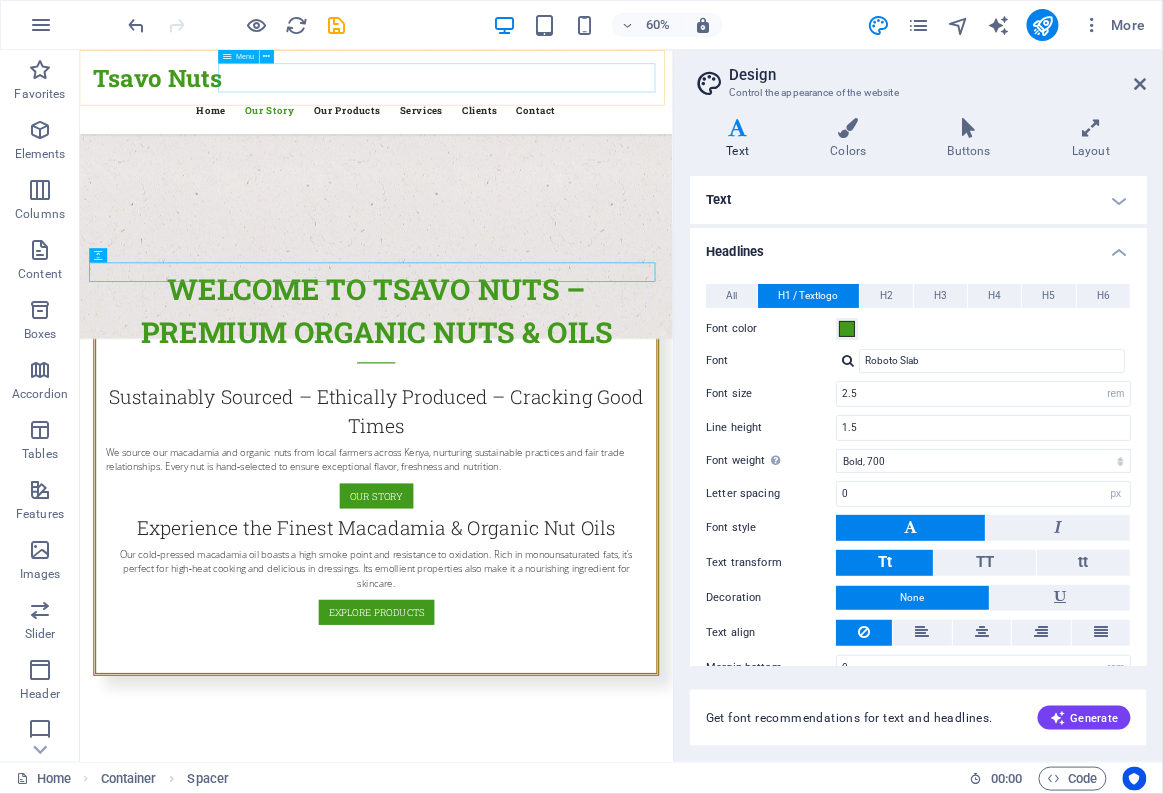 click on "Lorem ipsum dolor sit amet, consectetur adipisicing elit. Veritatis, dolorem!" at bounding box center (573, 1920) 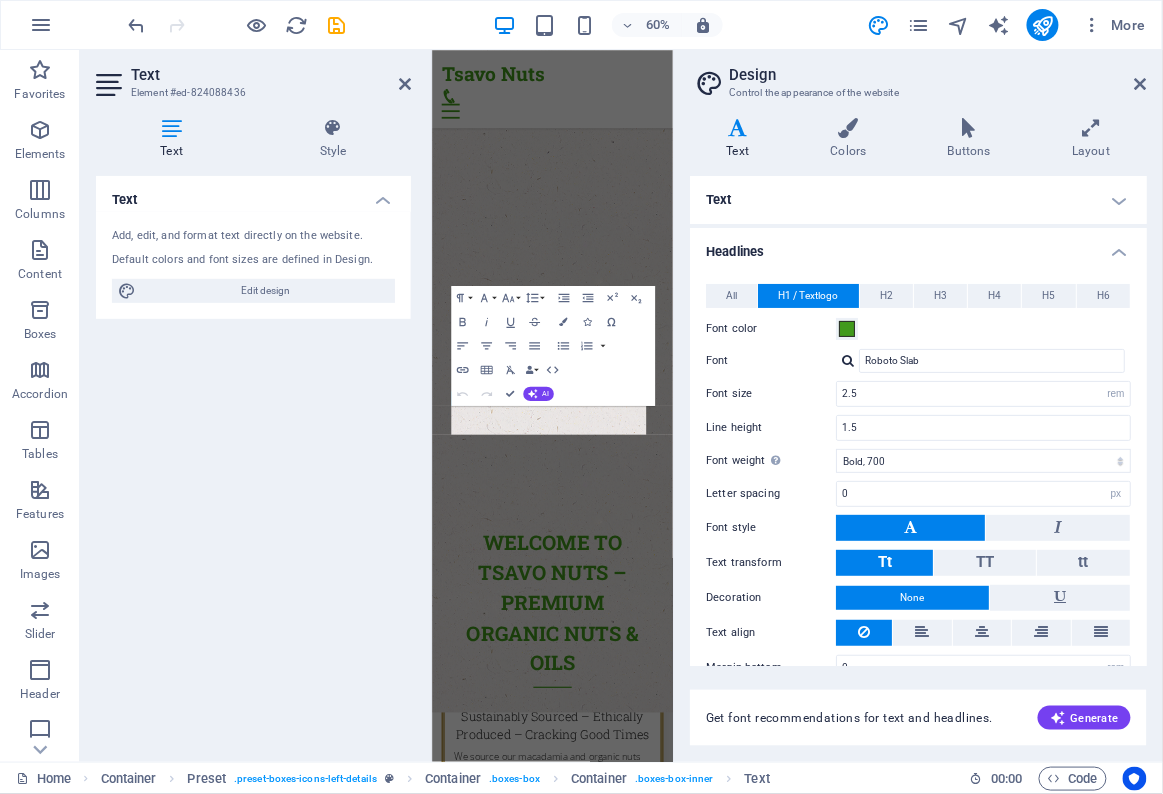 scroll, scrollTop: 2030, scrollLeft: 0, axis: vertical 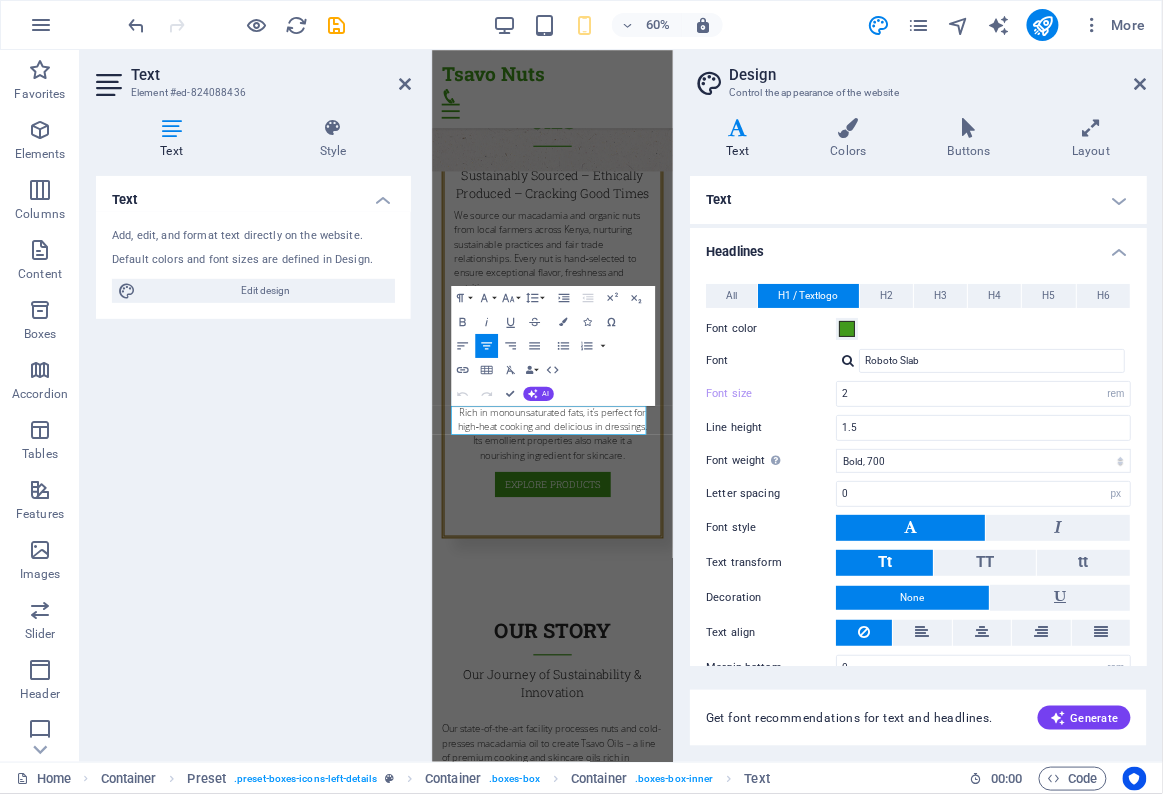 click on "Paragraph Format Normal Heading 1 Heading 2 Heading 3 Heading 4 Heading 5 Heading 6 Code Font Family Arial Georgia Impact Tahoma Times New Roman Verdana Open Sans Roboto Slab Font Size 8 9 10 11 12 14 18 24 30 36 48 60 72 96 Line Height Default Single 1.15 1.5 Double Increase Indent Decrease Indent Superscript Subscript Bold Italic Underline Strikethrough Colors Icons Special Characters Align Left Align Center Align Right Align Justify Unordered List   Default Circle Disc Square    Ordered List   Default Lower Alpha Lower Greek Lower Roman Upper Alpha Upper Roman    Insert Link Insert Table Clear Formatting Data Bindings Company First name Last name Street ZIP code City Email Phone Mobile Fax Custom field 1 Custom field 2 Custom field 3 Custom field 4 Custom field 5 Custom field 6 HTML Undo Redo Confirm (⌘+⏎) AI Improve Make shorter Make longer Fix spelling & grammar Translate to English Generate text" at bounding box center [553, 346] 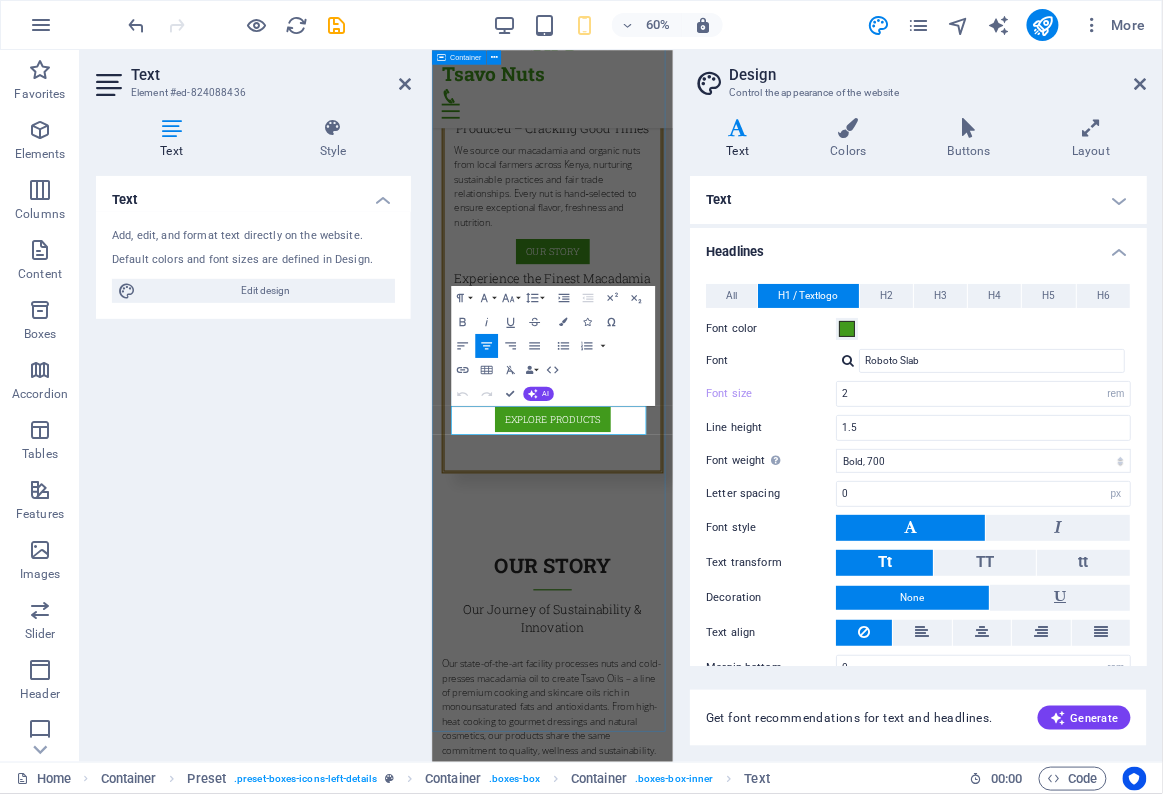 scroll, scrollTop: 2357, scrollLeft: 0, axis: vertical 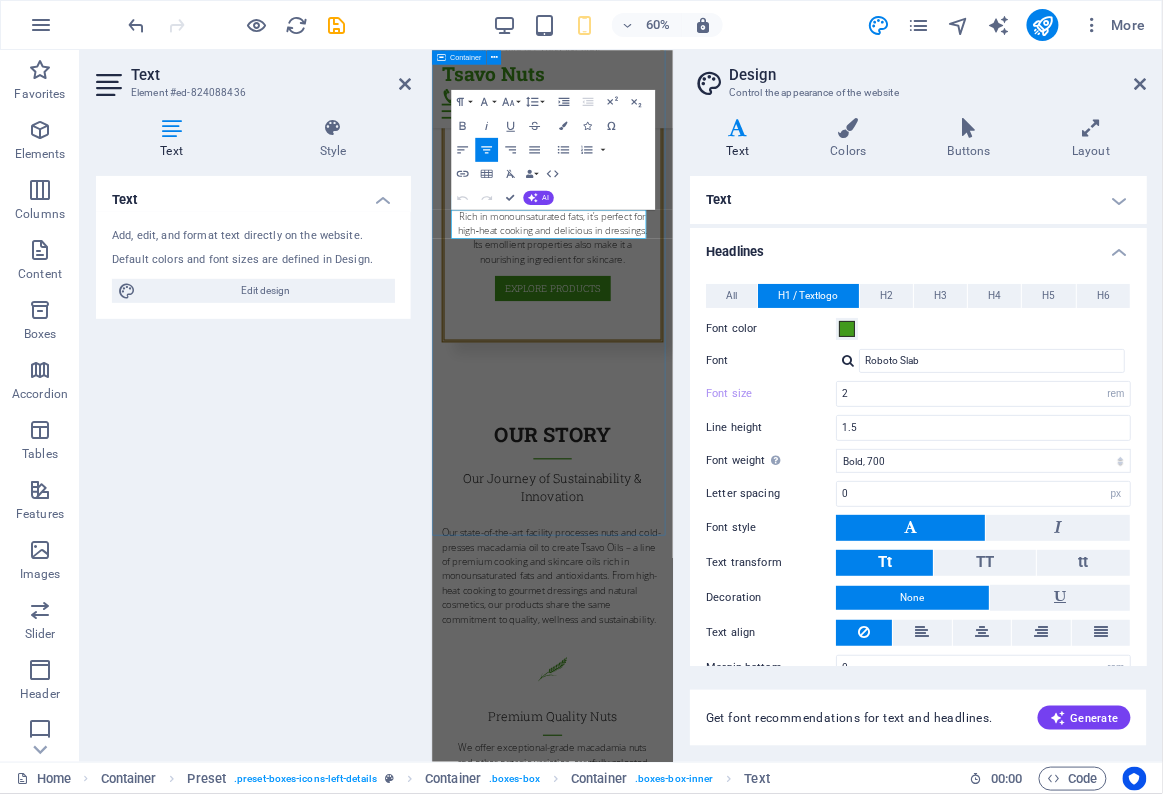 click on "Premium Quality Nuts We offer exceptional-grade macadamia nuts and other organic varieties, carefully selected for flavor and freshness. Sustainable Agriculture Lorem ipsum dolor sit amet, consectetur adipisicing elit. Veritatis, dolorem! Community Partnerships Lorem ipsum dolor sit amet, consectetur adipisicing elit. Veritatis, dolorem! Lorem ipsum dolor sit amet, consectetur adipisicing elit. Veritatis, dolorem!" at bounding box center (632, 1480) 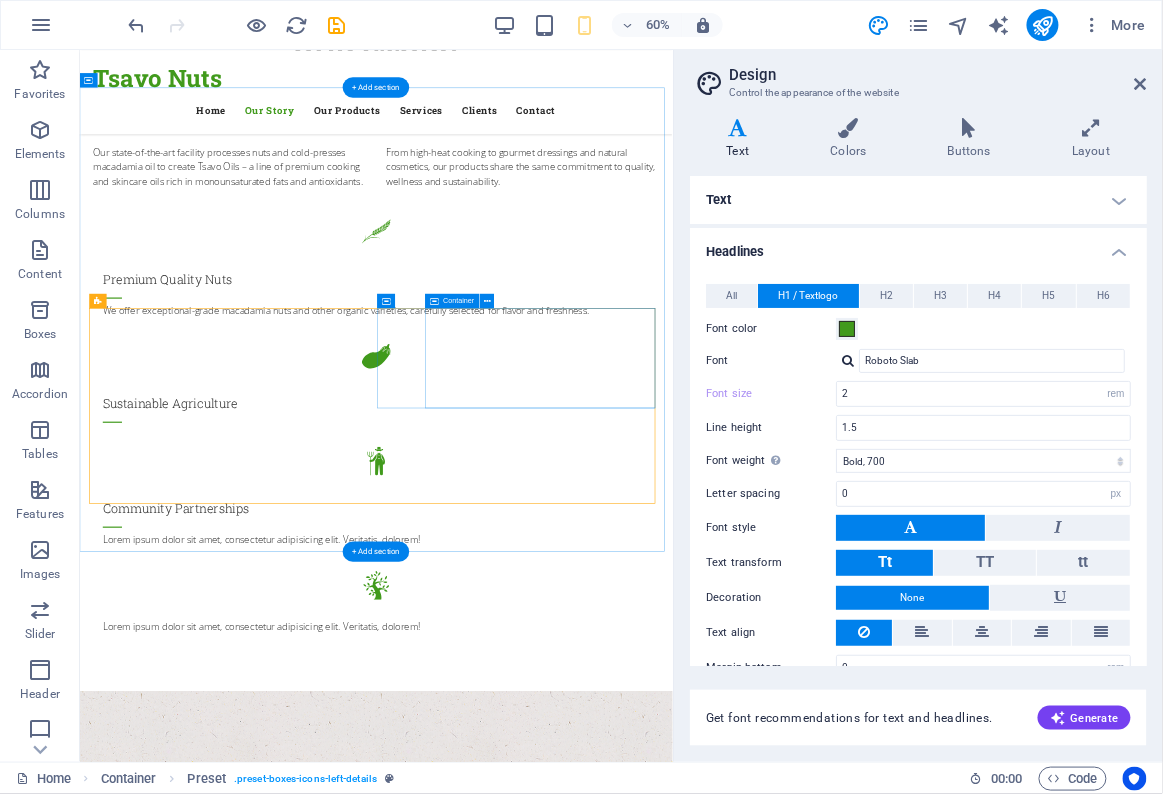 scroll, scrollTop: 1187, scrollLeft: 0, axis: vertical 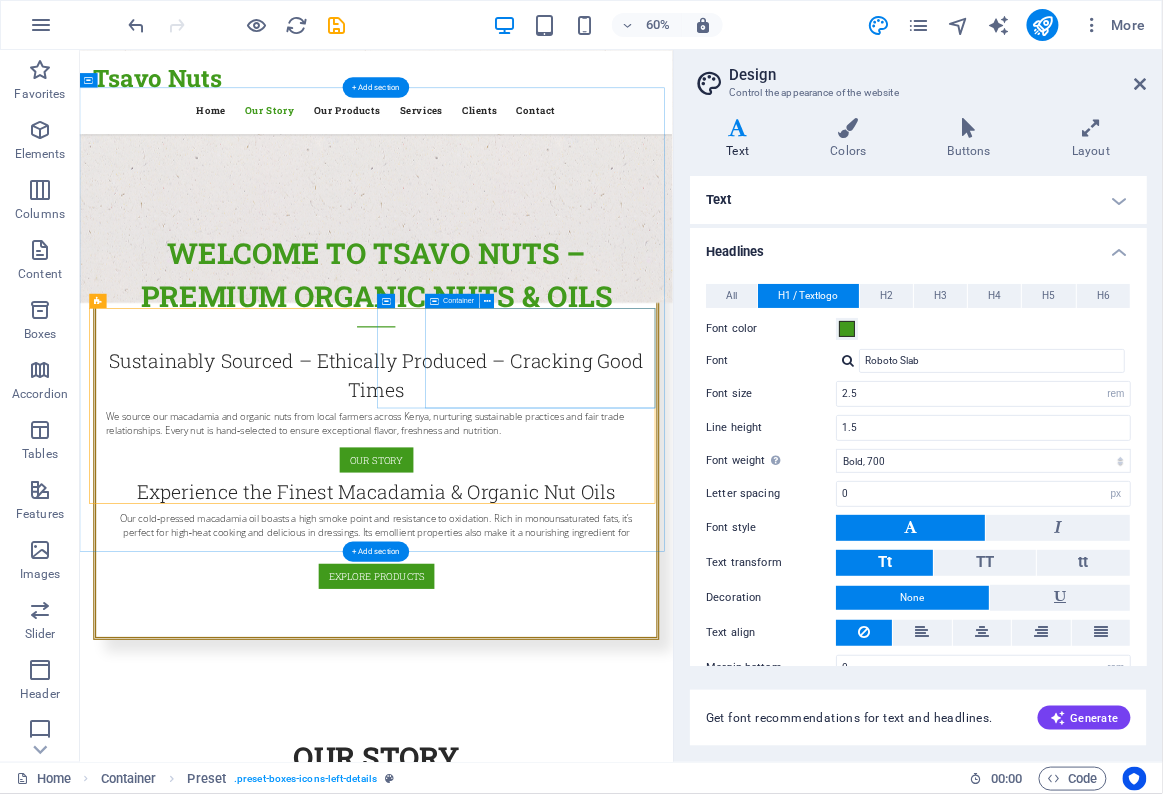 click on "Lorem ipsum dolor sit amet, consectetur adipisicing elit. Veritatis, dolorem!" at bounding box center (573, 2179) 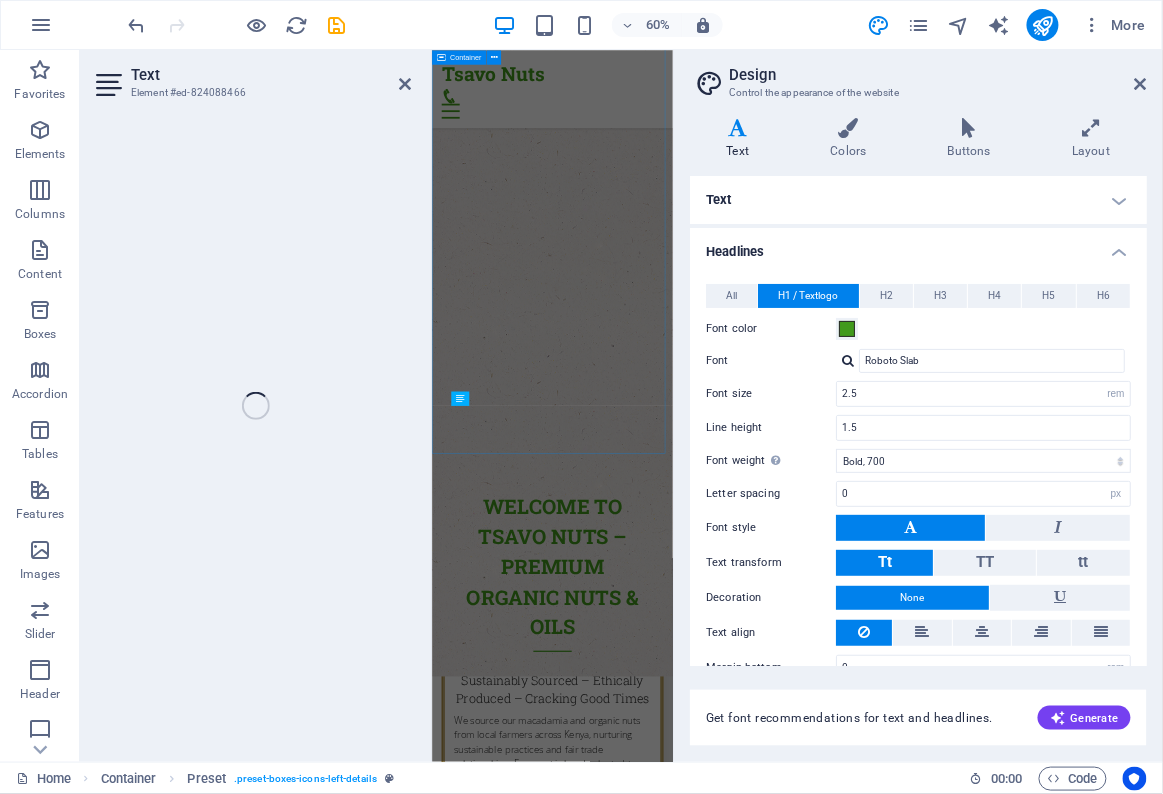 scroll, scrollTop: 2389, scrollLeft: 0, axis: vertical 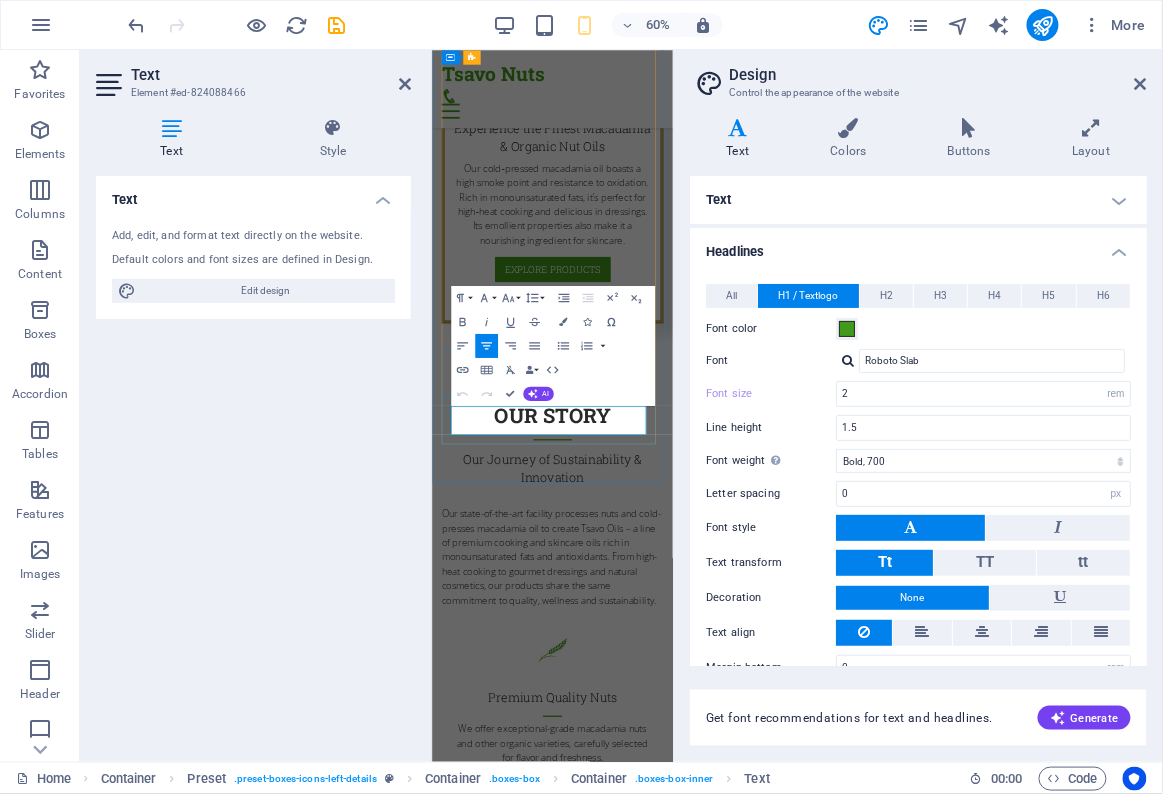 click on "Lorem ipsum dolor sit amet, consectetur adipisicing elit. Veritatis, dolorem!" at bounding box center (632, 1791) 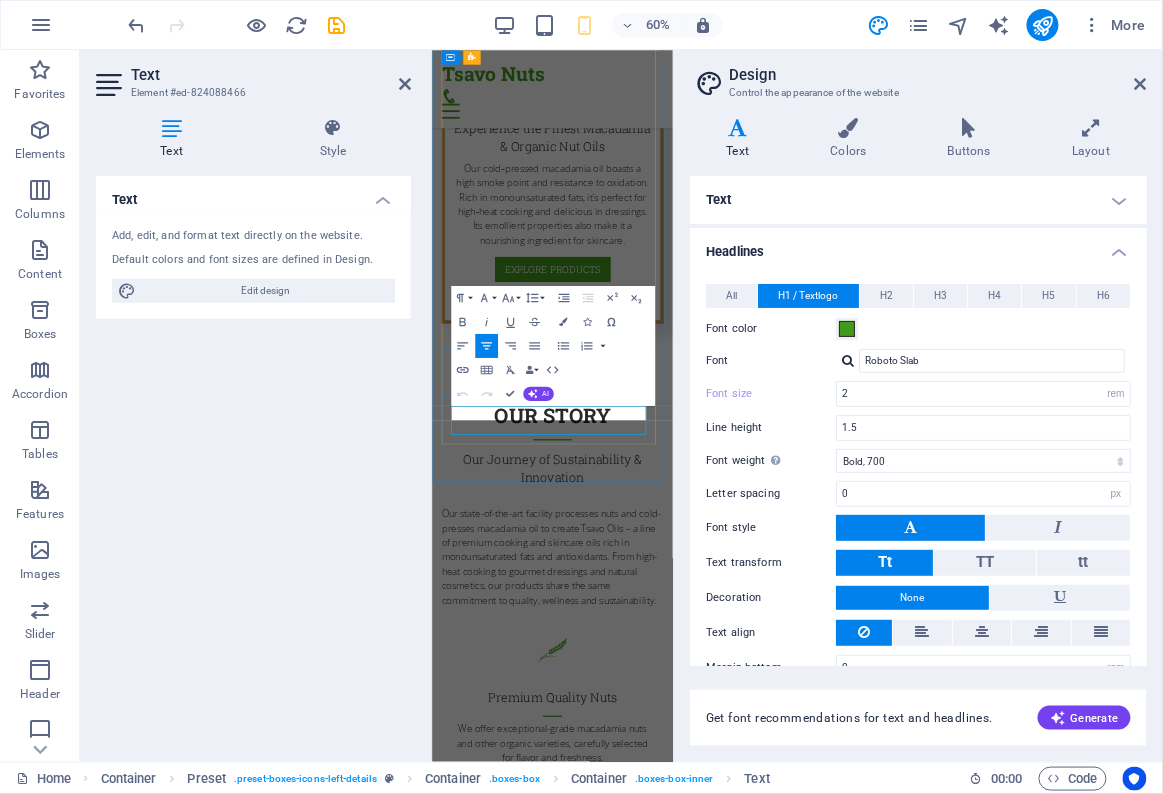 scroll, scrollTop: 514, scrollLeft: 1, axis: both 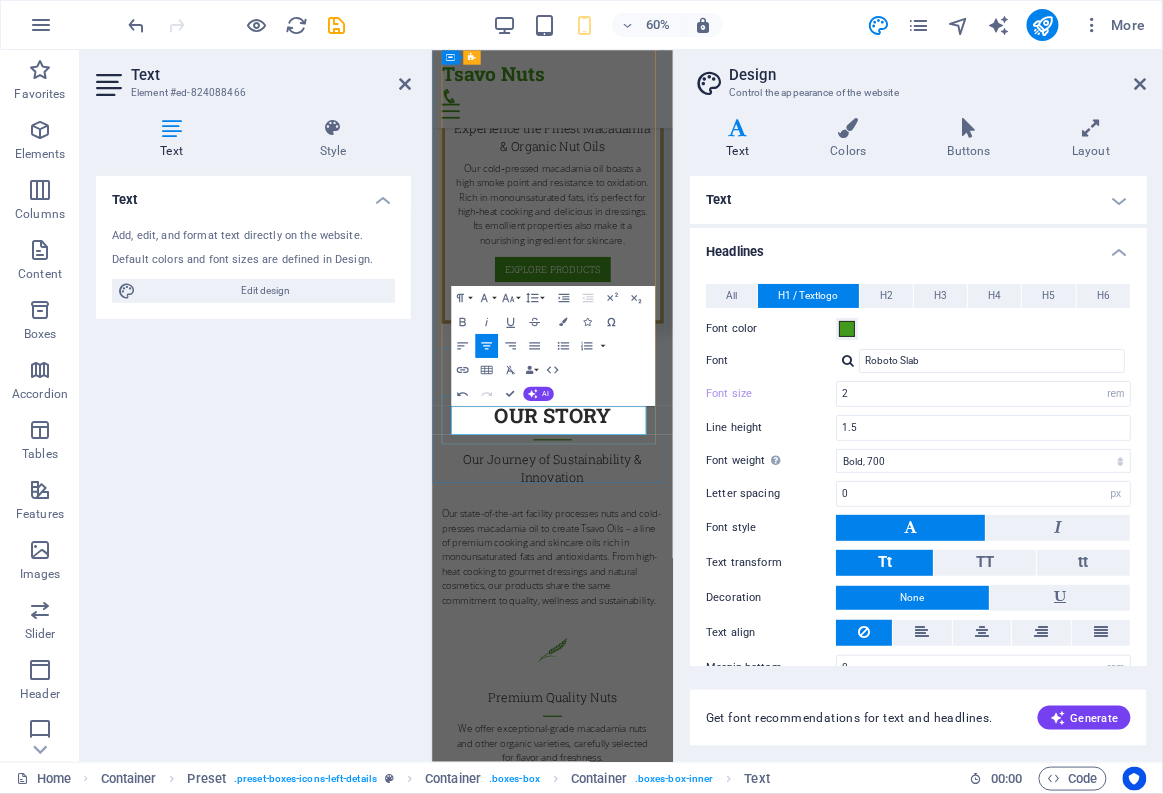 click on "We champion regenerative farming practices that conserve soil, water and biodiversity." at bounding box center [632, 1791] 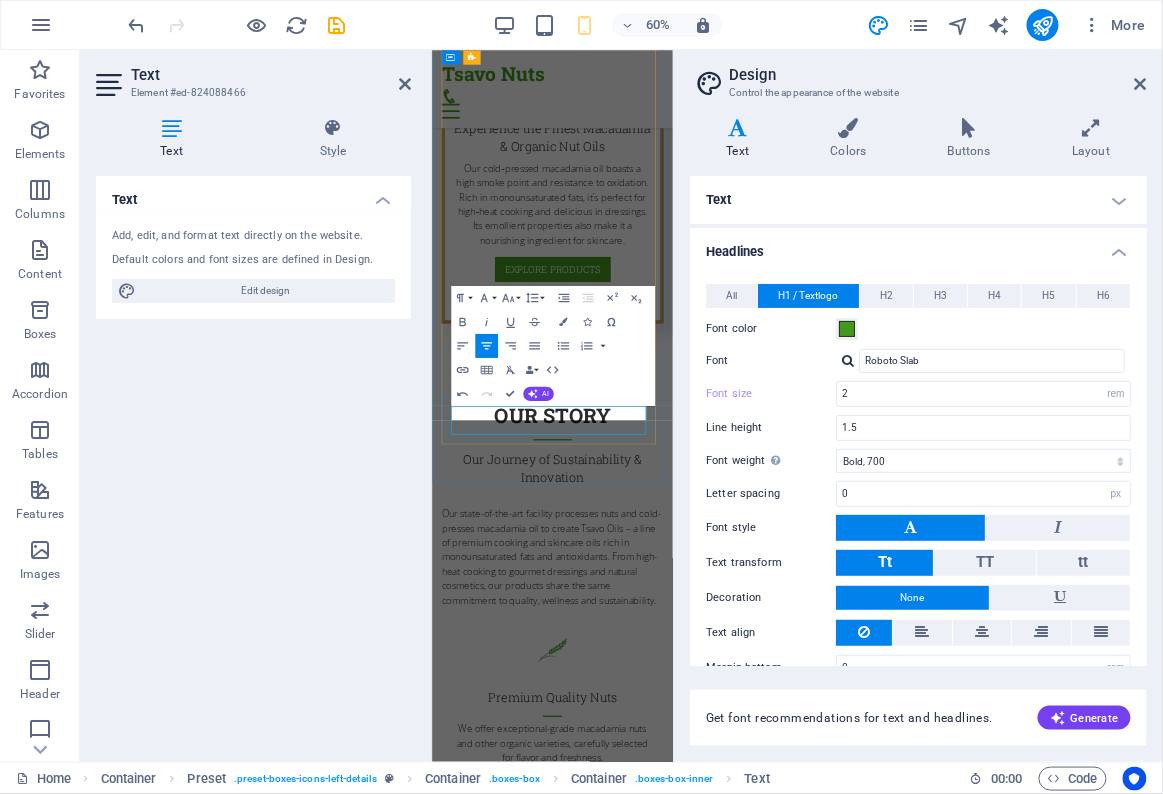 scroll, scrollTop: 717, scrollLeft: 1, axis: both 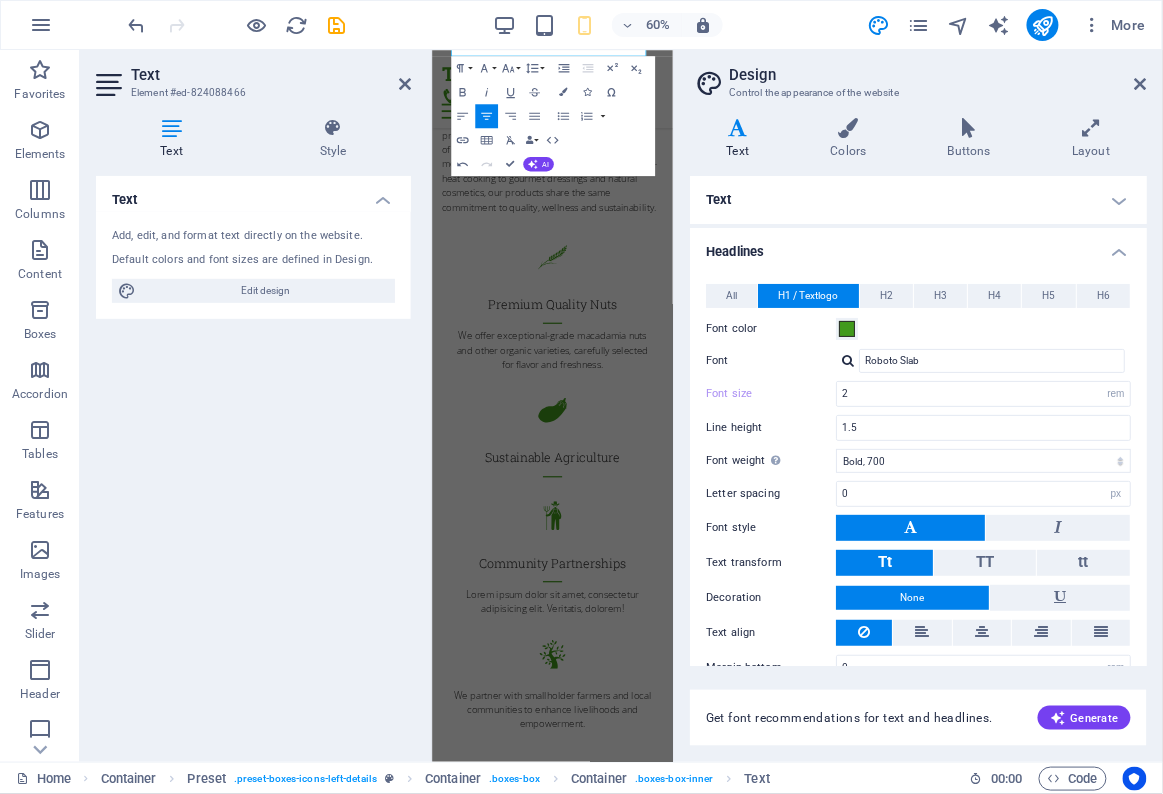 click on "1994" at bounding box center (632, 4853) 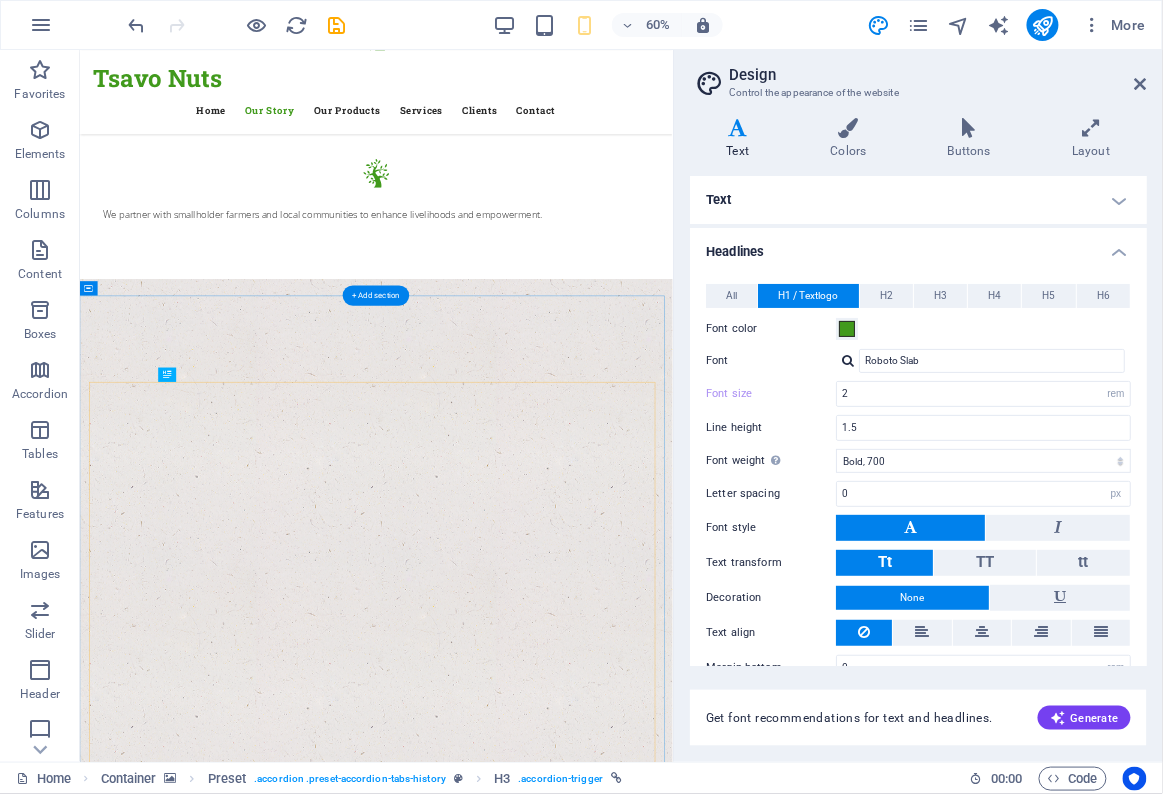 scroll, scrollTop: 1614, scrollLeft: 0, axis: vertical 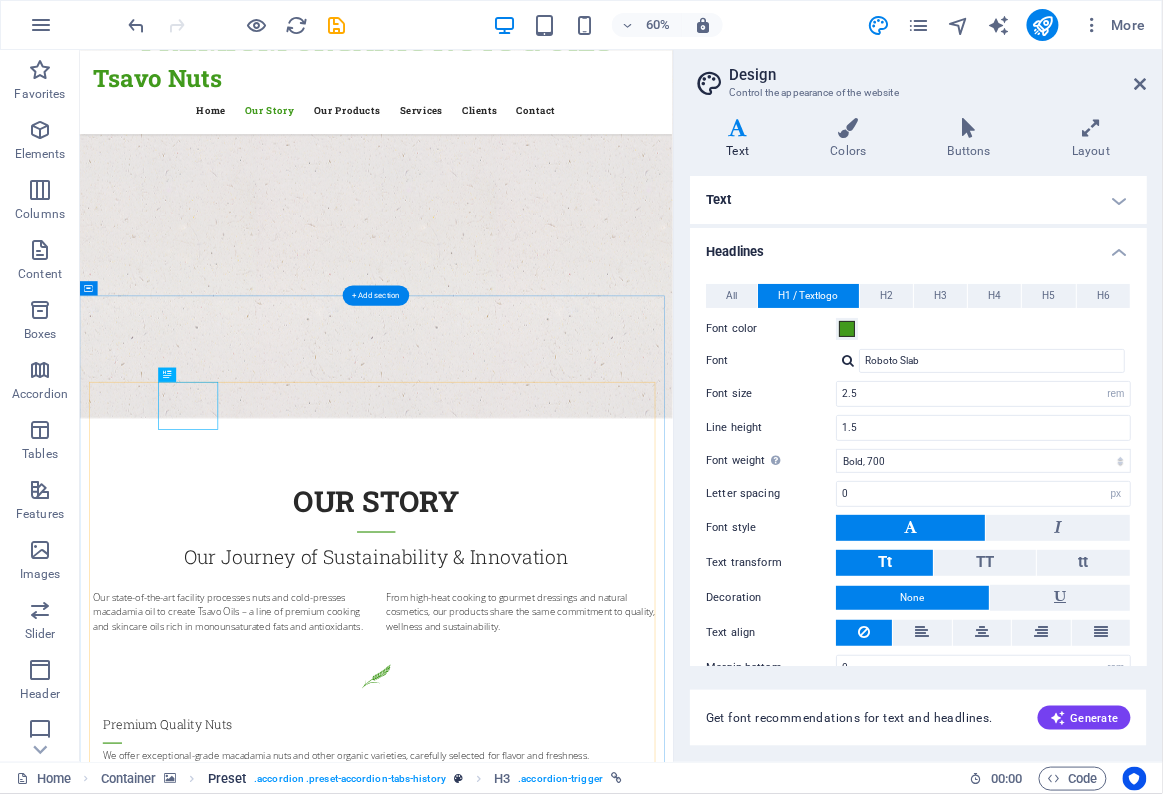 click on "Preset" at bounding box center (227, 779) 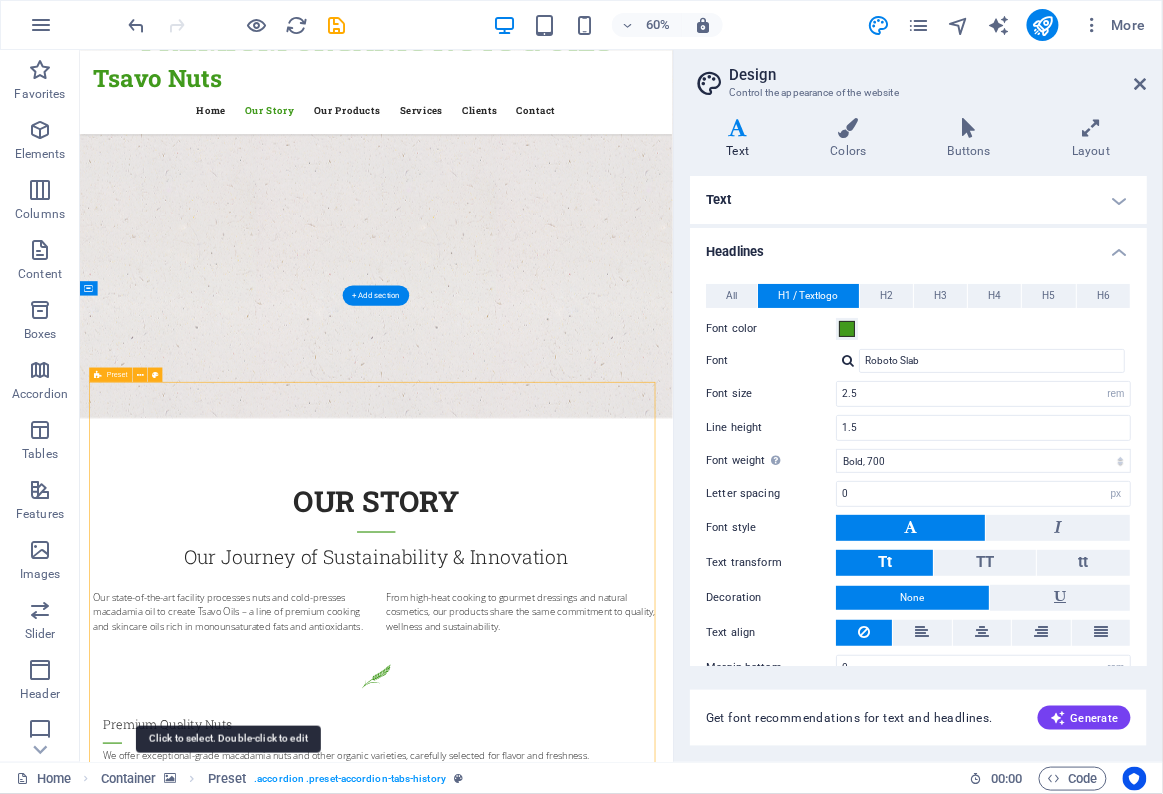click on "1988" at bounding box center [150, 5211] 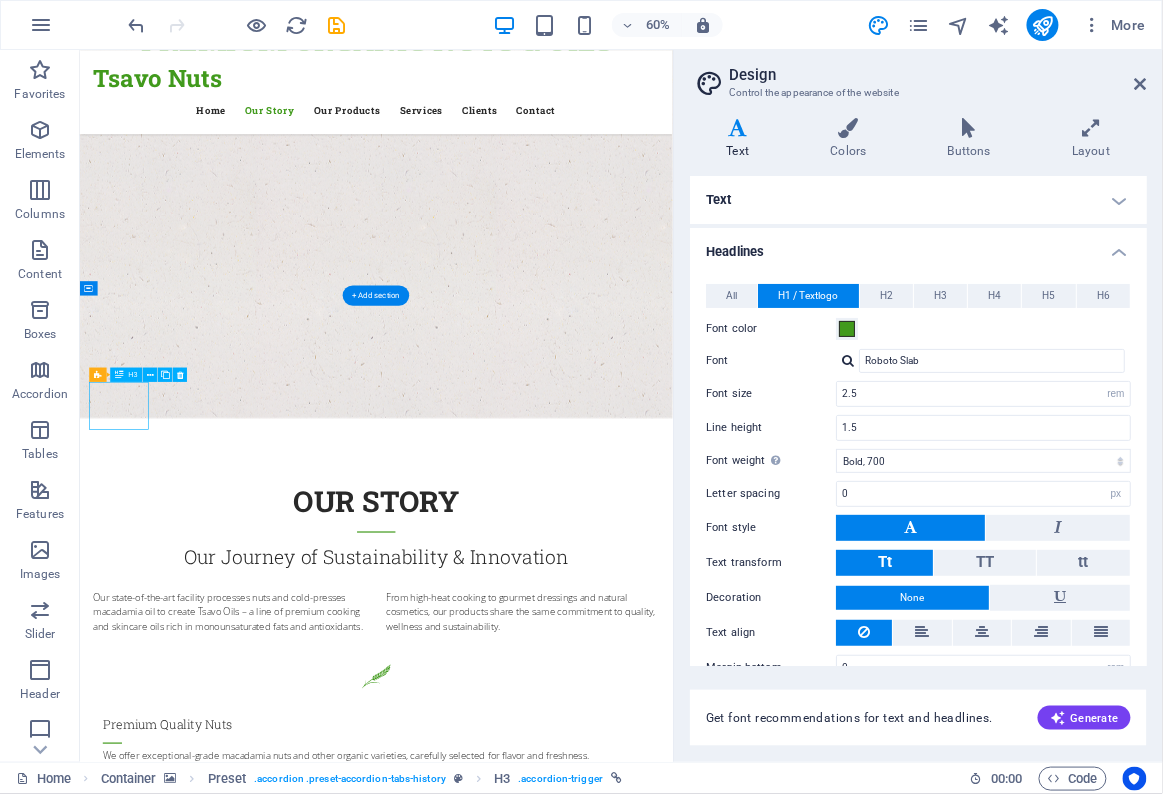 click on "Home Container Preset . accordion .preset-accordion-tabs-history H3 . accordion-trigger 00 : 00 Code" at bounding box center (581, 778) 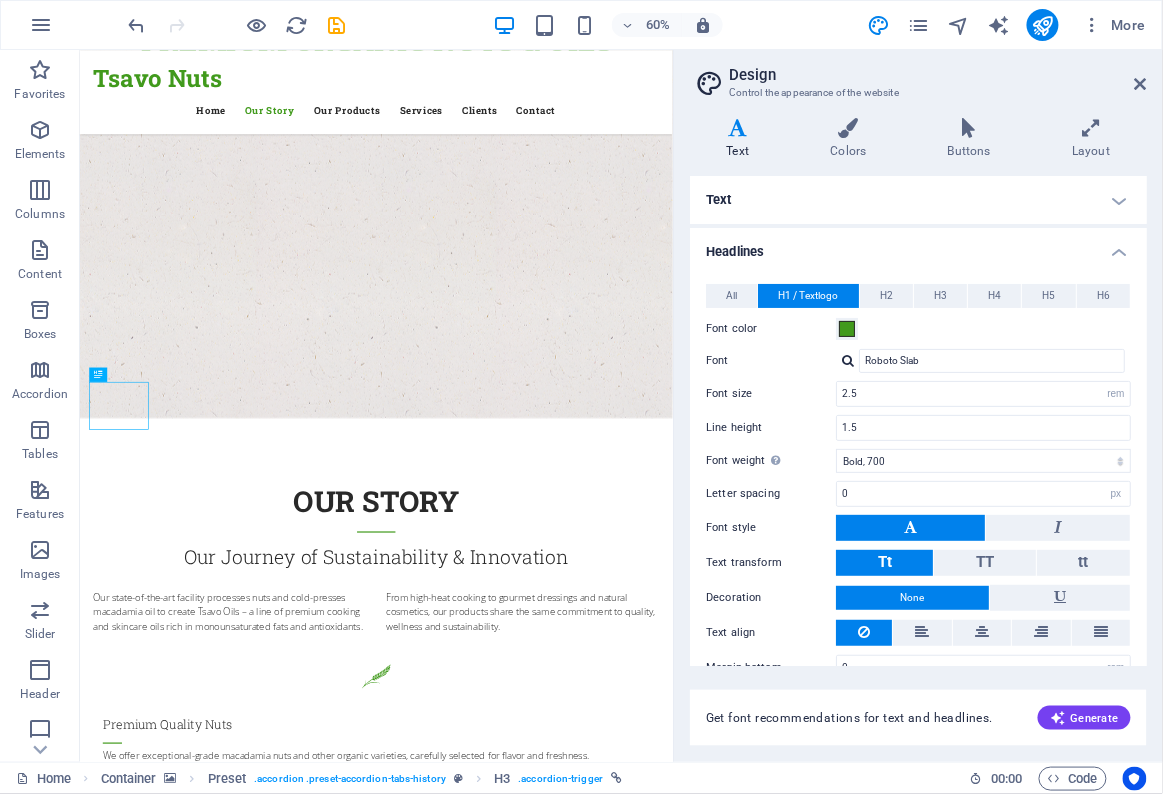 click on "Our Story" at bounding box center [573, 3339] 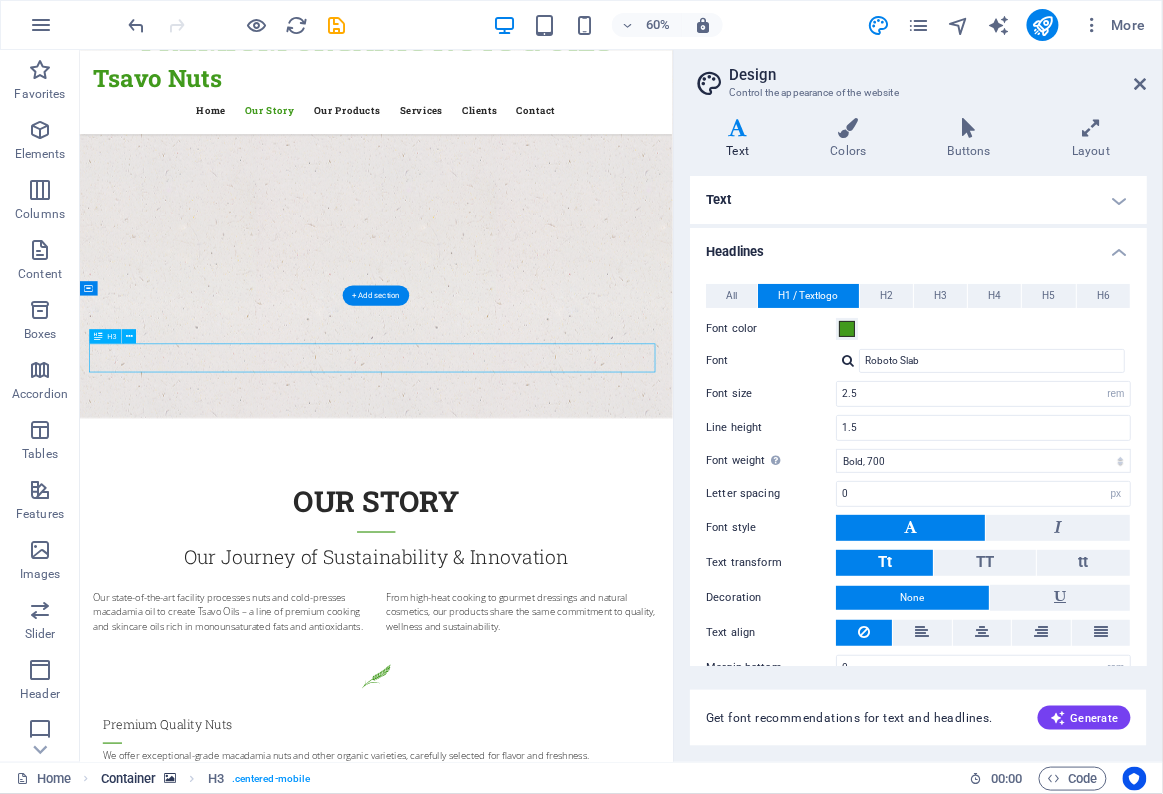 click on "Container" at bounding box center [129, 779] 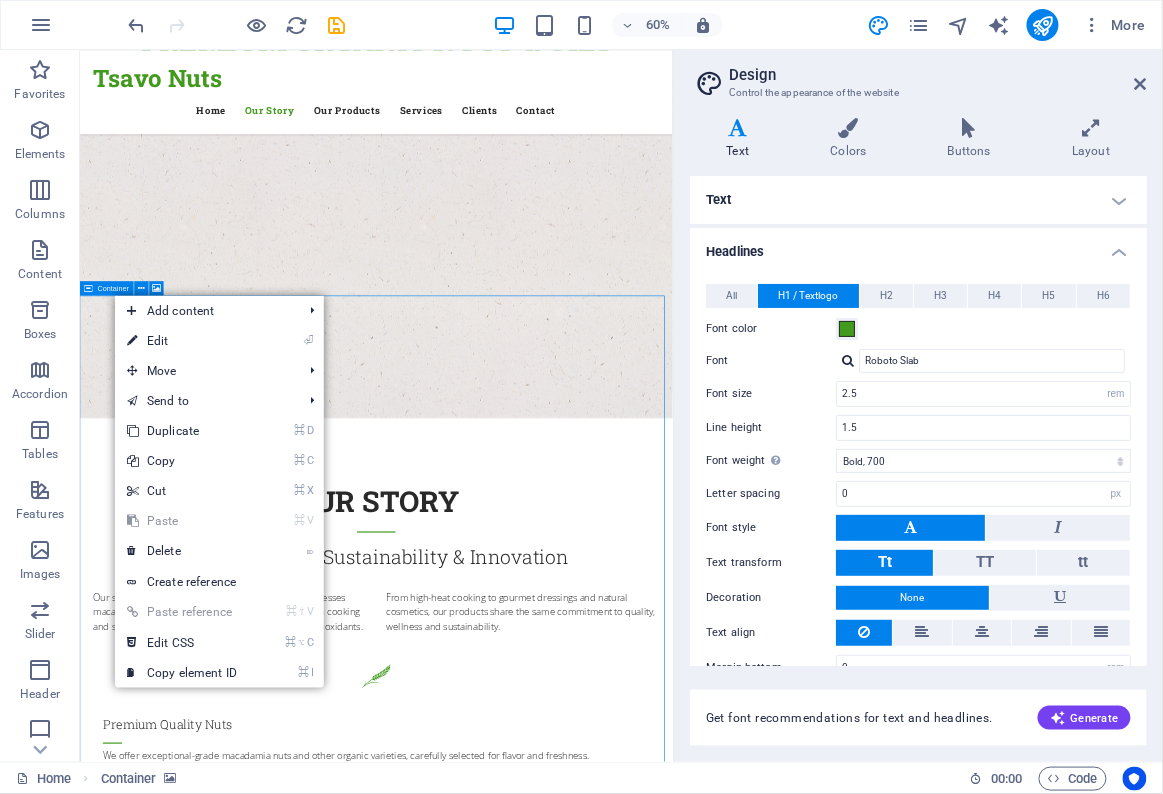 click at bounding box center [573, 3371] 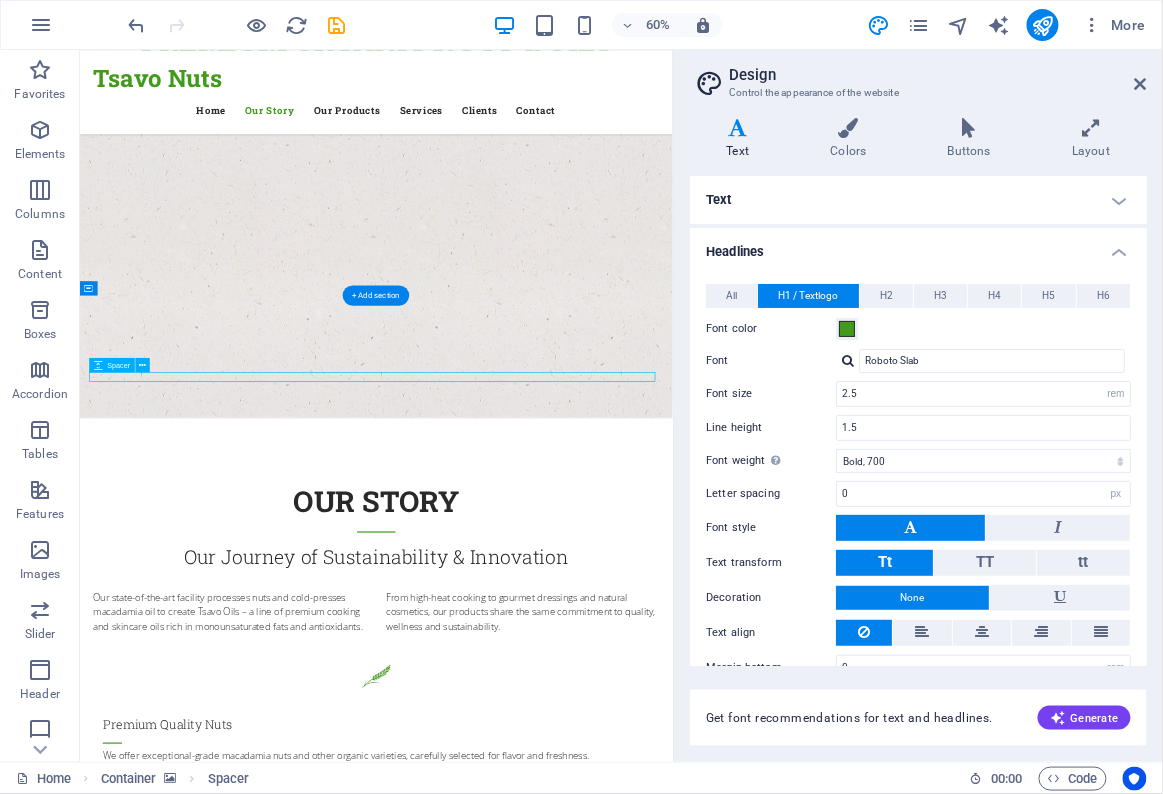 click on "Lorem ipsum dolor sit amet, consectetur adipisicing elit. Maiores ipsum repellat minus nihil. Labore, delectus, nam dignissimos ea repudiandae minima voluptatum magni pariatur possimus quia accusamus harum facilis corporis animi nisi. Enim, pariatur, impedit quia repellat harum ipsam laboriosam voluptas dicta illum nisi obcaecati reprehenderit quis placeat recusandae tenetur aperiam." at bounding box center [728, 3815] 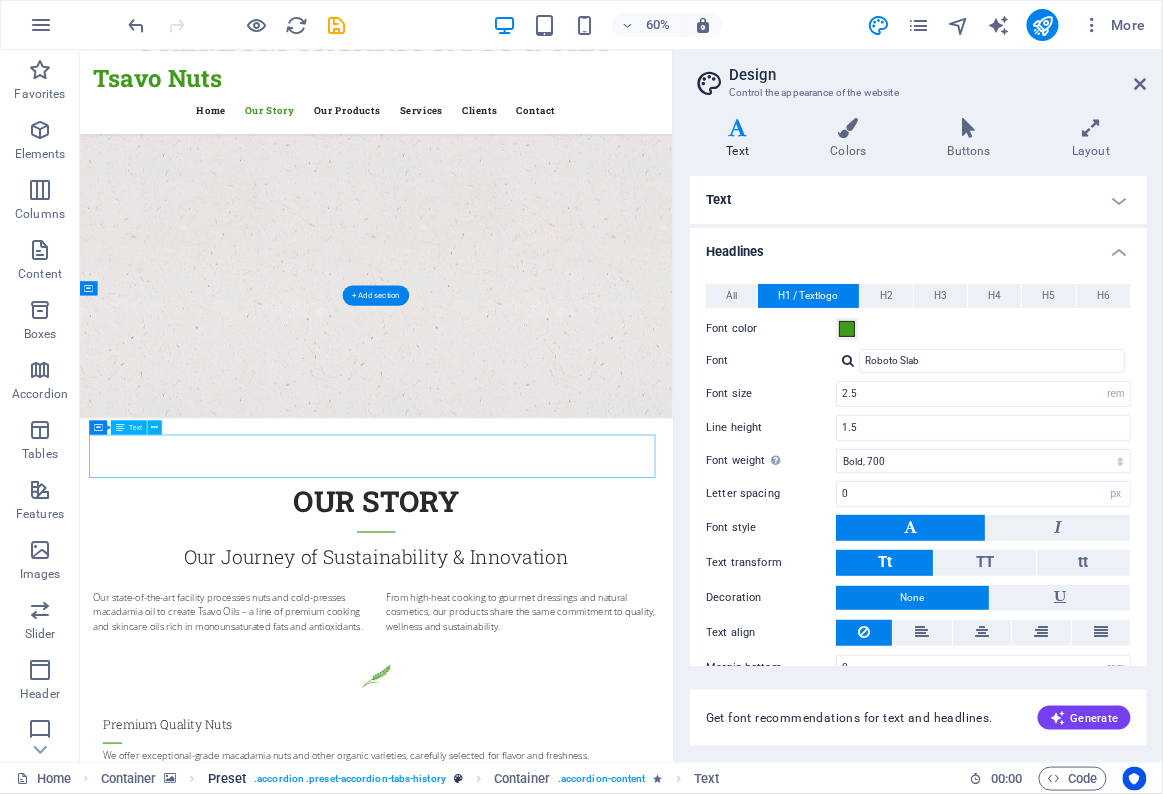 click on ". accordion .preset-accordion-tabs-history" at bounding box center (350, 779) 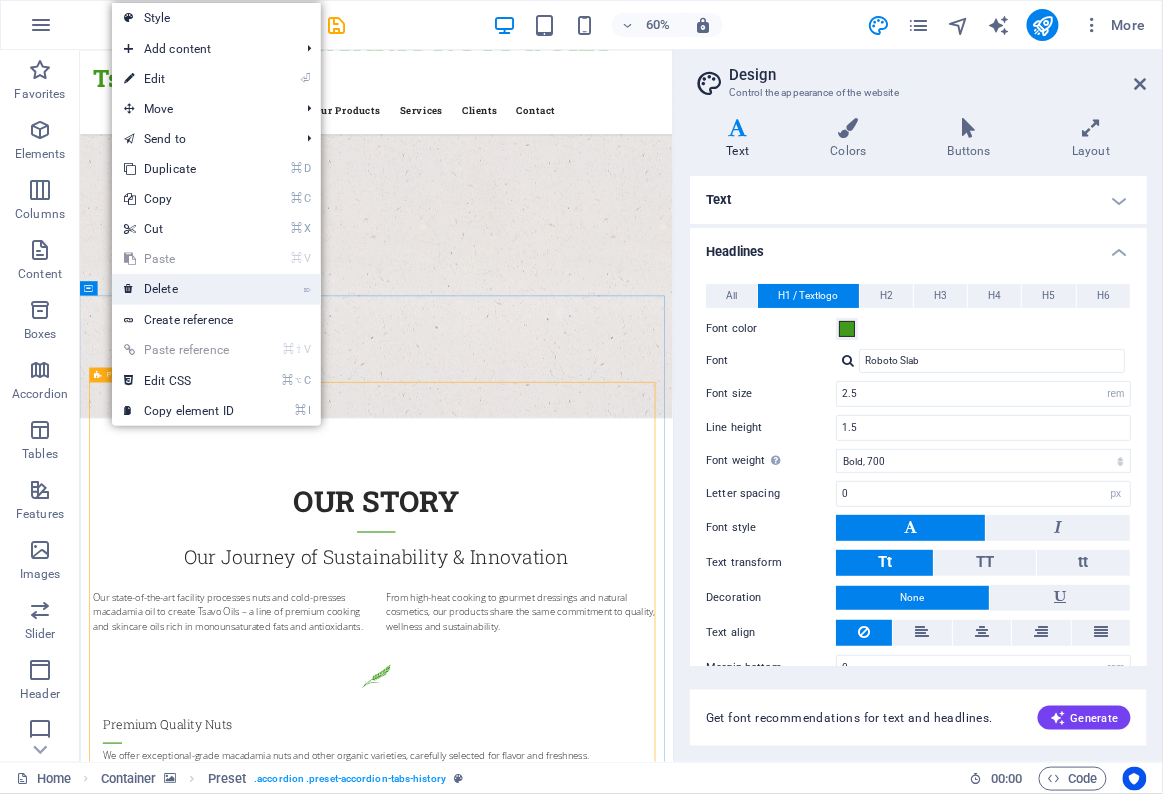click at bounding box center (129, 289) 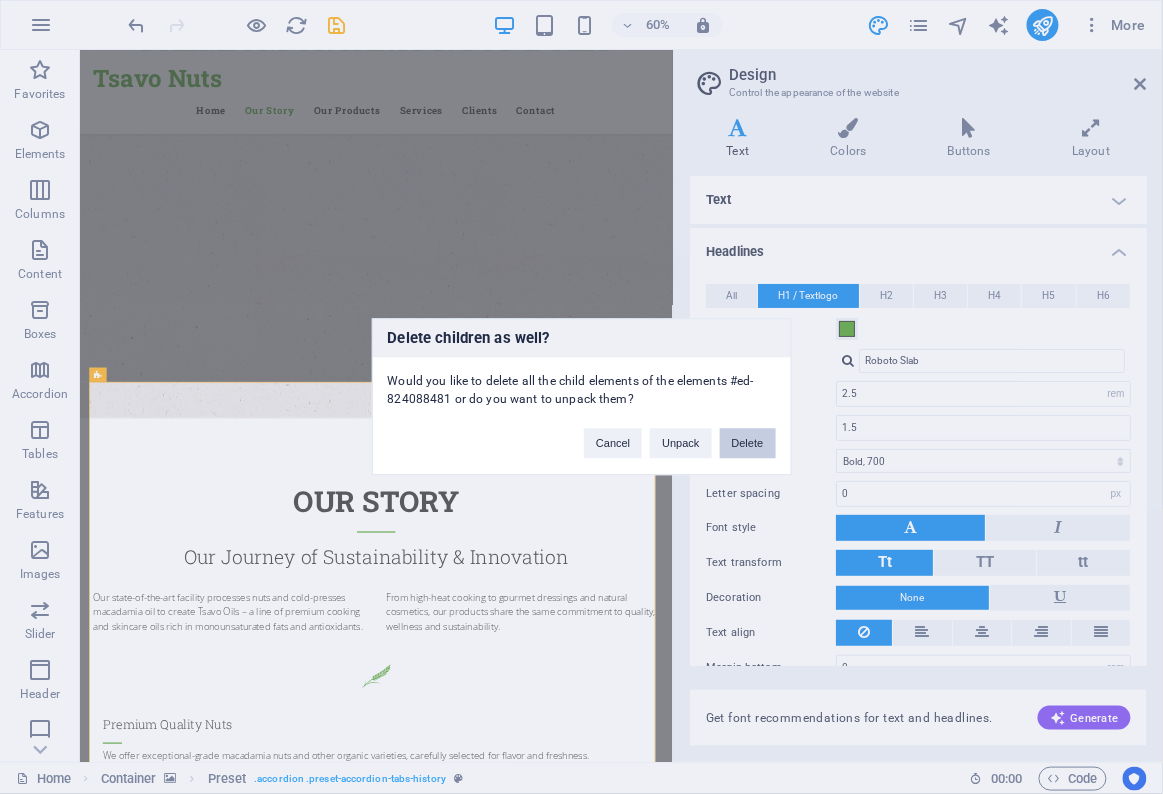 click on "Delete" at bounding box center (748, 444) 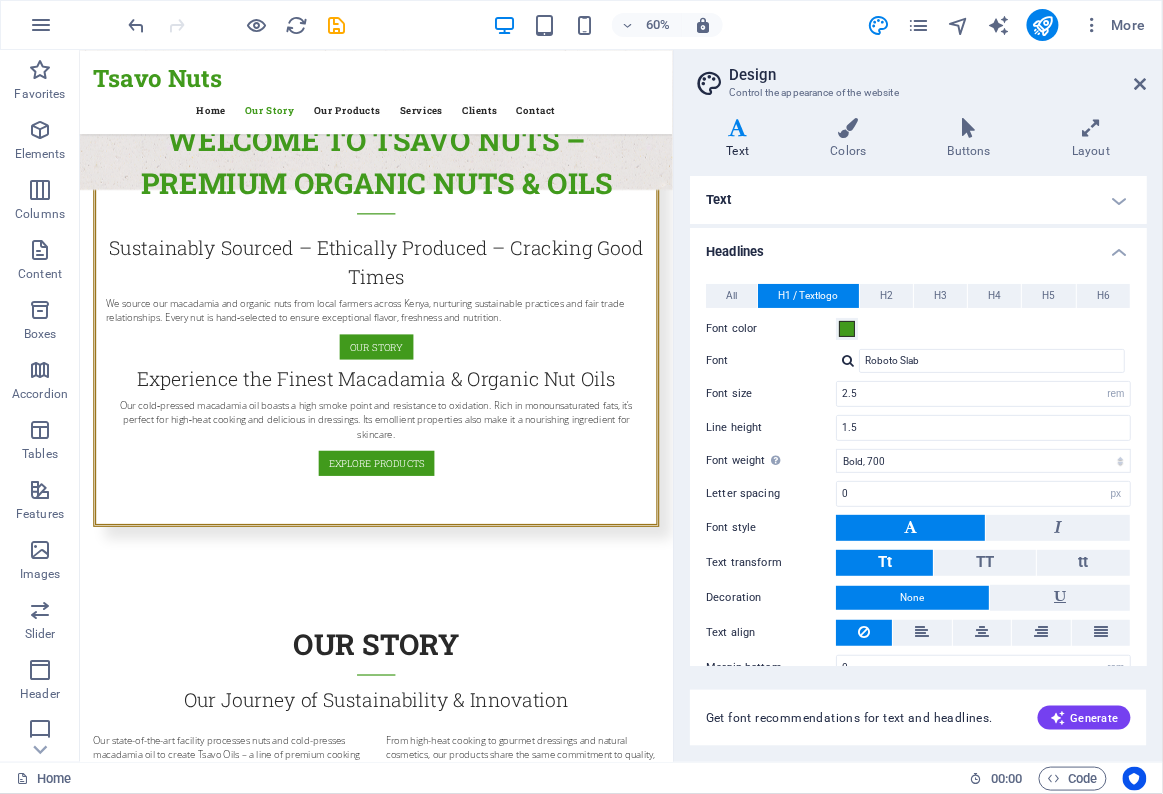 scroll, scrollTop: 1396, scrollLeft: 0, axis: vertical 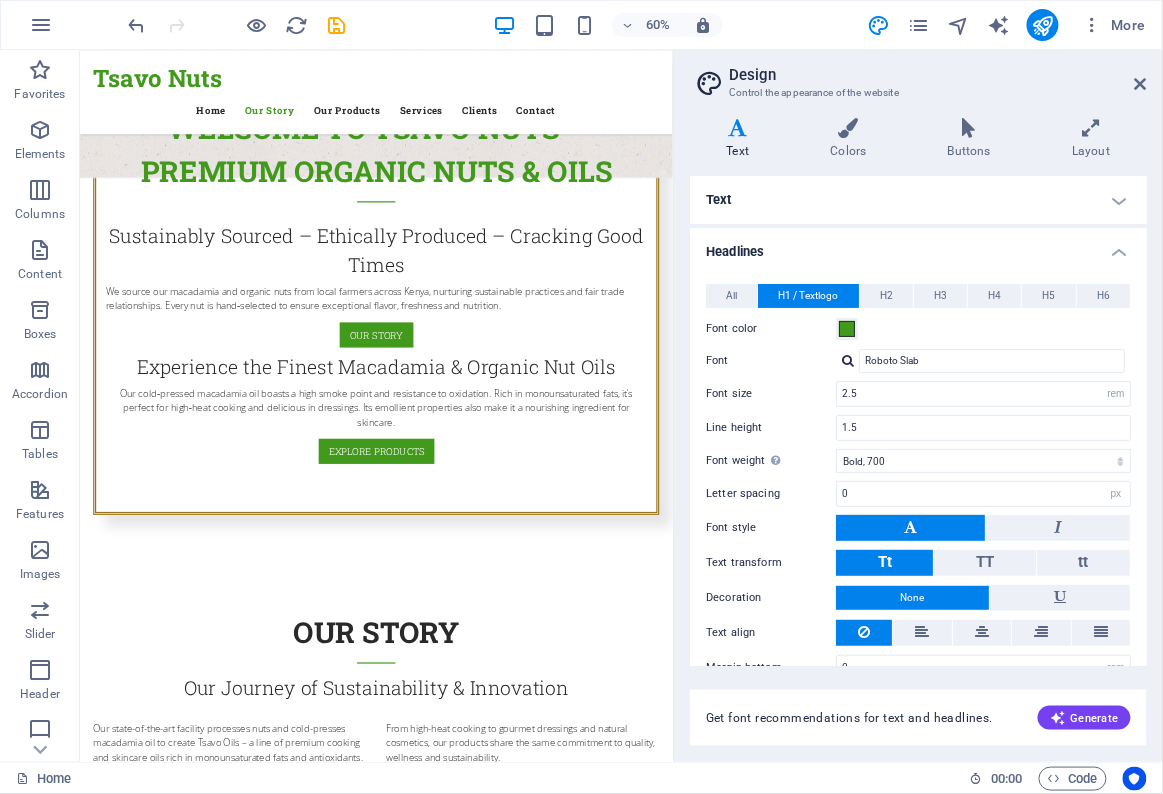 click on "Our Story" at bounding box center [573, 2406] 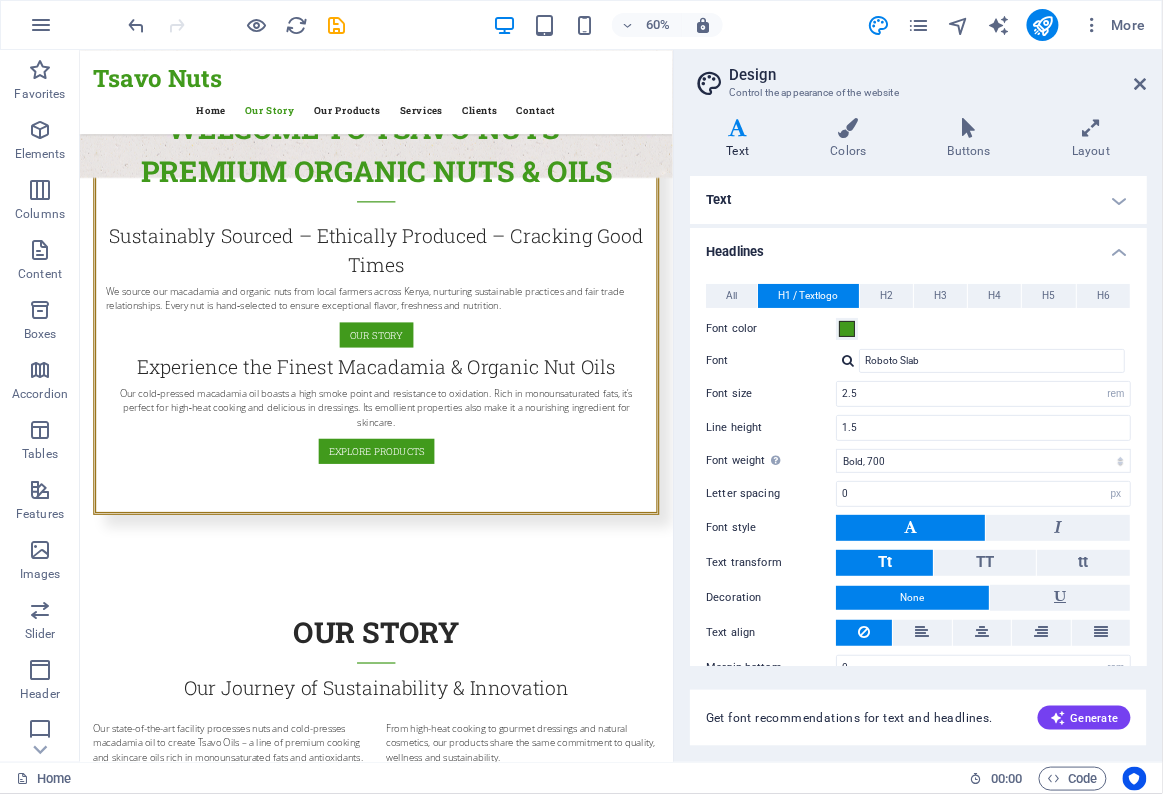 click on "Our Story" at bounding box center (573, 2406) 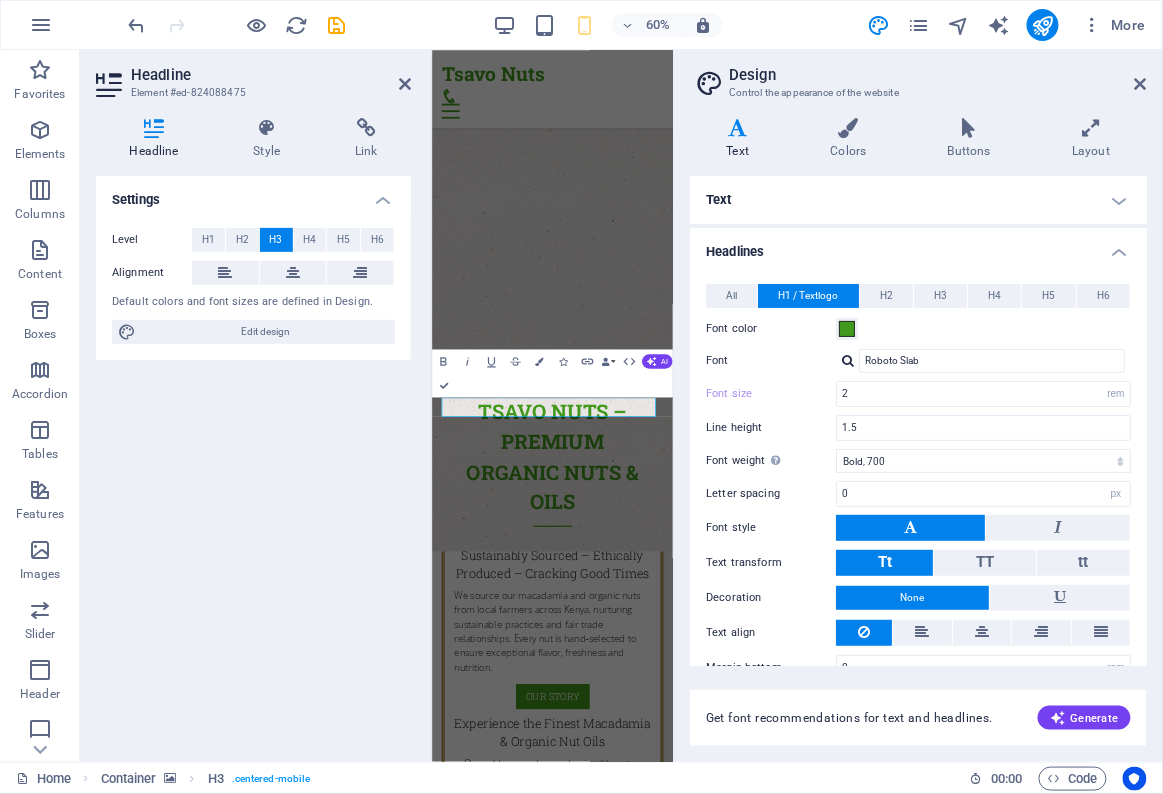 scroll, scrollTop: 2619, scrollLeft: 0, axis: vertical 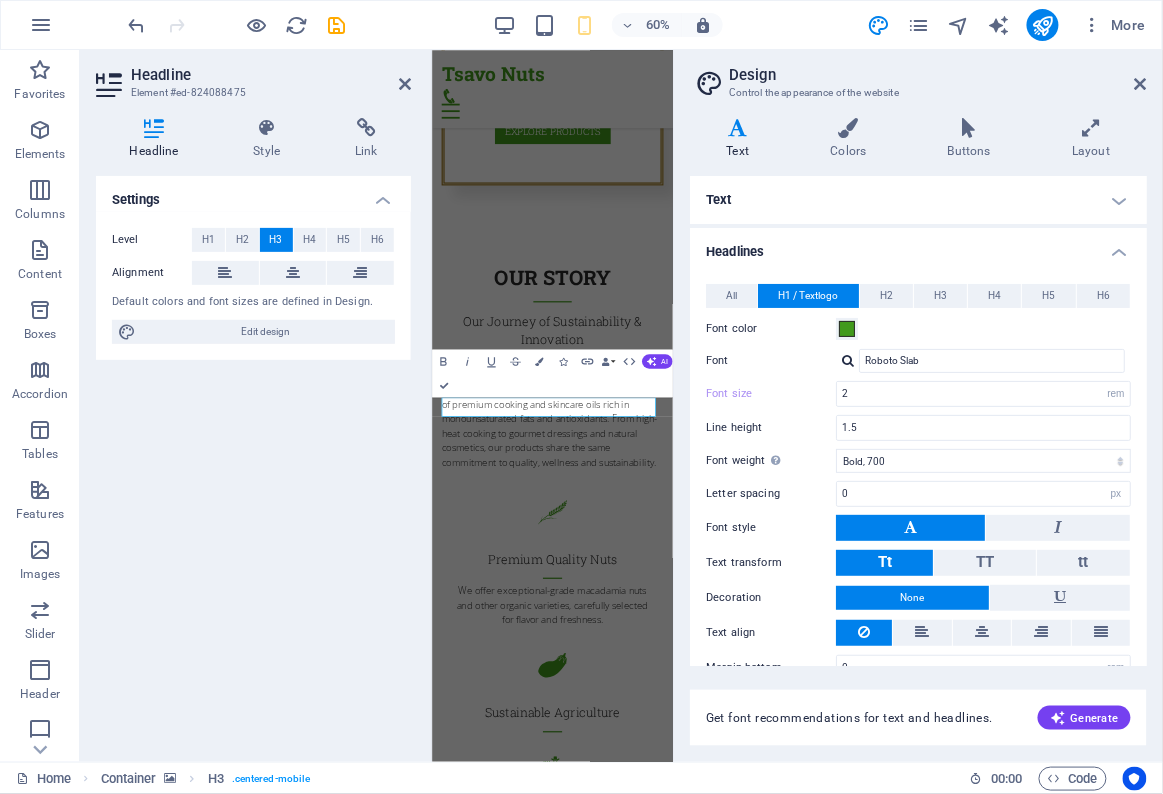 click on "Level H1 H2 H3 H4 H5 H6 Alignment Default colors and font sizes are defined in Design. Edit design" at bounding box center [253, 286] 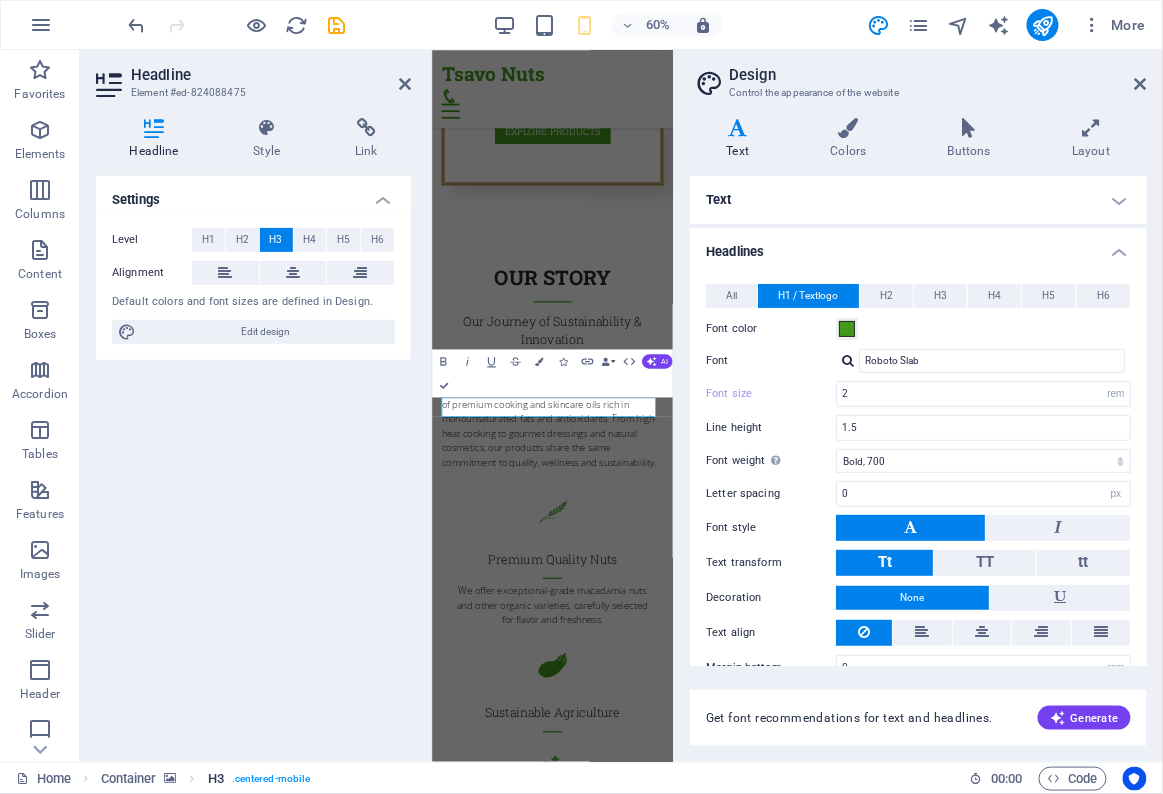 drag, startPoint x: 95, startPoint y: 357, endPoint x: 253, endPoint y: 784, distance: 455.2944 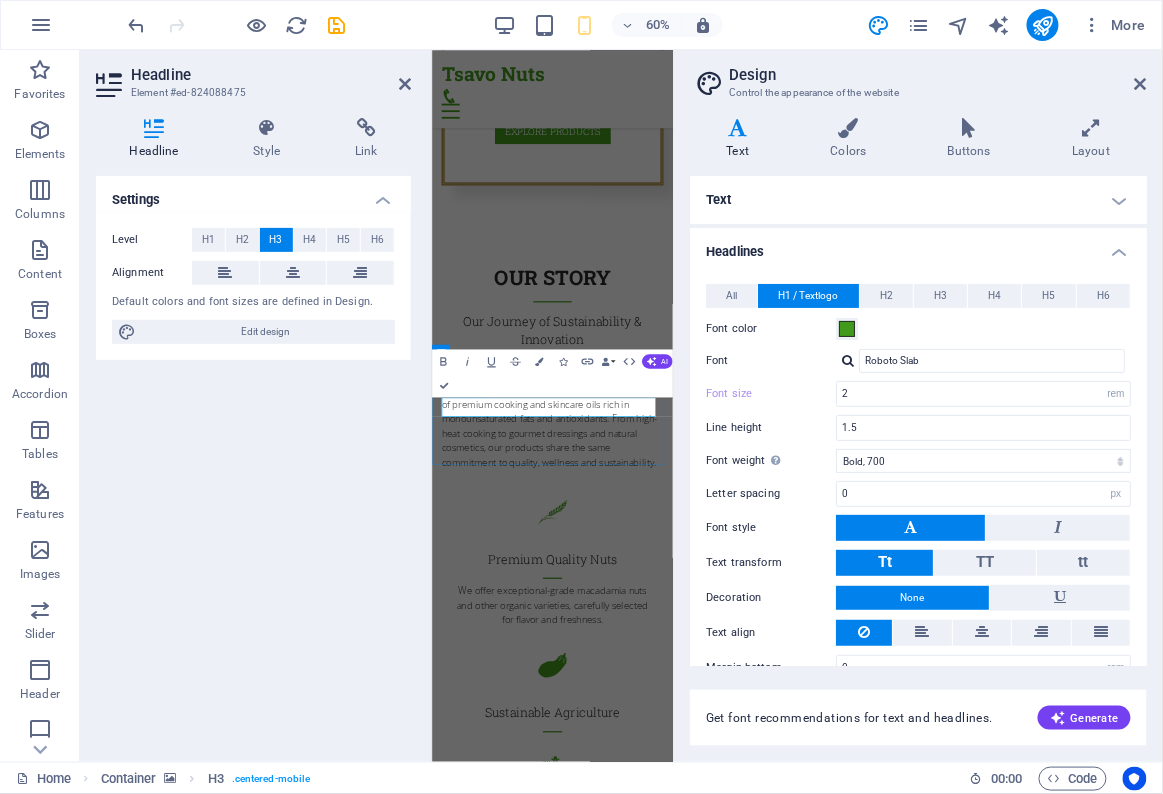 click on "Our Story" at bounding box center [632, 1943] 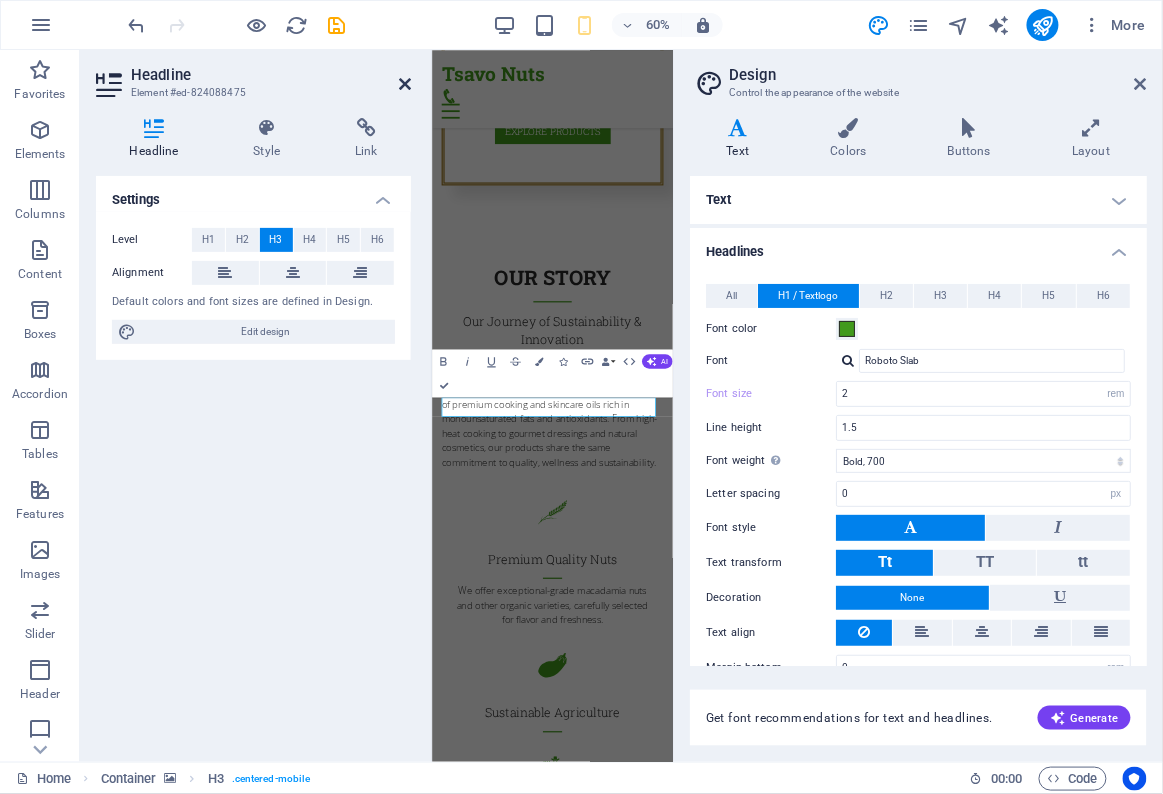 click at bounding box center [405, 84] 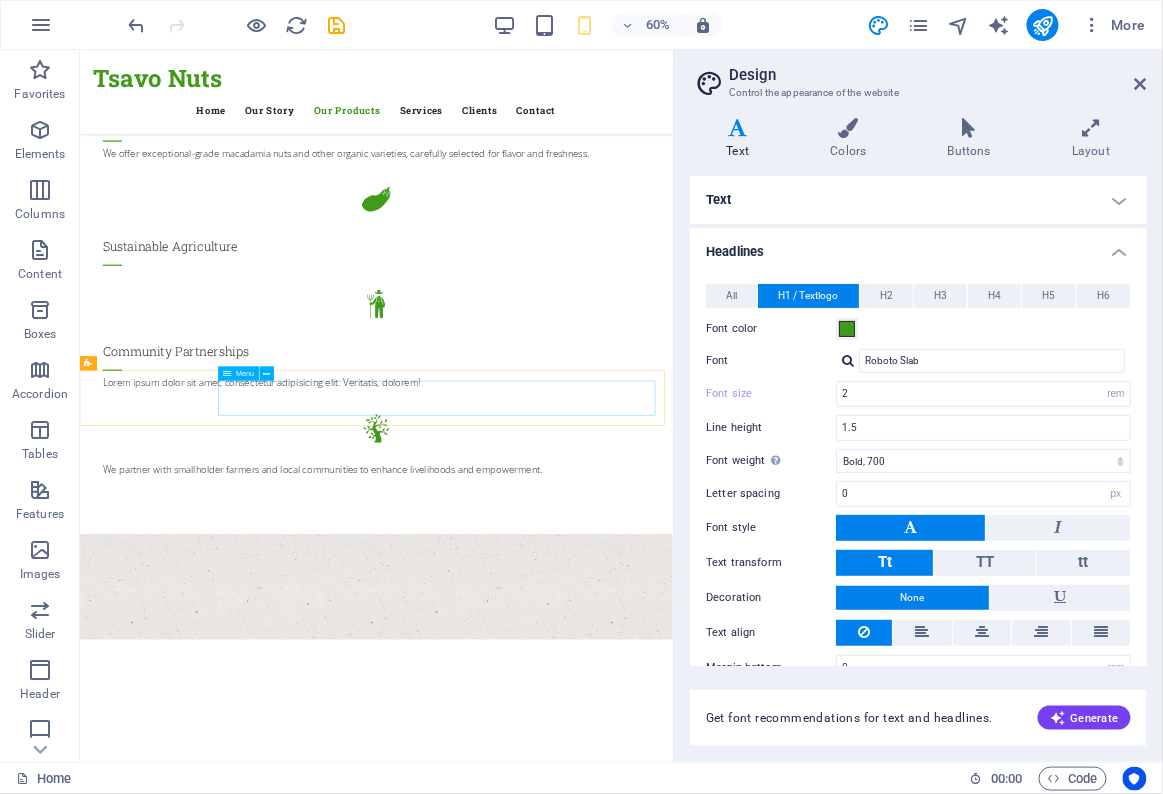 scroll, scrollTop: 1534, scrollLeft: 0, axis: vertical 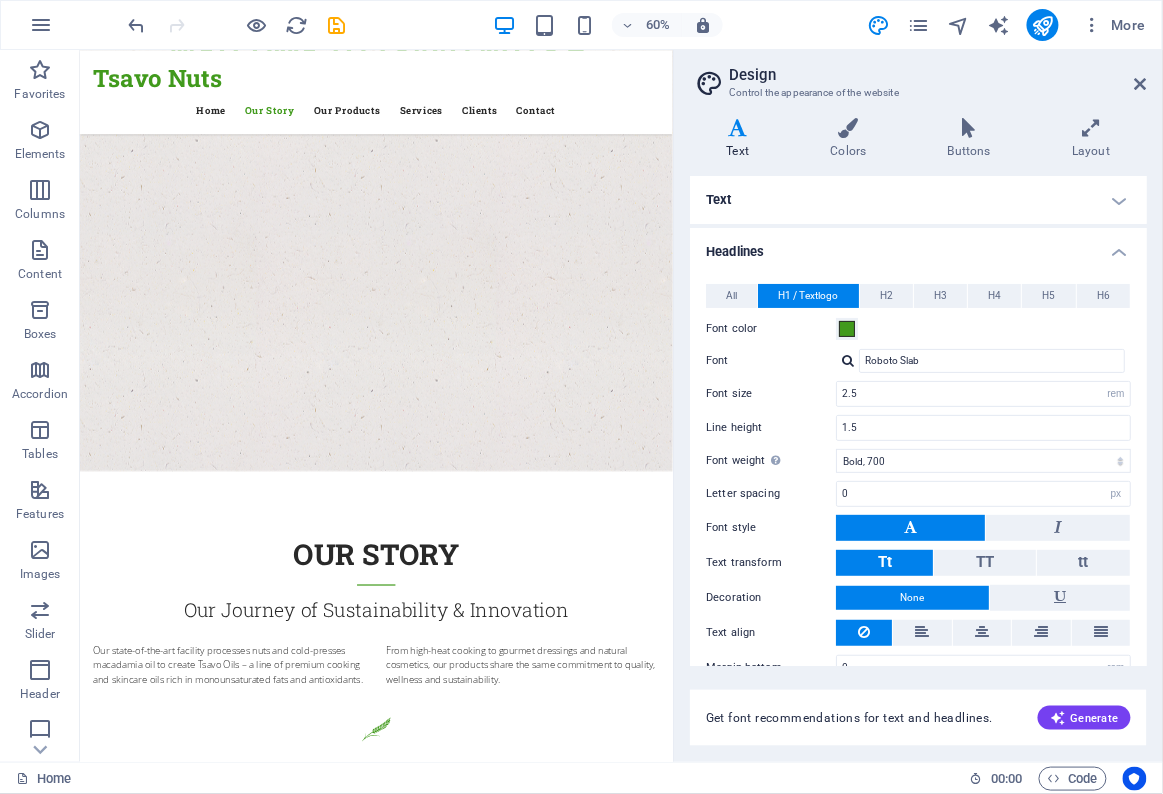 click on "Our  Products What we offer Lorem ipsum dolor sit amet, consetetur sadipscing elitr, sed diam nonumy eirmod tempor invidunt ut labore et dolore magna aliquyam erat, sed diam voluptua.  Vegetables Vegetables Lorem ipsum dolor sit amet, consectetur adipisicing elit. Natus, dolores, at, nisi eligendi repellat voluptatem minima officia veritatis quasi animi porro laudantium dicta dolor voluptate non maiores ipsum reprehenderit odio fugiat reiciendis consectetur fuga pariatur libero accusantium quod minus odit debitis cumque quo adipisci vel vitae aliquid corrupti perferendis voluptates. Herbs & Salad Herbs & Salad Lorem ipsum dolor sit amet, consectetur adipisicing elit. Natus, dolores, at, nisi eligendi repellat voluptatem minima officia veritatis quasi animi porro laudantium dicta dolor voluptate non maiores ipsum reprehenderit odio fugiat reiciendis consectetur fuga pariatur libero accusantium quod minus odit debitis cumque quo adipisci vel vitae aliquid corrupti perferendis voluptates. Fruits Fruits Berries" at bounding box center [573, 4566] 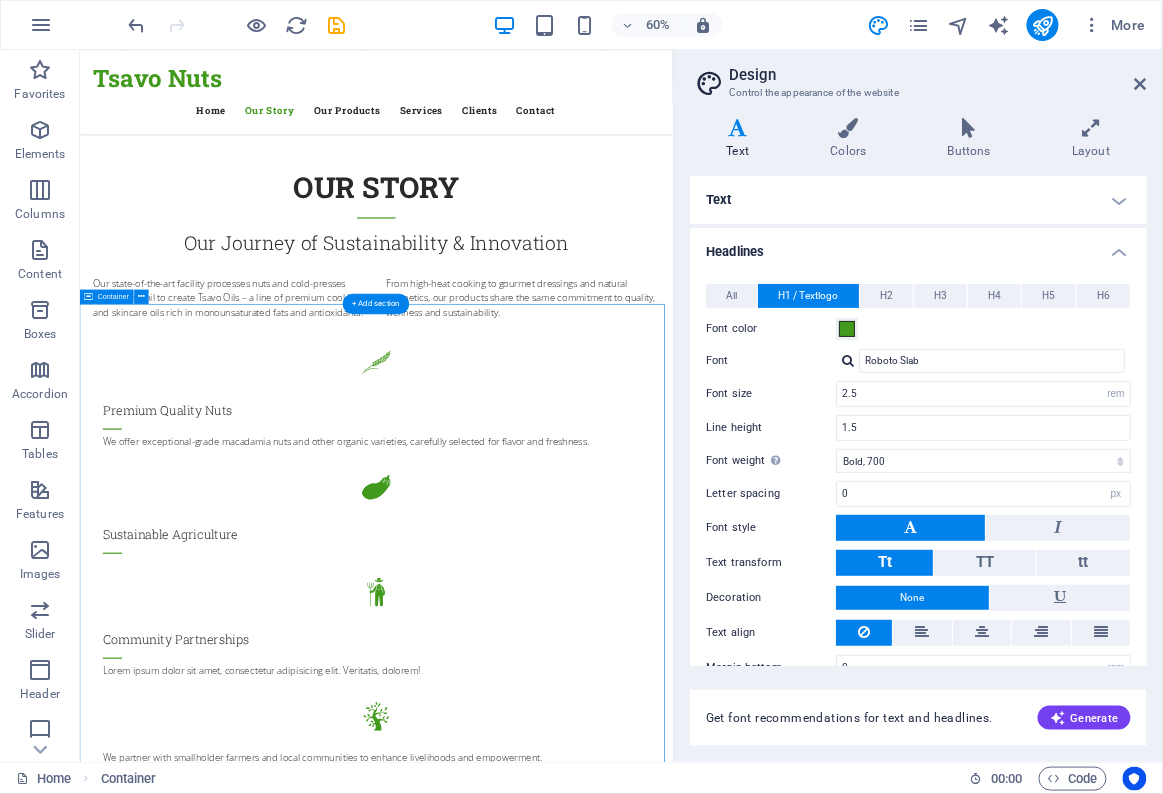 scroll, scrollTop: 2181, scrollLeft: 0, axis: vertical 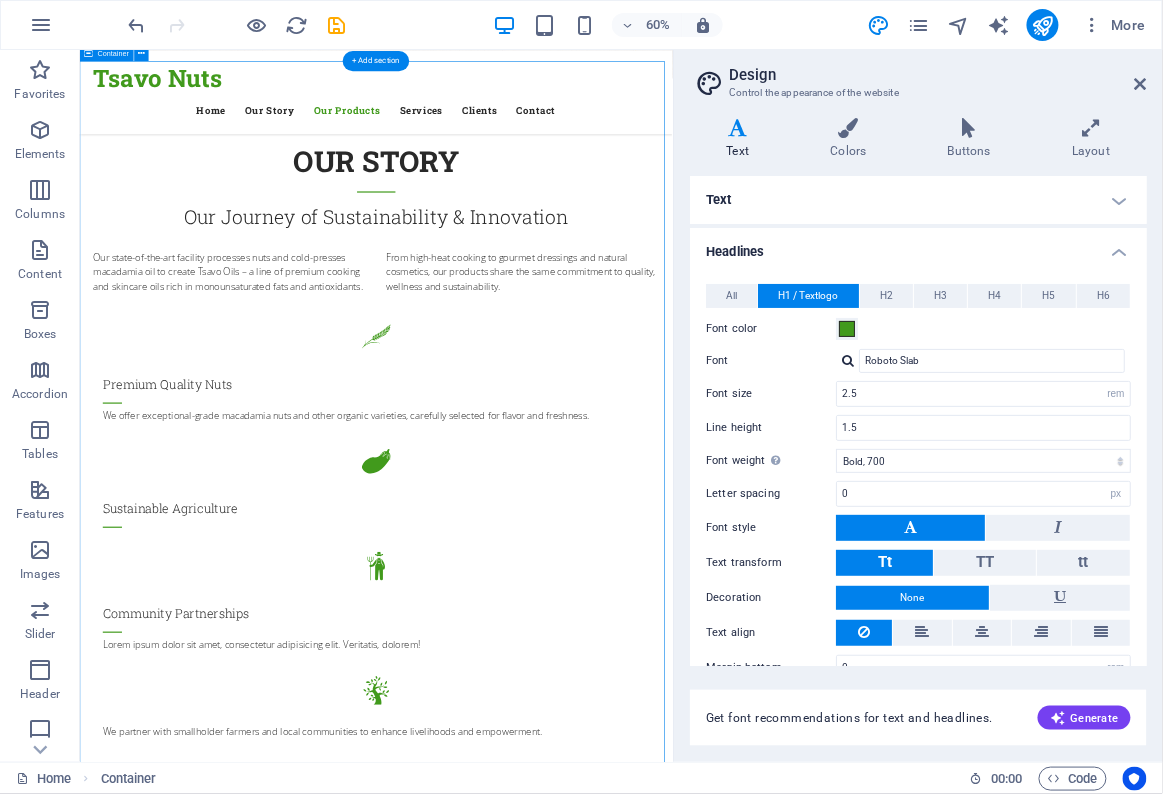click on "Vegetables" at bounding box center [573, 2201] 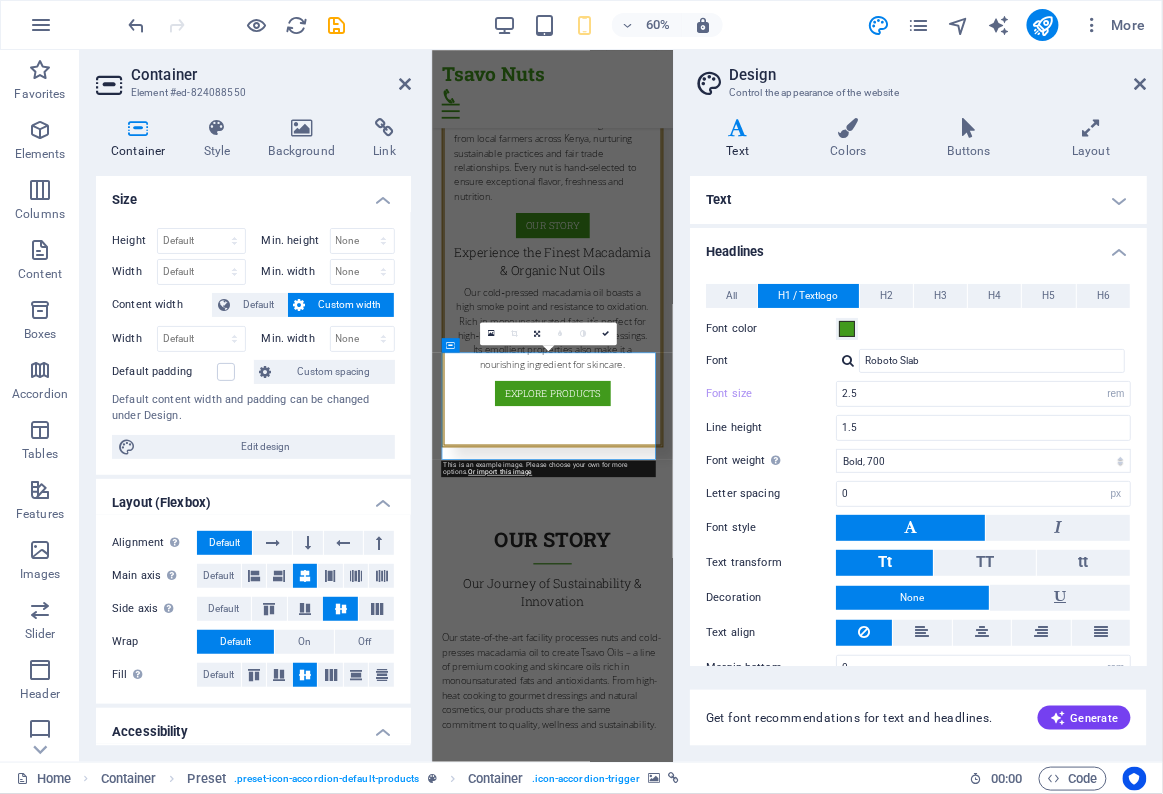 scroll, scrollTop: 3080, scrollLeft: 0, axis: vertical 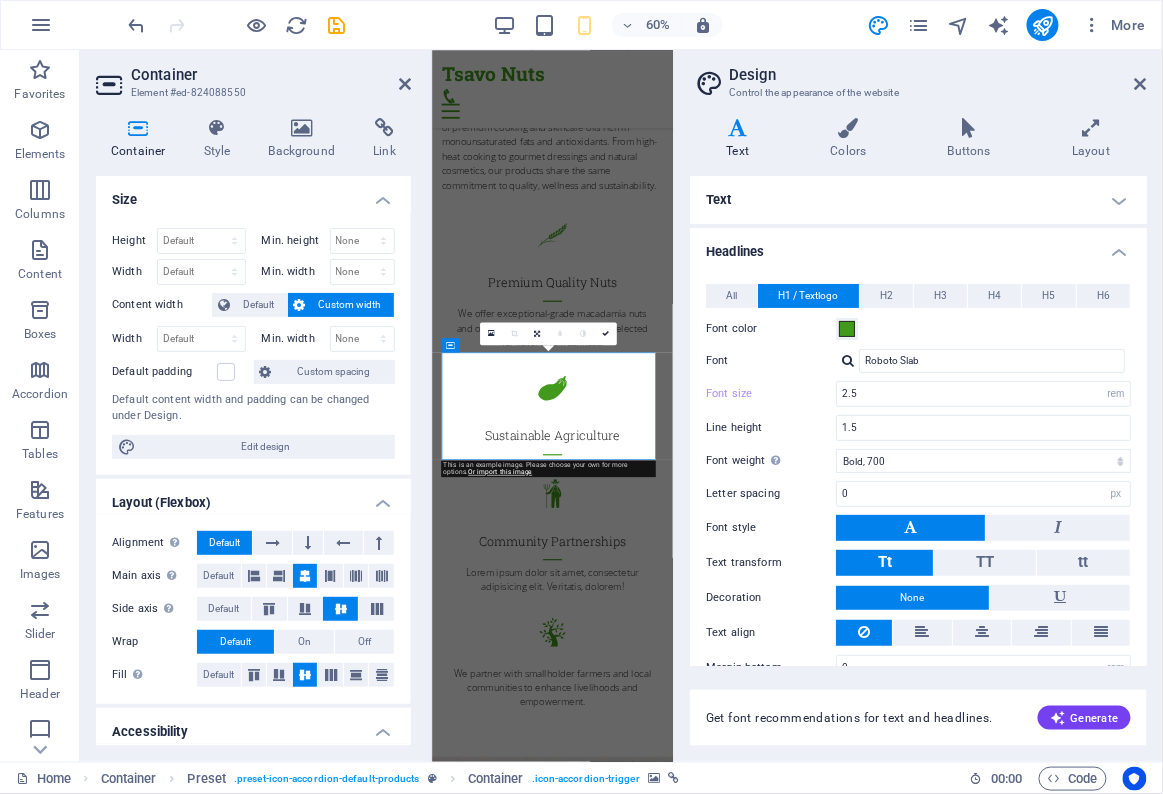 type on "2" 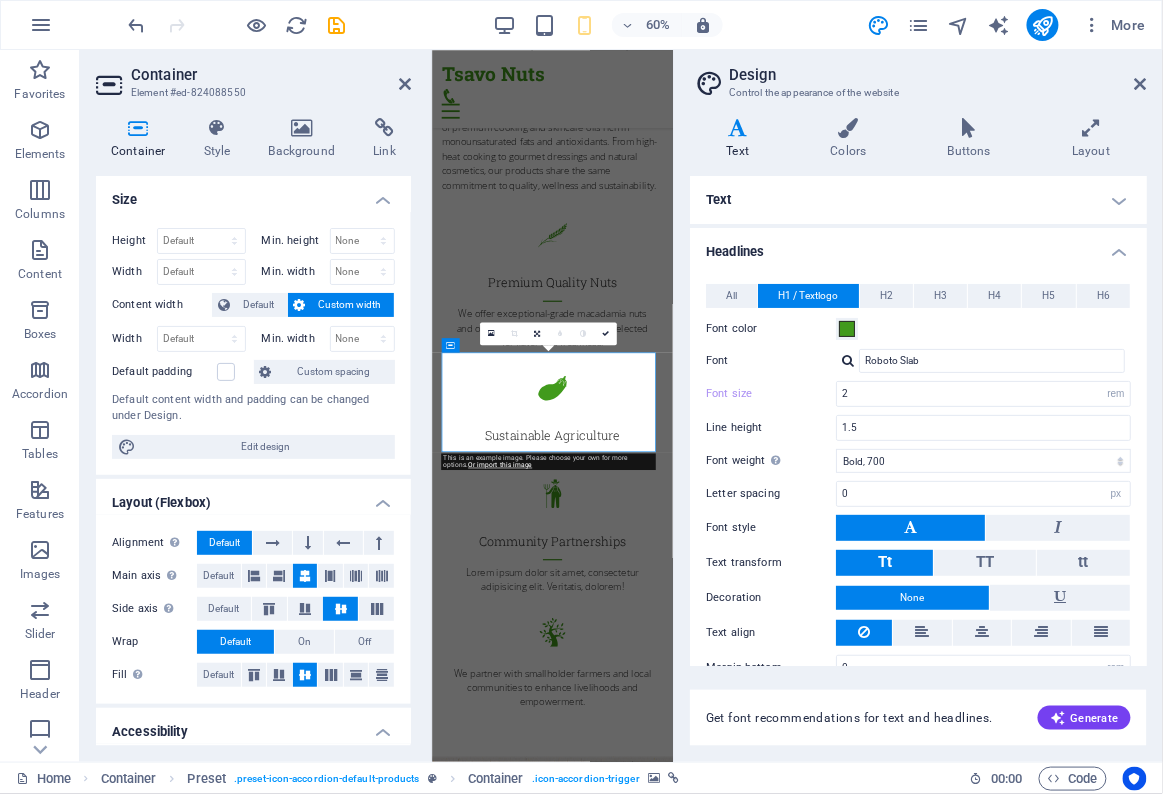 click on "Vegetables" at bounding box center (632, 2083) 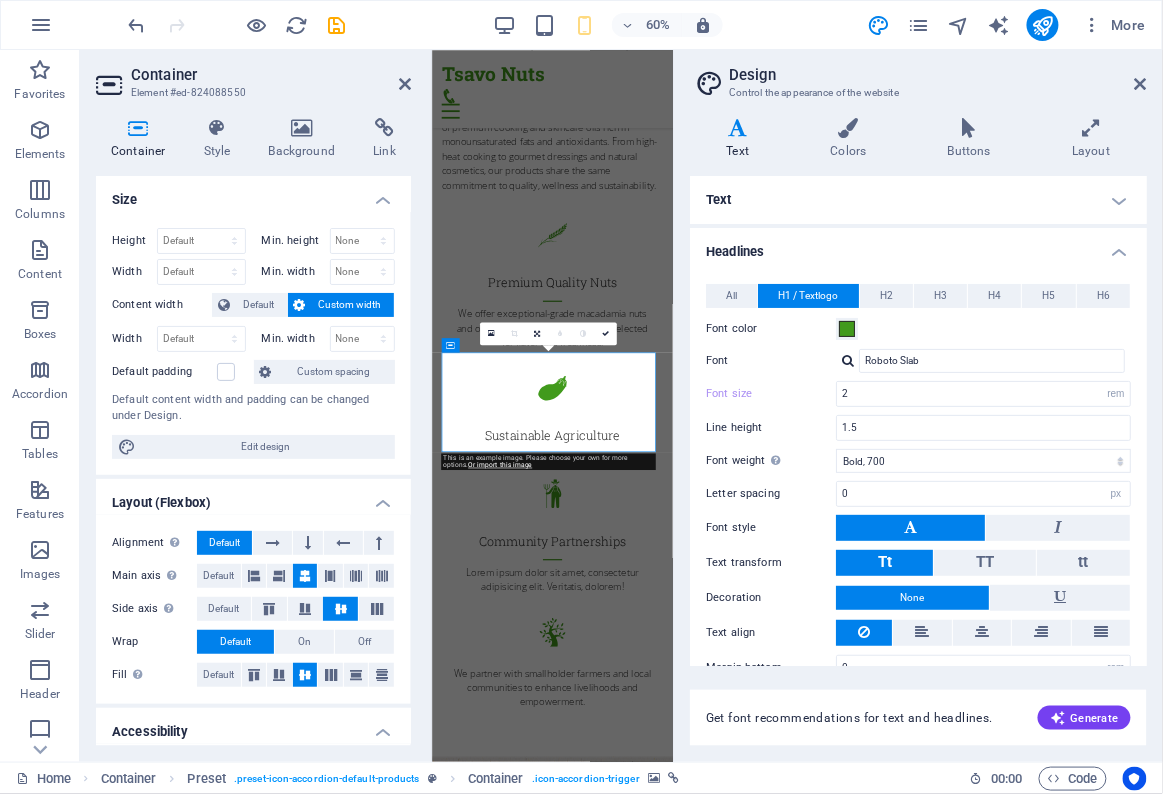 click on "Vegetables" at bounding box center (632, 2083) 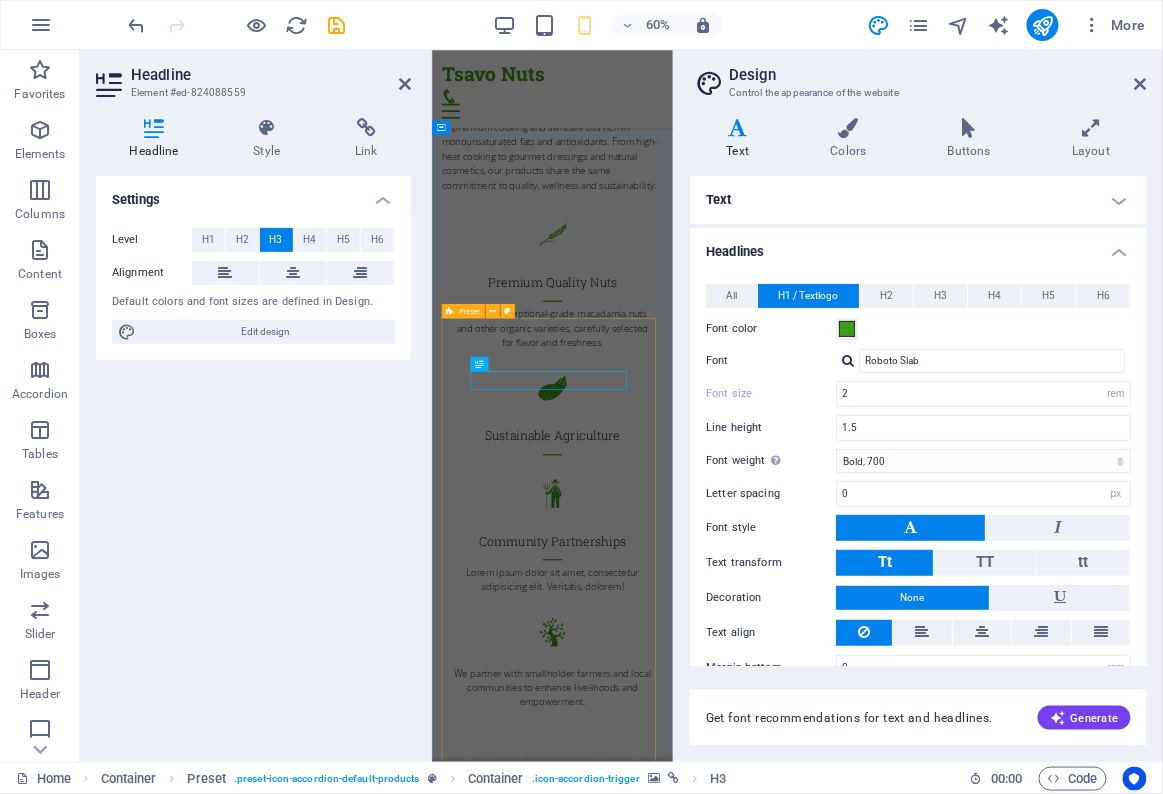 scroll, scrollTop: 3137, scrollLeft: 0, axis: vertical 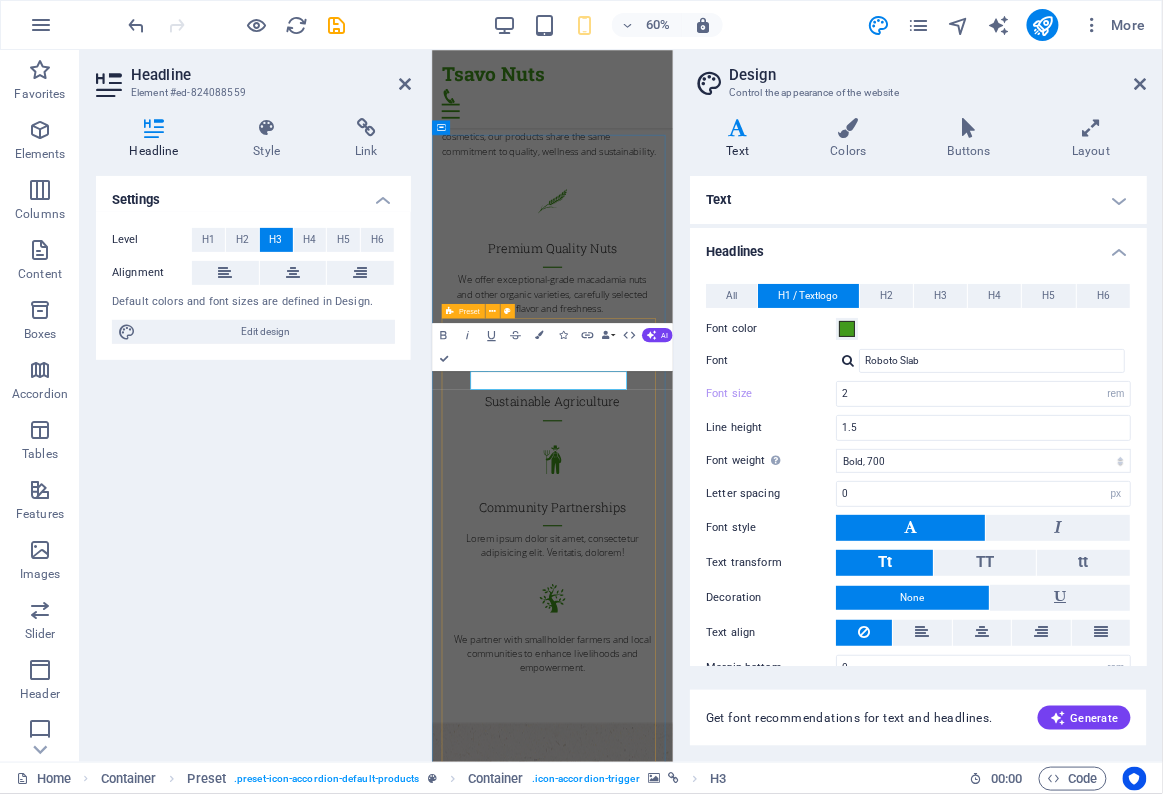 click on "Vegetables" at bounding box center [632, 1983] 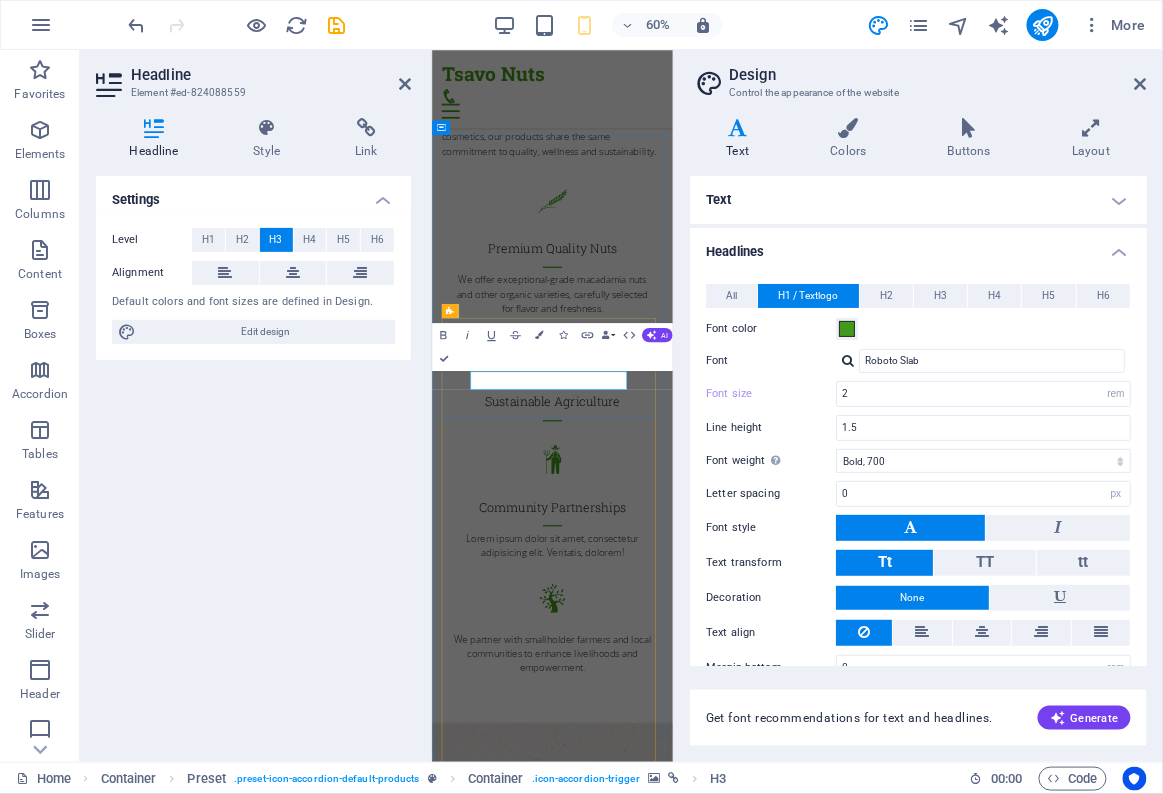 scroll, scrollTop: 0, scrollLeft: 4, axis: horizontal 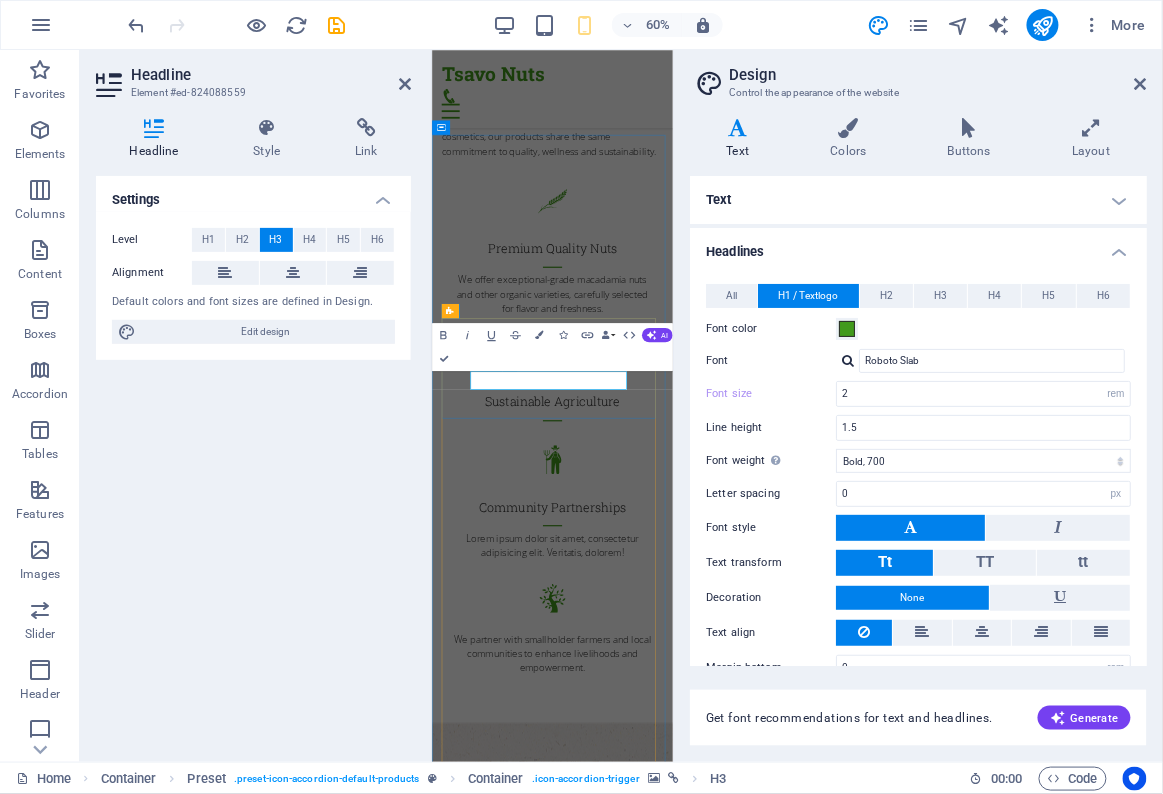 click on "Settings Level H1 H2 H3 H4 H5 H6 Alignment Default colors and font sizes are defined in Design. Edit design" at bounding box center (253, 461) 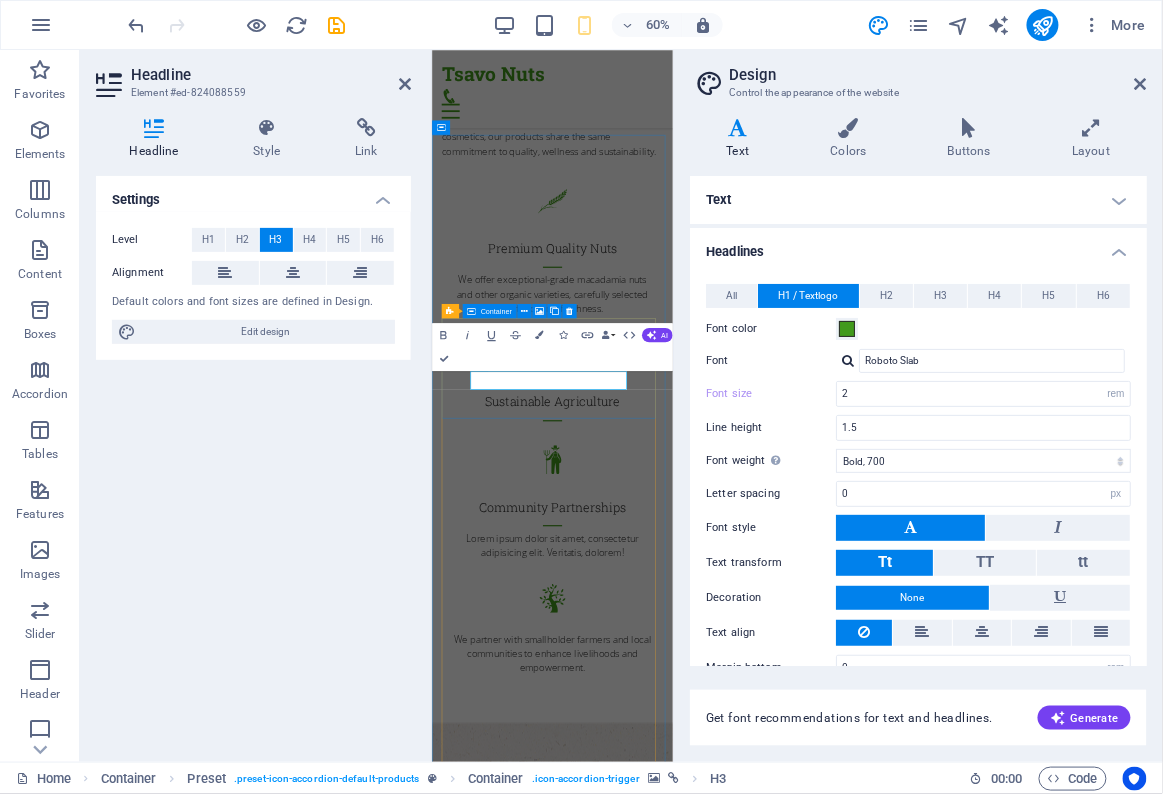 click on "Settings Level H1 H2 H3 H4 H5 H6 Alignment Default colors and font sizes are defined in Design. Edit design" at bounding box center (253, 461) 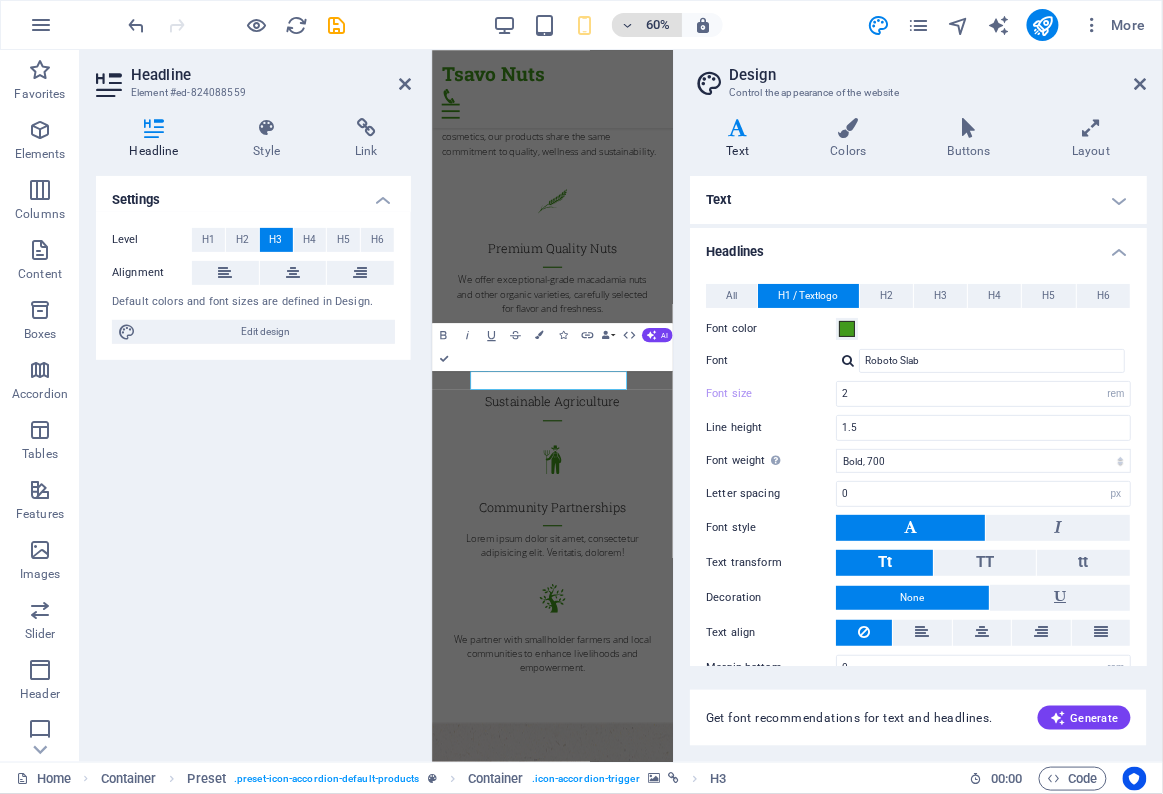 click on "60%" at bounding box center [658, 25] 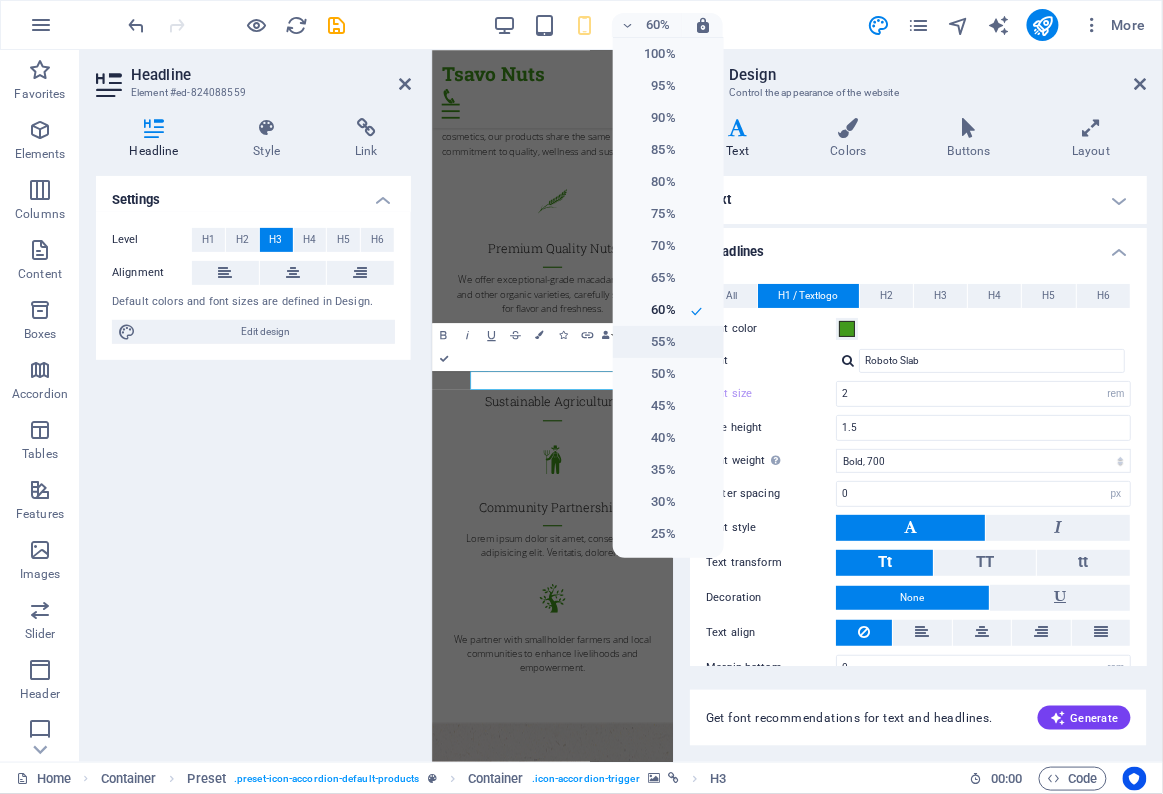 click on "55%" at bounding box center (650, 342) 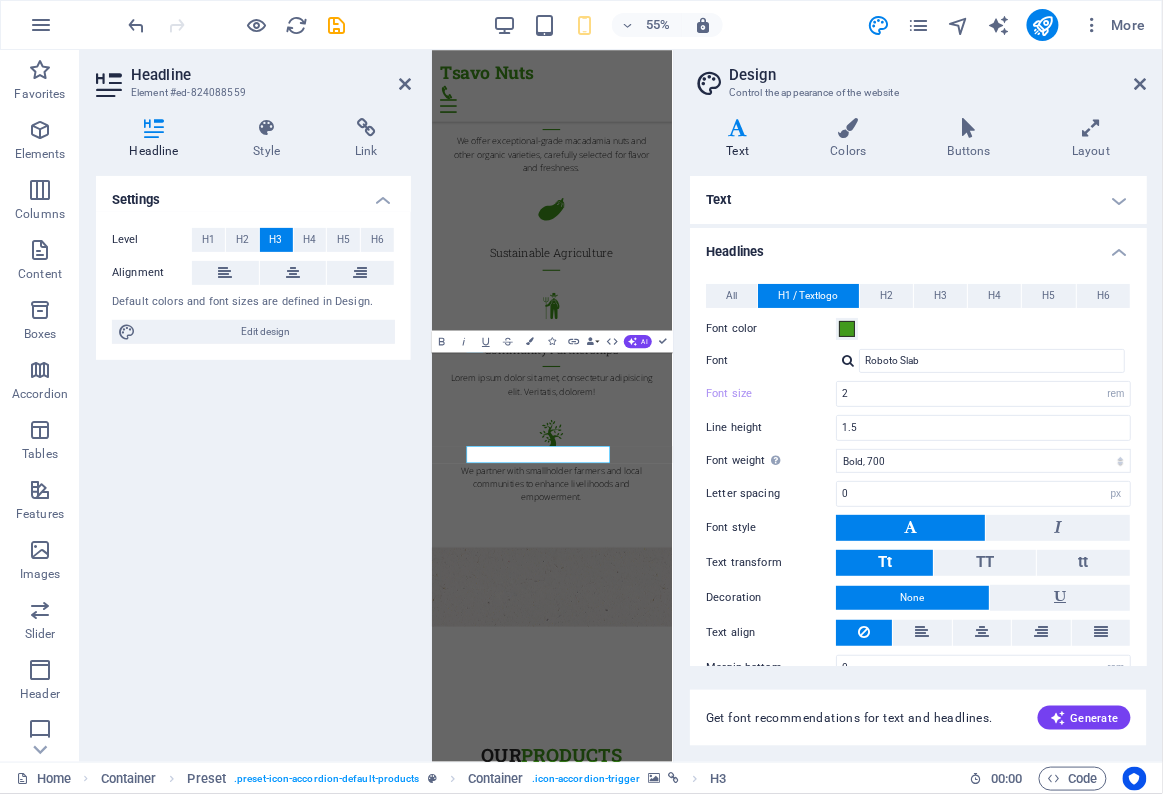 scroll, scrollTop: 2952, scrollLeft: 0, axis: vertical 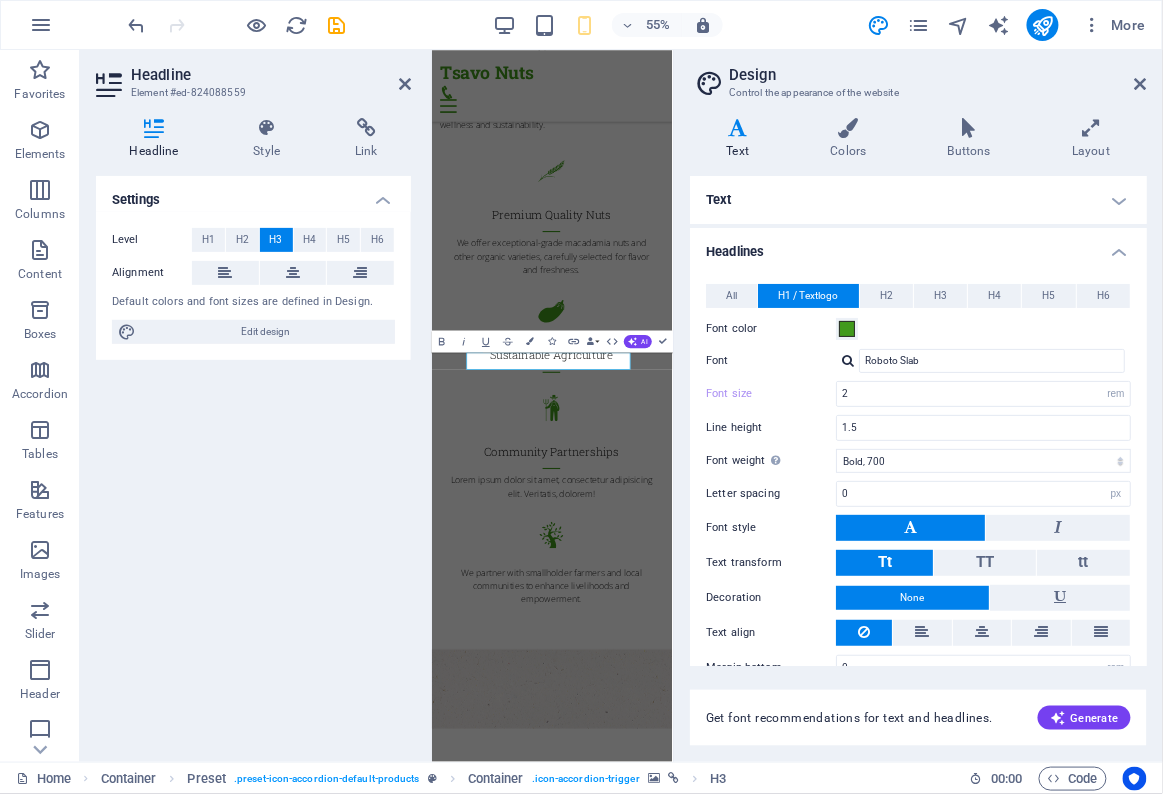 click on "Vegetables" at bounding box center [650, 2033] 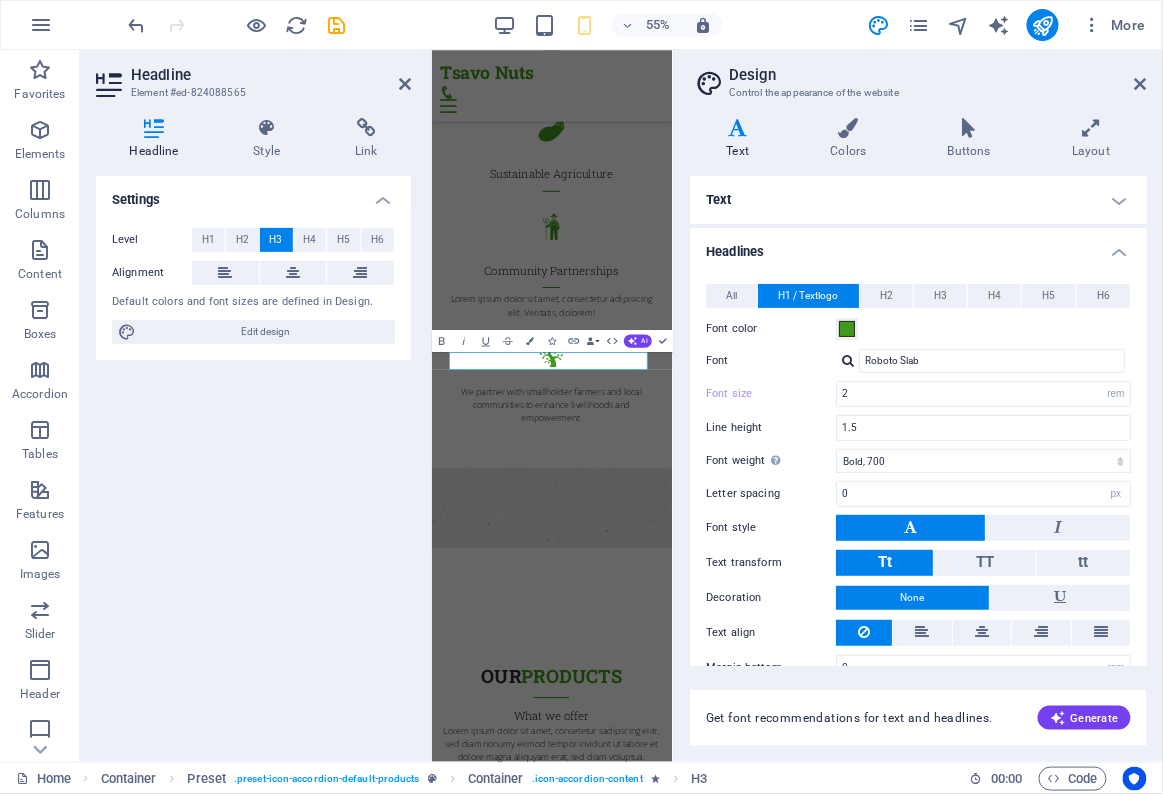 scroll, scrollTop: 3309, scrollLeft: 0, axis: vertical 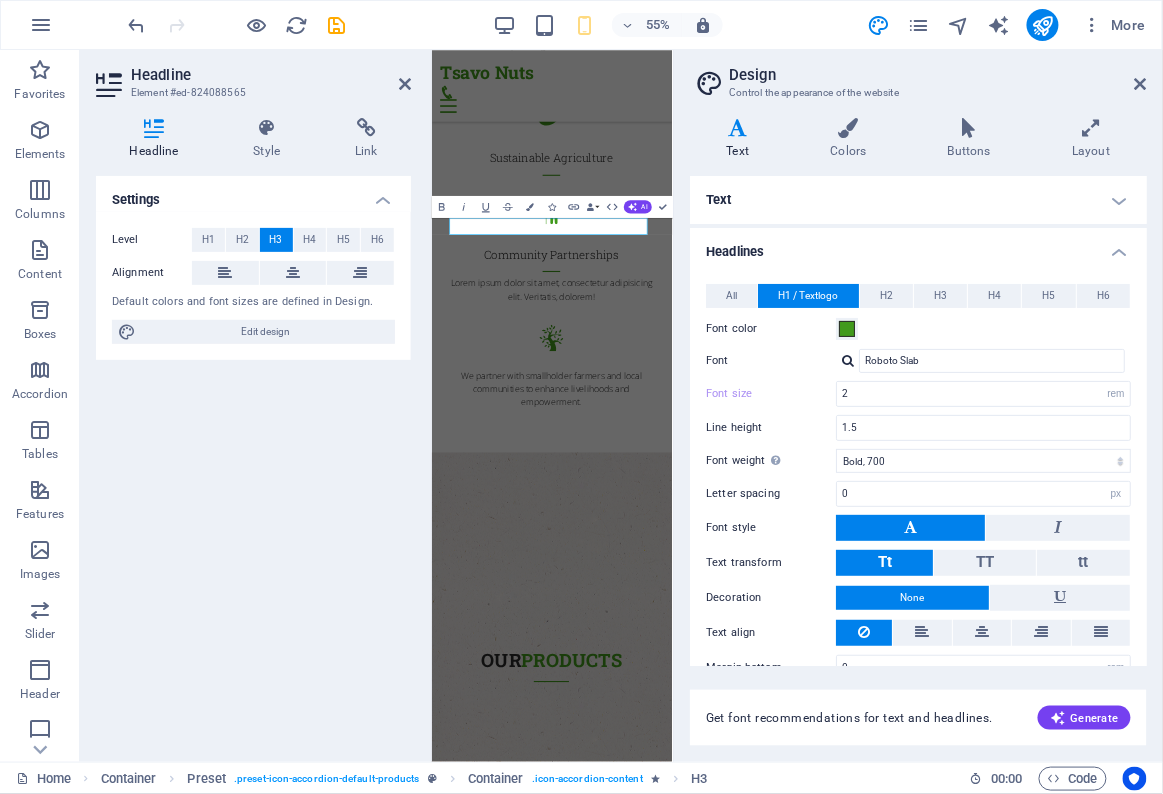 click on "Lorem ipsum dolor sit amet, consectetur adipisicing elit. Natus, dolores, at, nisi eligendi repellat voluptatem minima officia veritatis quasi animi porro laudantium dicta dolor voluptate non maiores ipsum reprehenderit odio fugiat reiciendis consectetur fuga pariatur libero accusantium quod minus odit debitis cumque quo adipisci vel vitae aliquid corrupti perferendis voluptates." at bounding box center [650, 1788] 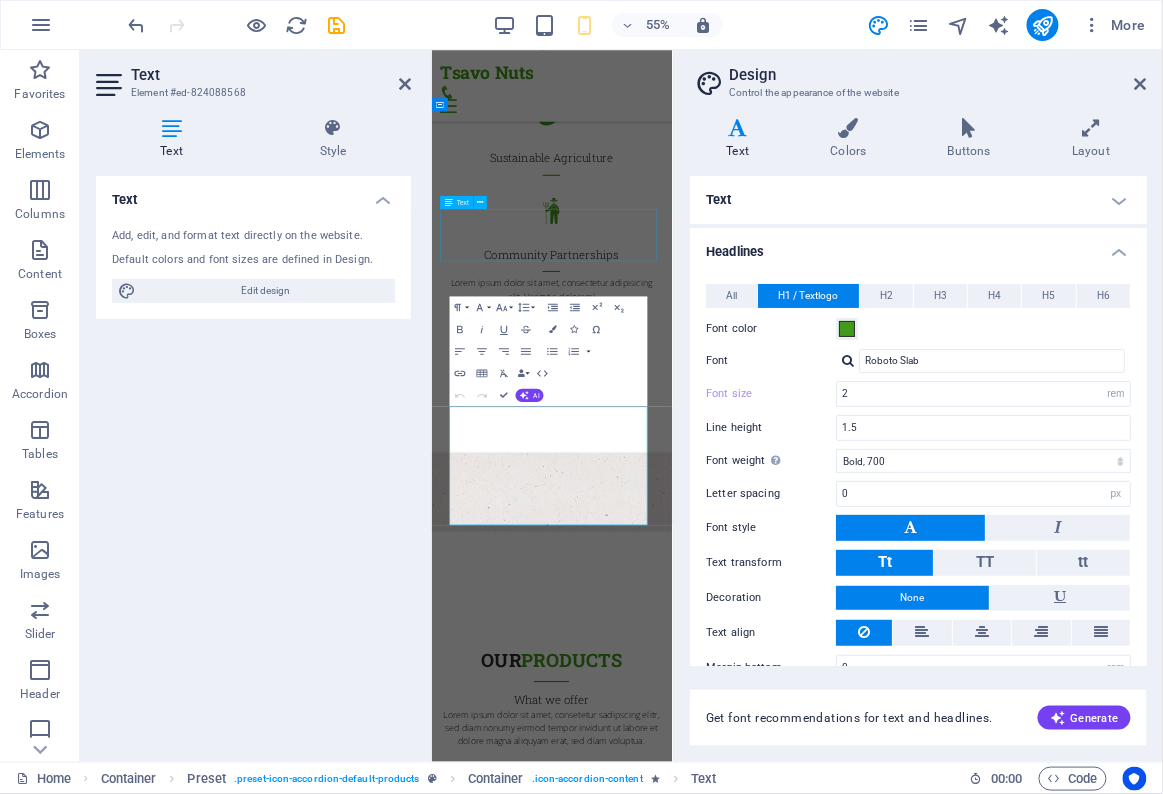 scroll, scrollTop: 2997, scrollLeft: 0, axis: vertical 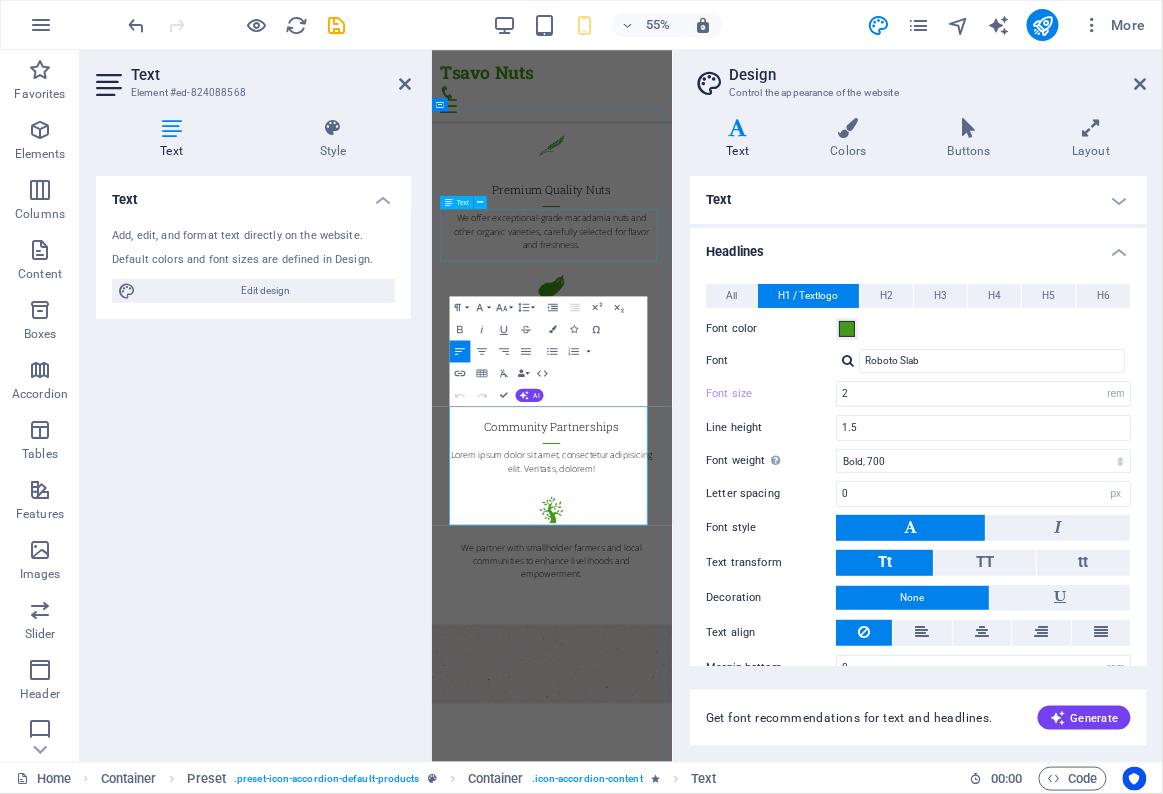 click at bounding box center [650, 1646] 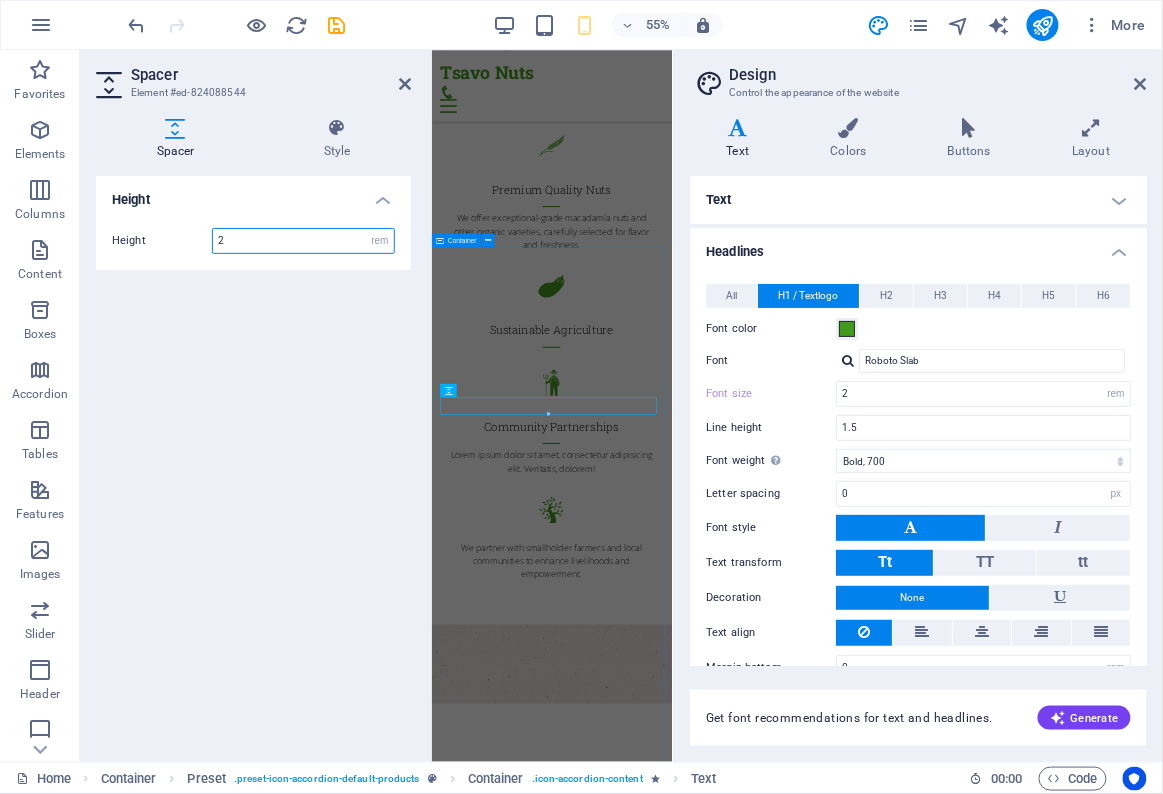 scroll, scrollTop: 2751, scrollLeft: 0, axis: vertical 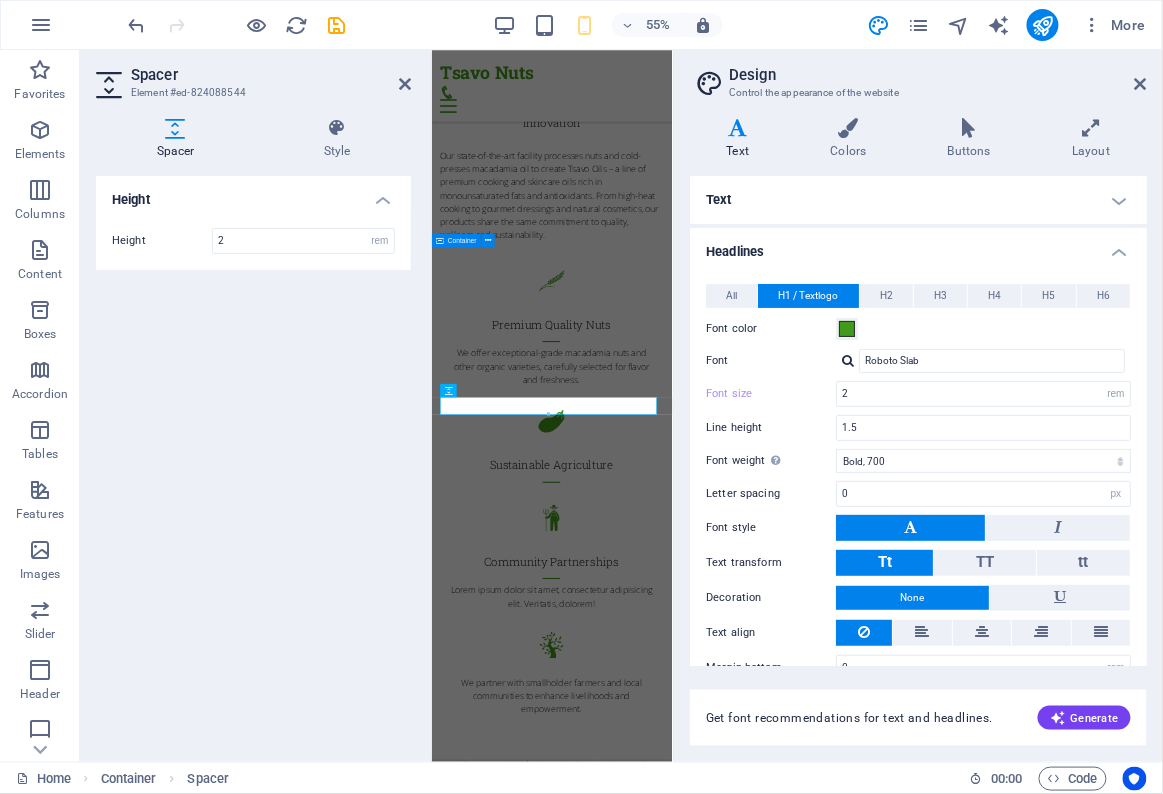 click on "Lorem ipsum dolor sit amet, consectetur adipisicing elit. Natus, dolores, at, nisi eligendi repellat voluptatem minima officia veritatis quasi animi porro laudantium dicta dolor voluptate non maiores ipsum reprehenderit odio fugiat reiciendis consectetur fuga pariatur libero accusantium quod minus odit debitis cumque quo adipisci vel vitae aliquid corrupti perferendis voluptates." at bounding box center [650, 2346] 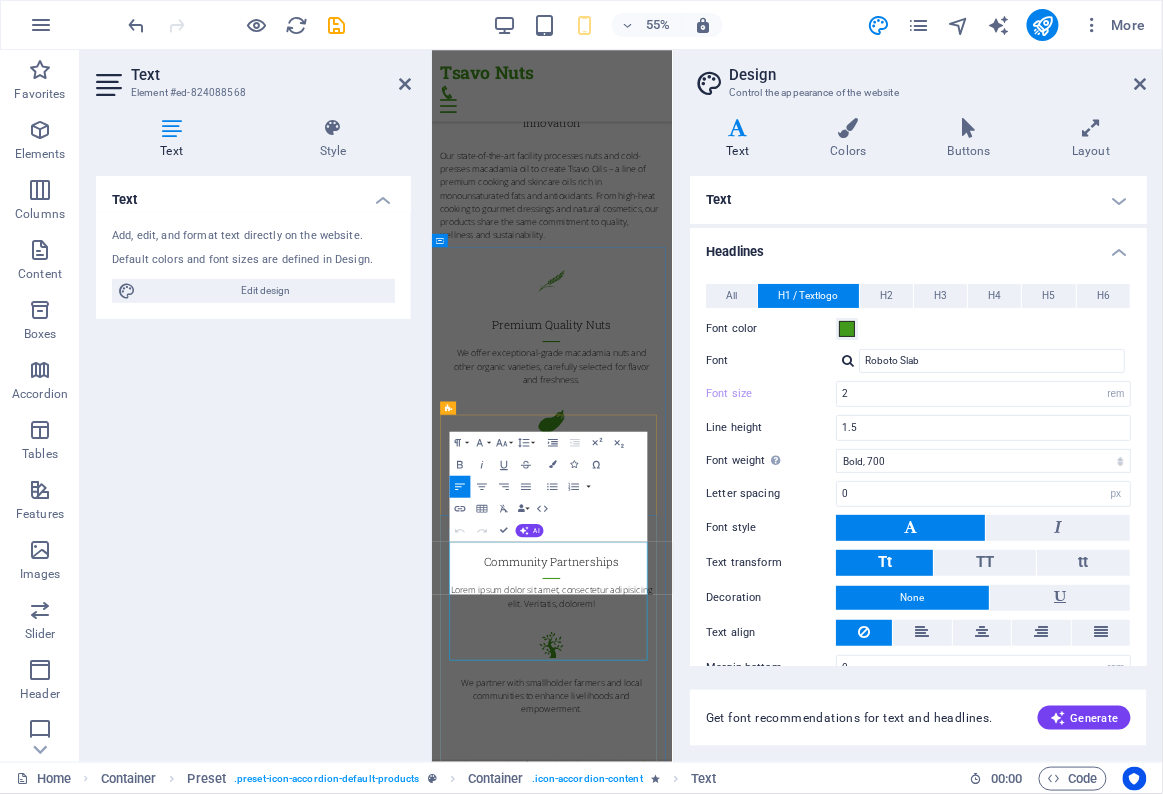 scroll, scrollTop: 1594, scrollLeft: 1, axis: both 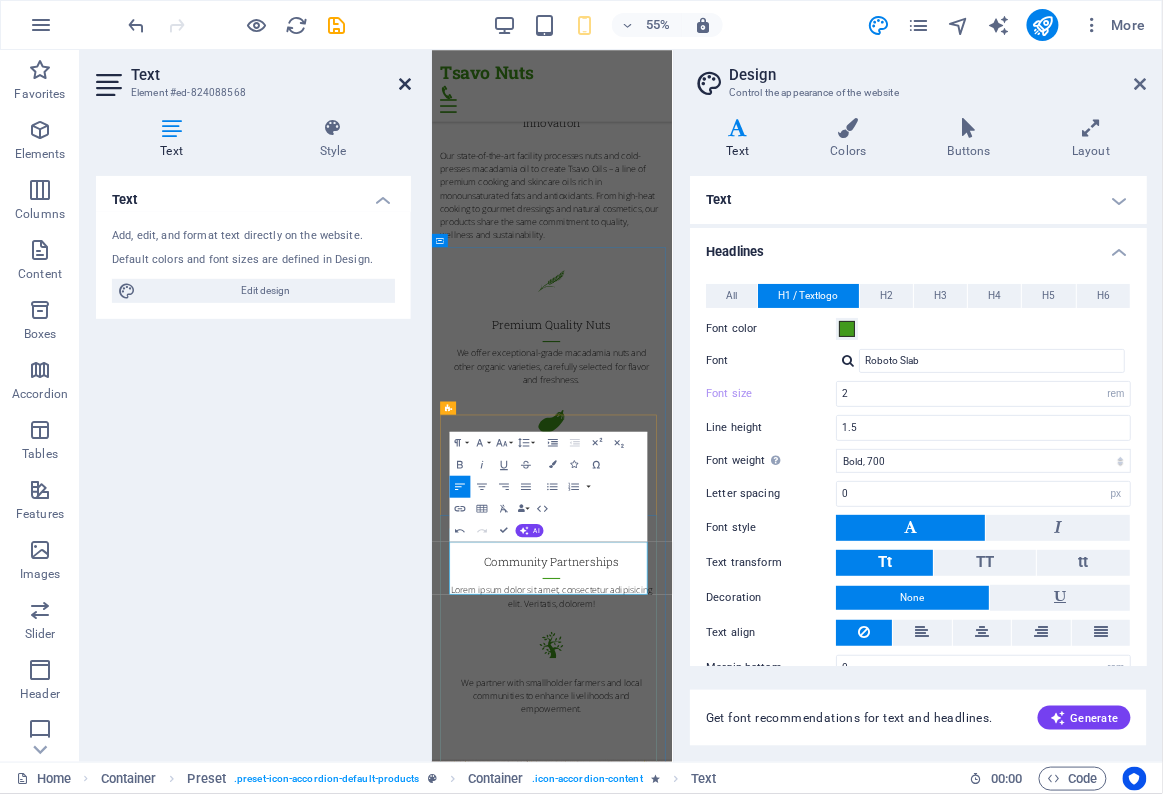 click at bounding box center (405, 84) 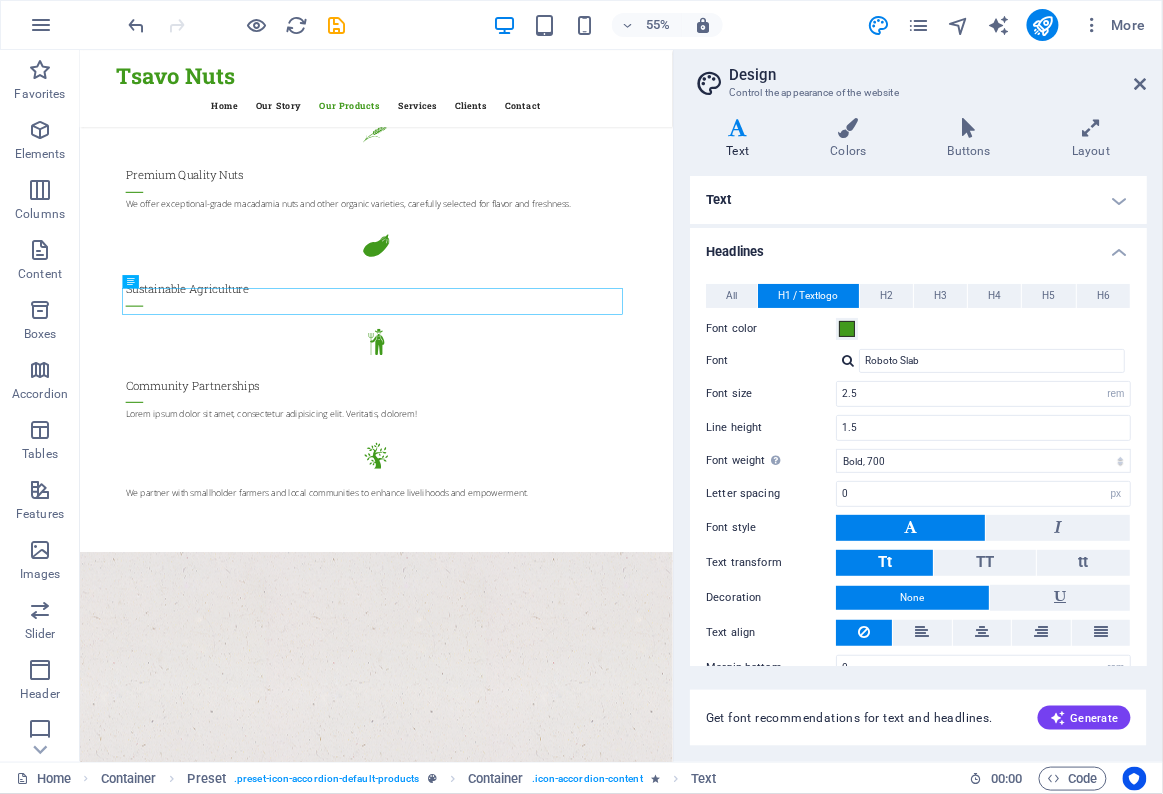 scroll, scrollTop: 2109, scrollLeft: 0, axis: vertical 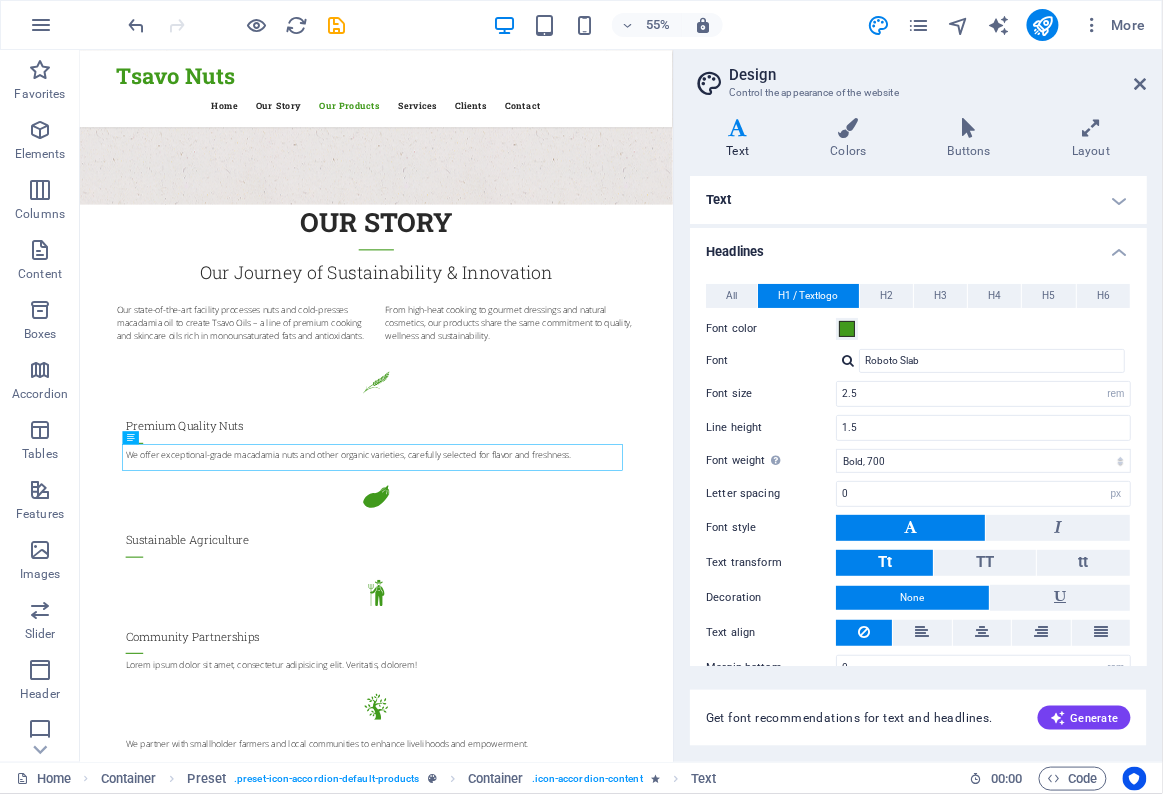 click on "Herbs & Salad" at bounding box center (618, 3027) 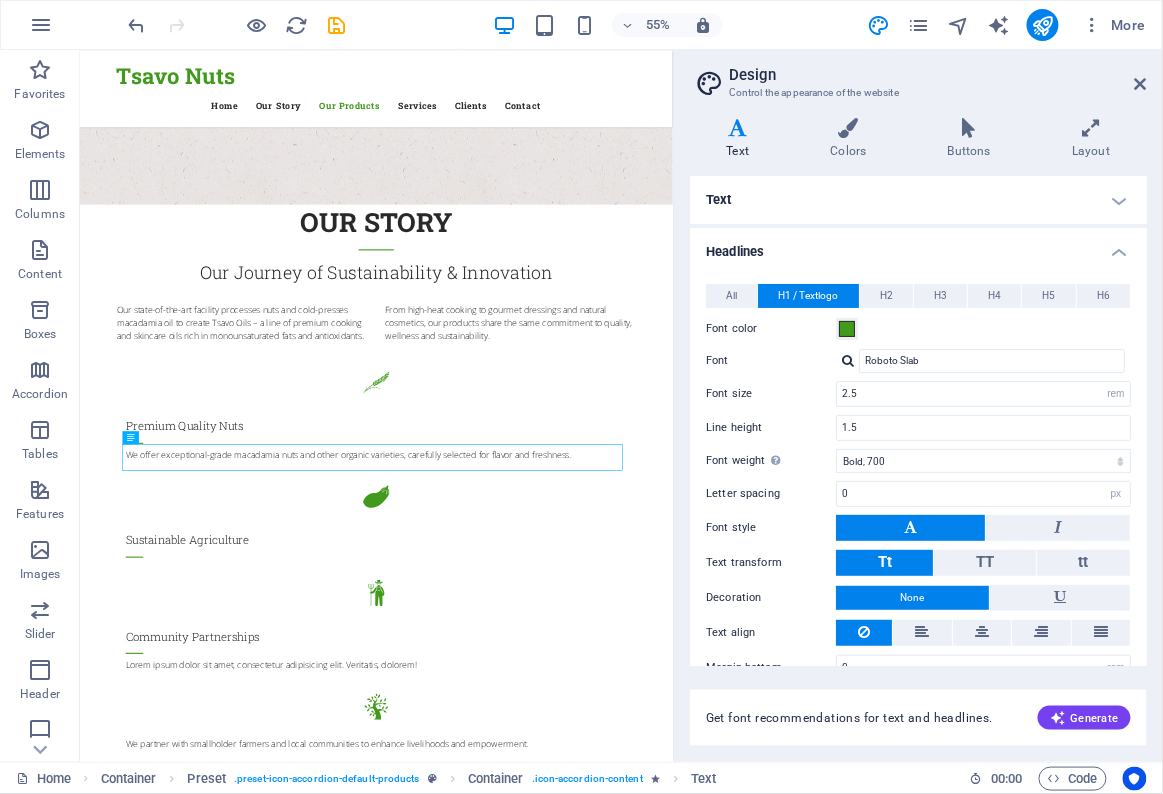 click on "Herbs & Salad" at bounding box center (618, 3027) 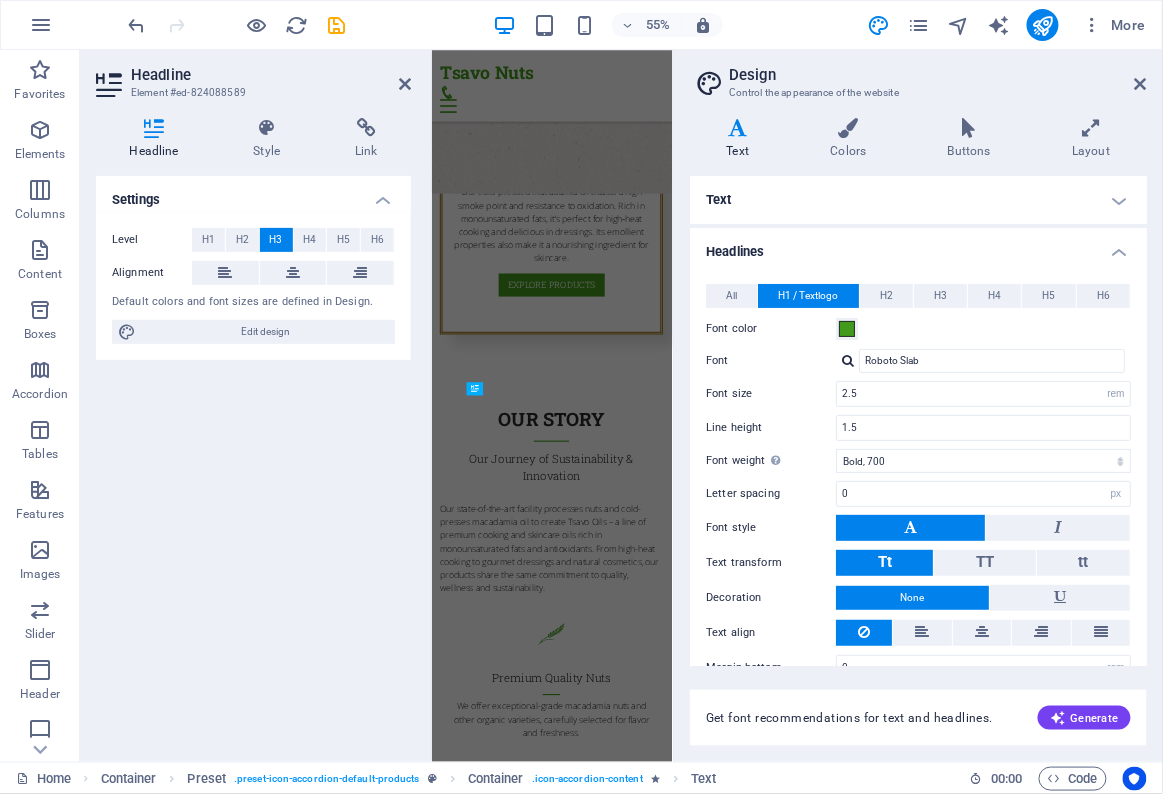 scroll, scrollTop: 3610, scrollLeft: 0, axis: vertical 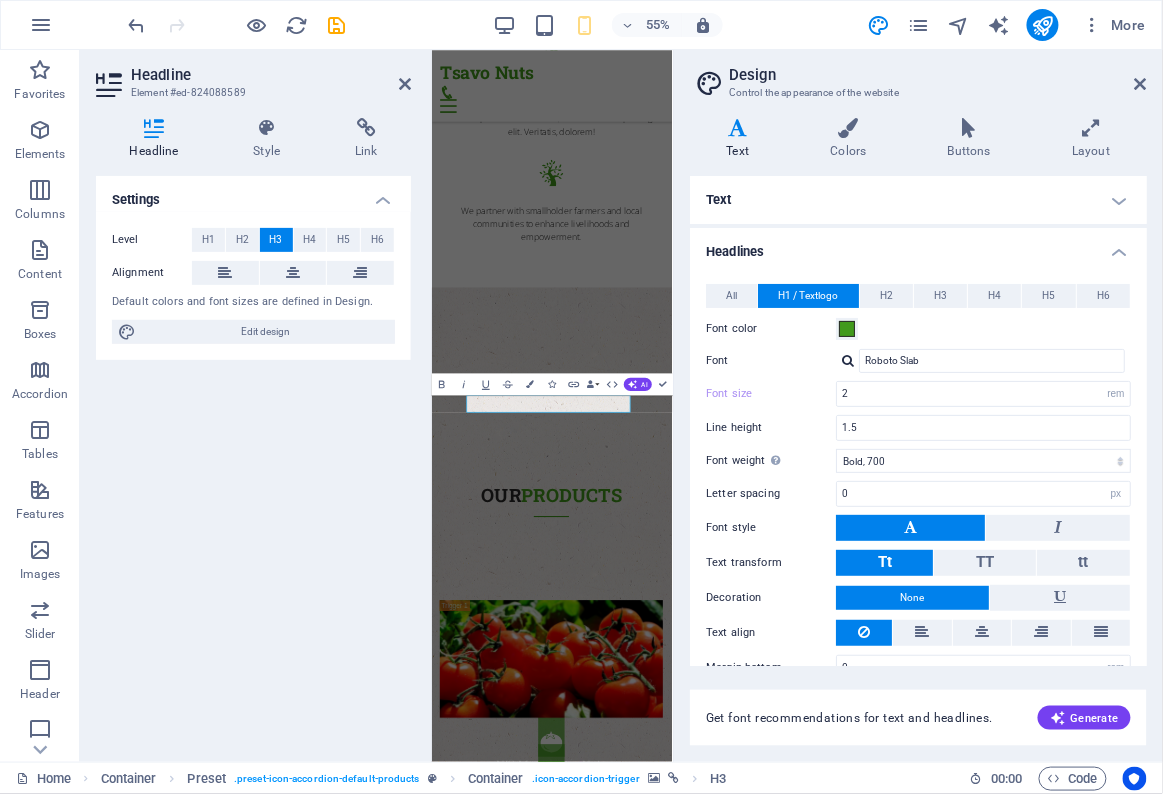 click on "Herbs & Salad" at bounding box center [650, 2249] 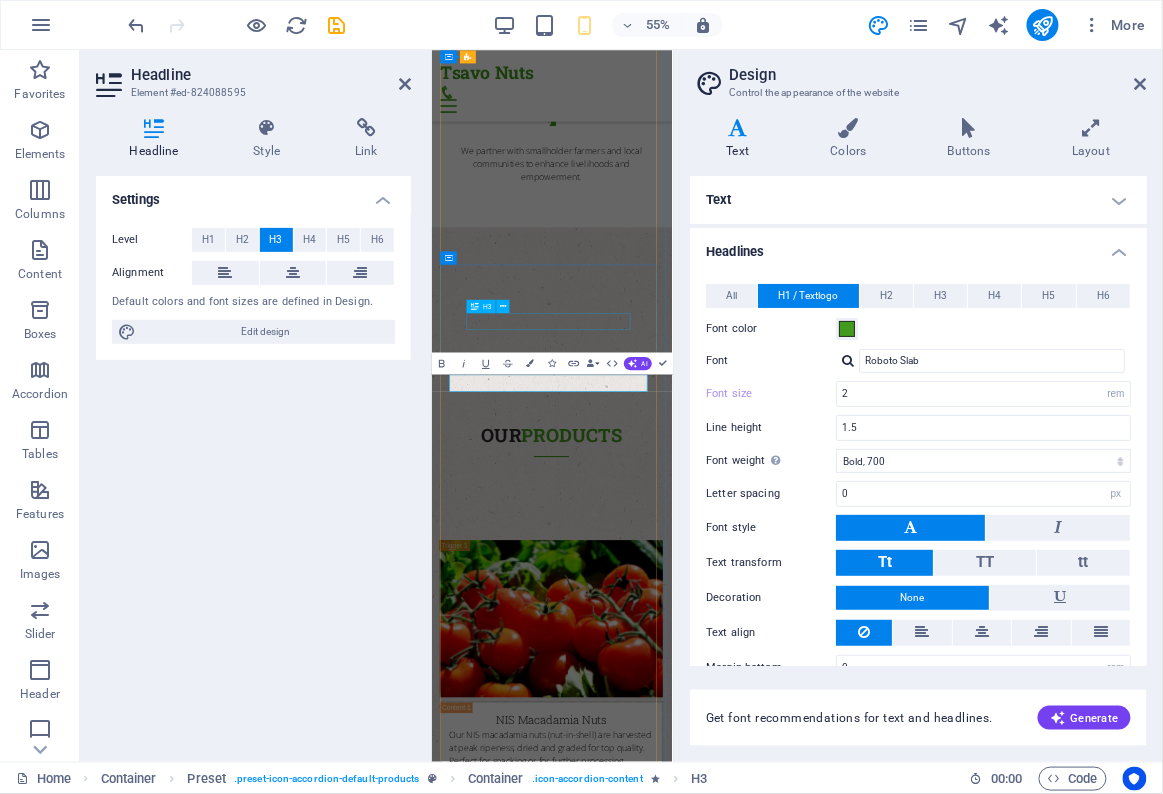 scroll, scrollTop: 4263, scrollLeft: 0, axis: vertical 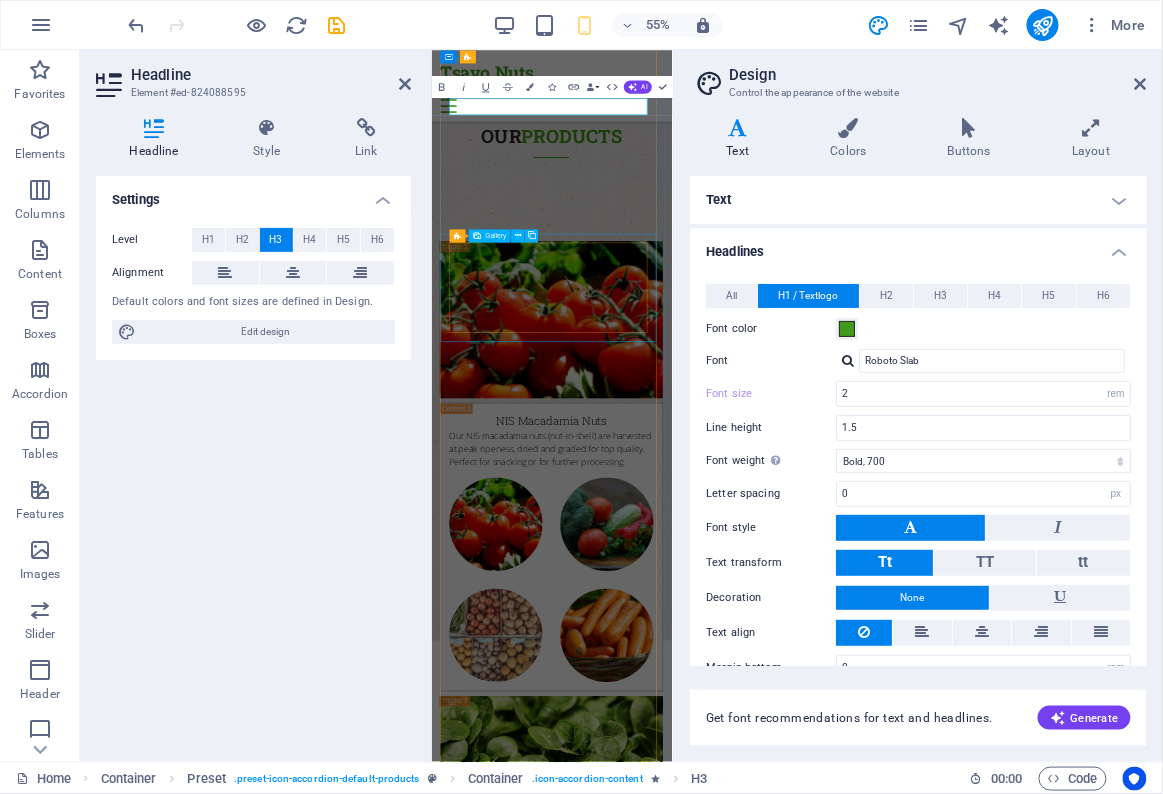 click on "Lorem ipsum dolor sit amet, consectetur adipisicing elit. Natus, dolores, at, nisi eligendi repellat voluptatem minima officia veritatis quasi animi porro laudantium dicta dolor voluptate non maiores ipsum reprehenderit odio fugiat reiciendis consectetur fuga pariatur libero accusantium quod minus odit debitis cumque quo adipisci vel vitae aliquid corrupti perferendis voluptates." at bounding box center (650, 1661) 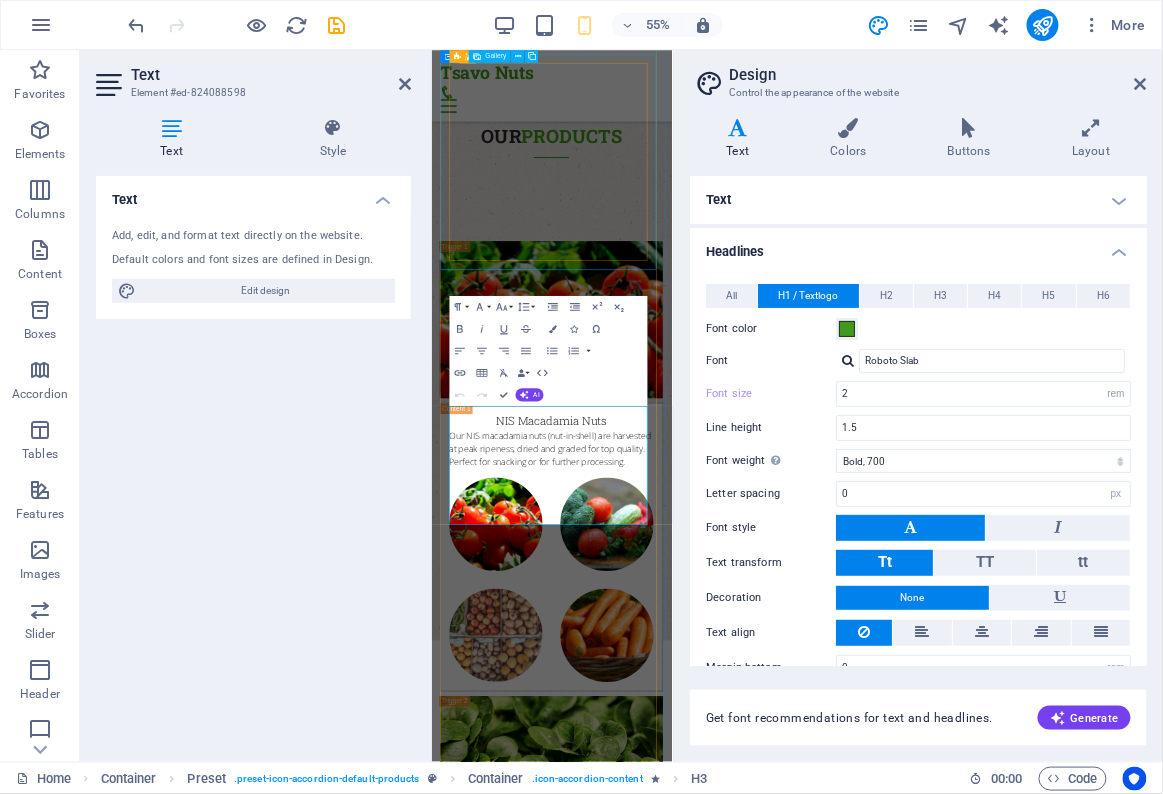 scroll, scrollTop: 3734, scrollLeft: 0, axis: vertical 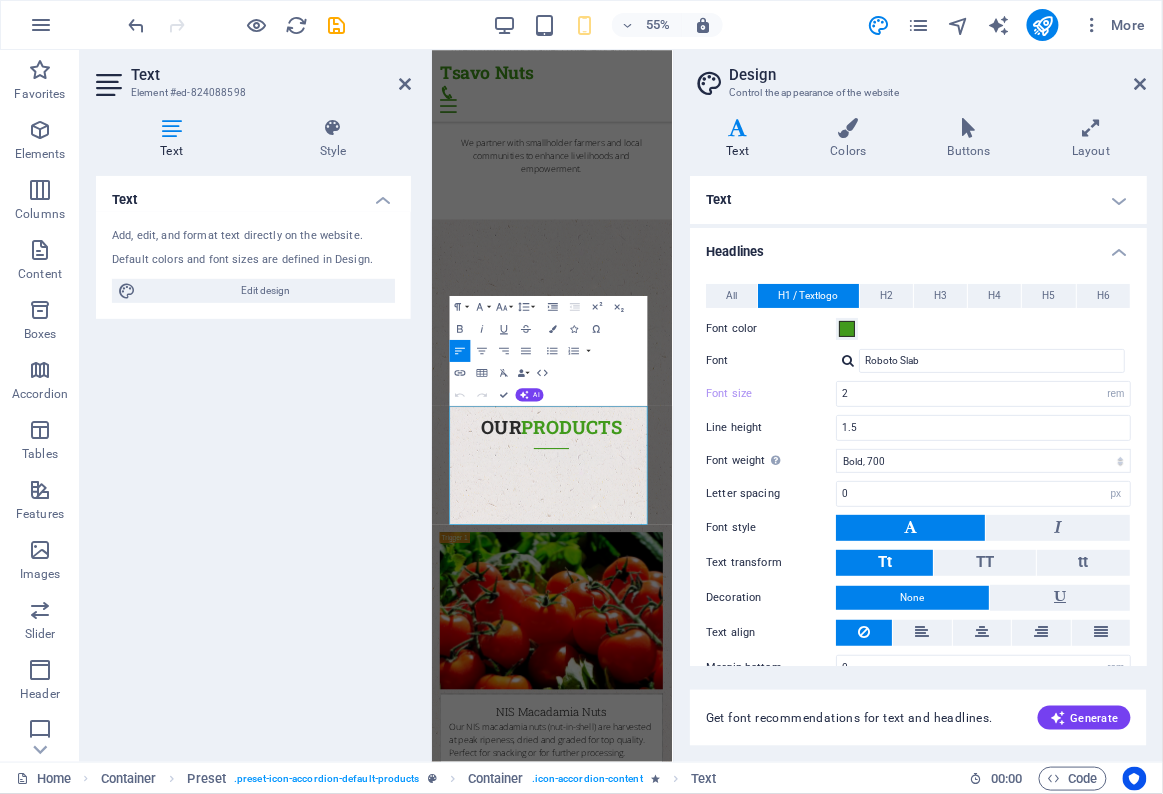 click at bounding box center (751, 1440) 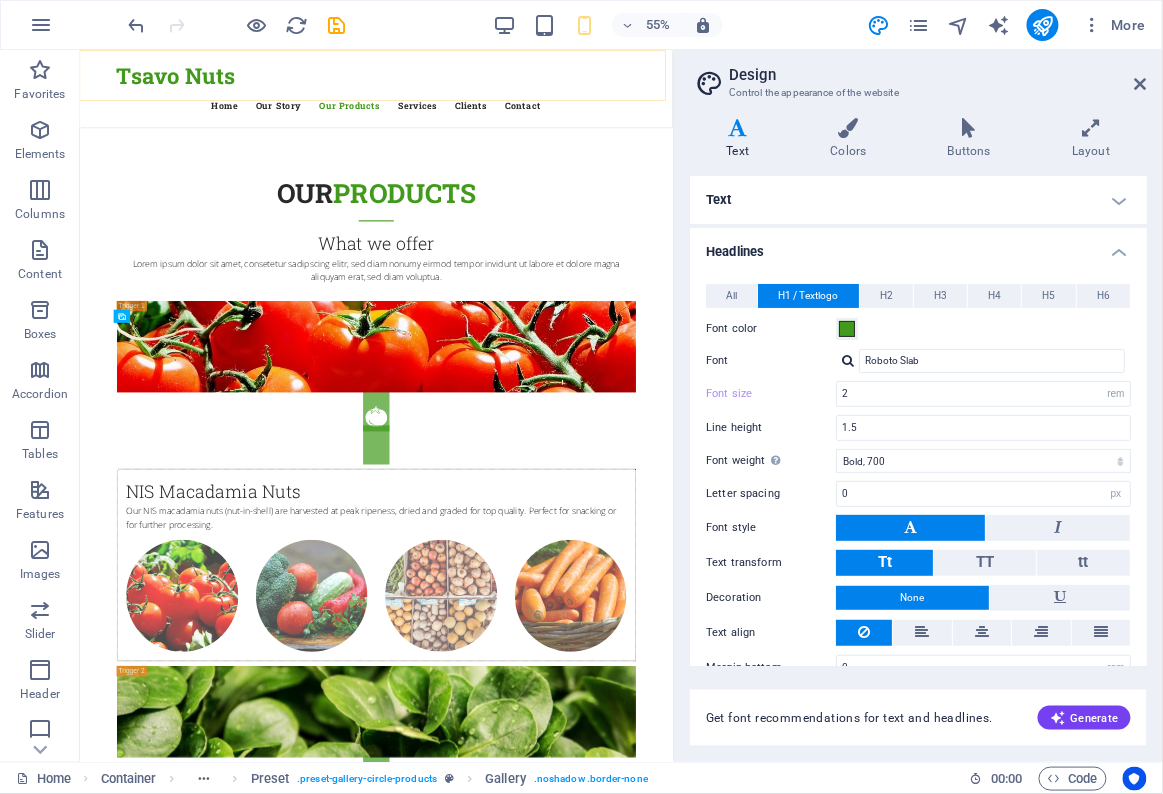 scroll, scrollTop: 2365, scrollLeft: 0, axis: vertical 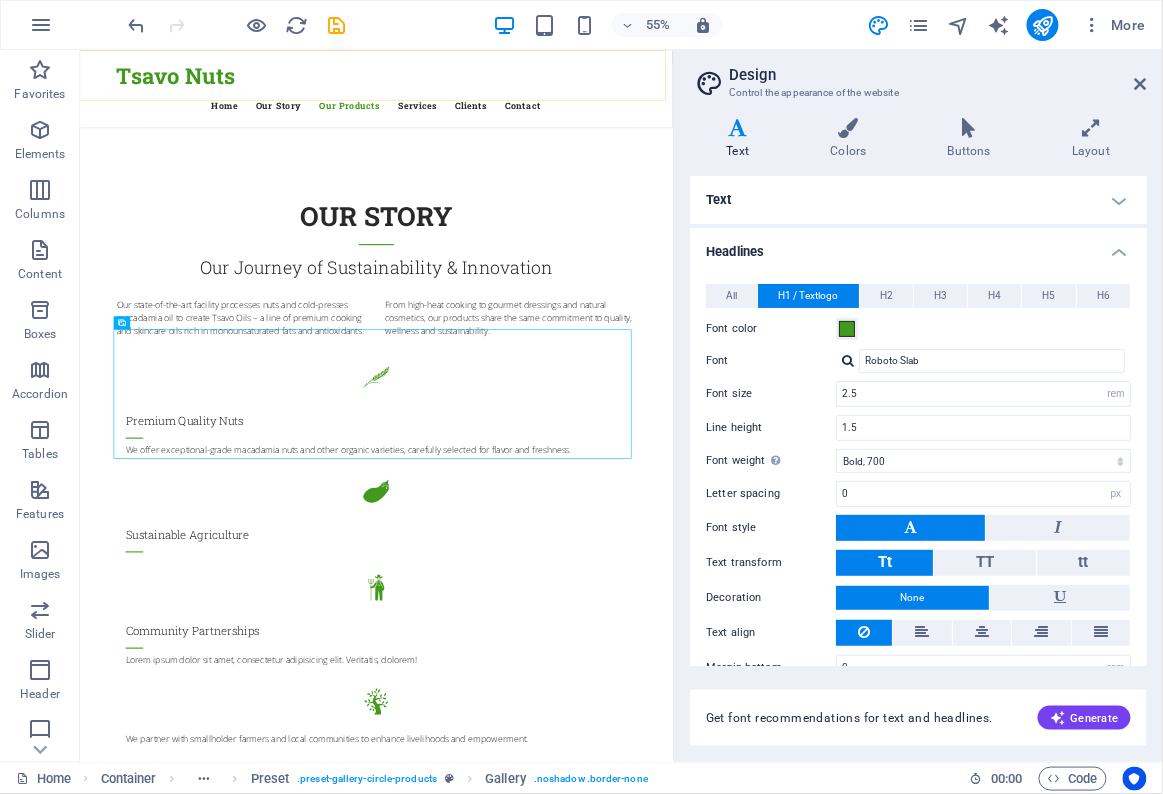 click on "Lorem ipsum dolor sit amet, consetetur sadipscing elitr, sed diam nonumy eirmod tempor invidunt ut labore et dolore magna aliquyam erat, sed diam voluptua." at bounding box center [618, 1986] 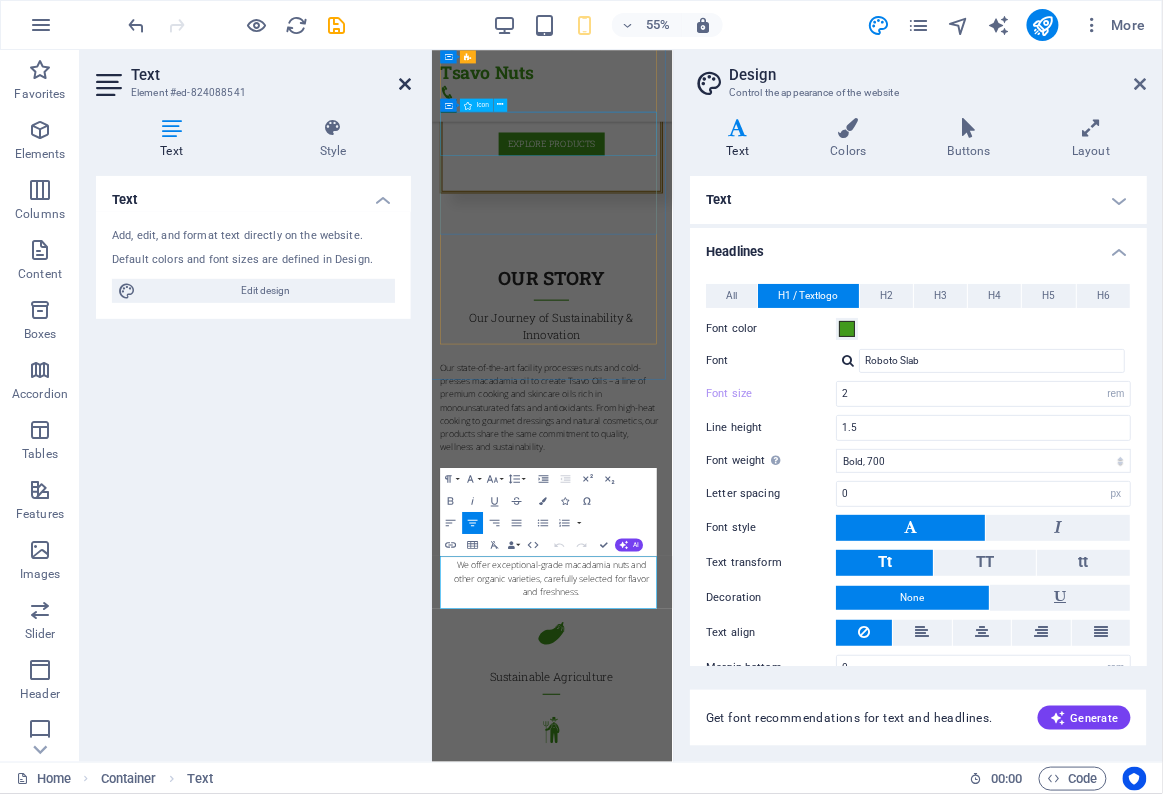 click at bounding box center [405, 84] 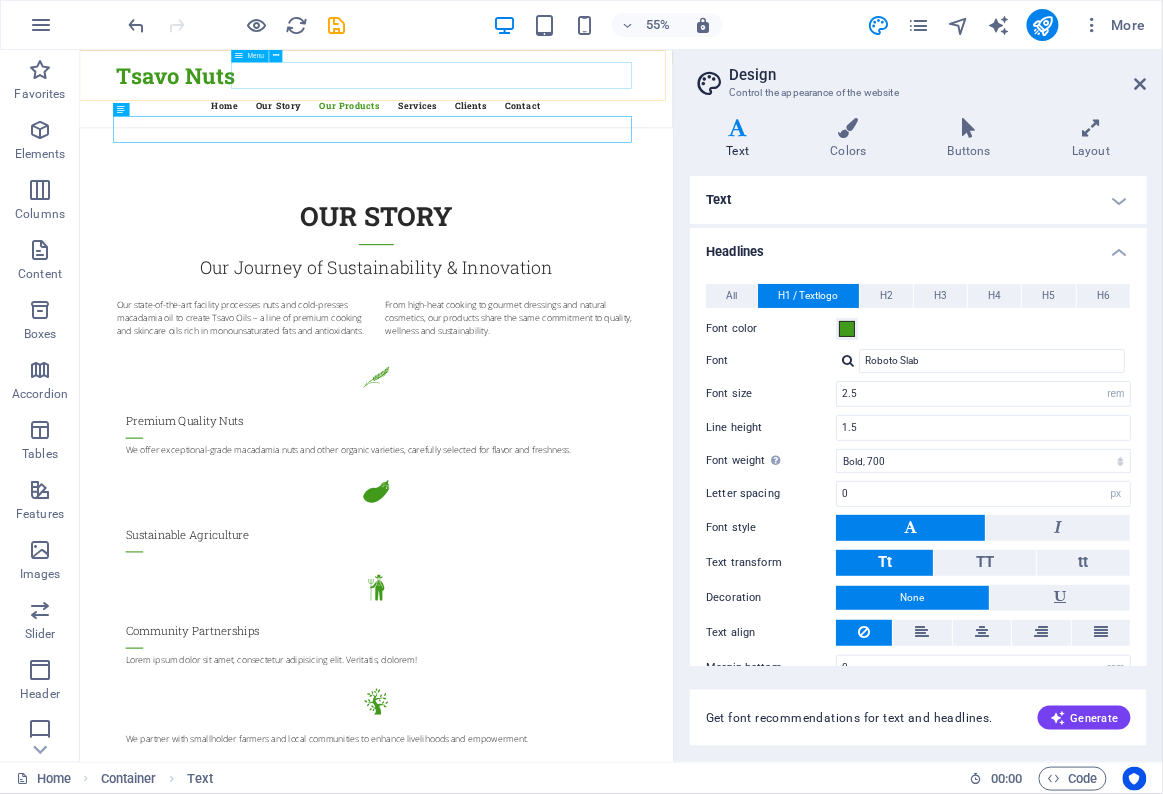 click on "Herbs & Salad" at bounding box center (618, 2962) 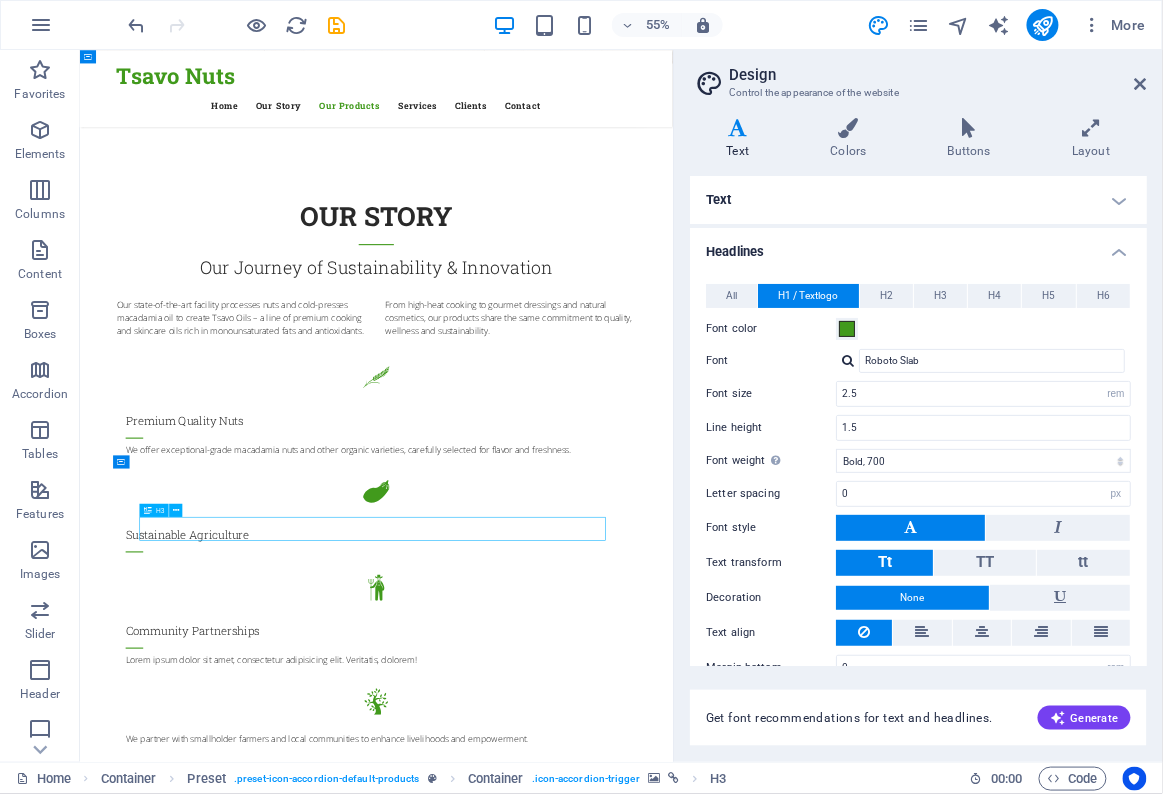 click on "Herbs & Salad" at bounding box center [618, 2962] 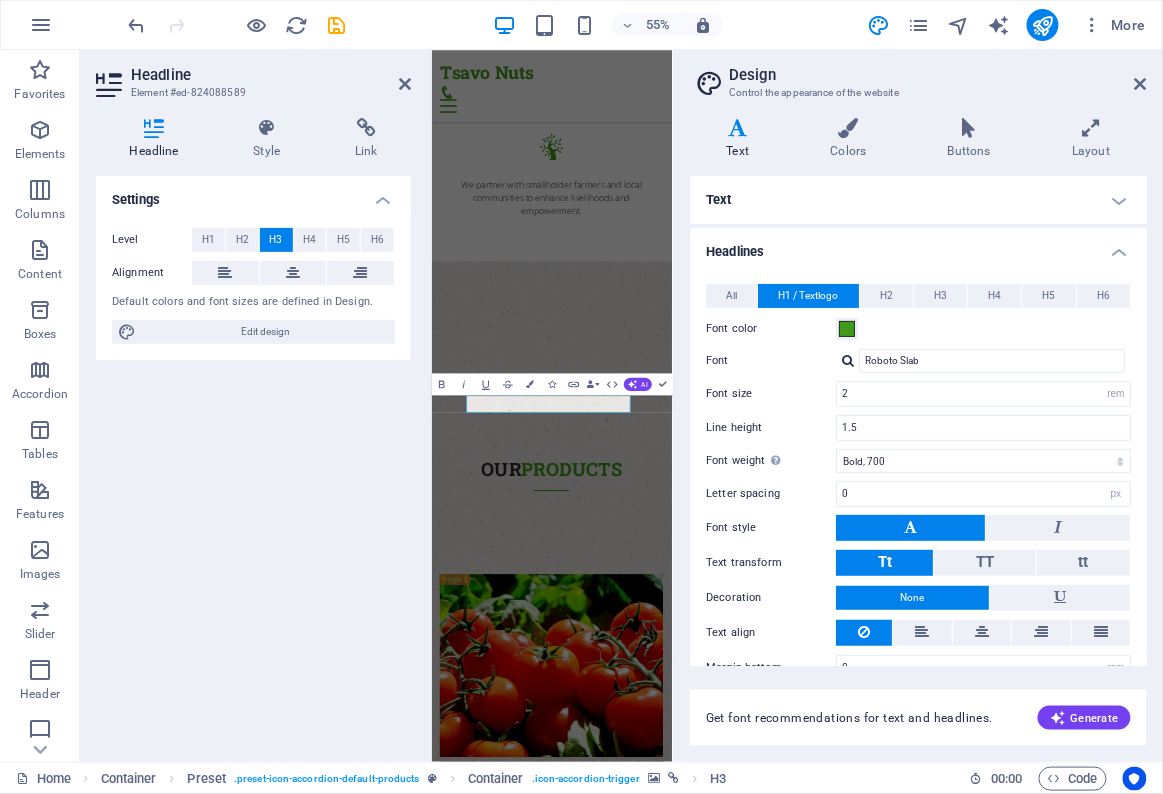 scroll, scrollTop: 3610, scrollLeft: 0, axis: vertical 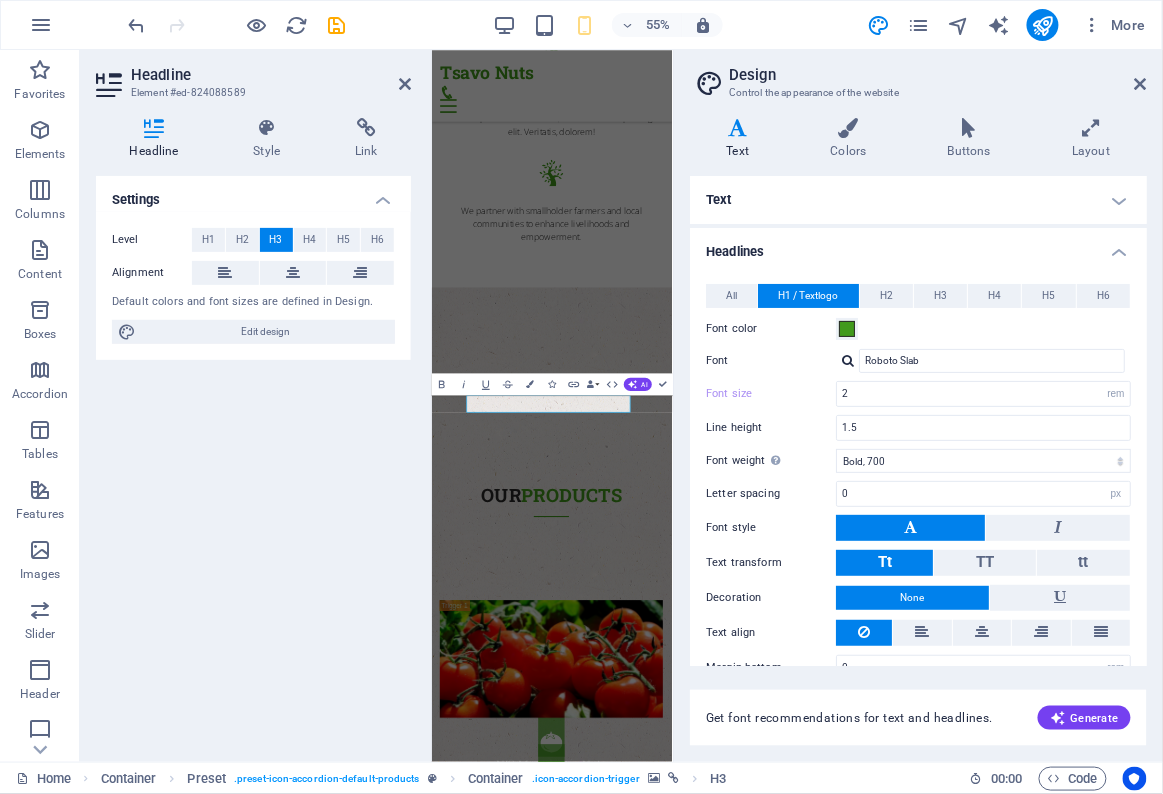 click on "Settings Level H1 H2 H3 H4 H5 H6 Alignment Default colors and font sizes are defined in Design. Edit design" at bounding box center (253, 461) 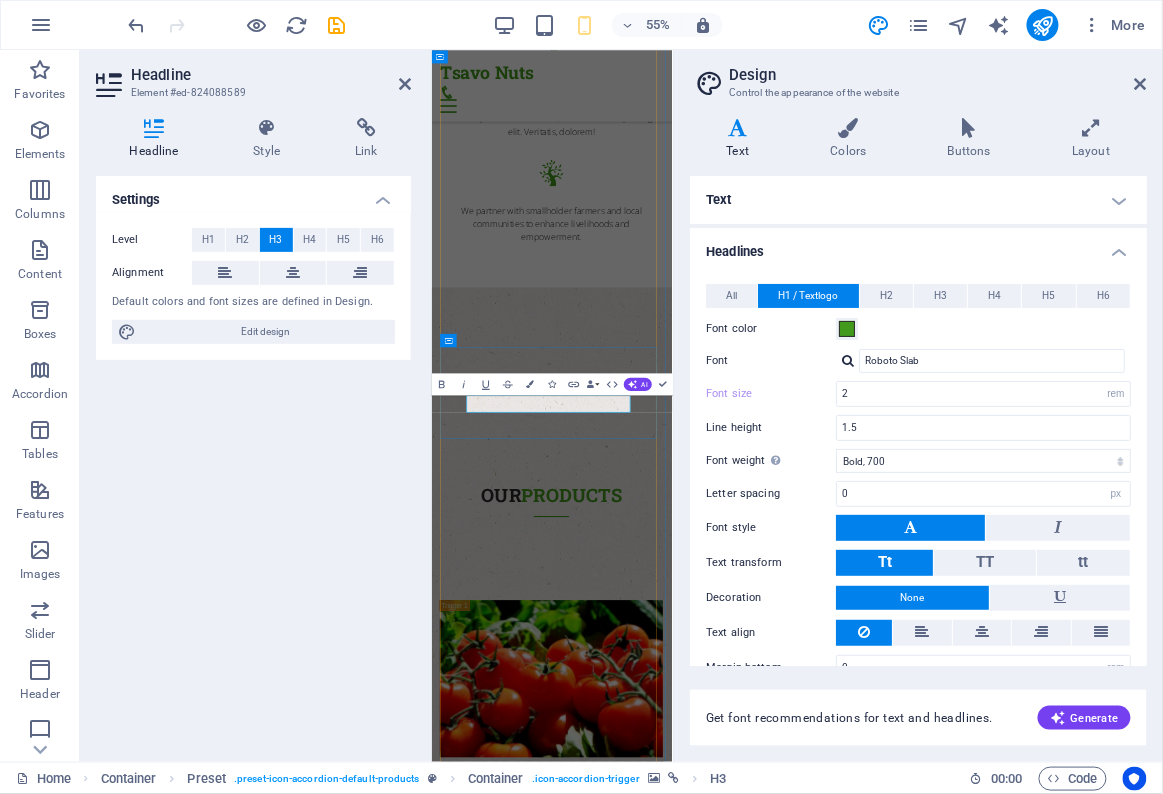 scroll, scrollTop: 0, scrollLeft: 1, axis: horizontal 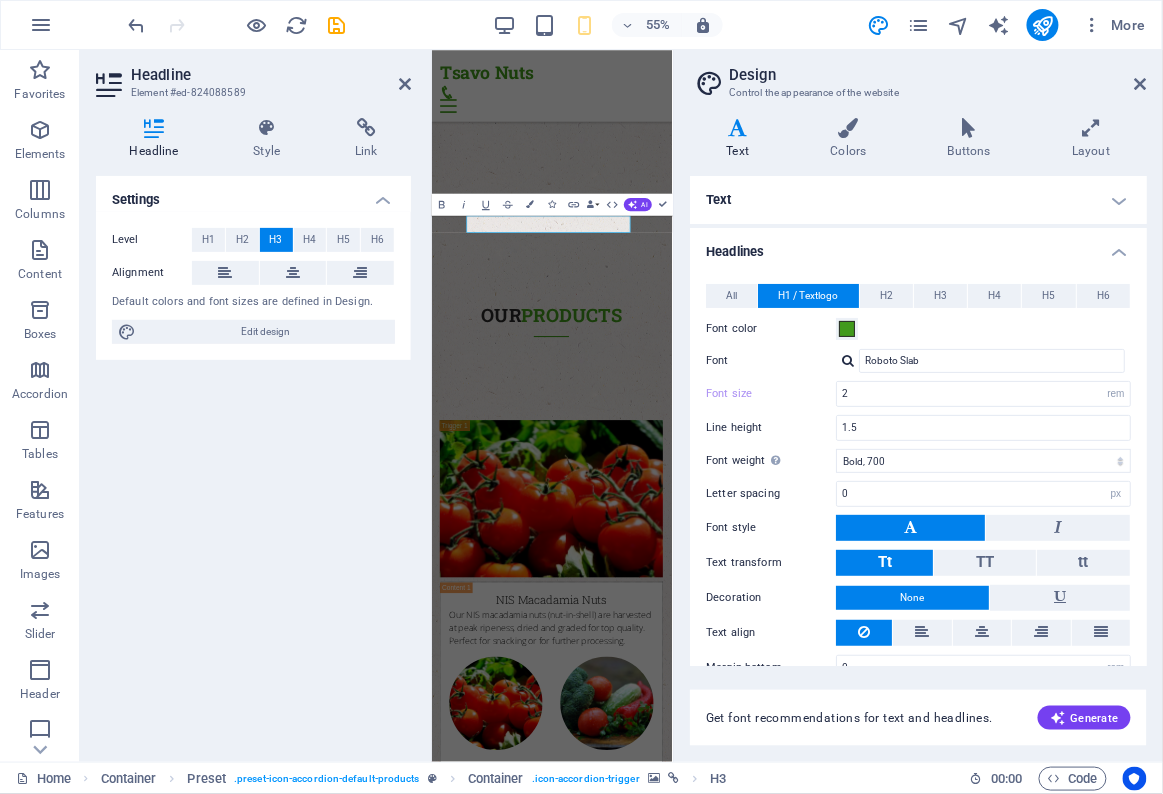 click on "Lorem ipsum dolor sit amet, consectetur adipisicing elit. Natus, dolores, at, nisi eligendi repellat voluptatem minima officia veritatis quasi animi porro laudantium dicta dolor voluptate non maiores ipsum reprehenderit odio fugiat reiciendis consectetur fuga pariatur libero accusantium quod minus odit debitis cumque quo adipisci vel vitae aliquid corrupti perferendis voluptates." at bounding box center [650, 1987] 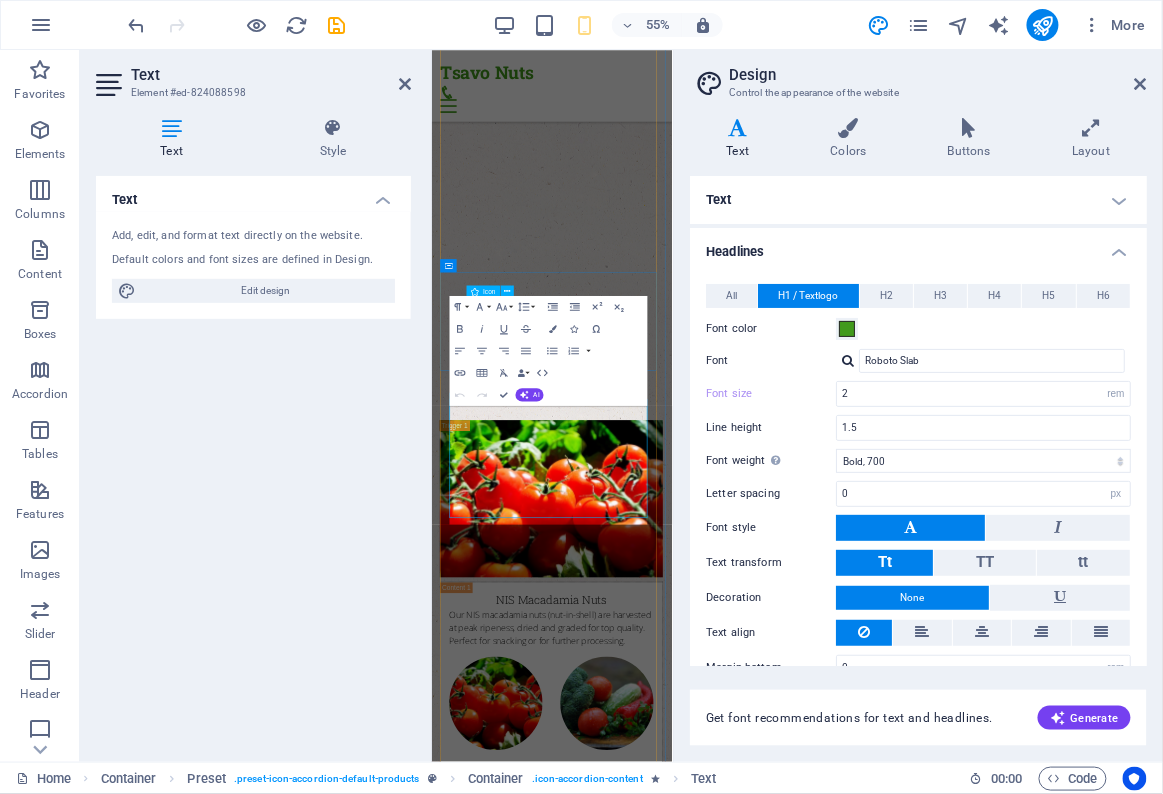 scroll, scrollTop: 3735, scrollLeft: 0, axis: vertical 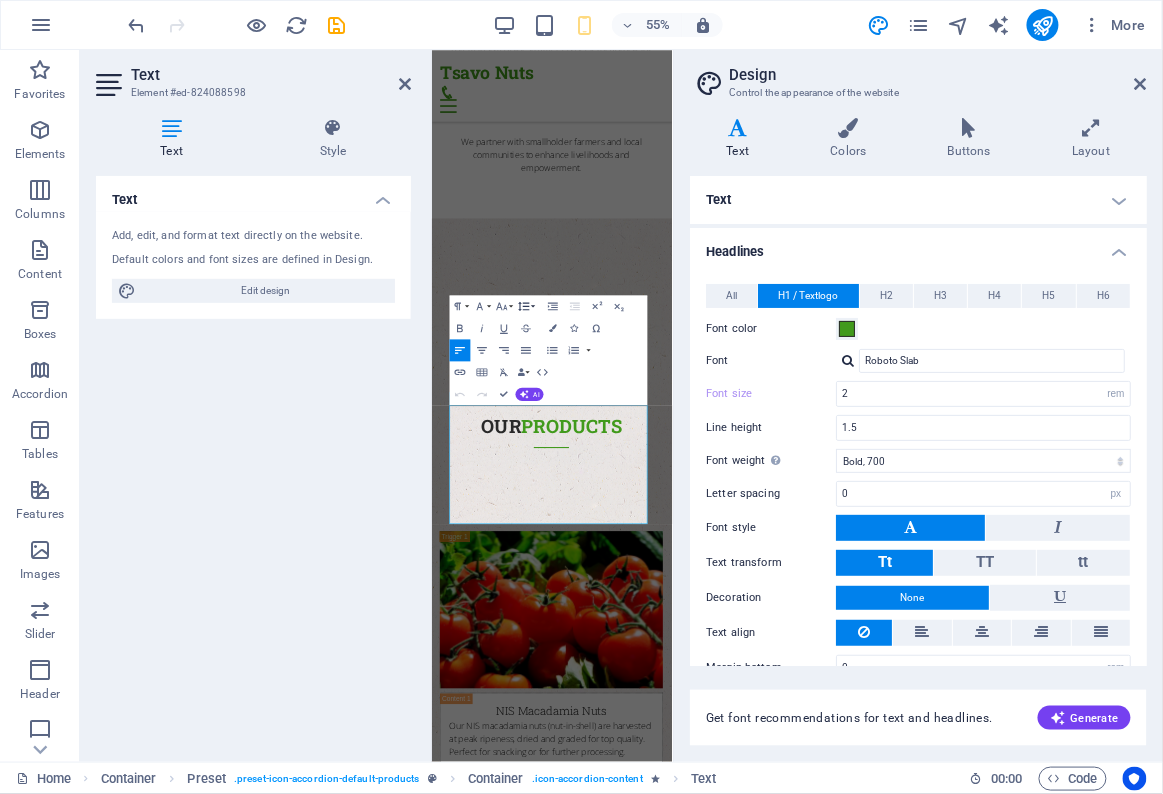 click on "Line Height" at bounding box center [526, 306] 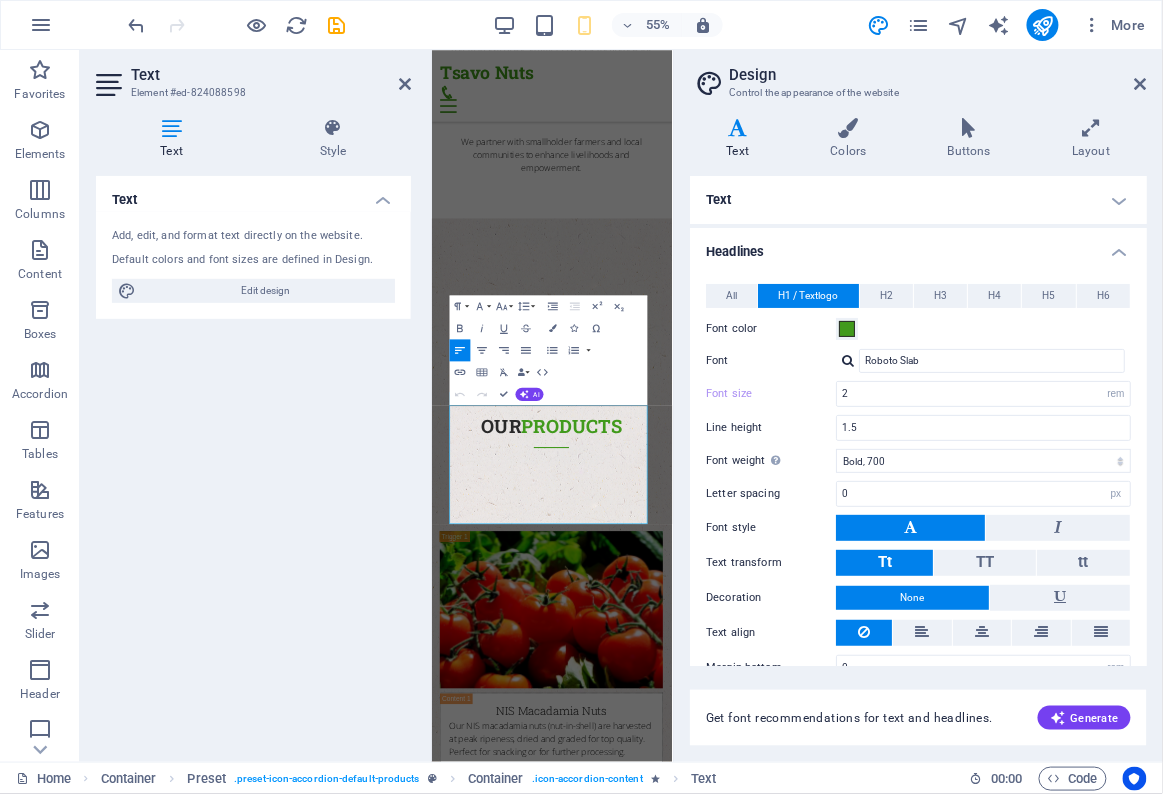 drag, startPoint x: 954, startPoint y: 353, endPoint x: 829, endPoint y: 58, distance: 320.39038 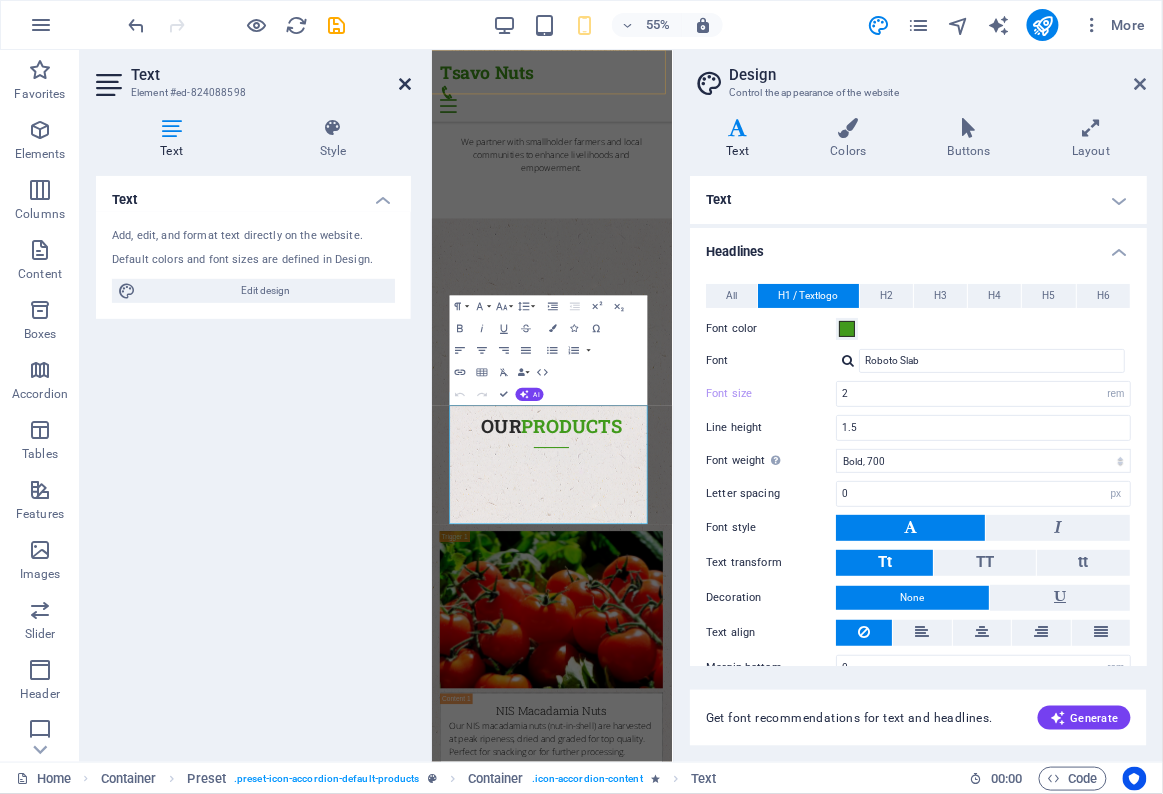 click at bounding box center (405, 84) 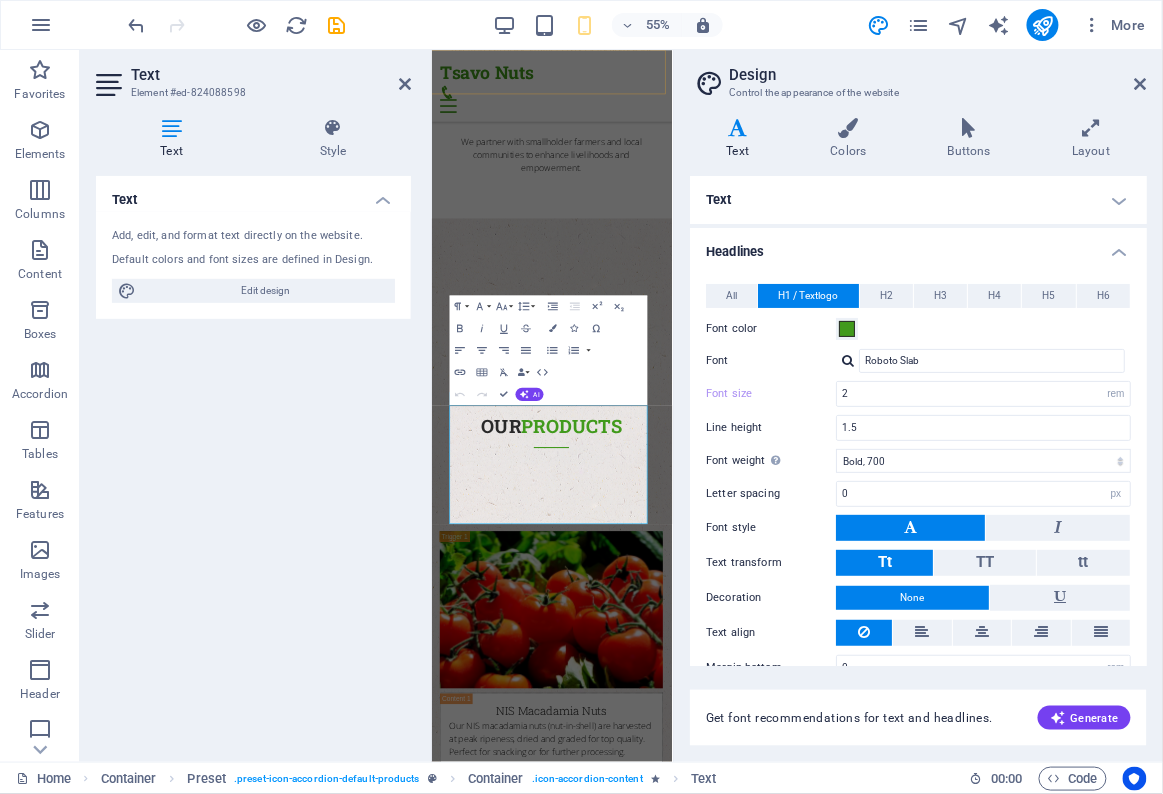 click on "Fruits" at bounding box center [650, 2734] 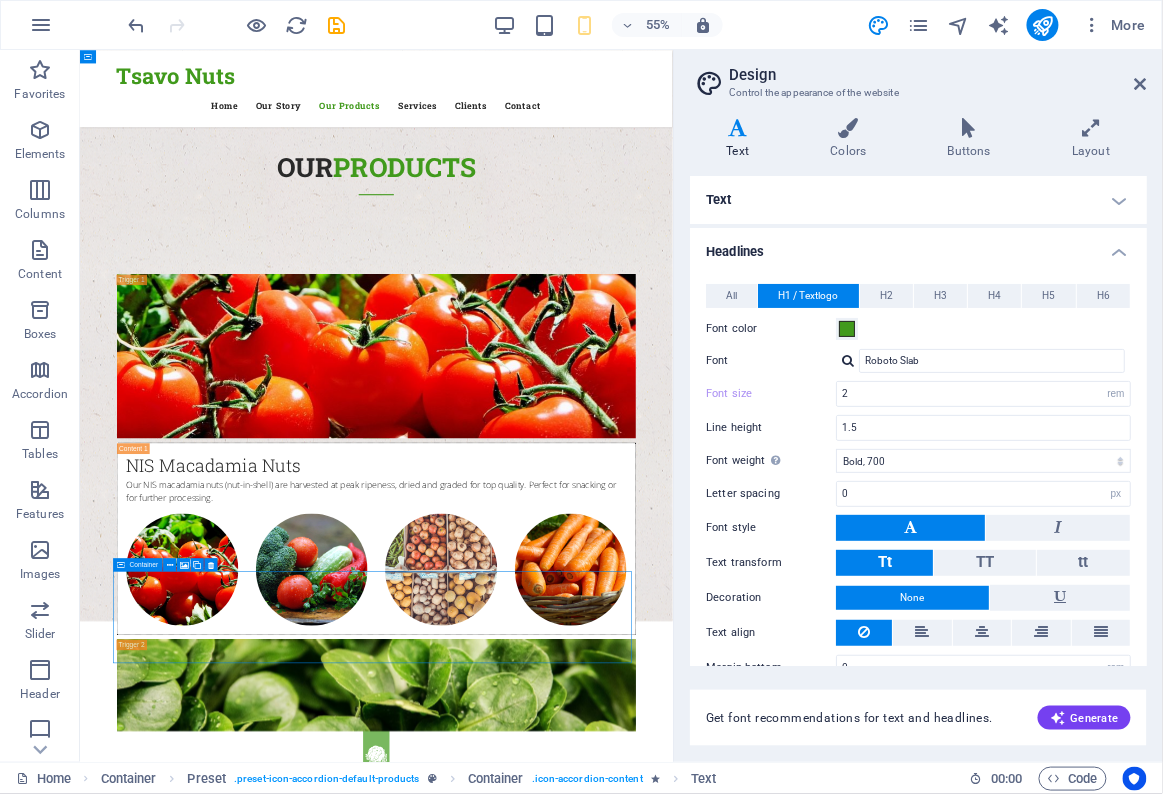 scroll, scrollTop: 2774, scrollLeft: 0, axis: vertical 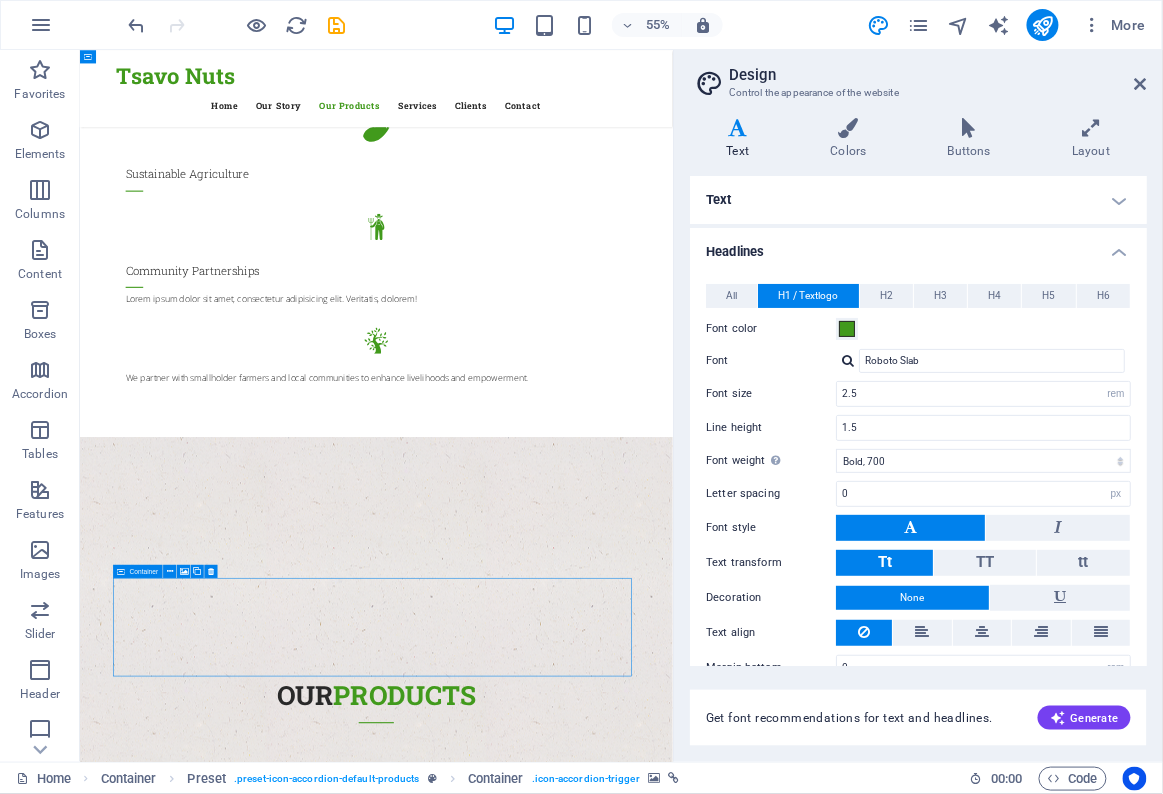 click on "Herbs & Salad" at bounding box center [618, 2429] 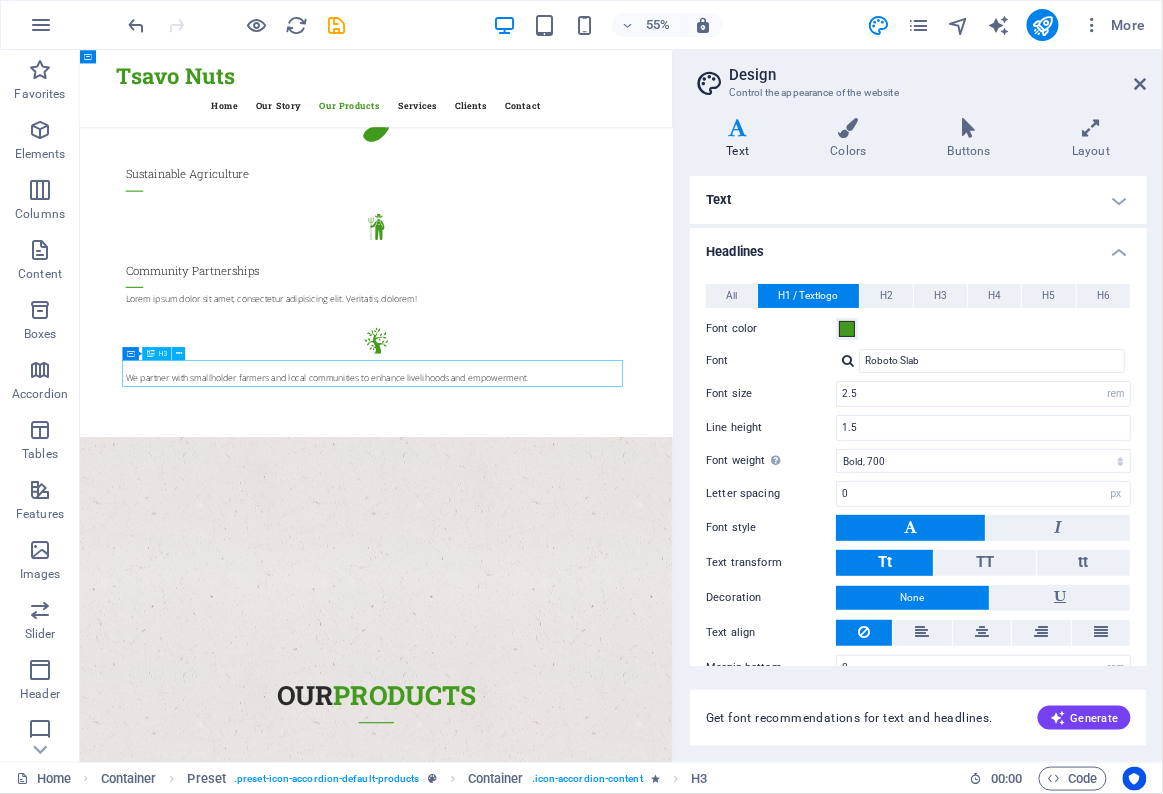 click on "Herbs & Salad" at bounding box center [618, 2429] 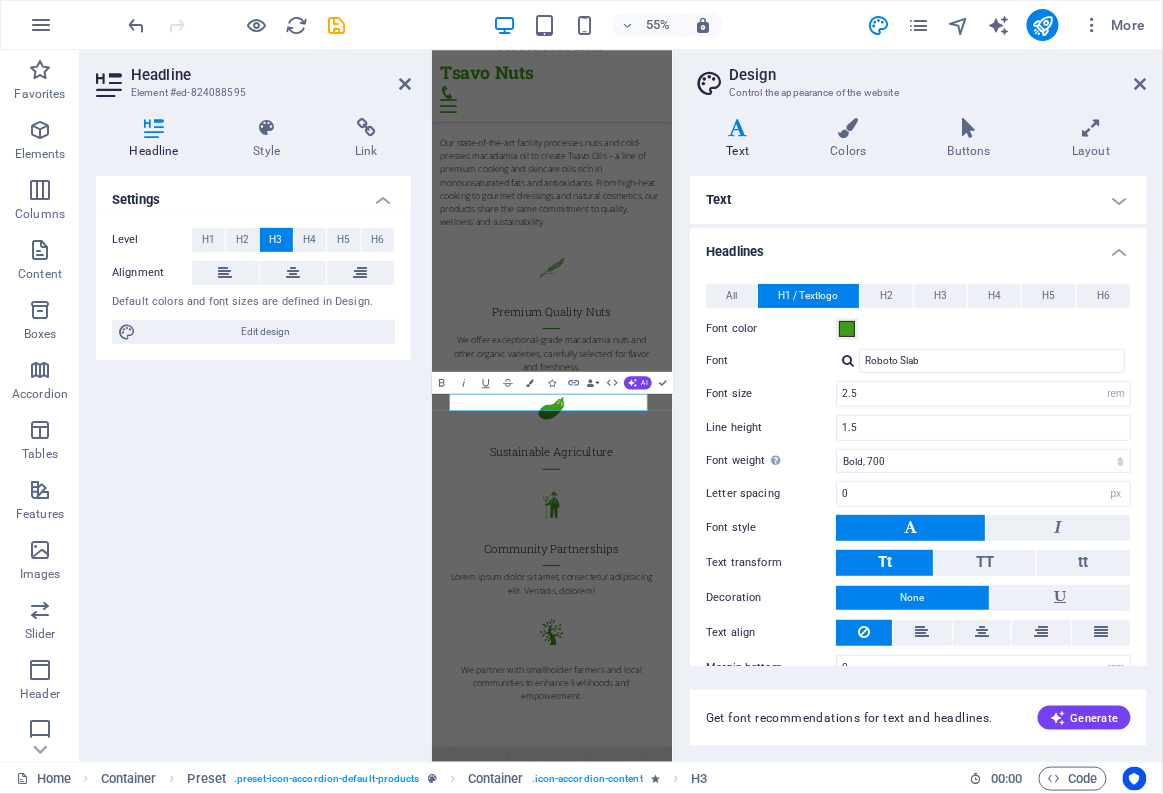 scroll, scrollTop: 3731, scrollLeft: 0, axis: vertical 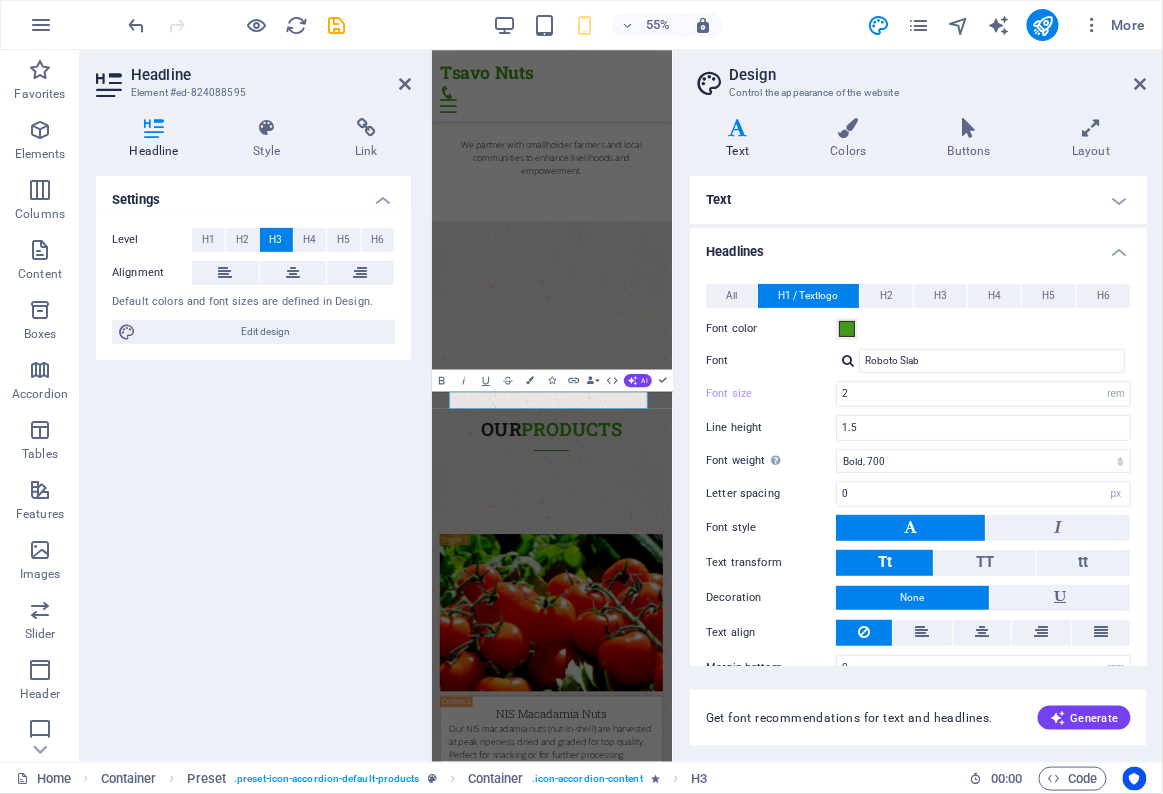 click on "Settings Level H1 H2 H3 H4 H5 H6 Alignment Default colors and font sizes are defined in Design. Edit design" at bounding box center [253, 461] 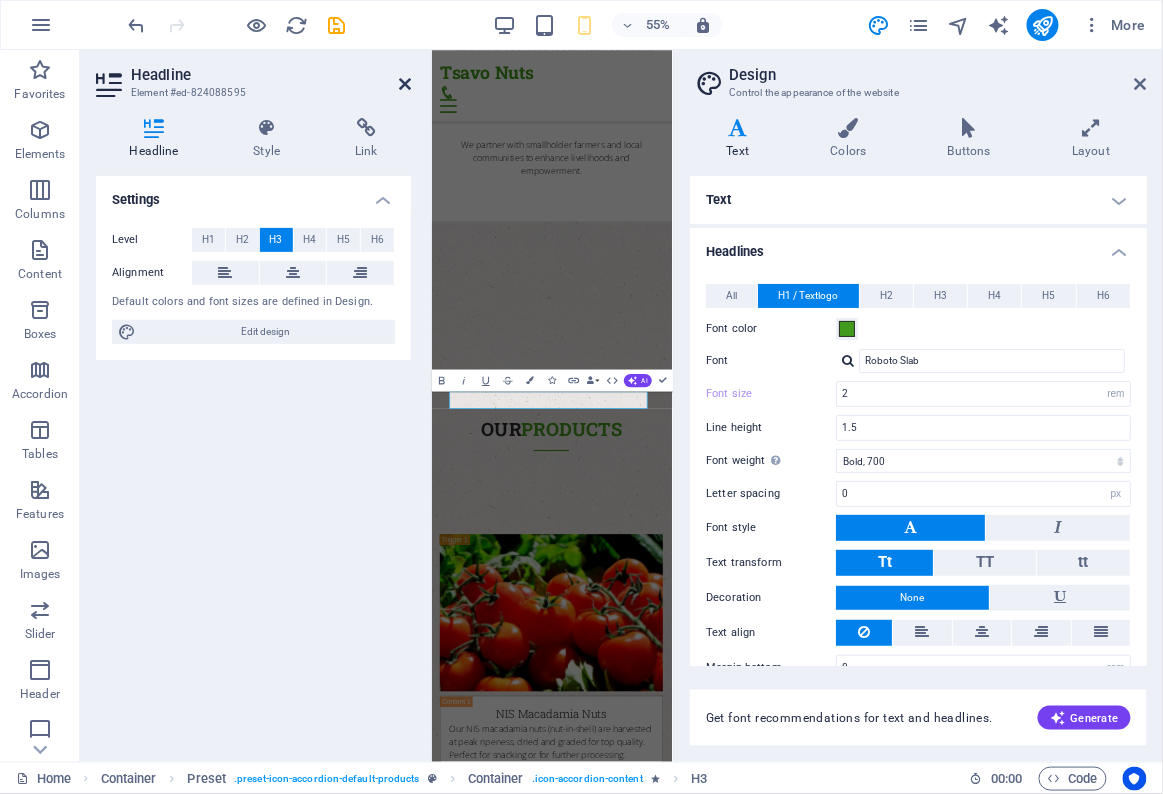 click at bounding box center (405, 84) 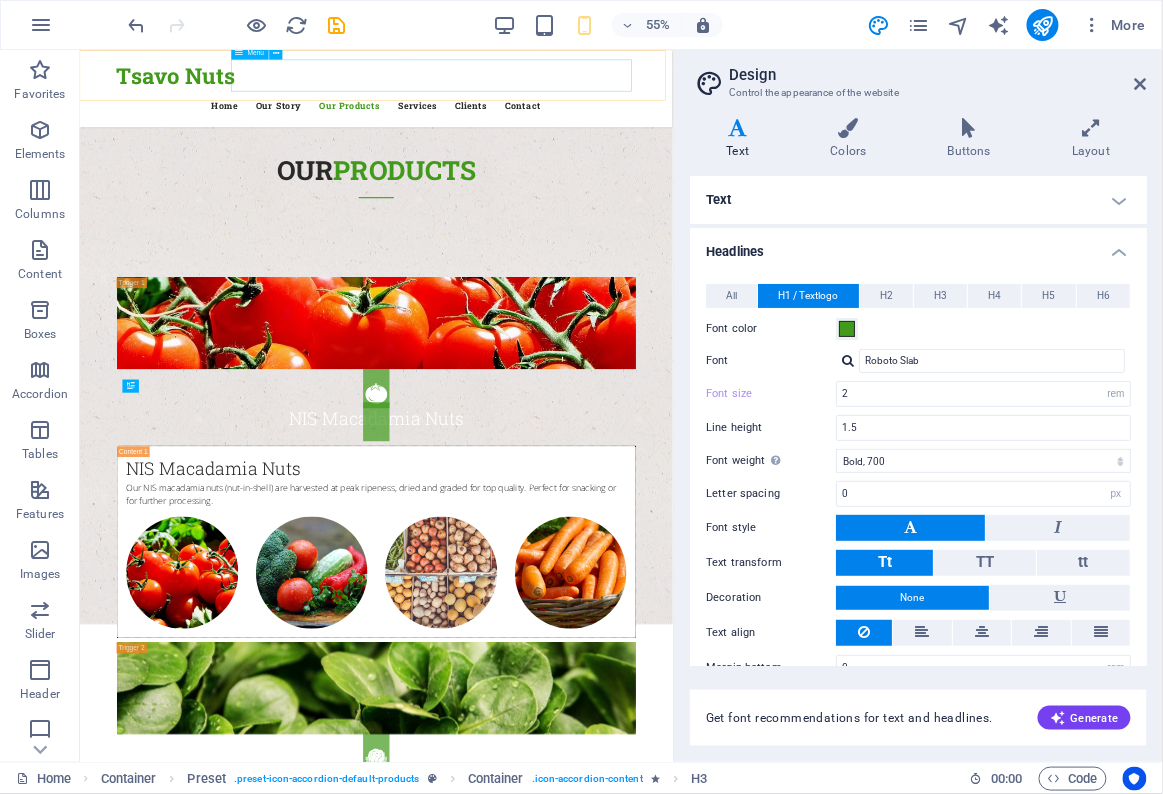 scroll, scrollTop: 2690, scrollLeft: 0, axis: vertical 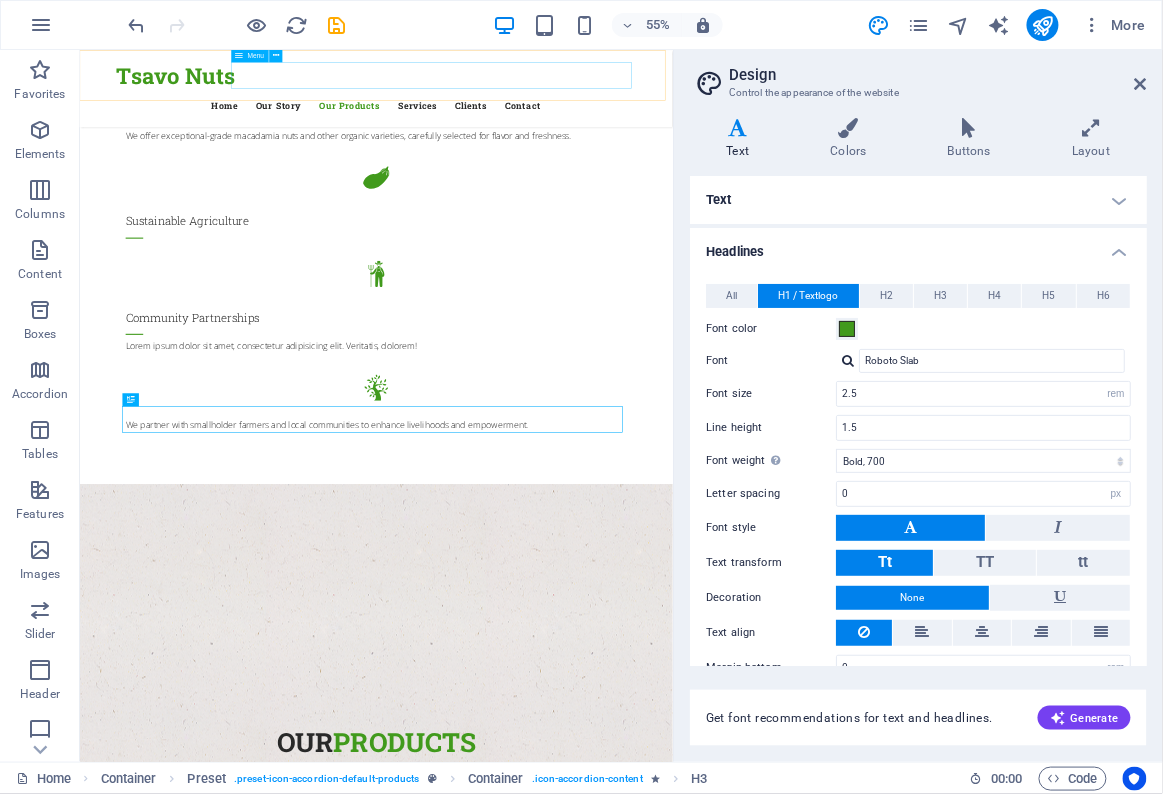 click on "Lorem ipsum dolor sit amet, consectetur adipisicing elit. Natus, dolores, at, nisi eligendi repellat voluptatem minima officia veritatis quasi animi porro laudantium dicta dolor voluptate non maiores ipsum reprehenderit odio fugiat reiciendis consectetur fuga pariatur libero accusantium quod minus odit debitis cumque quo adipisci vel vitae aliquid corrupti perferendis voluptates." at bounding box center (618, 2573) 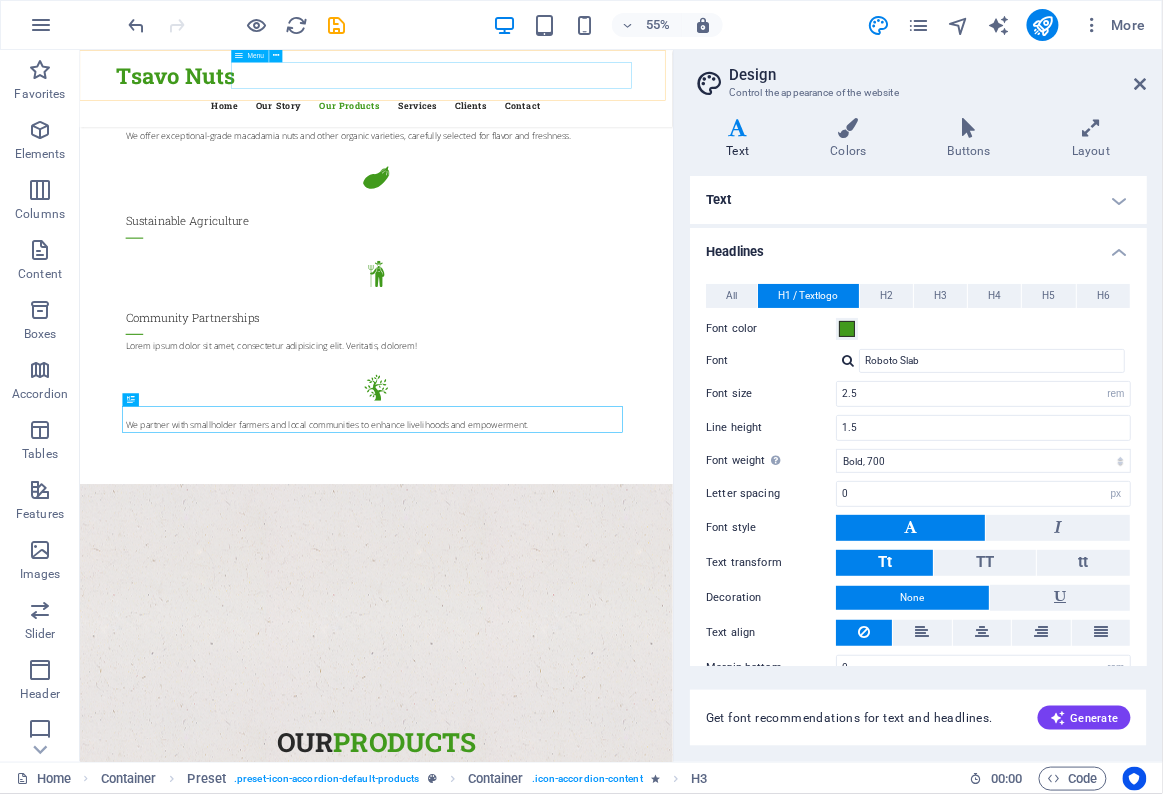 click on "Lorem ipsum dolor sit amet, consectetur adipisicing elit. Natus, dolores, at, nisi eligendi repellat voluptatem minima officia veritatis quasi animi porro laudantium dicta dolor voluptate non maiores ipsum reprehenderit odio fugiat reiciendis consectetur fuga pariatur libero accusantium quod minus odit debitis cumque quo adipisci vel vitae aliquid corrupti perferendis voluptates." at bounding box center [618, 2573] 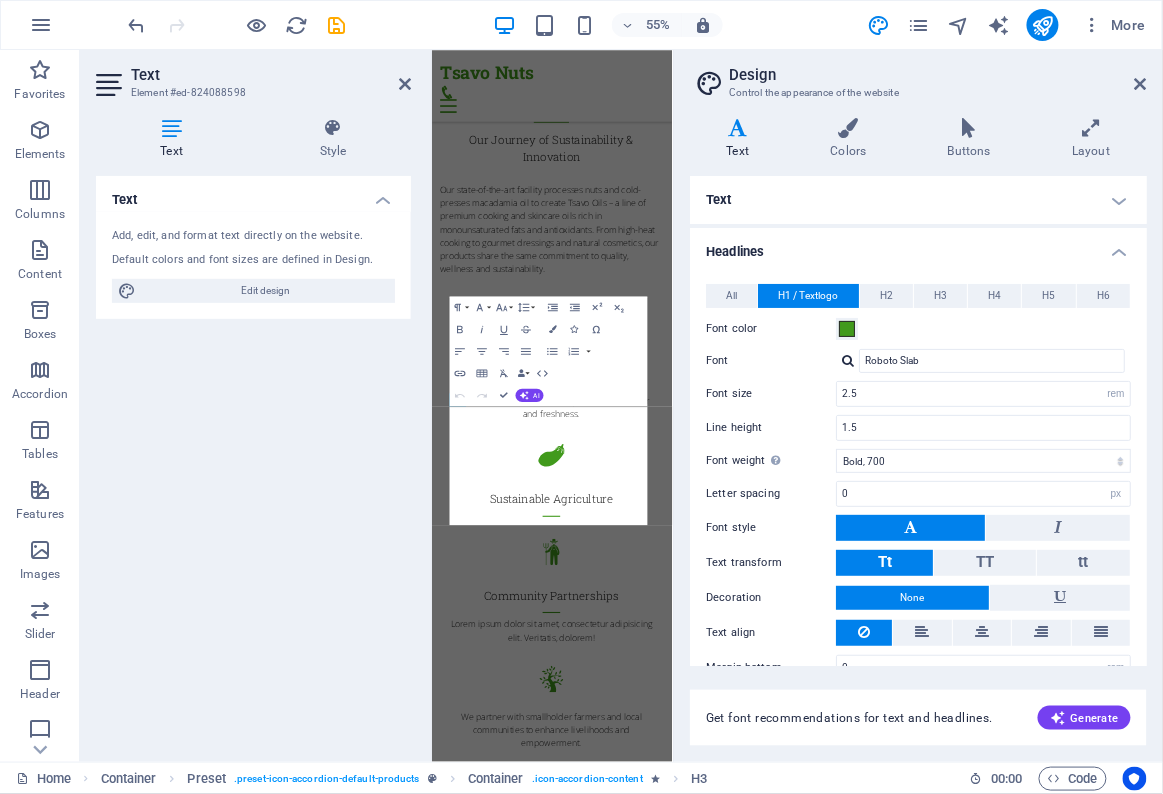 scroll, scrollTop: 3734, scrollLeft: 0, axis: vertical 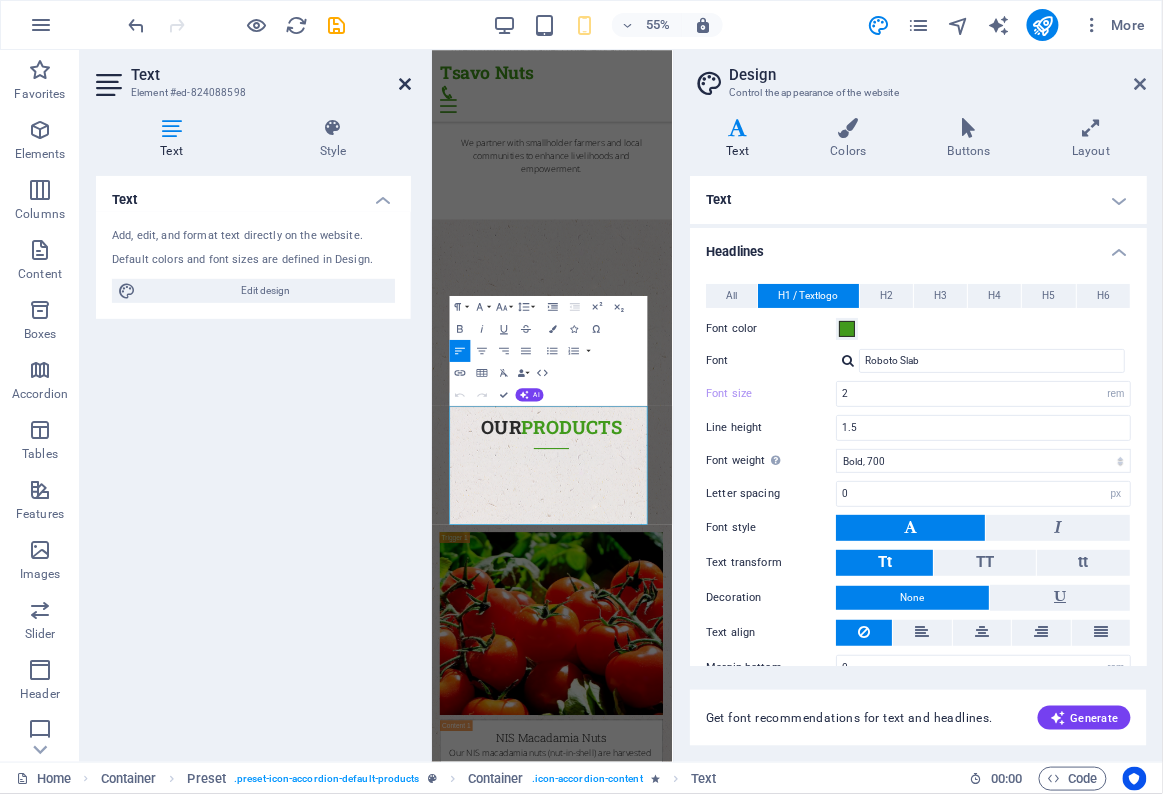 click at bounding box center (405, 84) 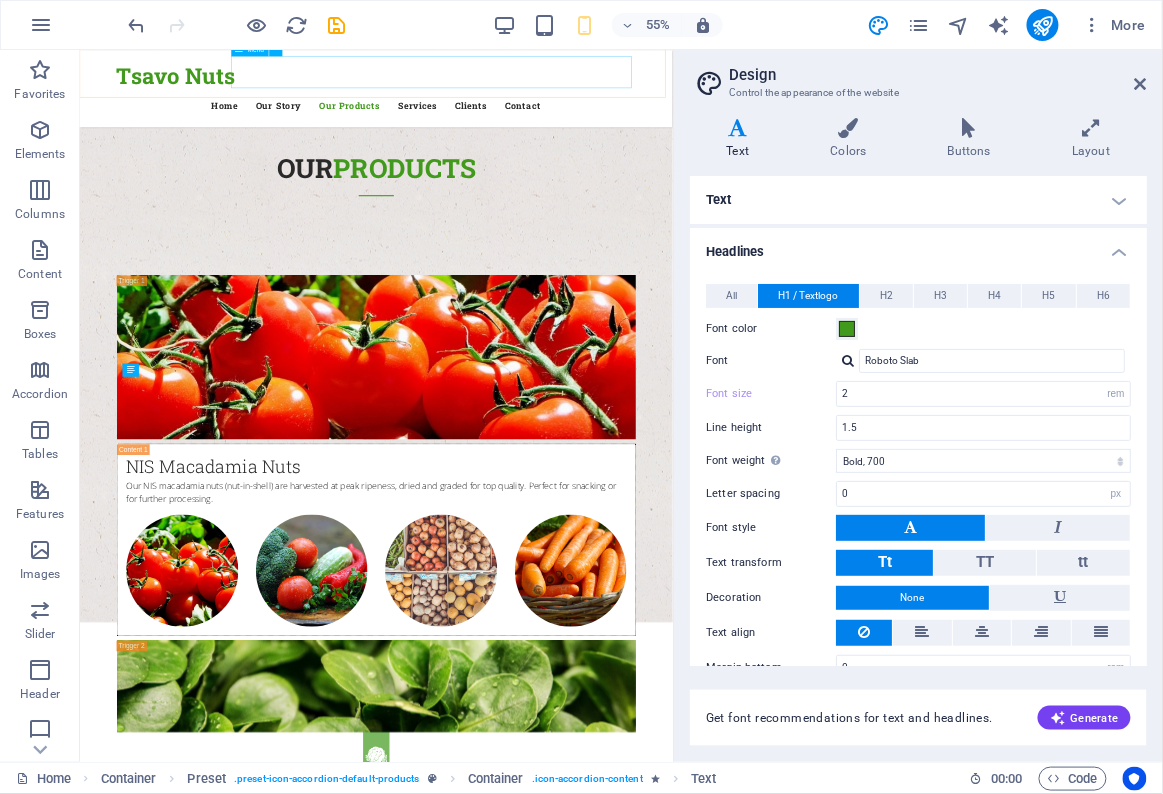 scroll, scrollTop: 2774, scrollLeft: 0, axis: vertical 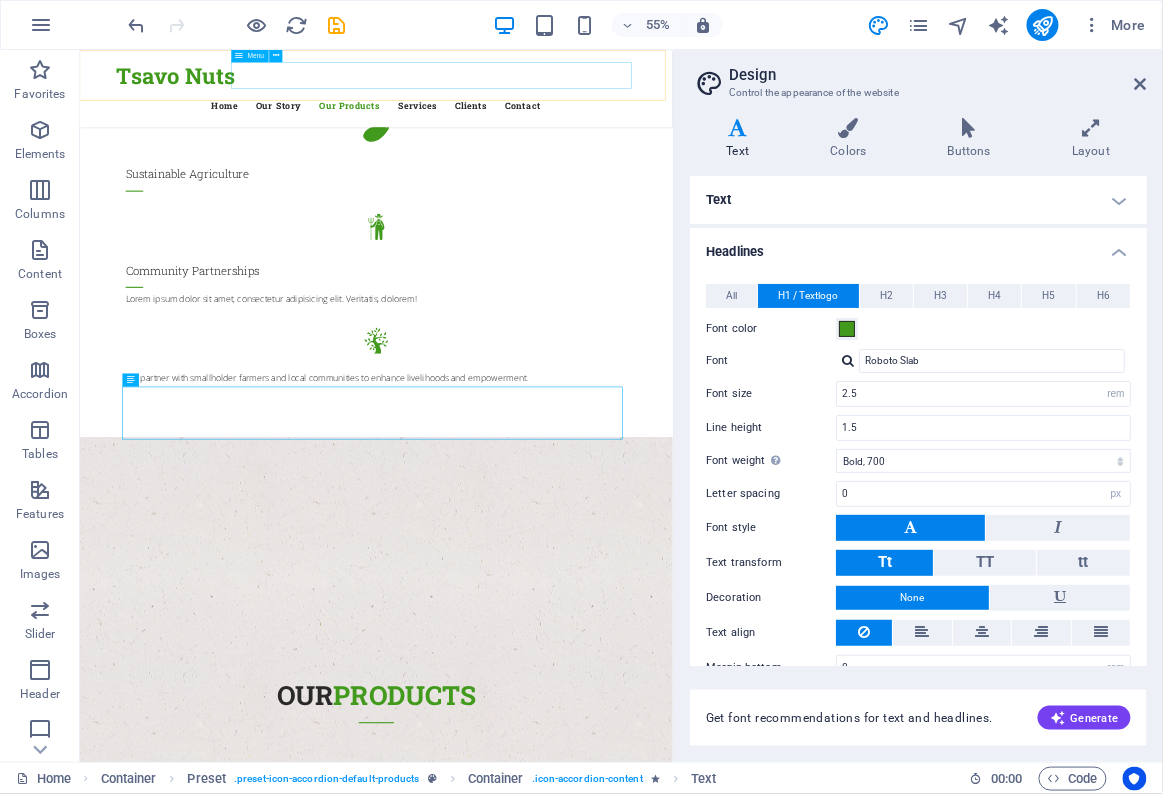 click on "Lorem ipsum dolor sit amet, consectetur adipisicing elit. Natus, dolores, at, nisi eligendi repellat voluptatem minima officia veritatis quasi animi porro laudantium dicta dolor voluptate non maiores ipsum reprehenderit odio fugiat reiciendis consectetur fuga pariatur libero accusantium quod minus odit debitis cumque quo adipisci vel vitae aliquid corrupti perferendis voluptates." at bounding box center (618, 2489) 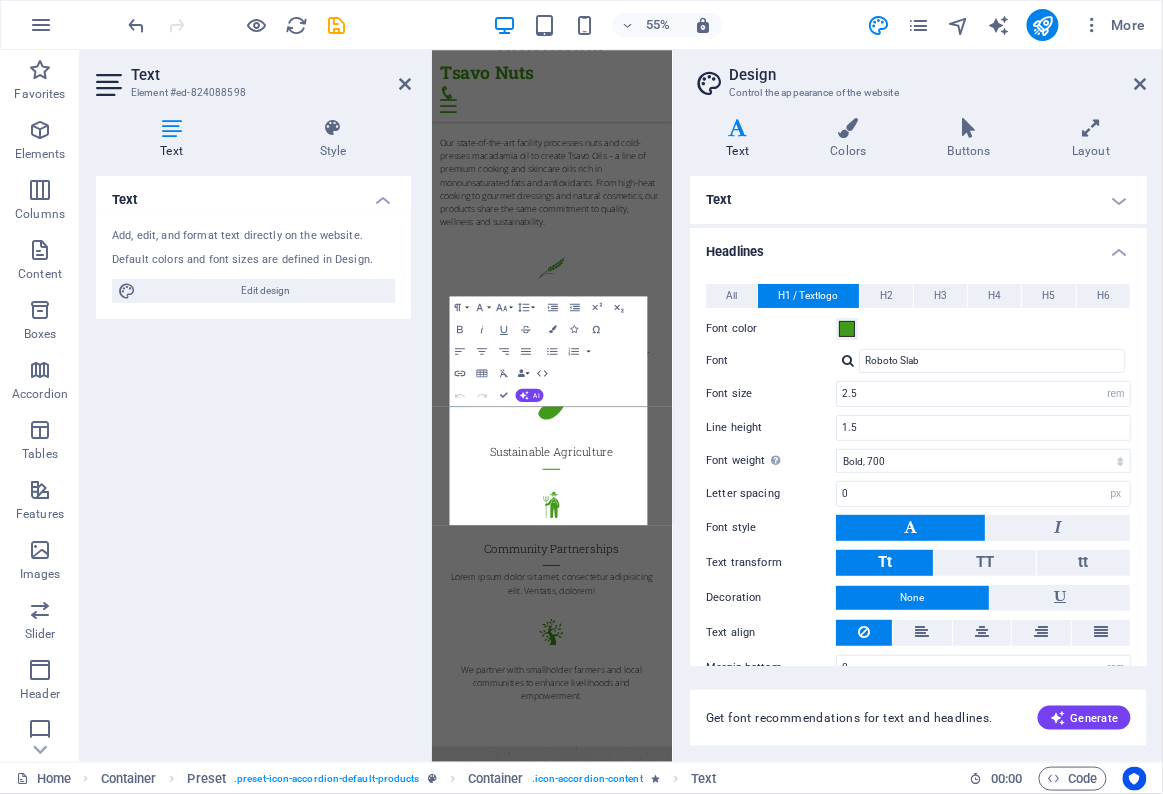 scroll, scrollTop: 3734, scrollLeft: 0, axis: vertical 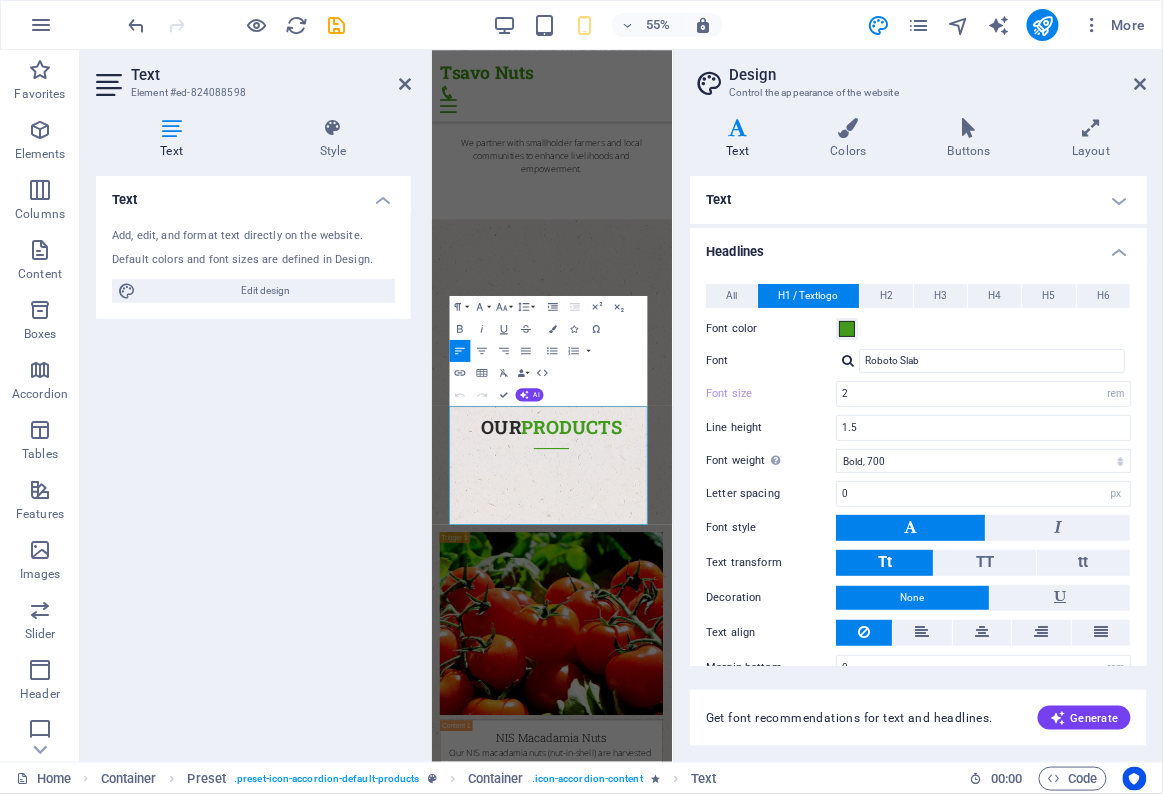 click on "Lorem ipsum dolor sit amet, consectetur adipisicing elit. Natus, dolores, at, nisi eligendi repellat voluptatem minima officia veritatis quasi animi porro laudantium dicta dolor voluptate non maiores ipsum reprehenderit odio fugiat reiciendis consectetur fuga pariatur libero accusantium quod minus odit debitis cumque quo adipisci vel vitae aliquid corrupti perferendis voluptates." at bounding box center [650, 2249] 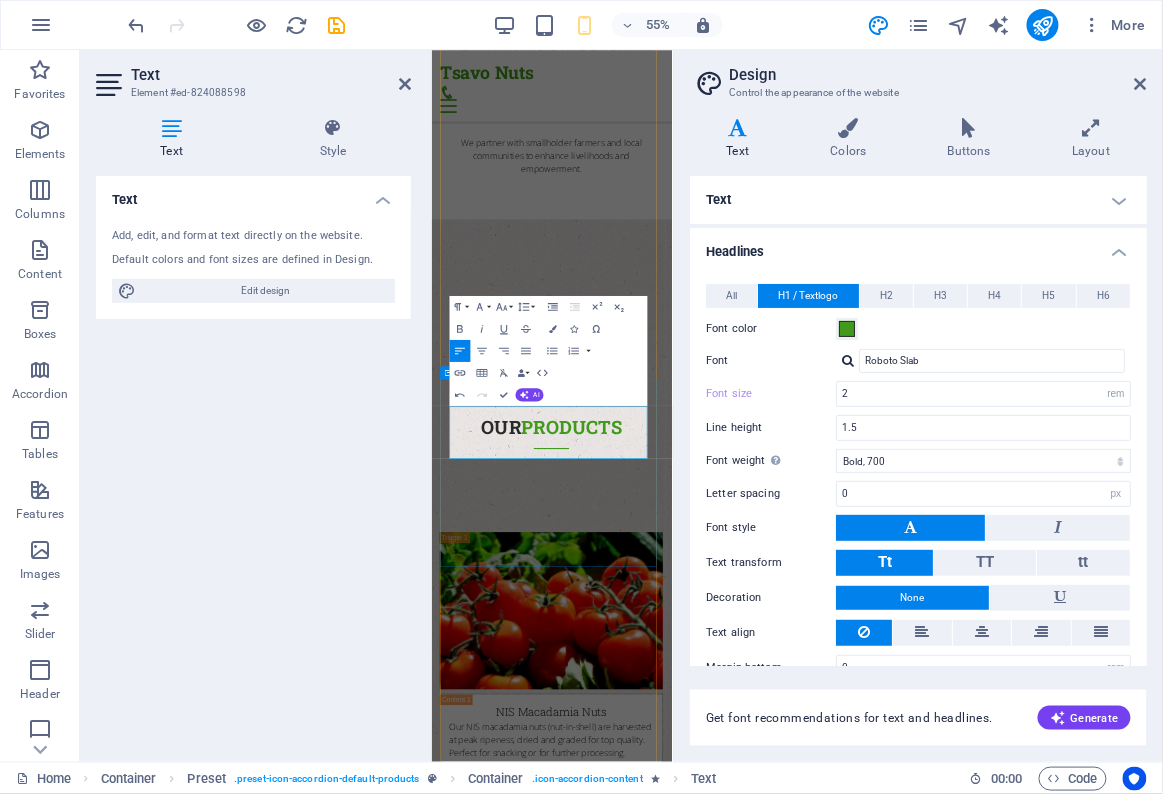 scroll, scrollTop: 1639, scrollLeft: 1, axis: both 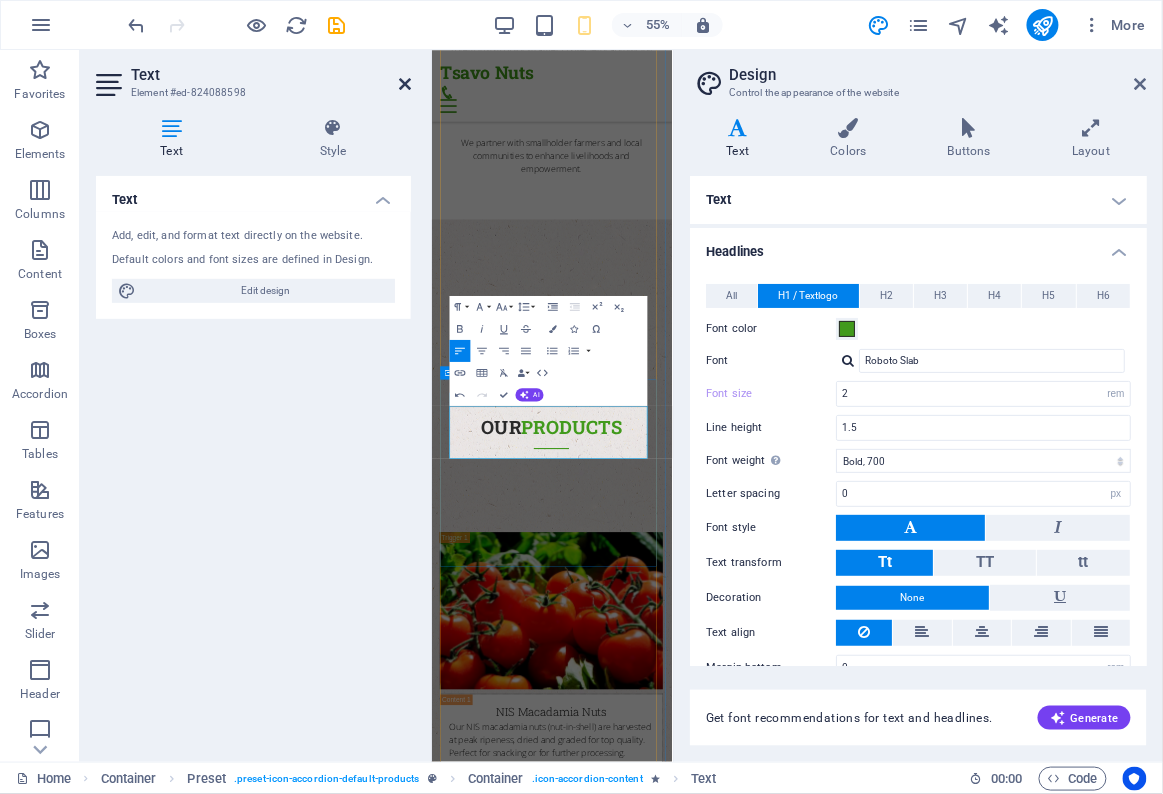 click at bounding box center [405, 84] 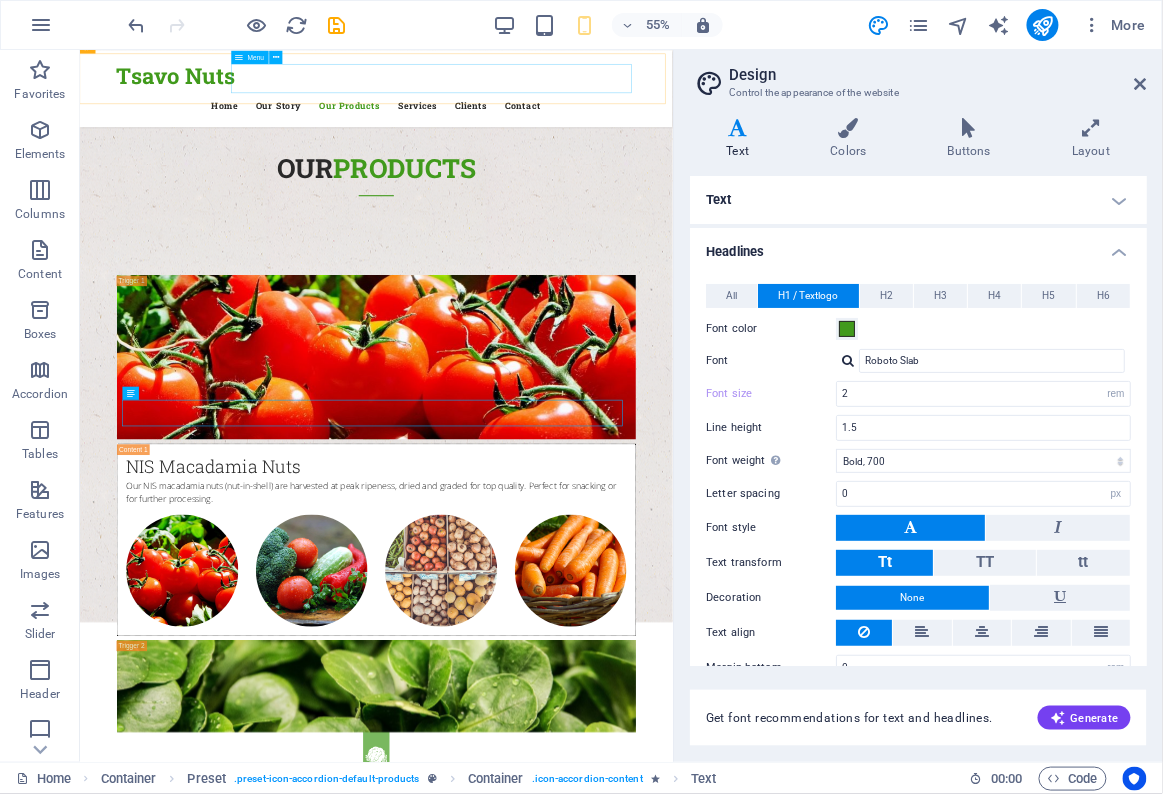 scroll, scrollTop: 2751, scrollLeft: 0, axis: vertical 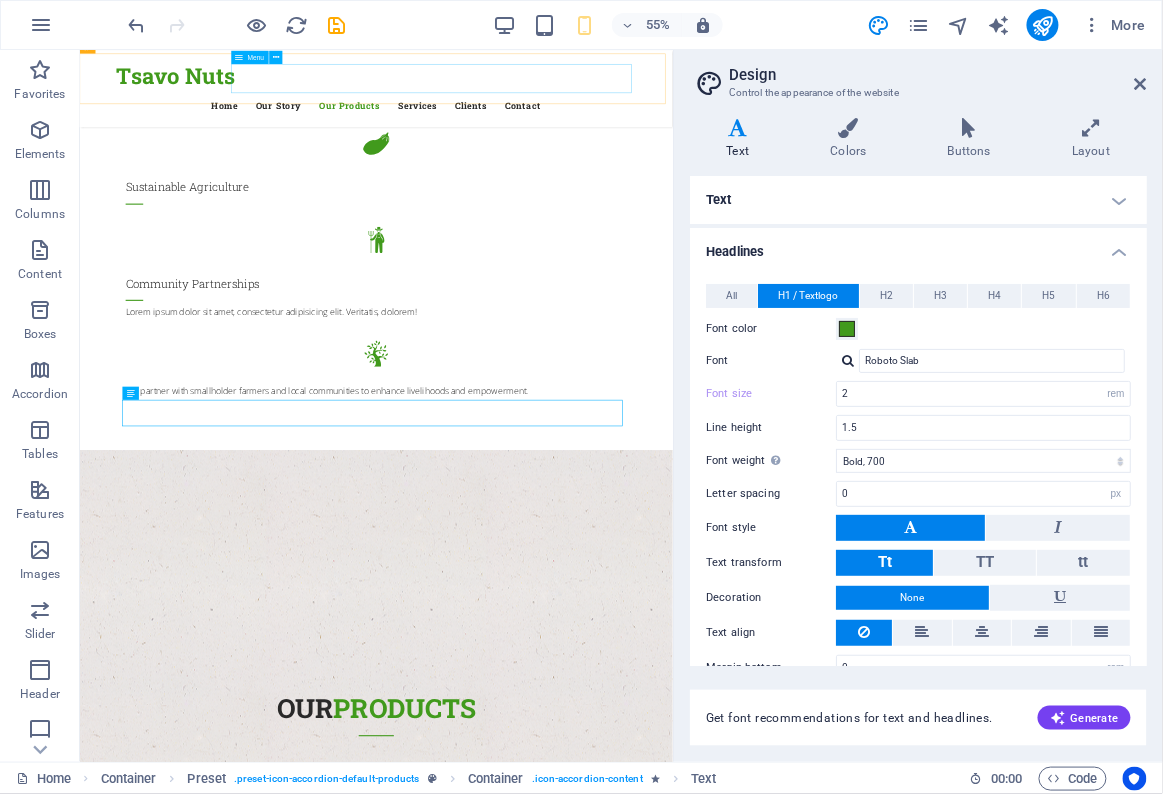 type on "2.5" 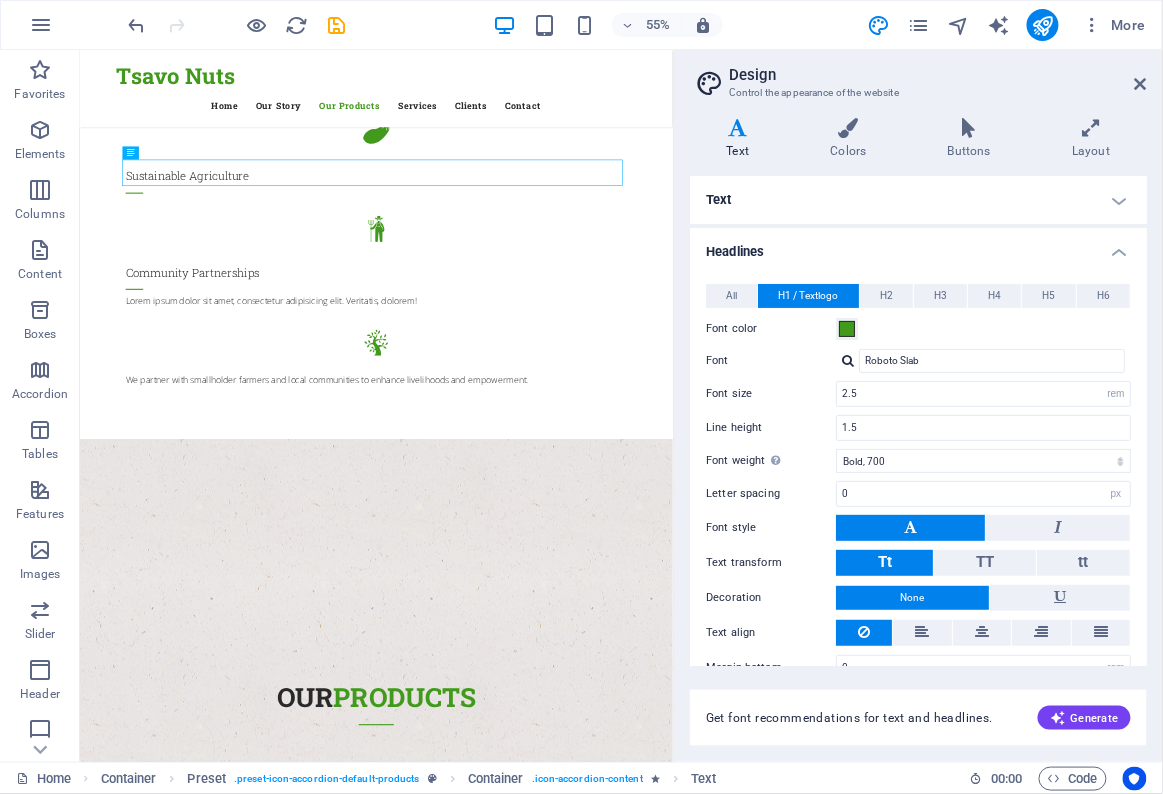 scroll, scrollTop: 3187, scrollLeft: 0, axis: vertical 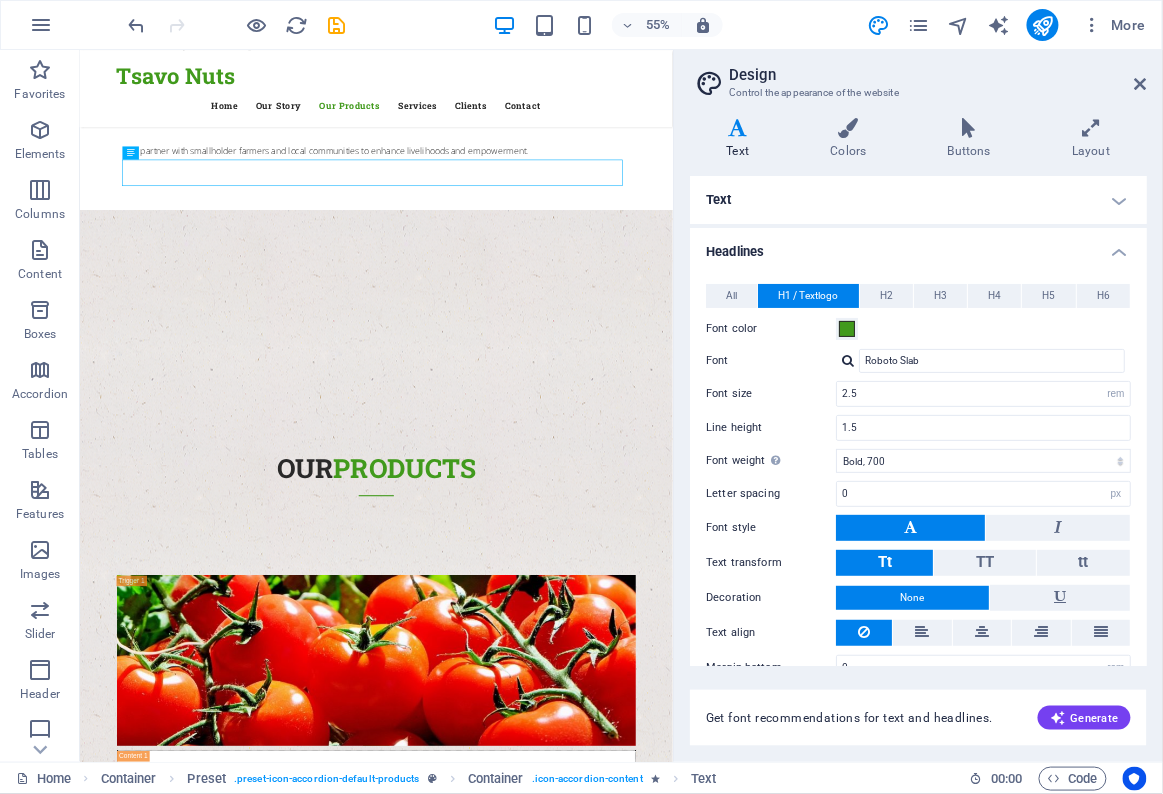 click at bounding box center (618, 2579) 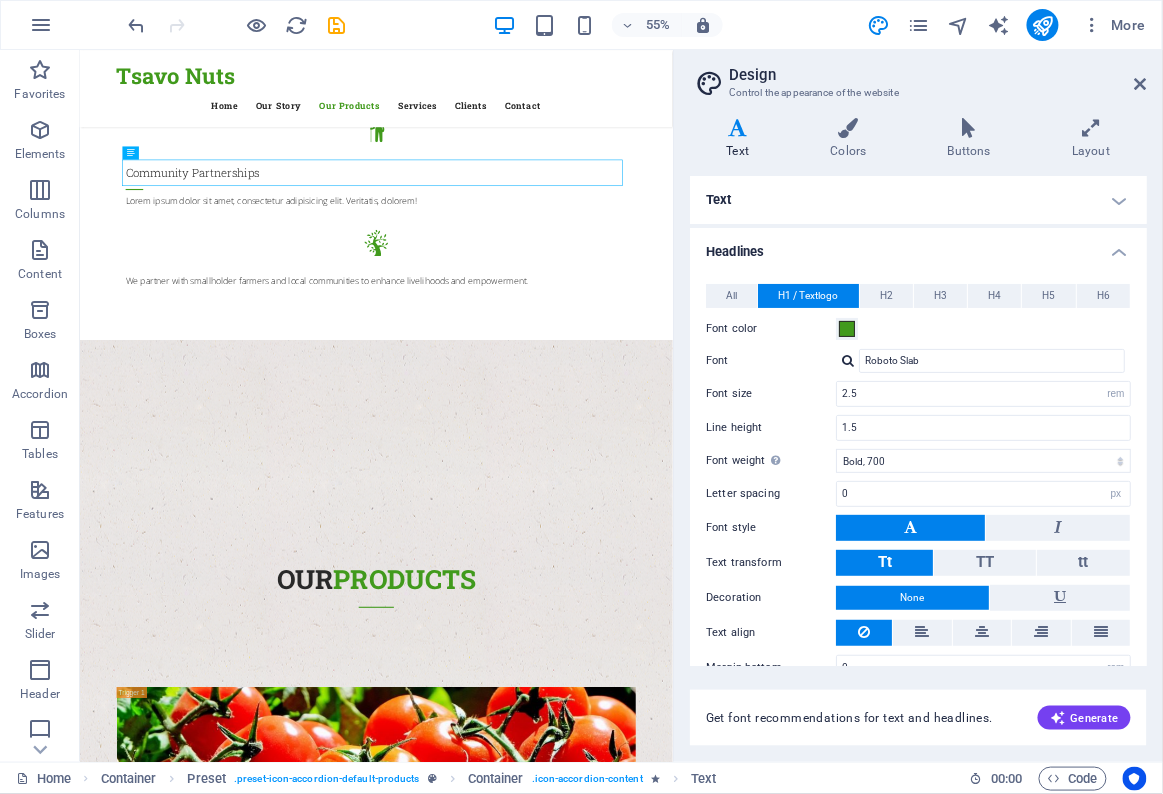 select on "xMidYMid" 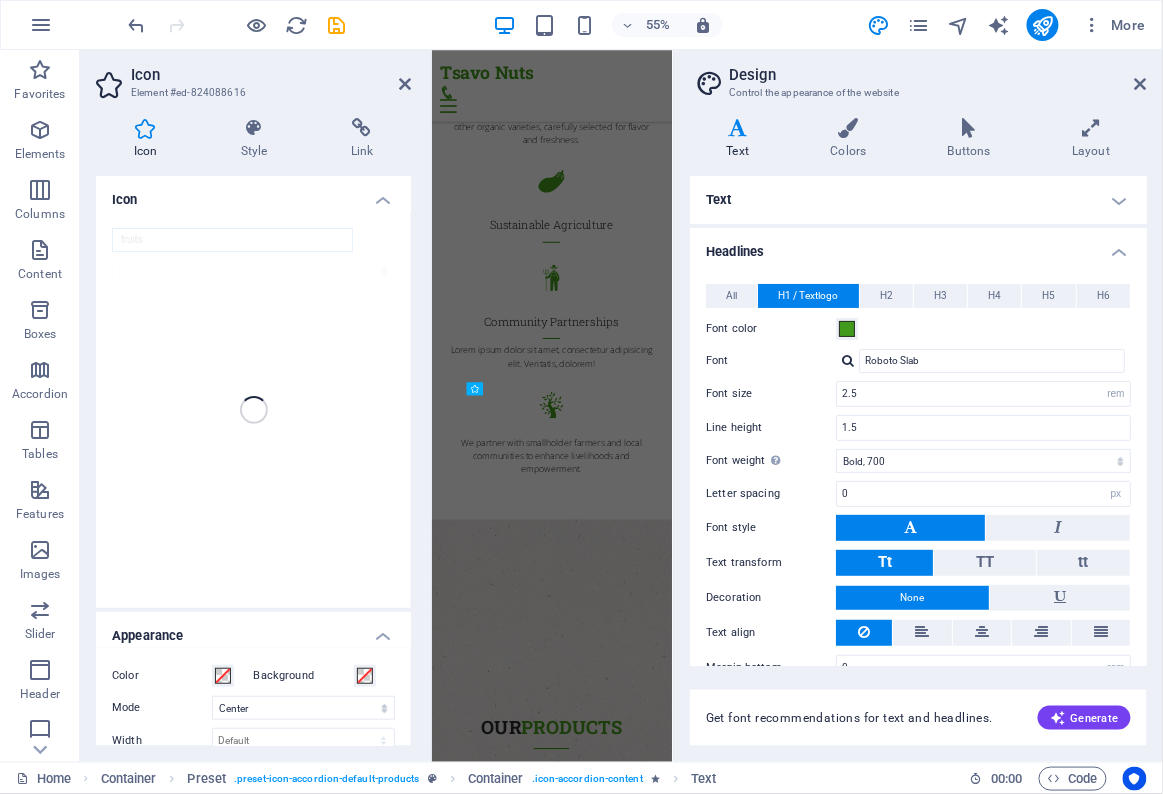 scroll, scrollTop: 4122, scrollLeft: 0, axis: vertical 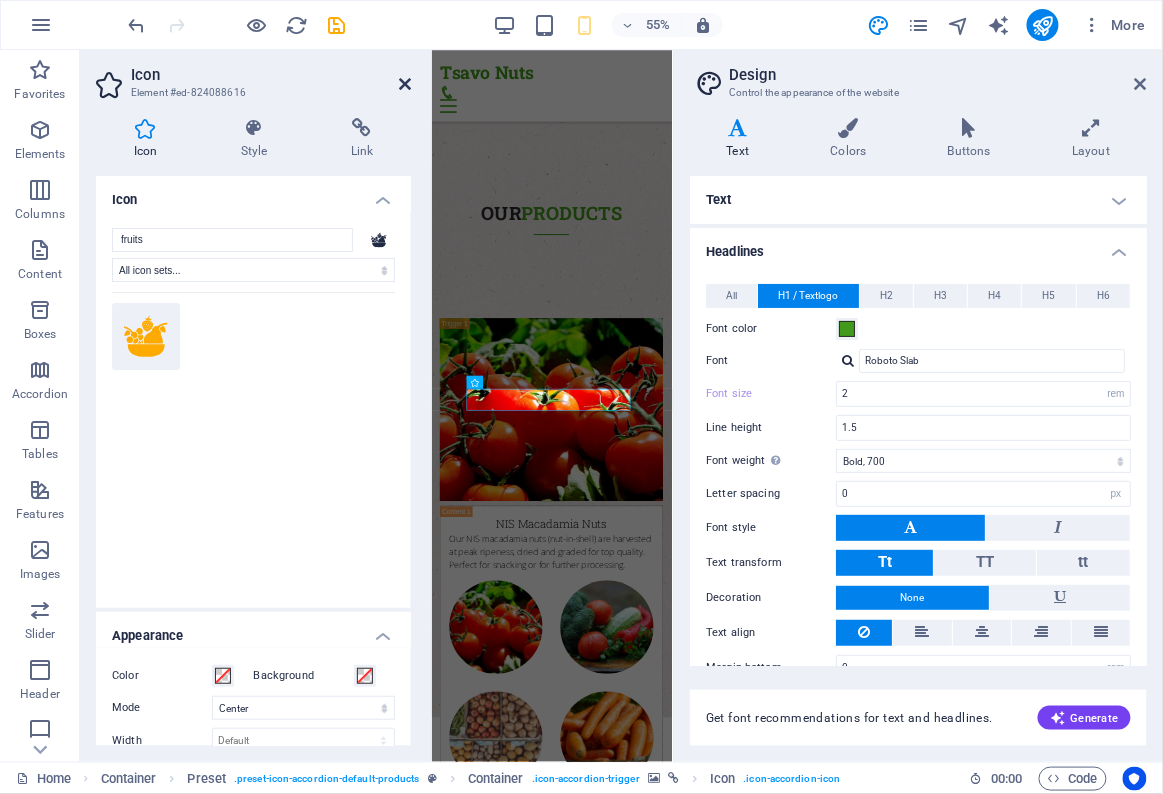 click at bounding box center [405, 84] 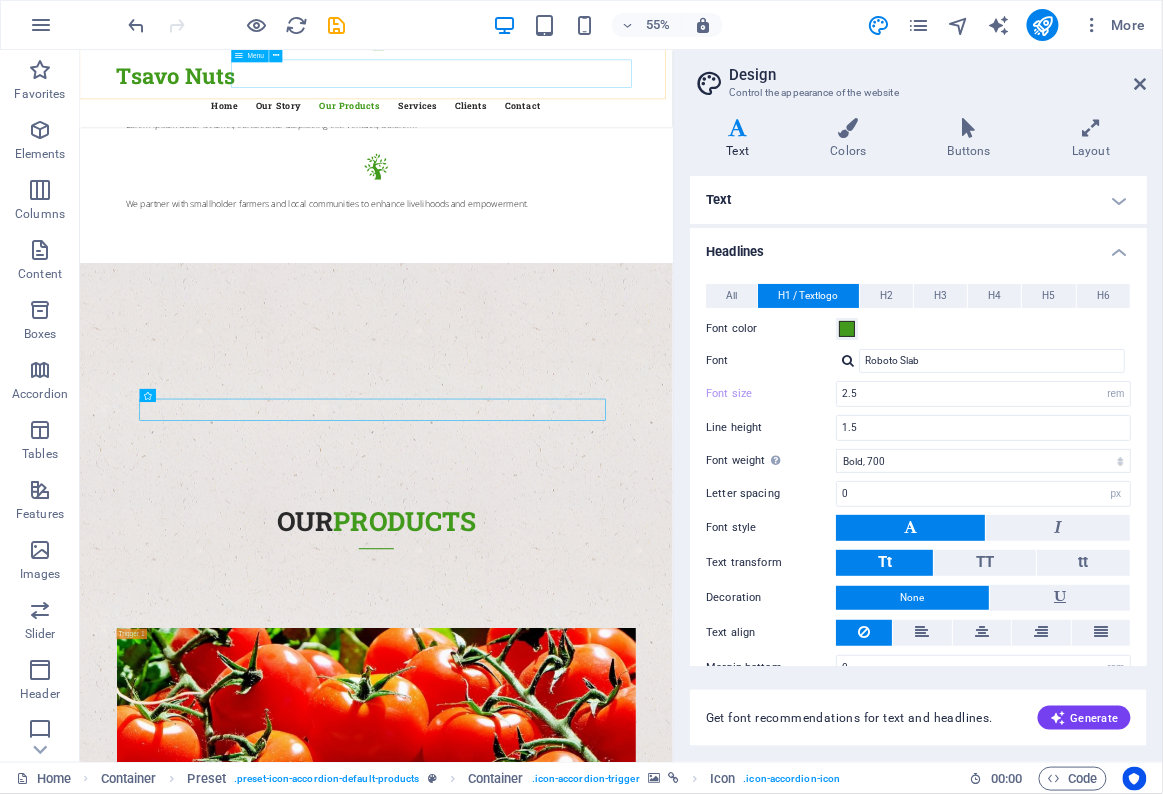 scroll, scrollTop: 3095, scrollLeft: 0, axis: vertical 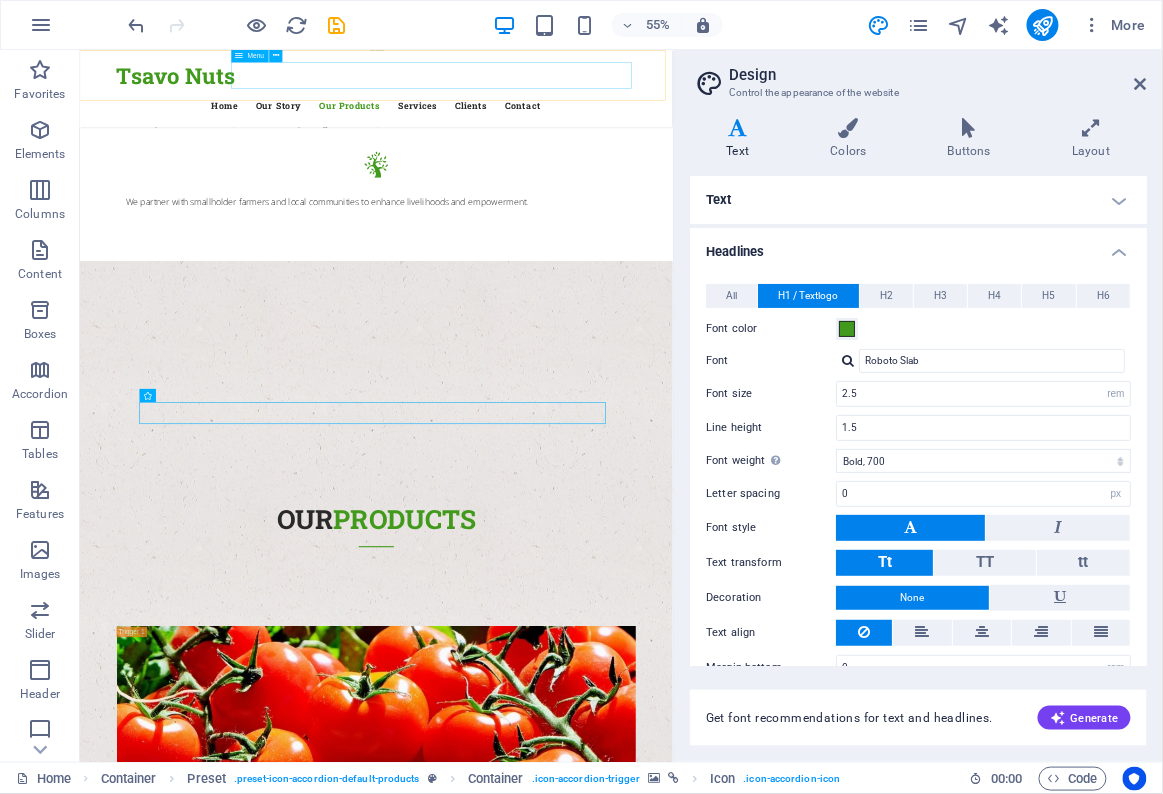 click on "Fruits" at bounding box center (618, 2680) 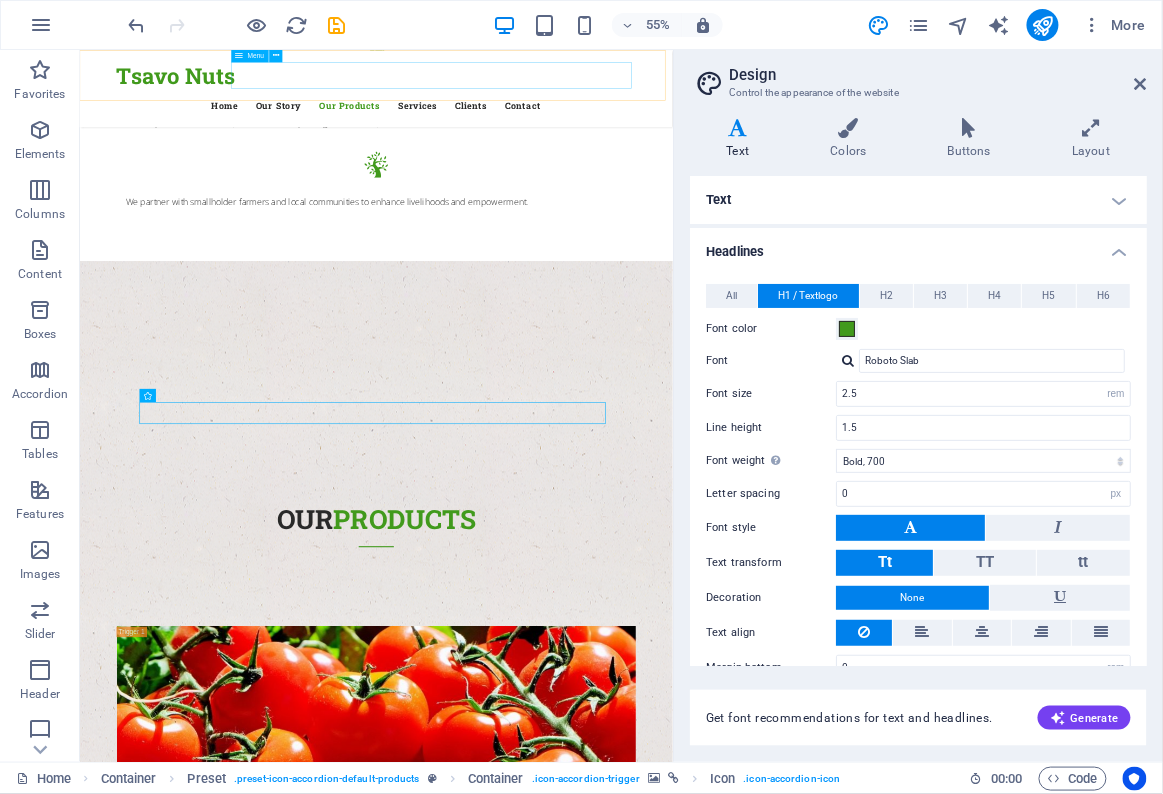 click on "Fruits" at bounding box center [618, 2680] 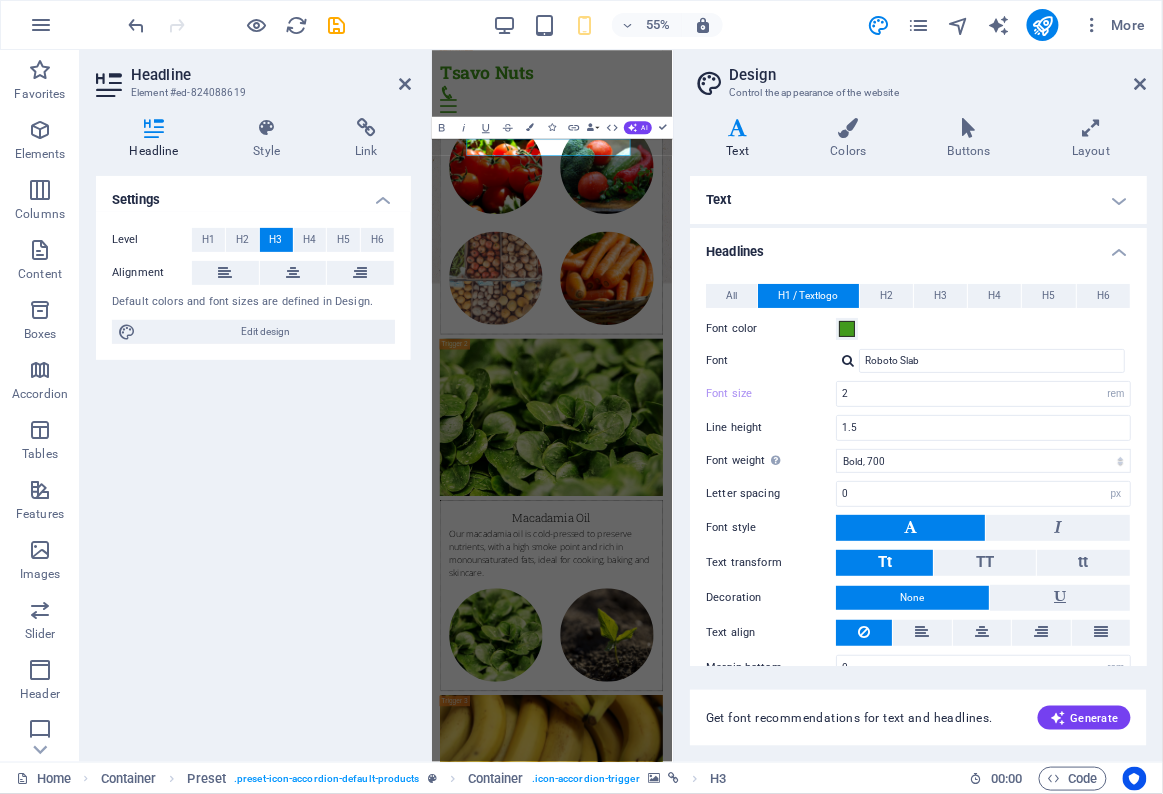 scroll, scrollTop: 4586, scrollLeft: 0, axis: vertical 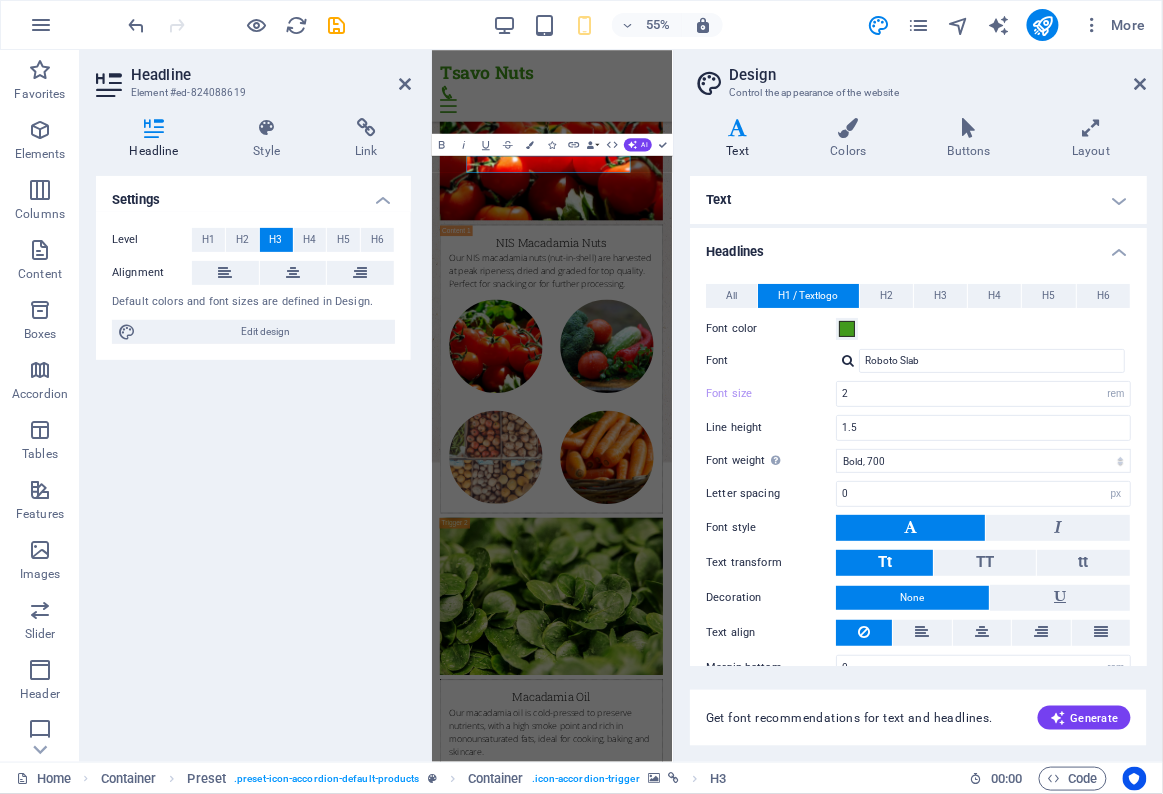 click on "Fruits" at bounding box center [650, 1775] 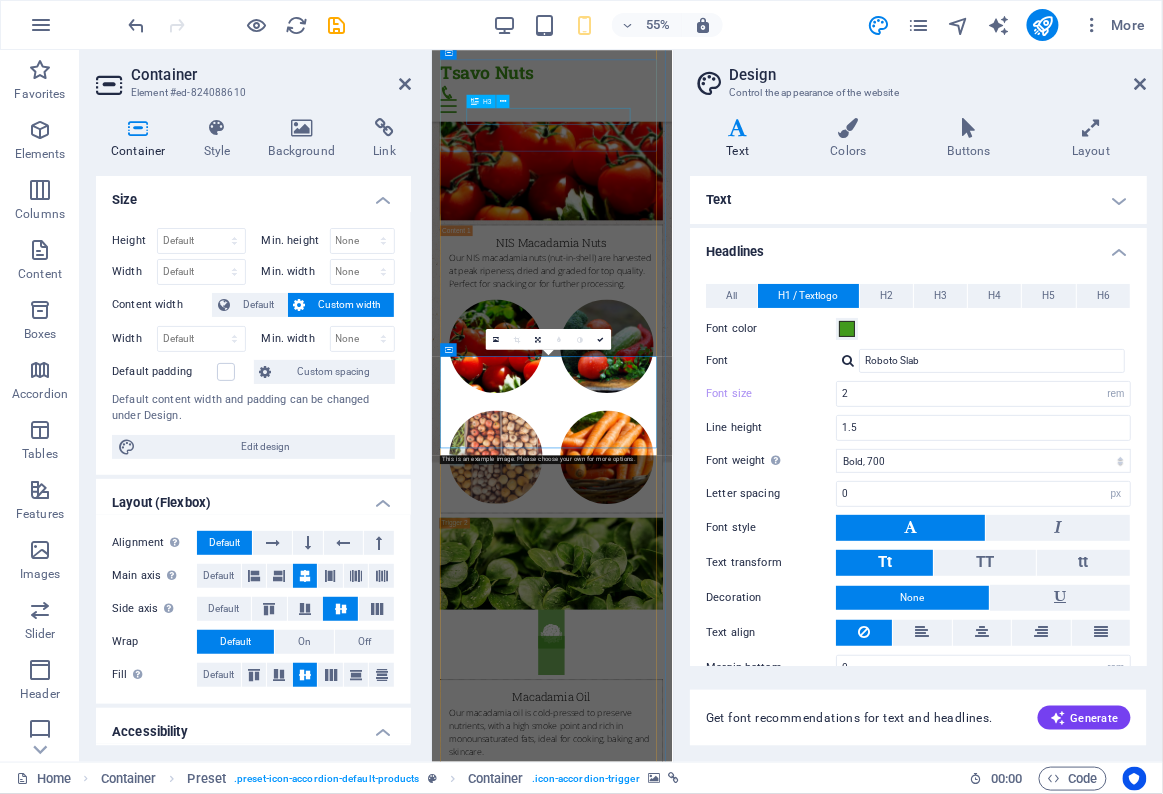 scroll, scrollTop: 4132, scrollLeft: 0, axis: vertical 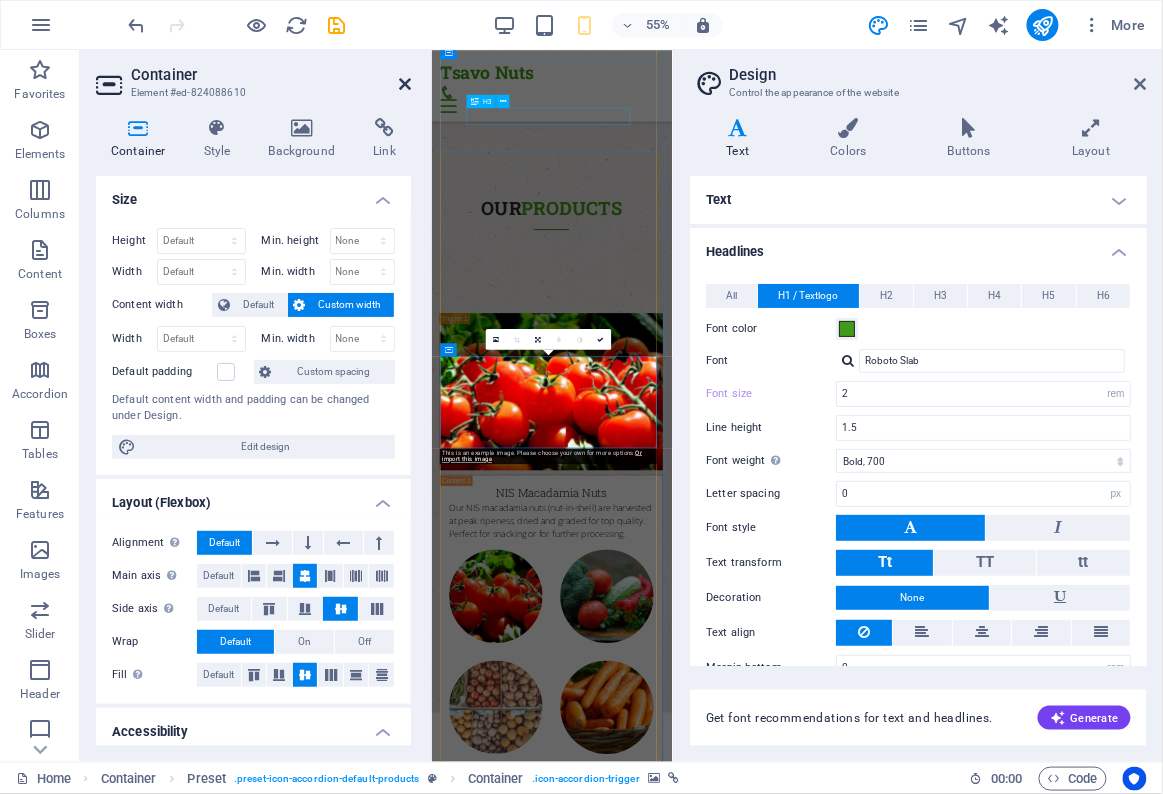 click at bounding box center [405, 84] 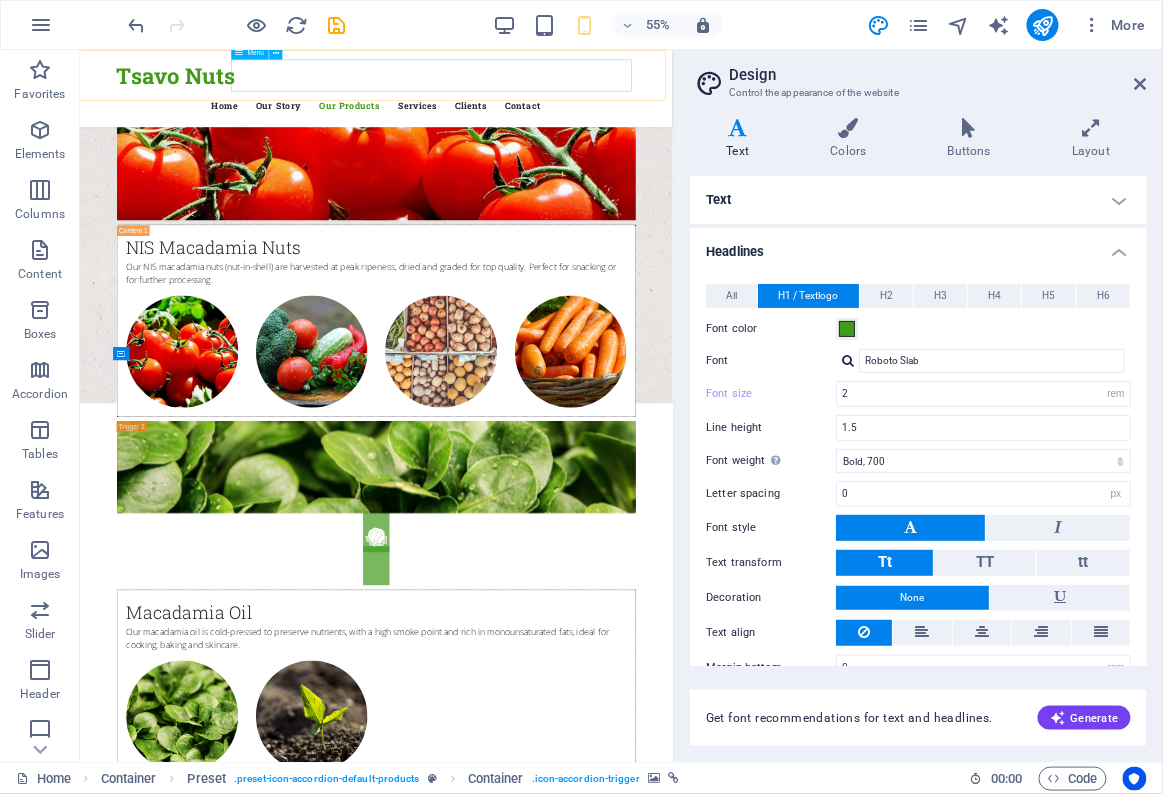 scroll, scrollTop: 3111, scrollLeft: 0, axis: vertical 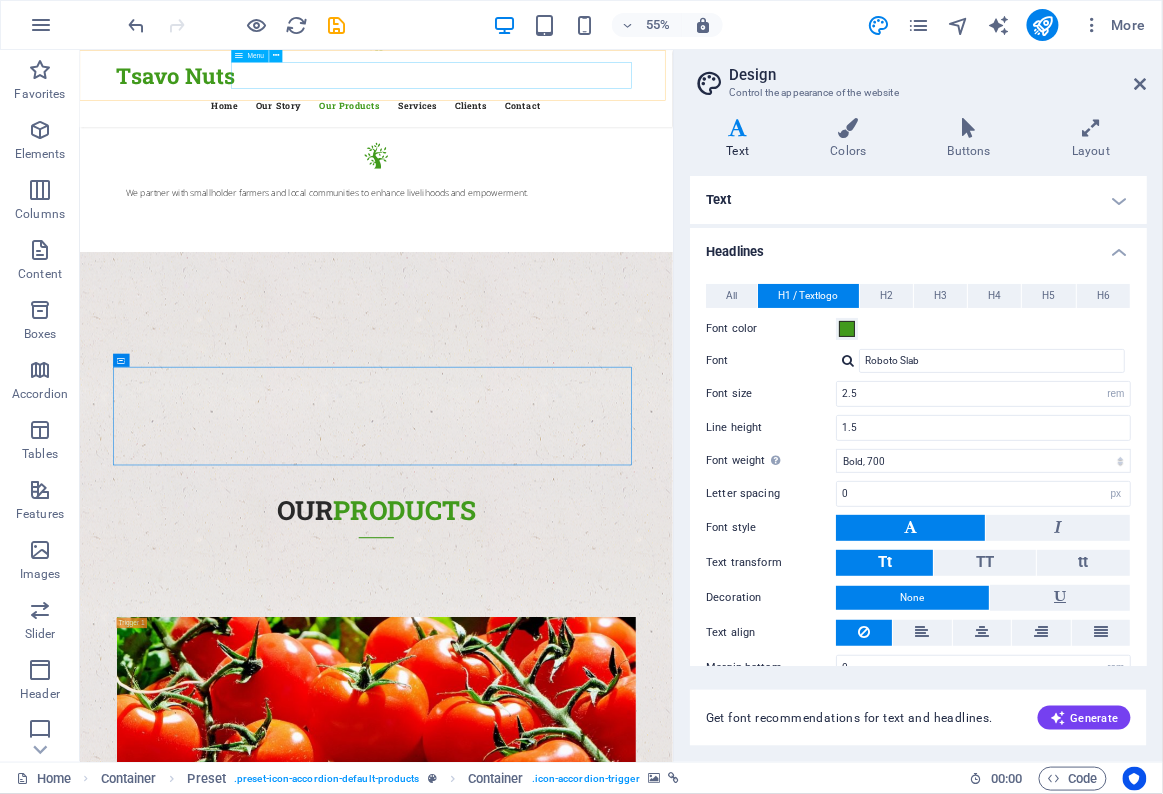click on "Fruits" at bounding box center [618, 2640] 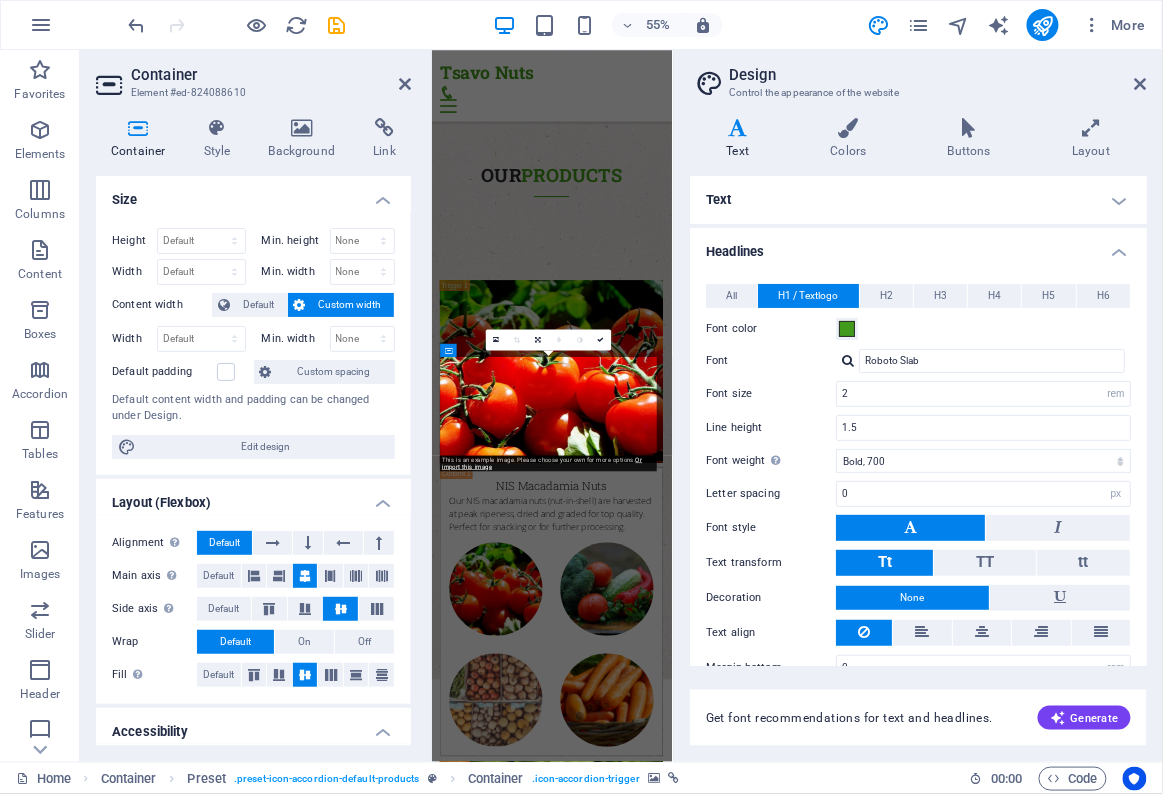 scroll, scrollTop: 4144, scrollLeft: 0, axis: vertical 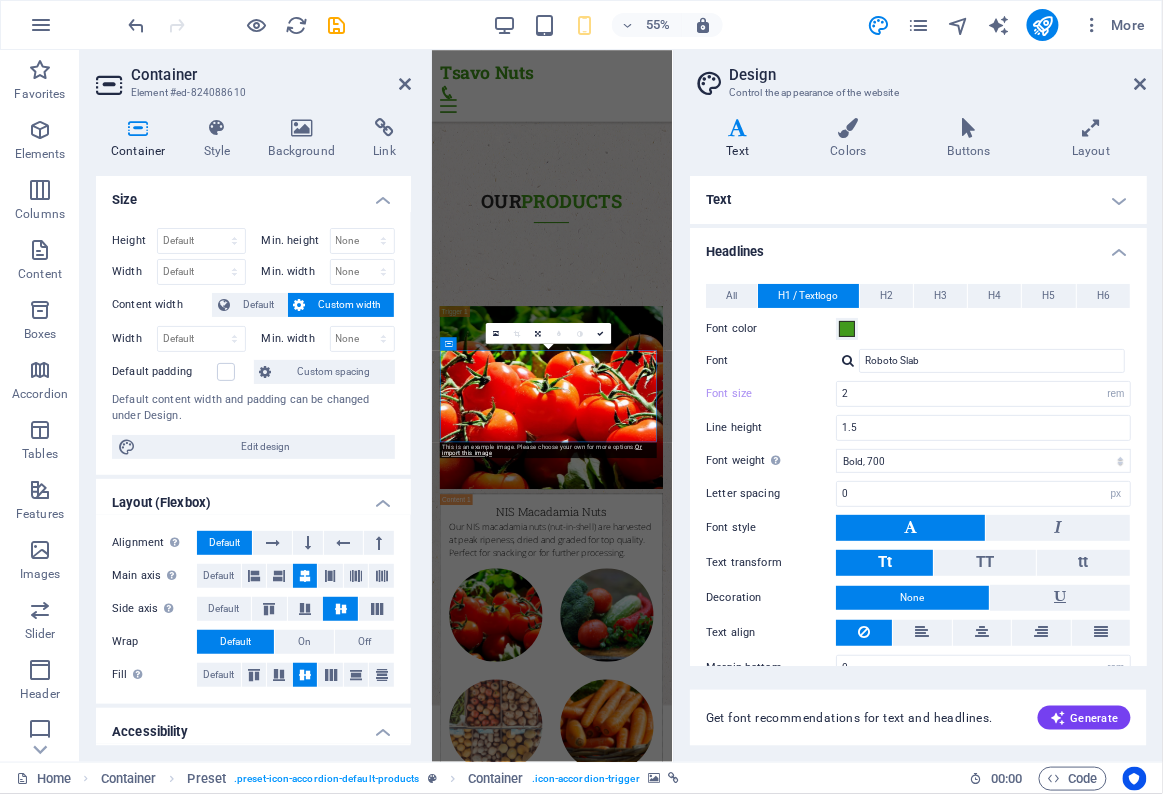 click on "Fruits" at bounding box center [650, 2288] 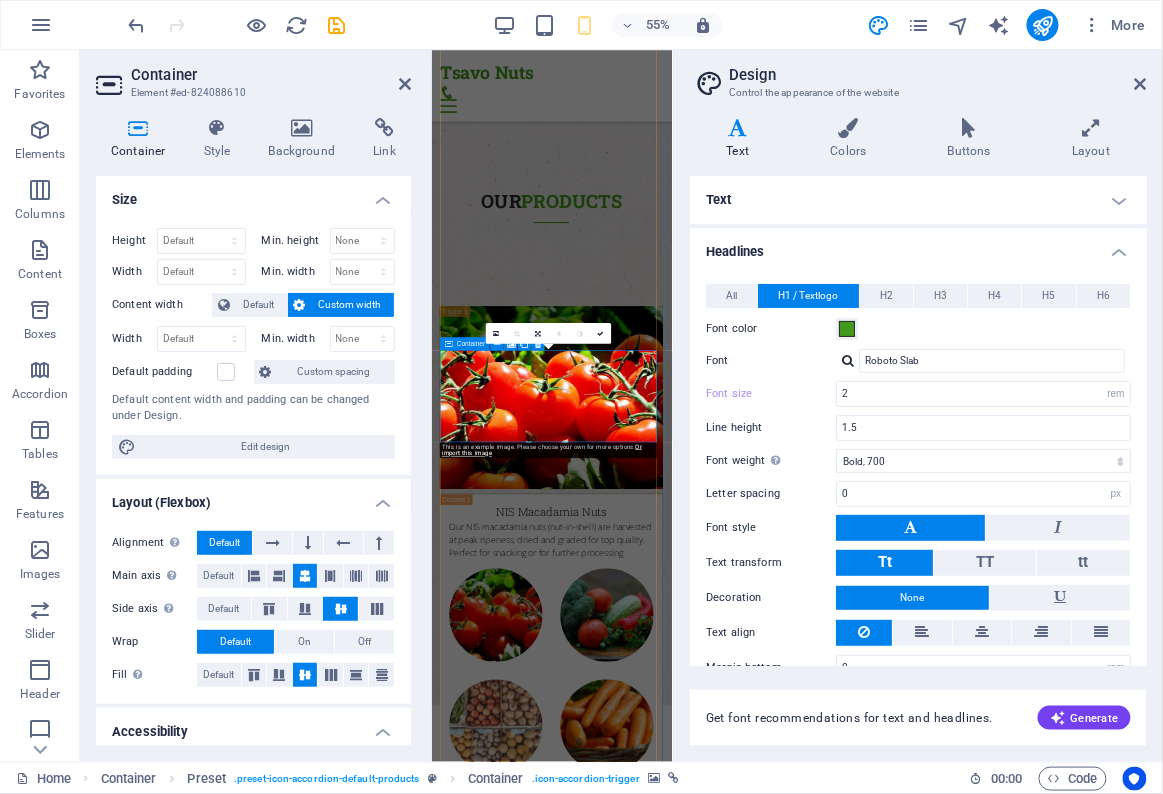 click on "0" at bounding box center (548, 333) 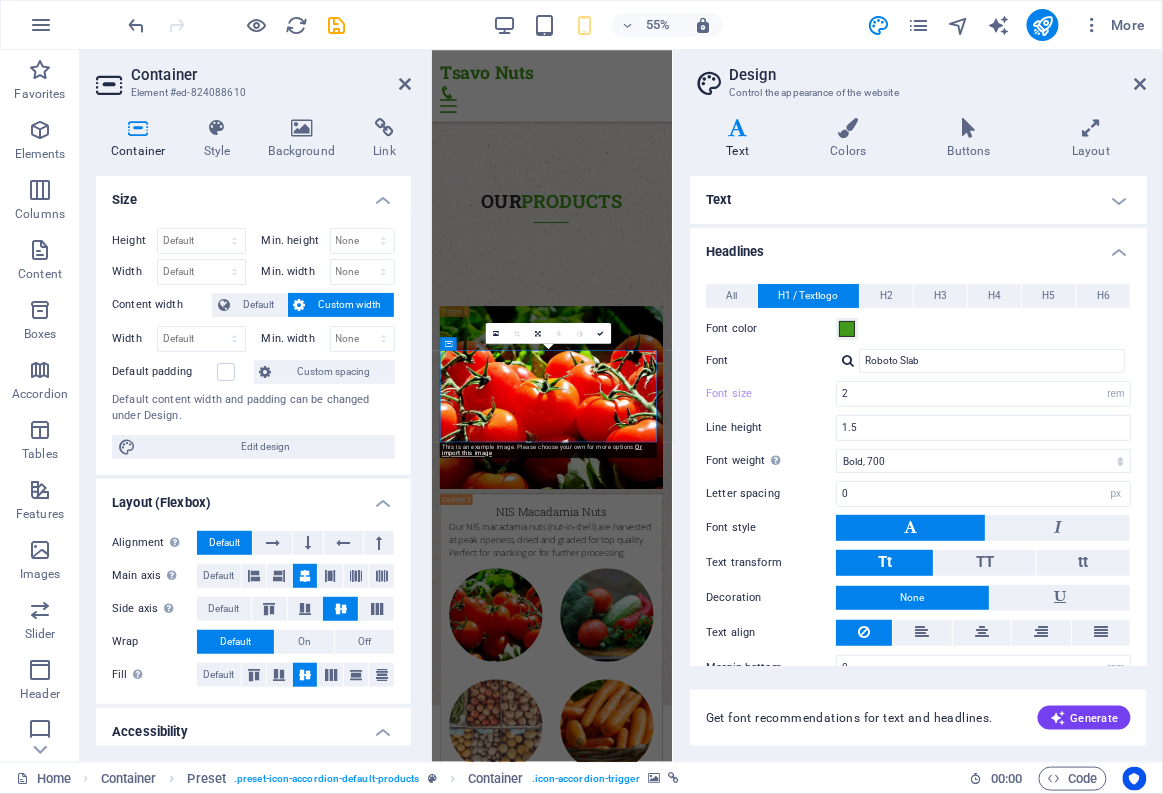 click on "Layout (Flexbox)" at bounding box center (253, 497) 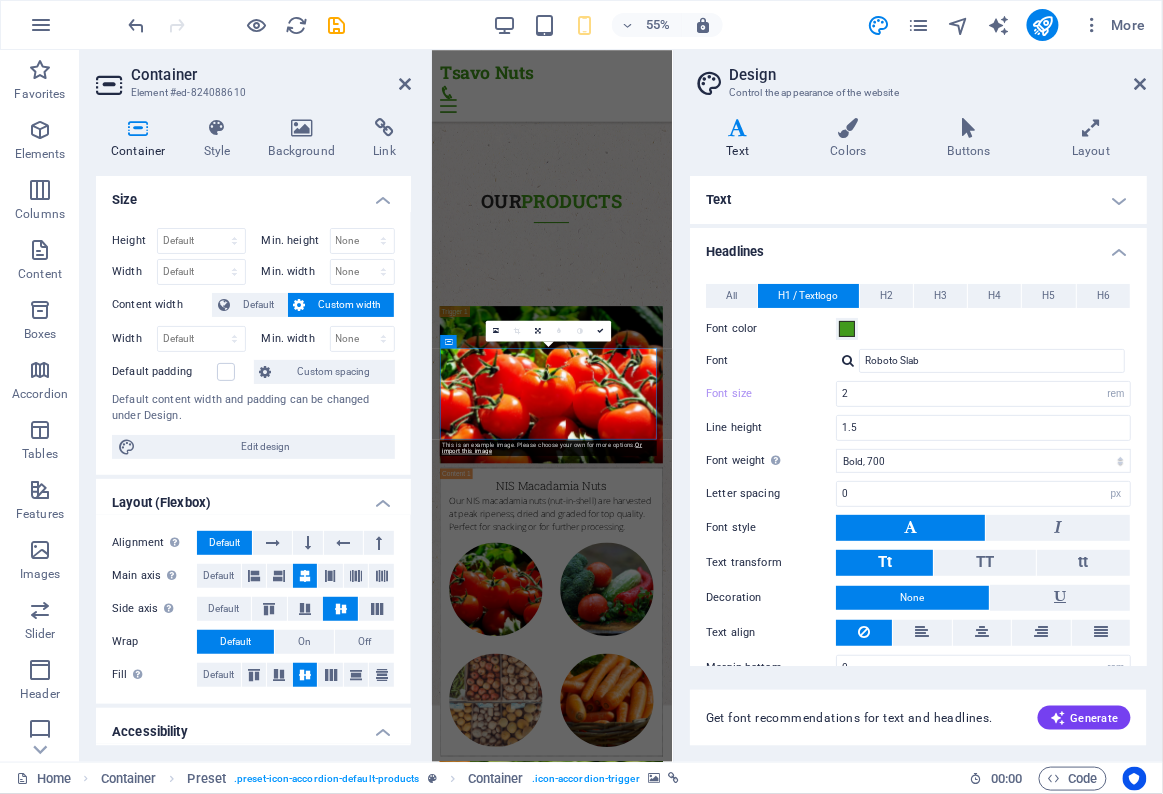 scroll, scrollTop: 4471, scrollLeft: 0, axis: vertical 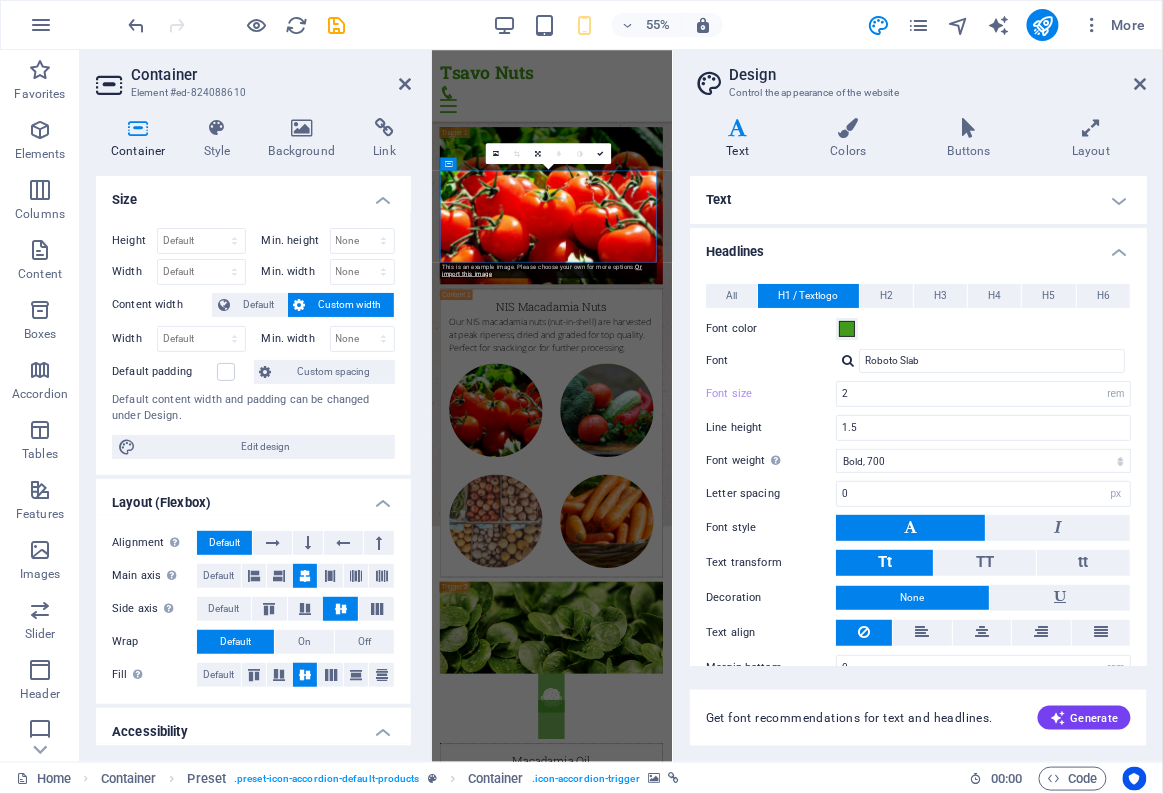 click on "Tsavo Nuts Menu Home Our Story Our Products Services Clients Contact" at bounding box center [650, 114] 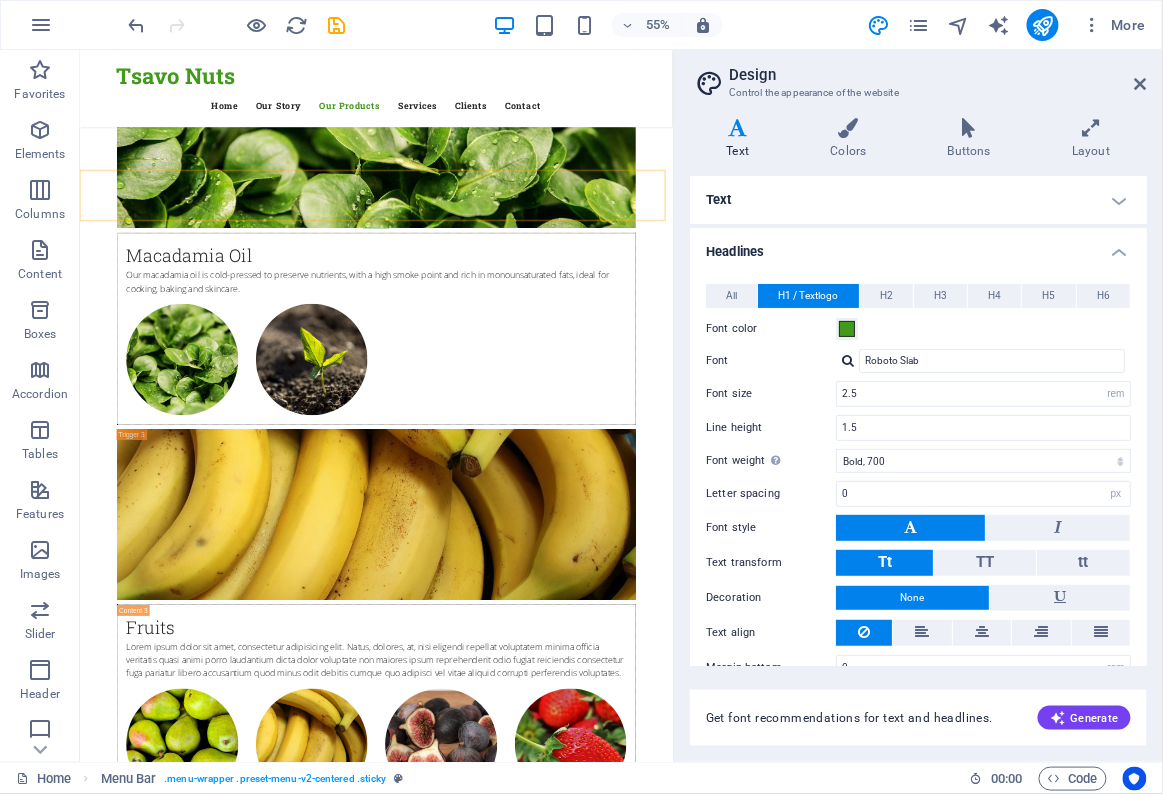 scroll, scrollTop: 4738, scrollLeft: 0, axis: vertical 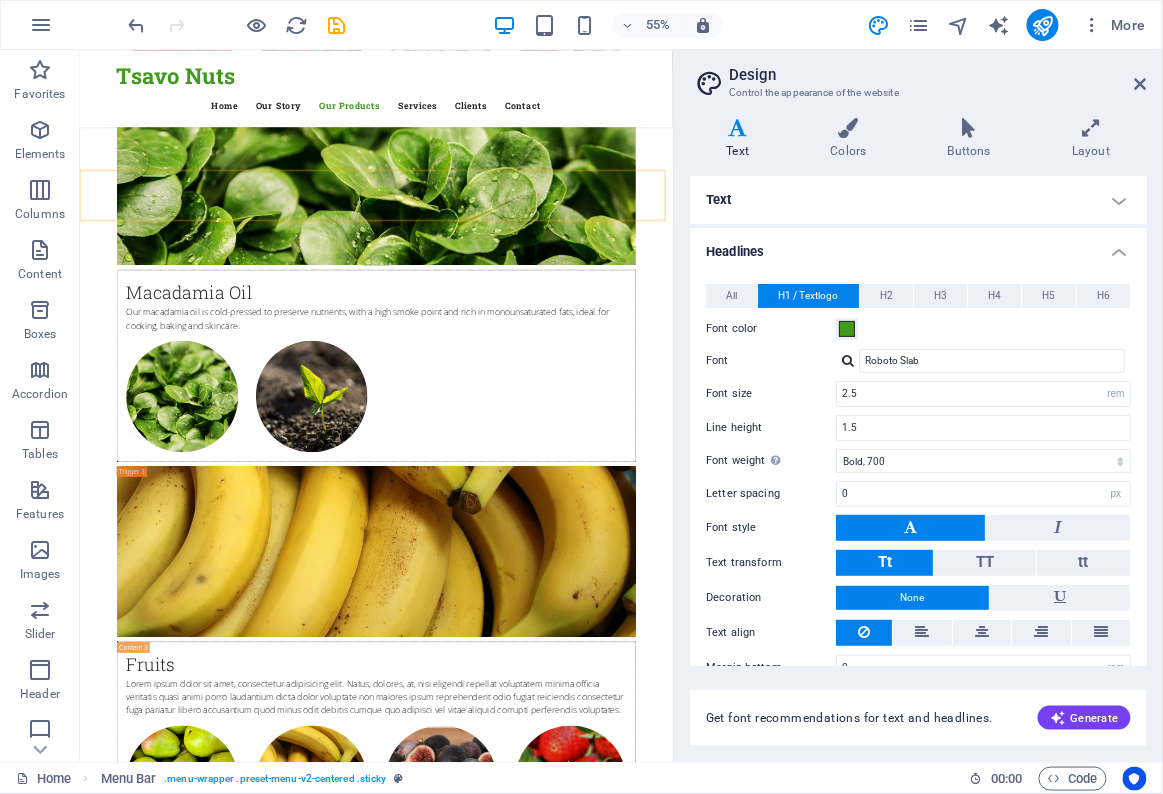 click on "Veggie Box" at bounding box center [618, 2449] 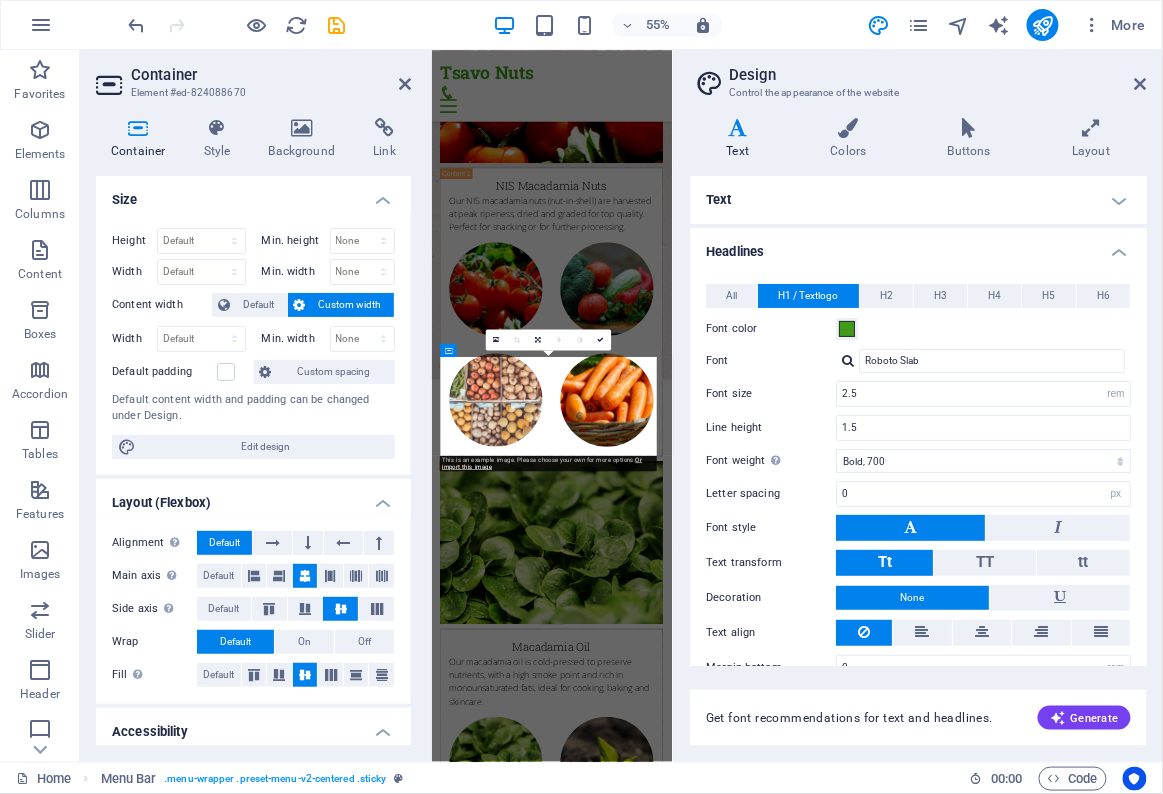 scroll, scrollTop: 5843, scrollLeft: 0, axis: vertical 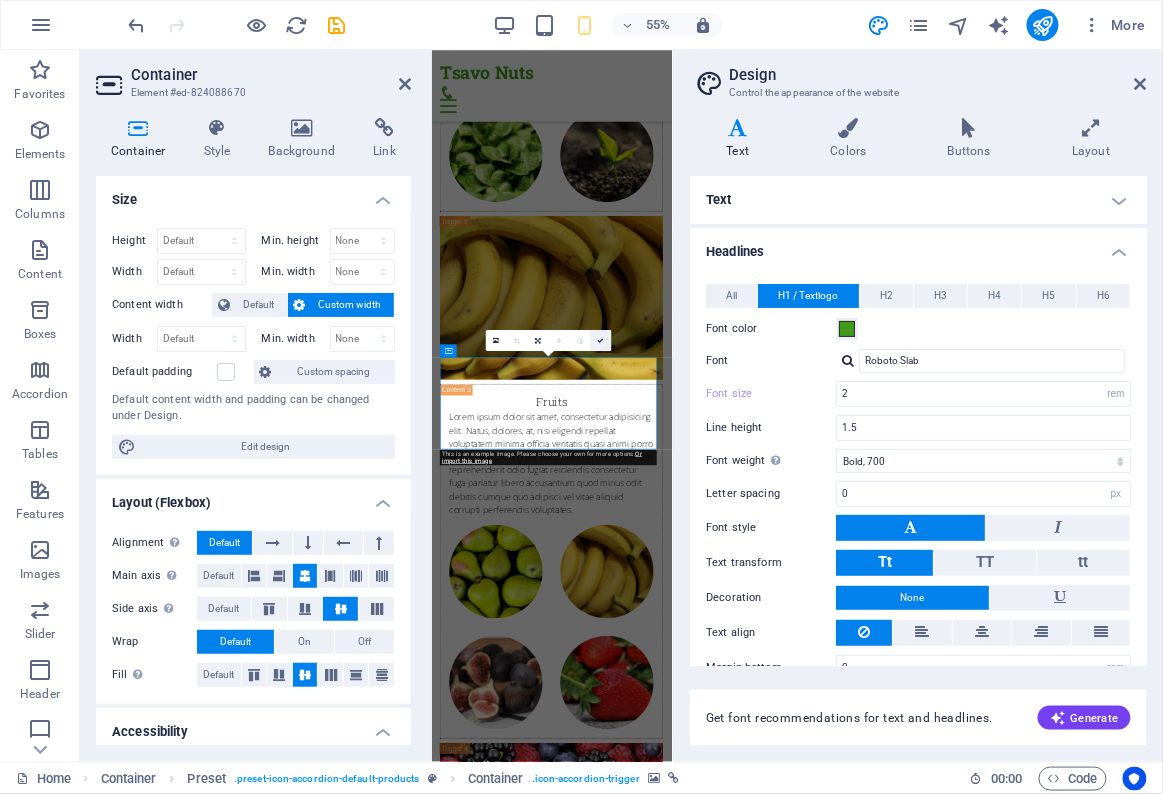 click at bounding box center [601, 340] 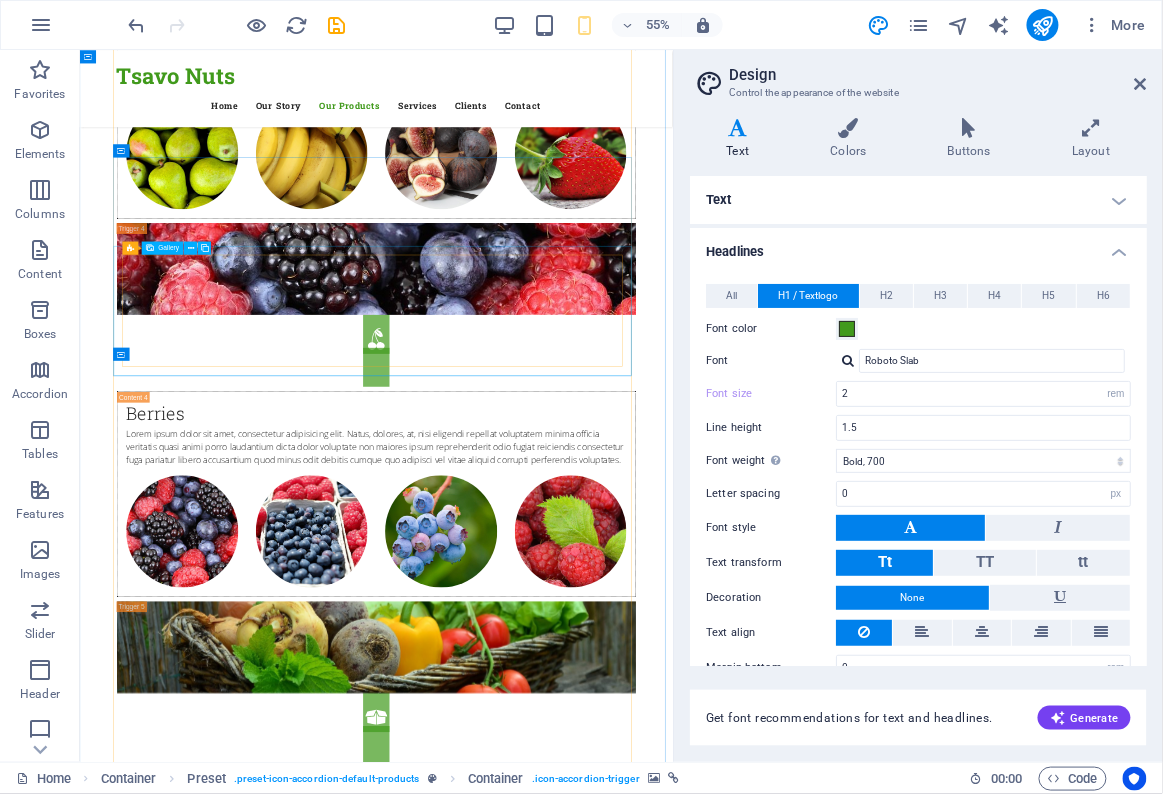scroll, scrollTop: 4294, scrollLeft: 0, axis: vertical 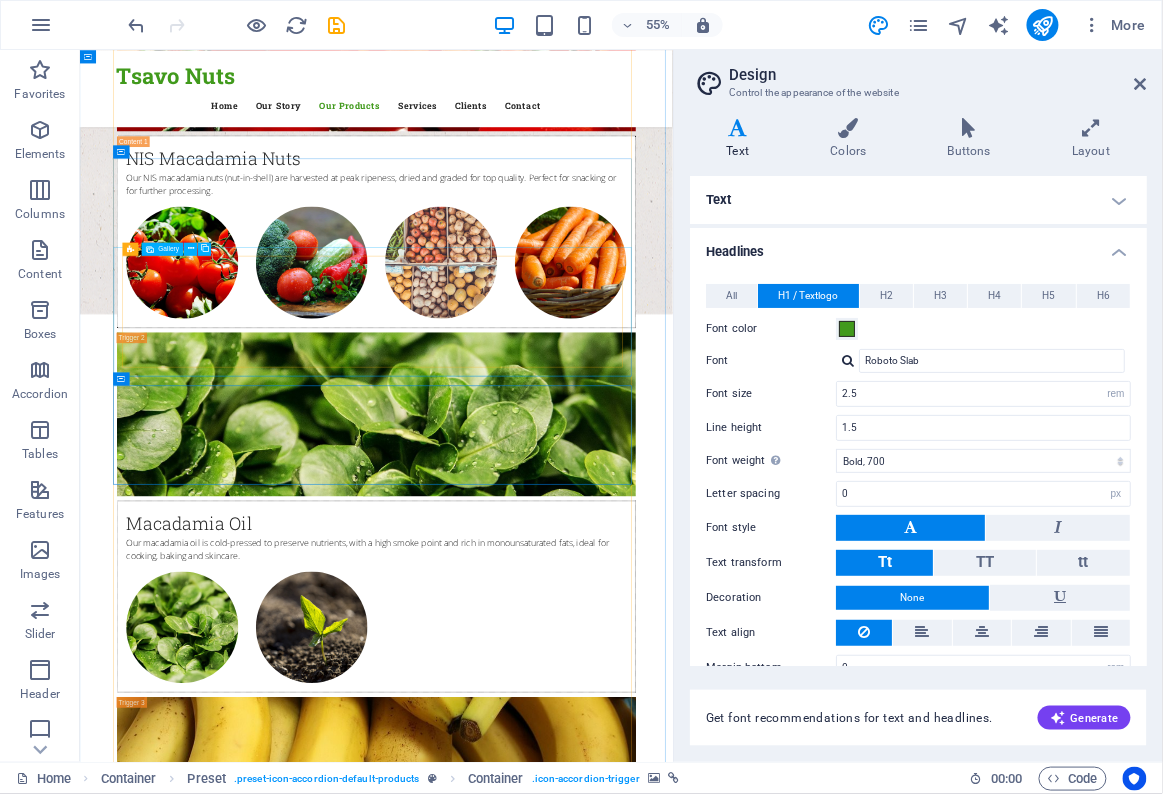click on "Berries" at bounding box center (618, 2260) 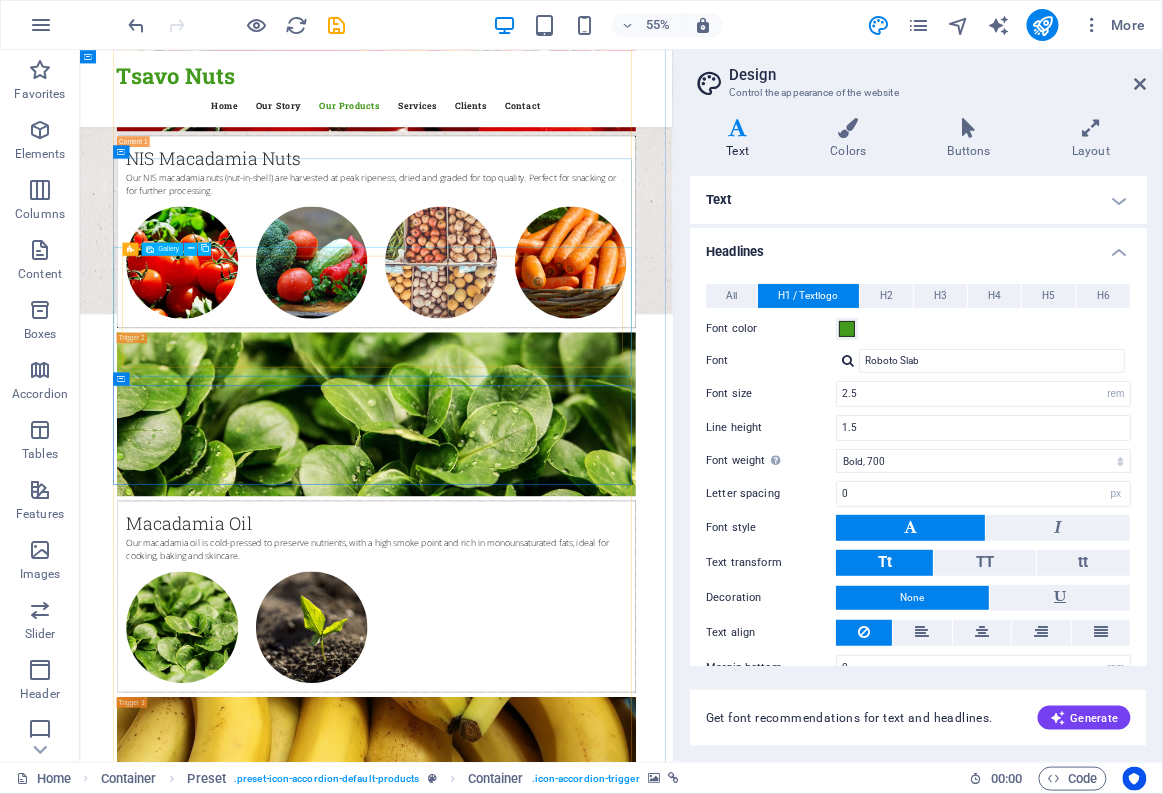 click on "Berries" at bounding box center (618, 2260) 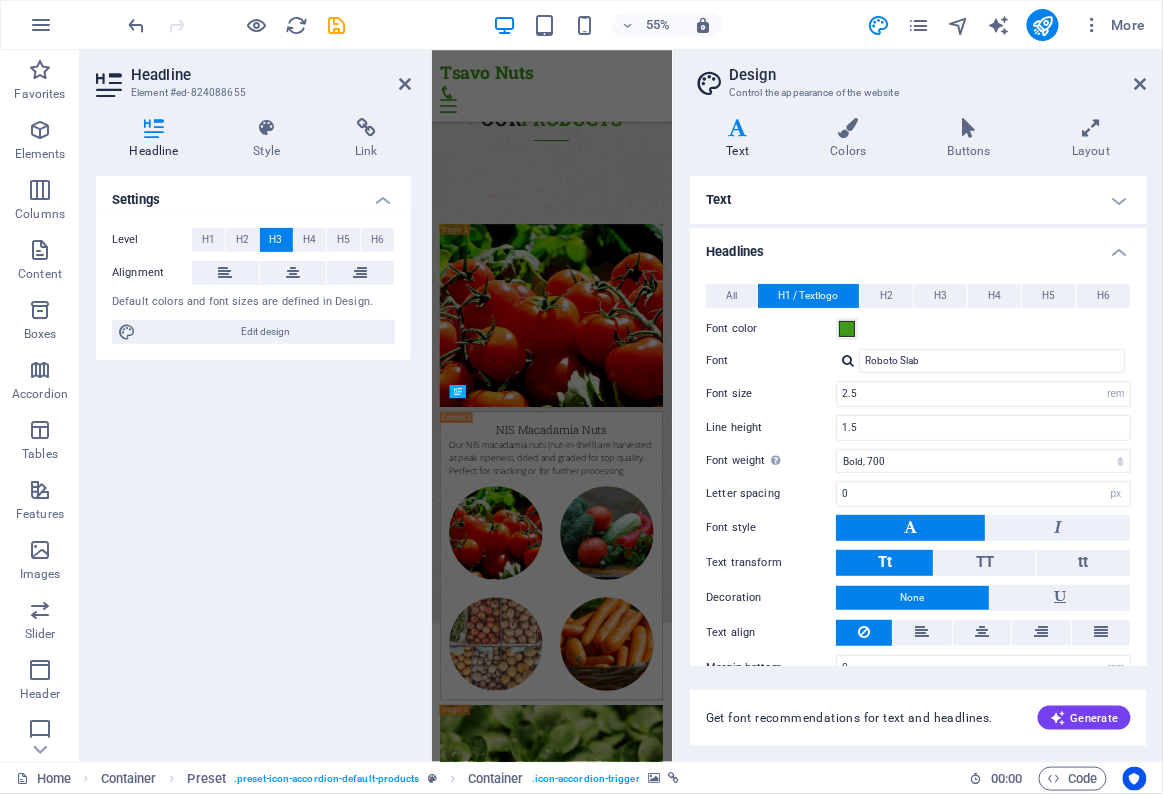 scroll, scrollTop: 5114, scrollLeft: 0, axis: vertical 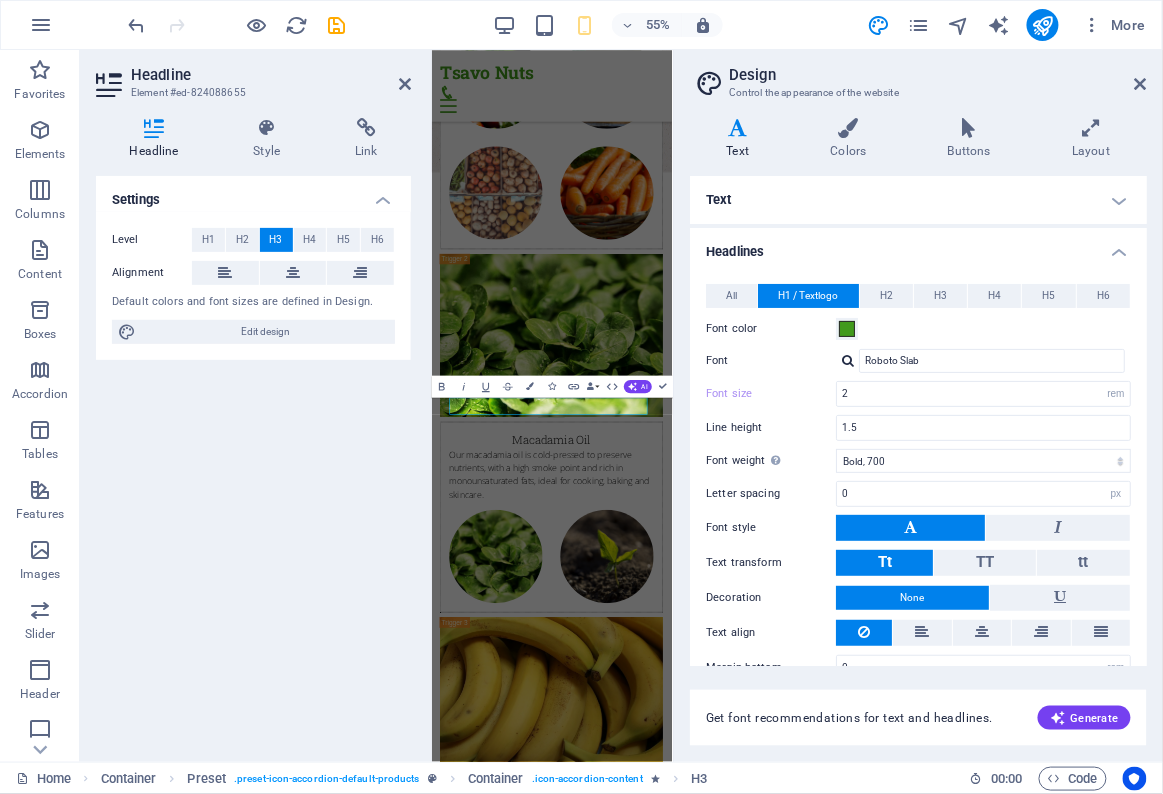 click on "Berries" at bounding box center (650, 2301) 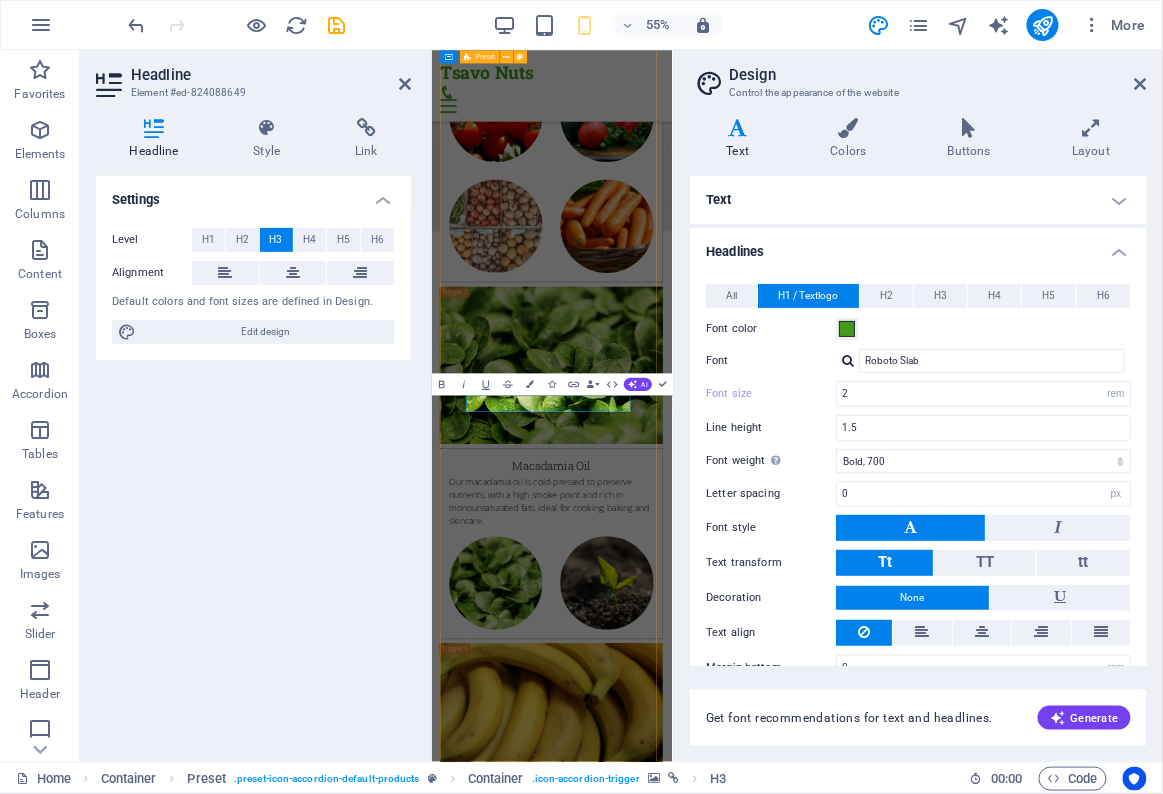 scroll, scrollTop: 0, scrollLeft: 1, axis: horizontal 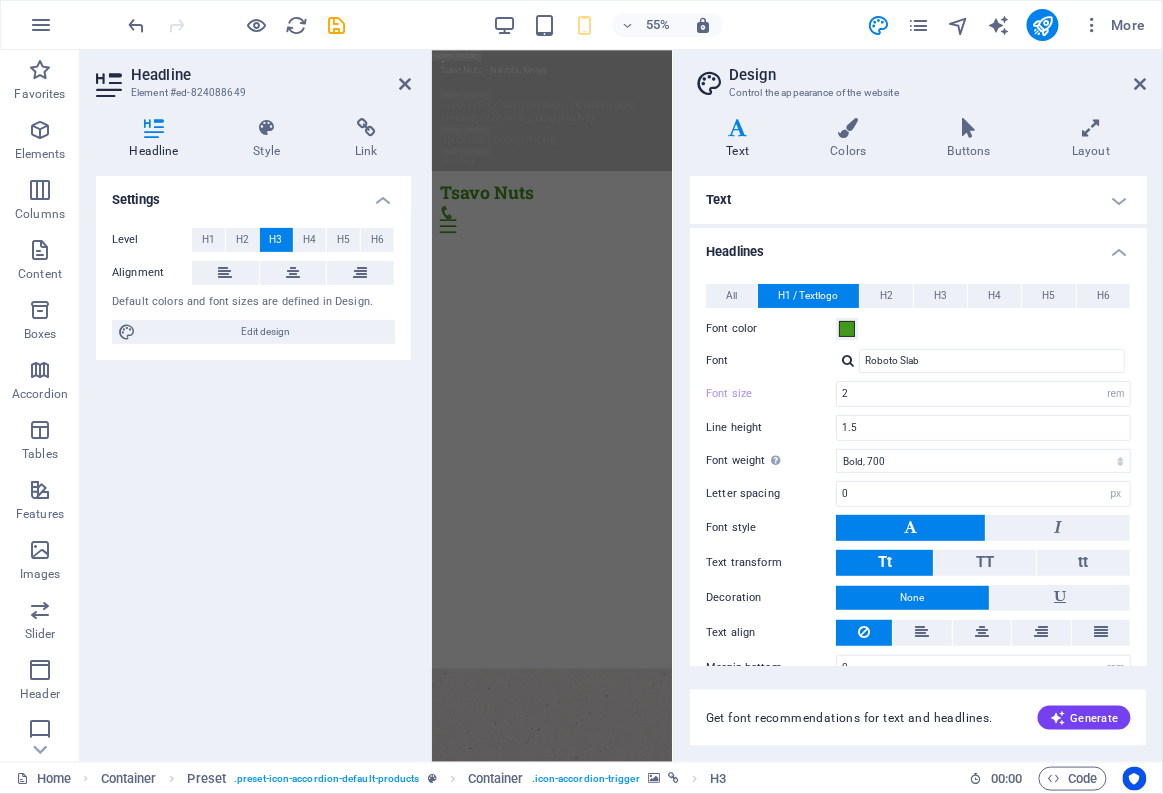 click on "Tsavo Nuts" at bounding box center (650, 308) 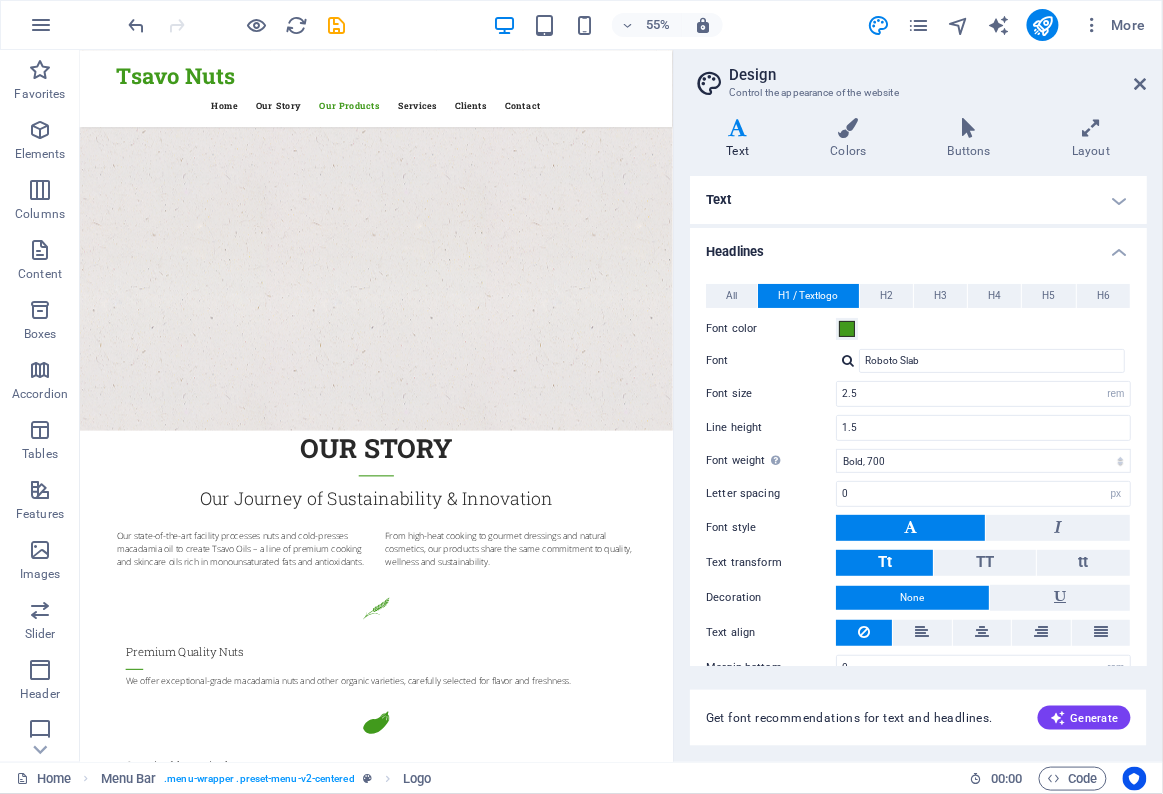 scroll, scrollTop: 1573, scrollLeft: 0, axis: vertical 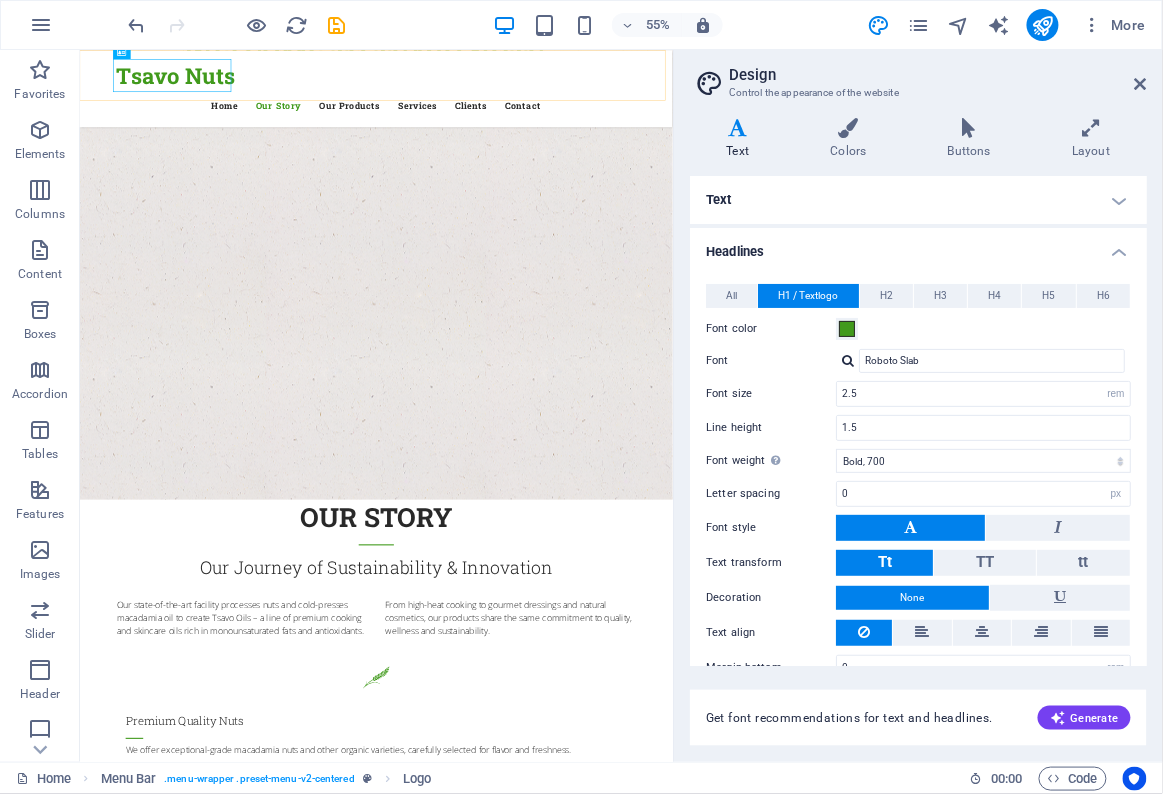 click on "Community Partnerships" at bounding box center (618, 1659) 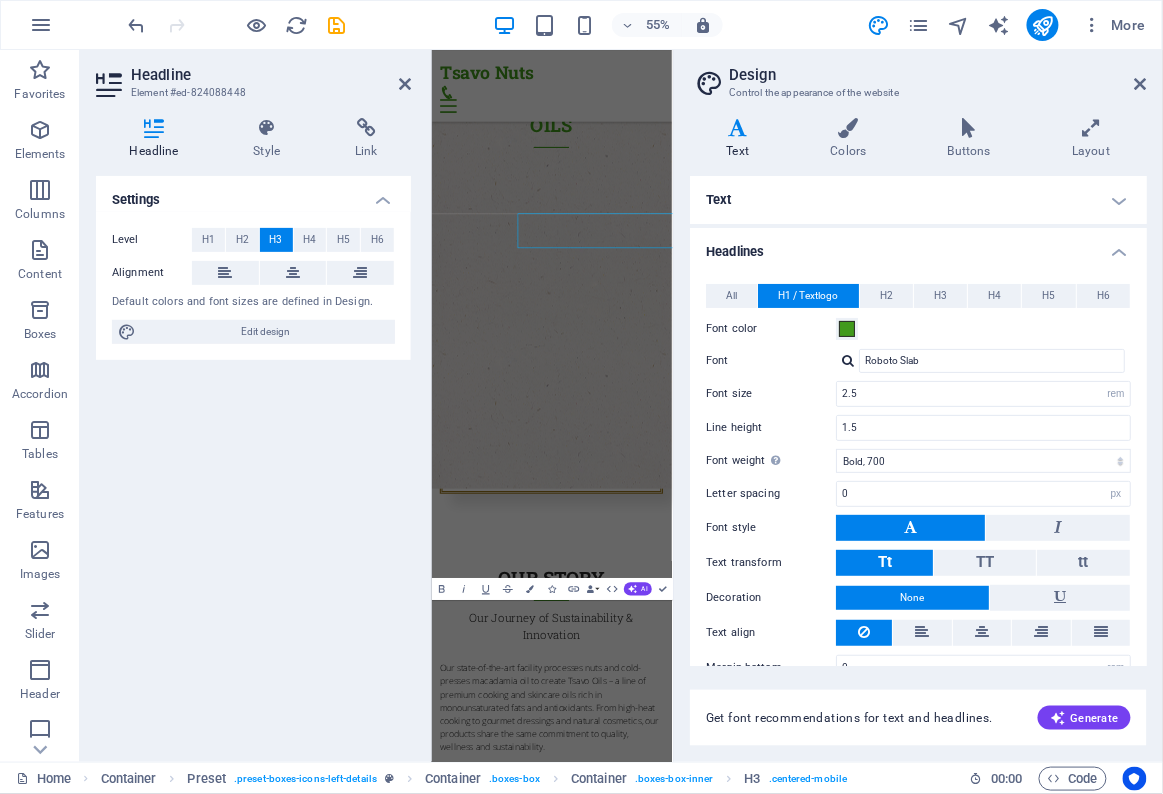 type on "2" 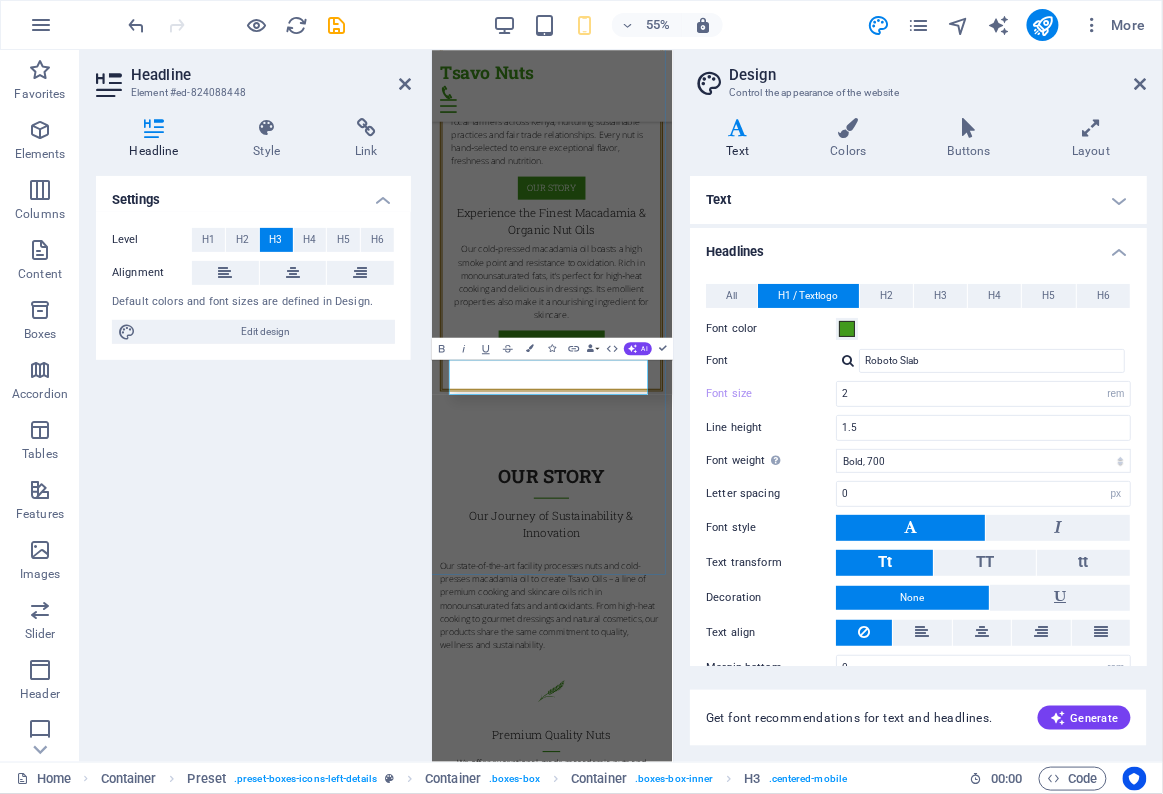 scroll, scrollTop: 2010, scrollLeft: 0, axis: vertical 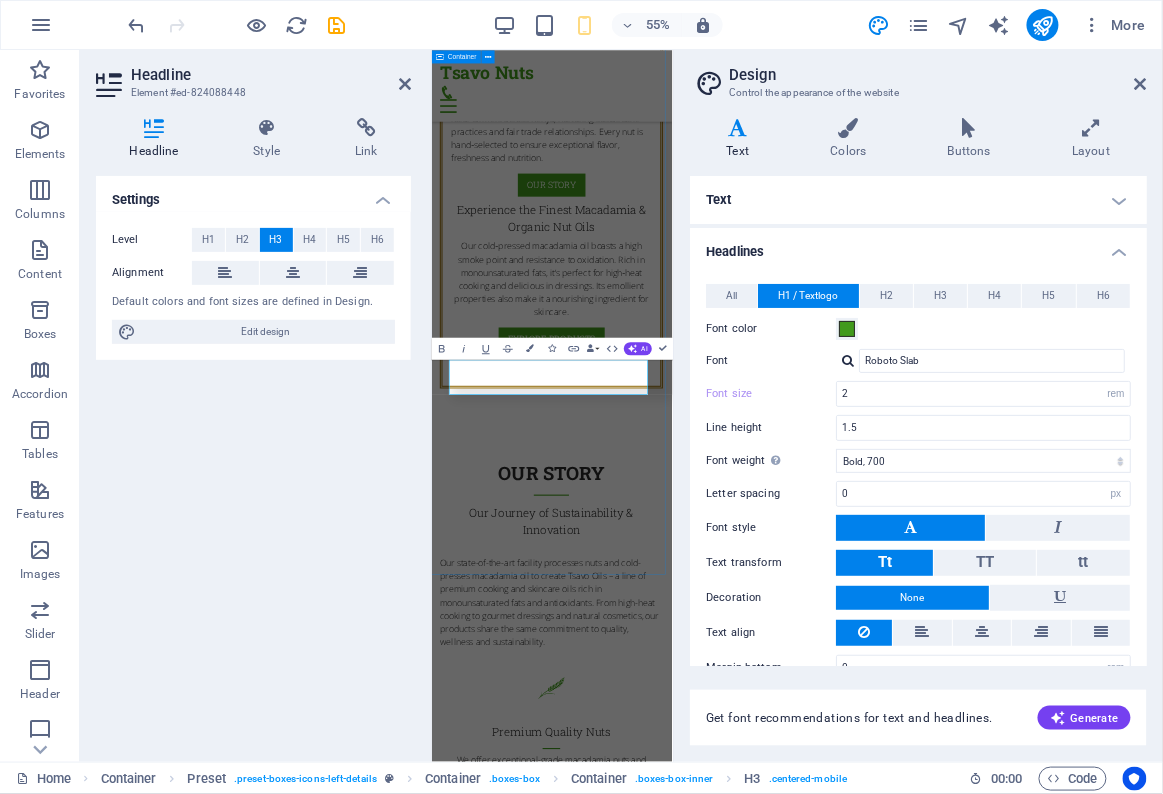 click on "Community Partnerships" at bounding box center (650, 1728) 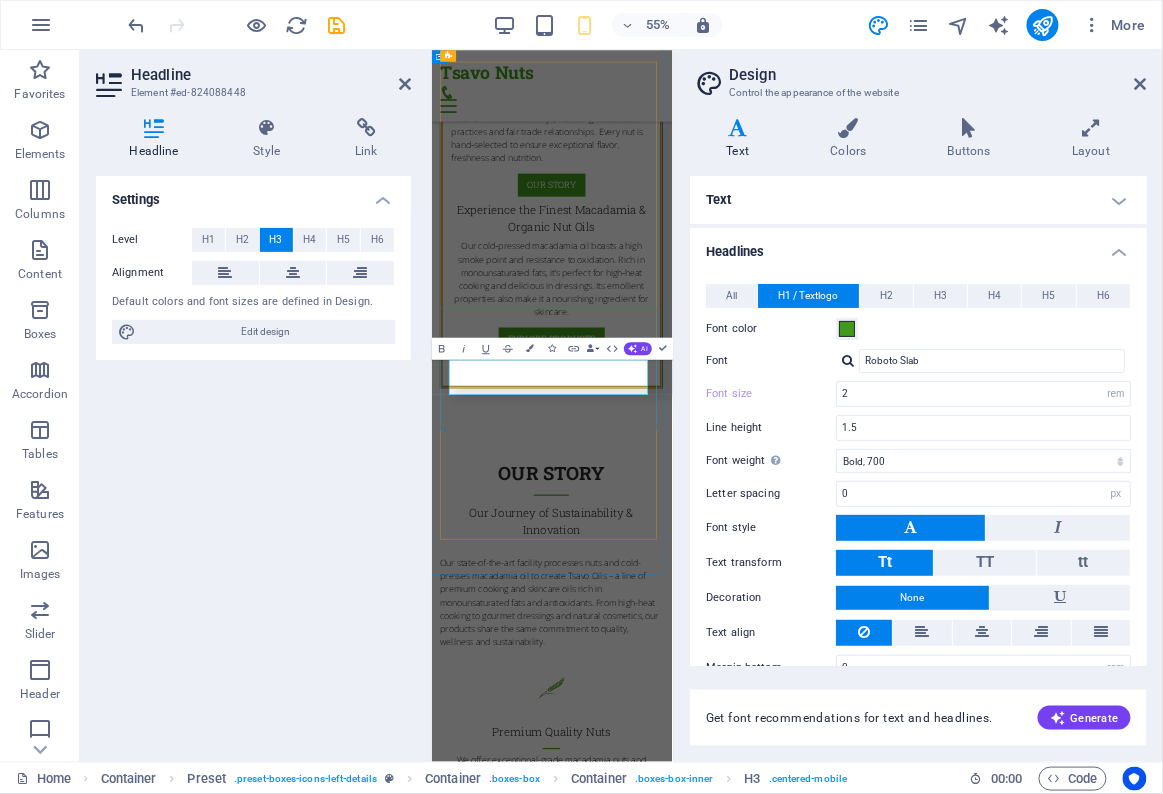 click on "Lorem ipsum dolor sit amet, consectetur adipisicing elit. Veritatis, dolorem!" at bounding box center [650, 1784] 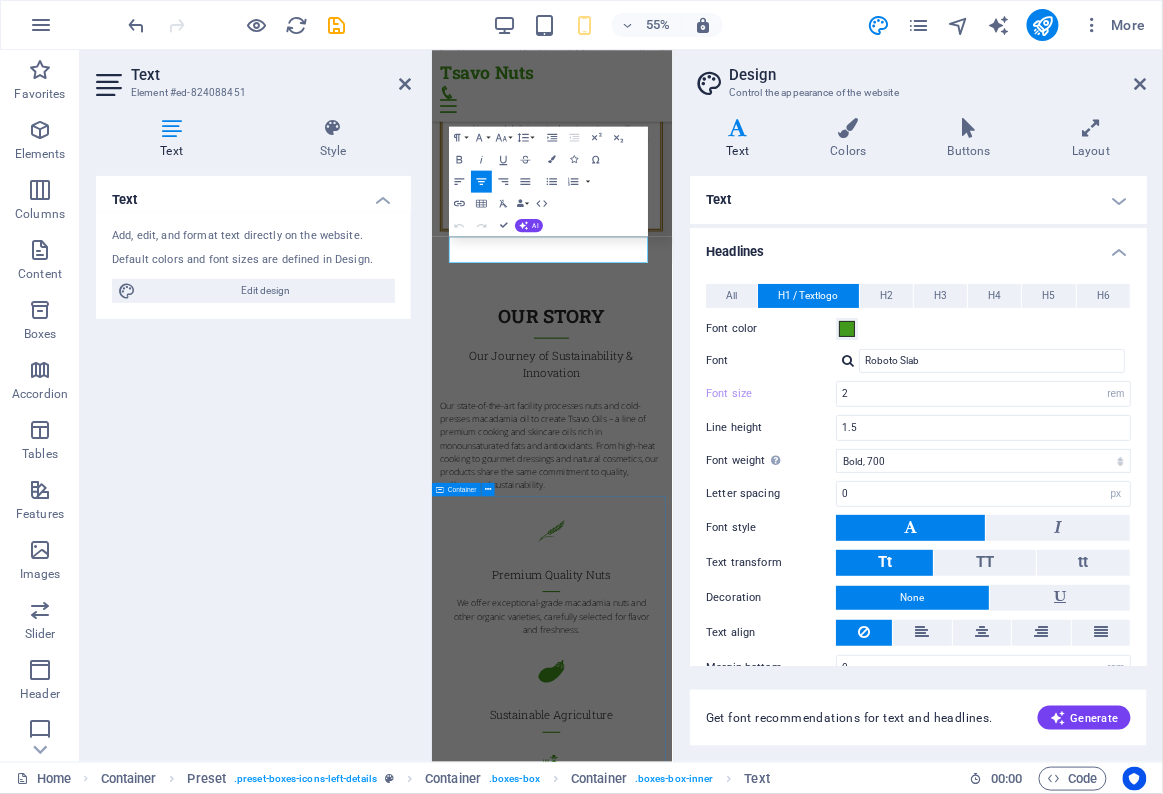 scroll, scrollTop: 2455, scrollLeft: 0, axis: vertical 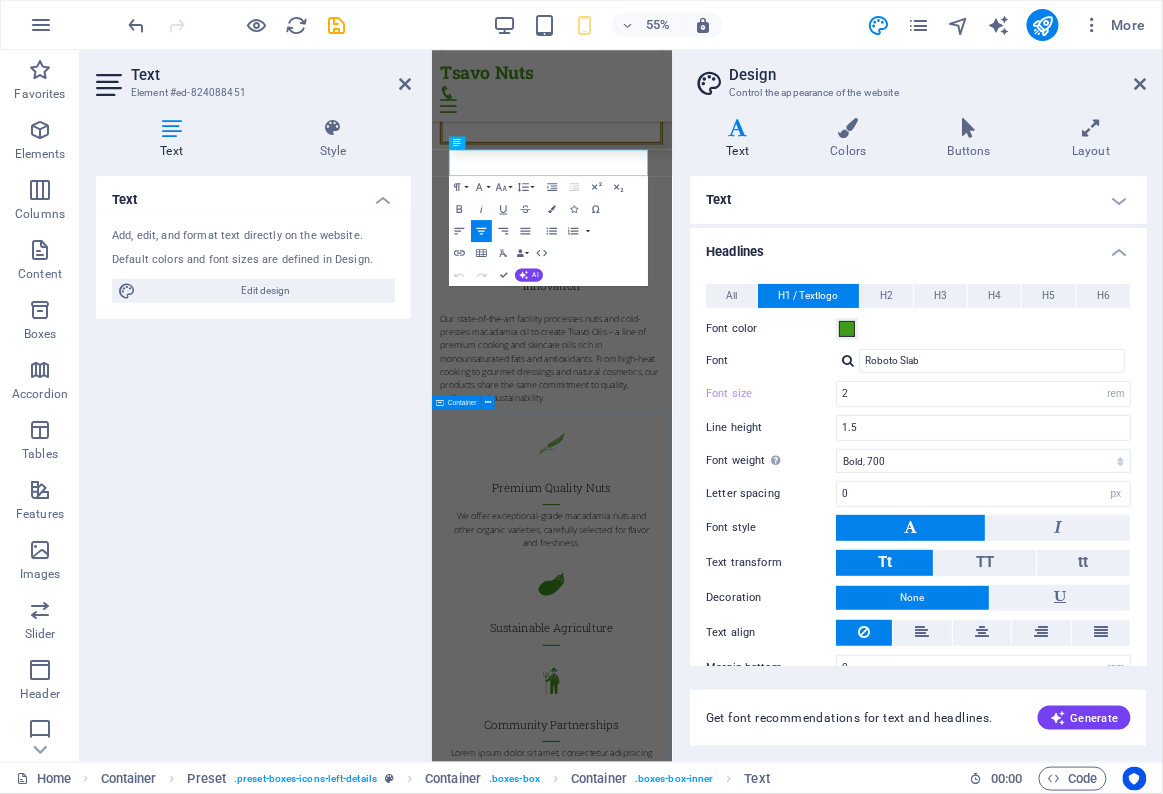 click on "Undo Redo Confirm (⌘+⏎) AI Improve Make shorter Make longer Fix spelling & grammar Translate to English Generate text" at bounding box center [497, 275] 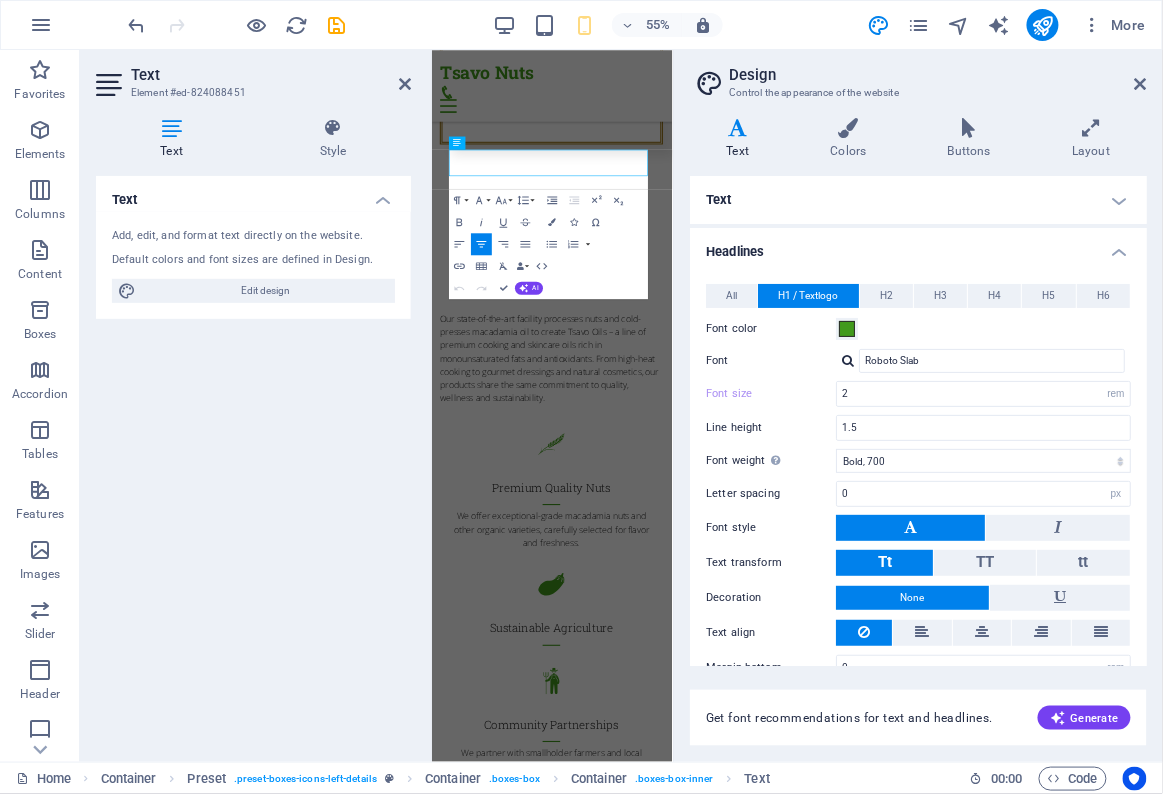 scroll, scrollTop: 609, scrollLeft: 1, axis: both 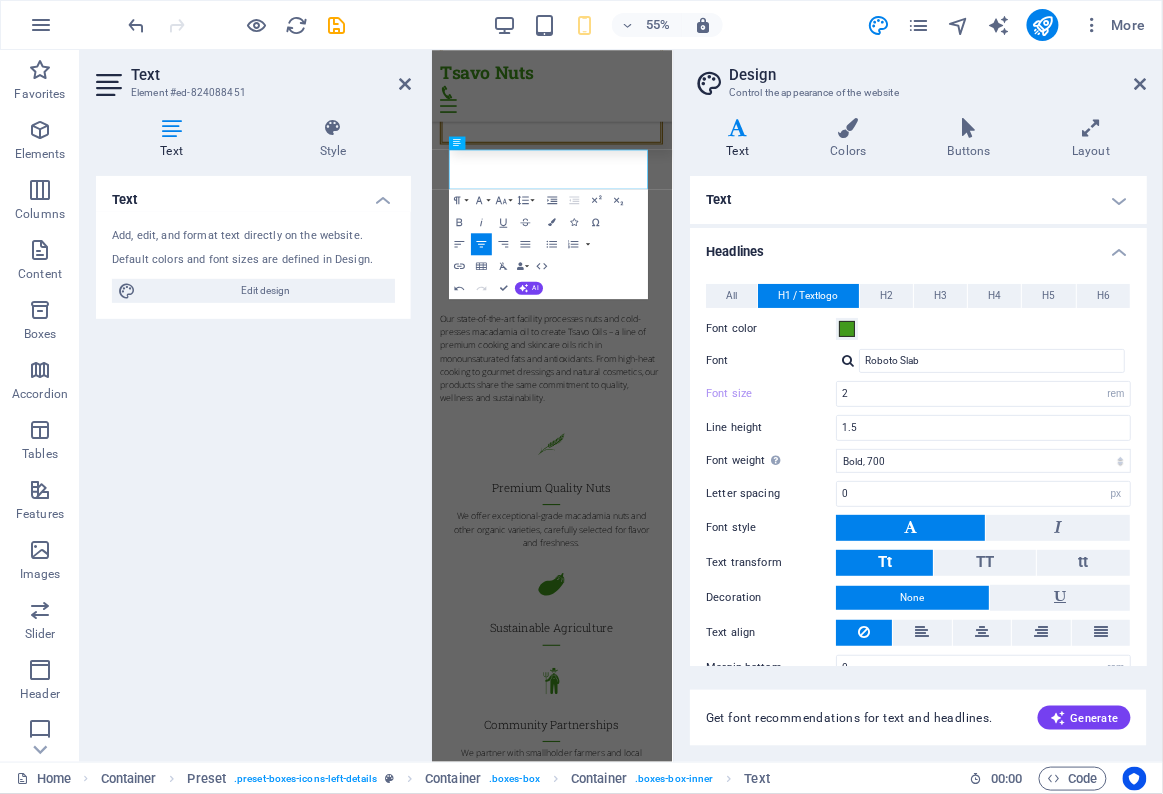 click on "Our Story Our Journey of Sustainability & Innovation Our state-of-the-art facility processes nuts and cold-presses macadamia oil to create Tsavo Oils – a line of premium cooking and skincare oils rich in monounsaturated fats and antioxidants. From high-heat cooking to gourmet dressings and natural cosmetics, our products share the same commitment to quality, wellness and sustainability. Premium Quality Nuts We offer exceptional-grade macadamia nuts and other organic varieties, carefully selected for flavor and freshness. Sustainable Agriculture Community Partnerships We partner with smallholder farmers and local communities to enhance livelihoods and empowerment. We partner with smallholder farmers and local communities to enhance livelihoods and empowerment. We partner with smallholder farmers and local communities to enhance livelihoods and empowerment." at bounding box center [650, 971] 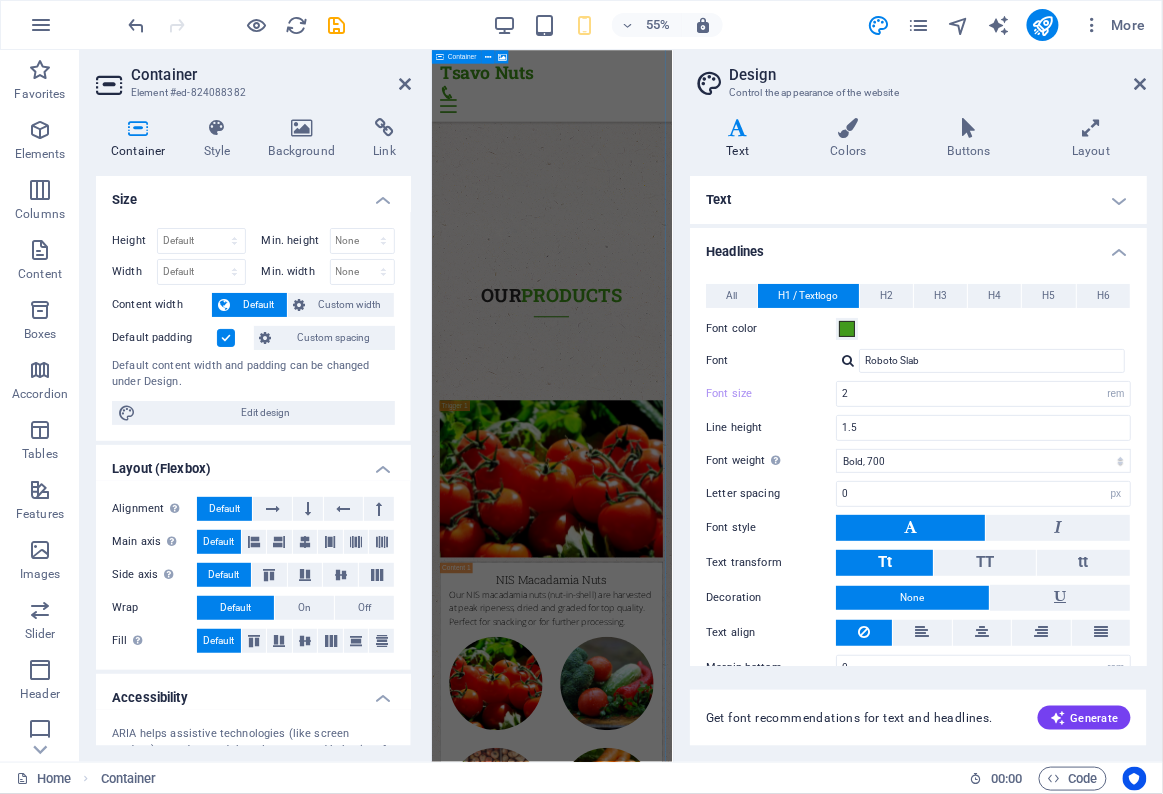 scroll, scrollTop: 4655, scrollLeft: 0, axis: vertical 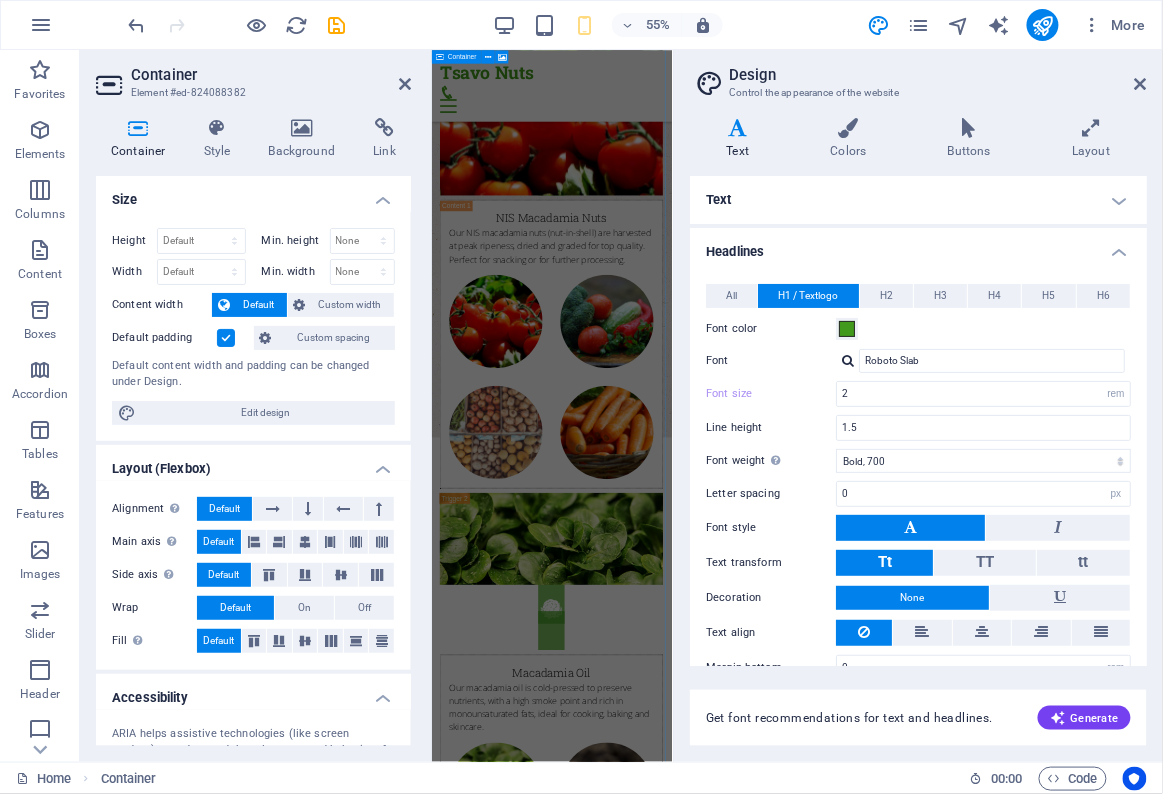 click at bounding box center [650, 1715] 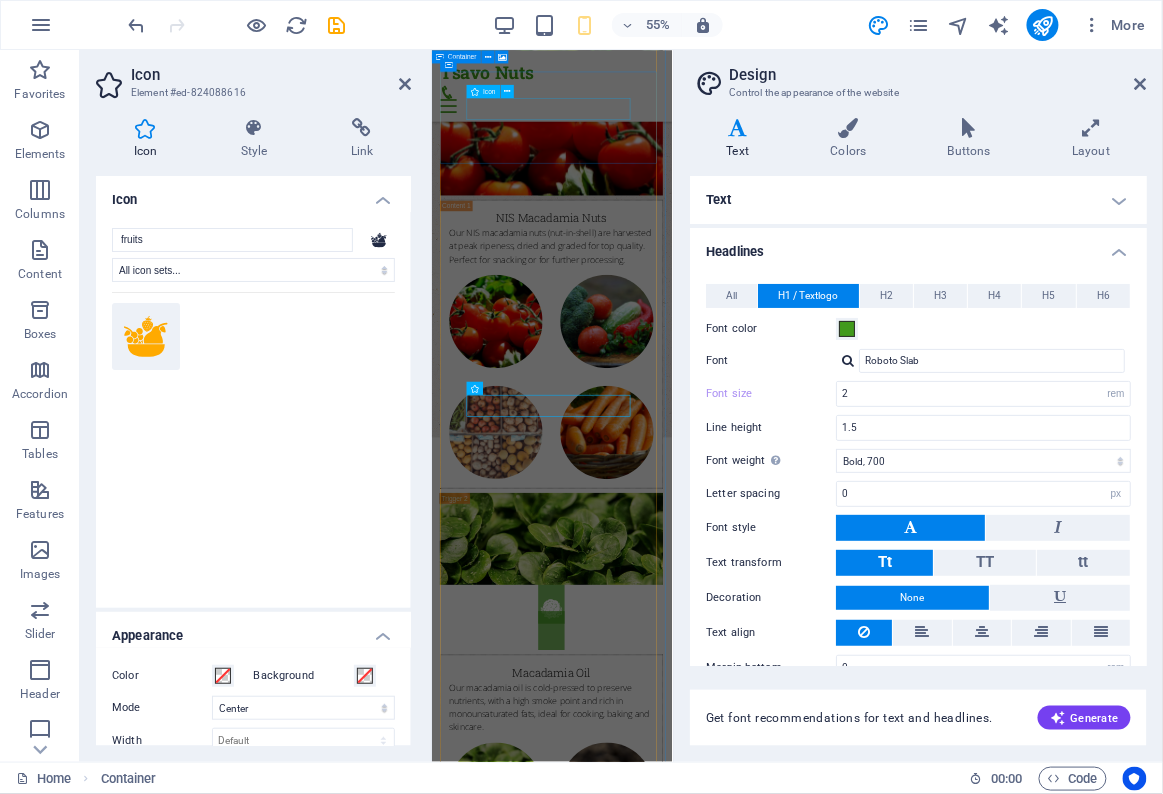 scroll, scrollTop: 4135, scrollLeft: 0, axis: vertical 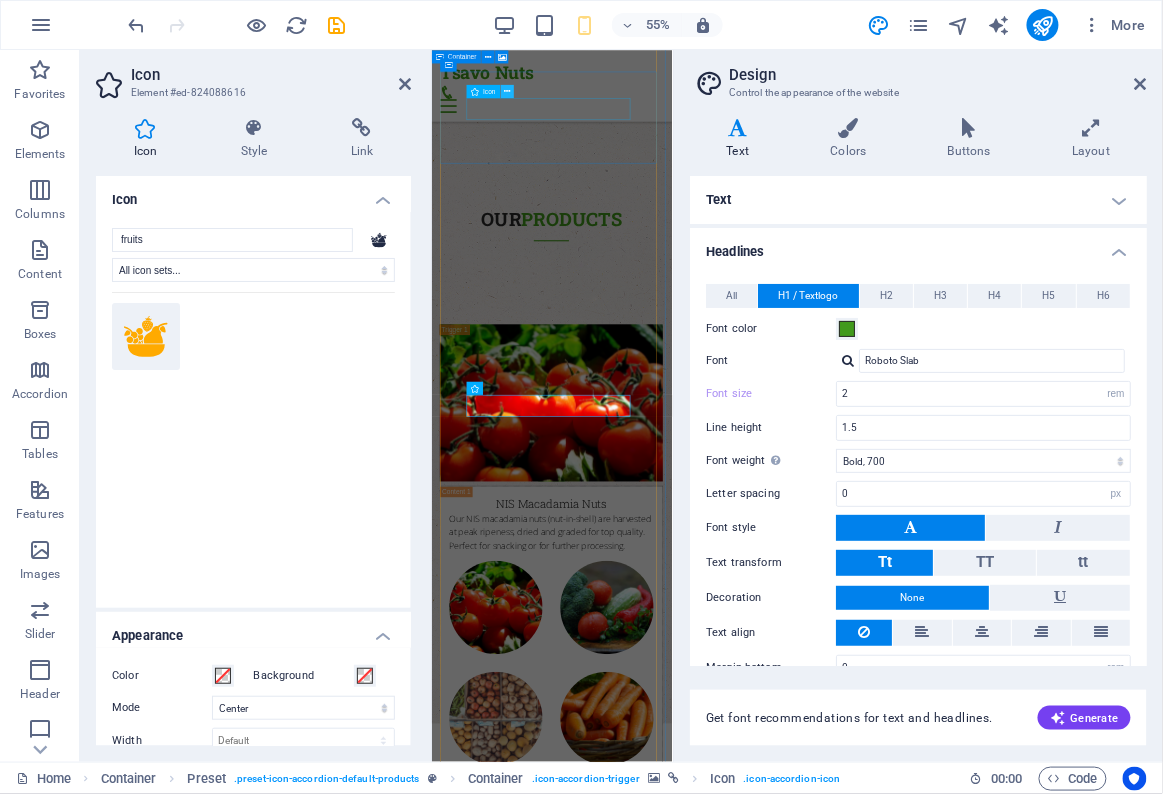 click at bounding box center [507, 91] 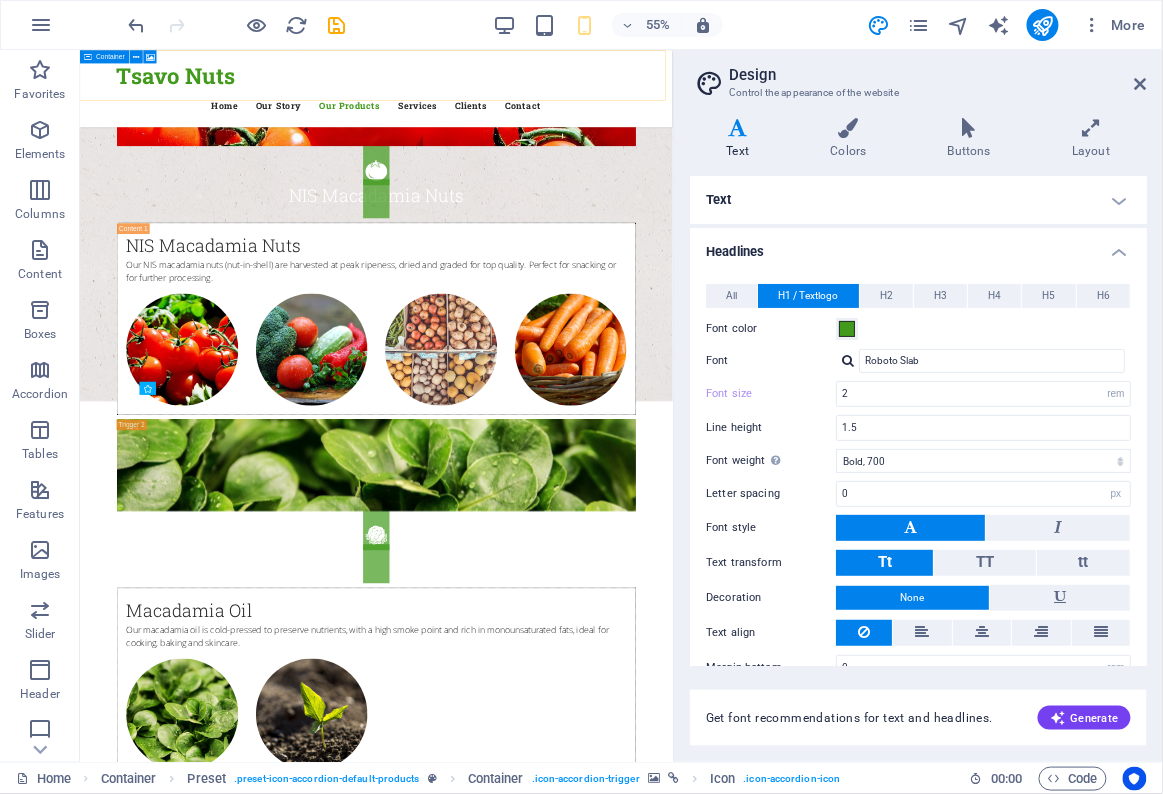 scroll, scrollTop: 2559, scrollLeft: 0, axis: vertical 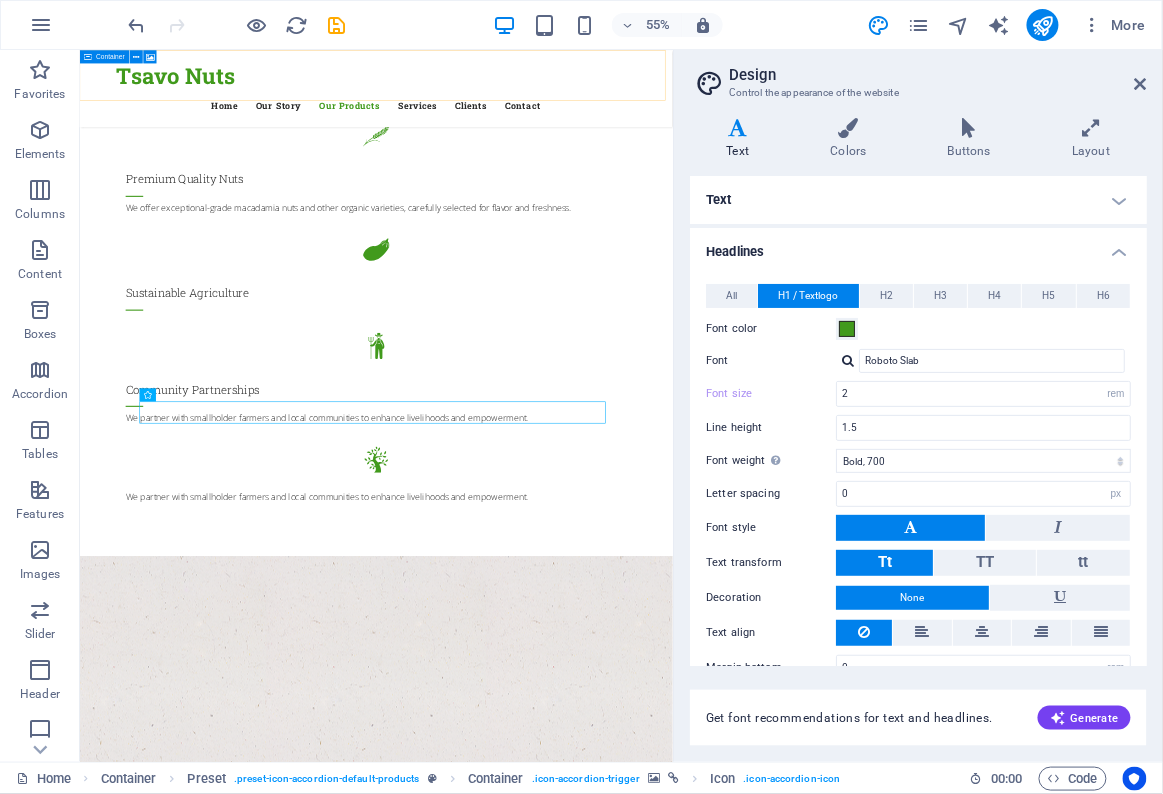 type on "2.5" 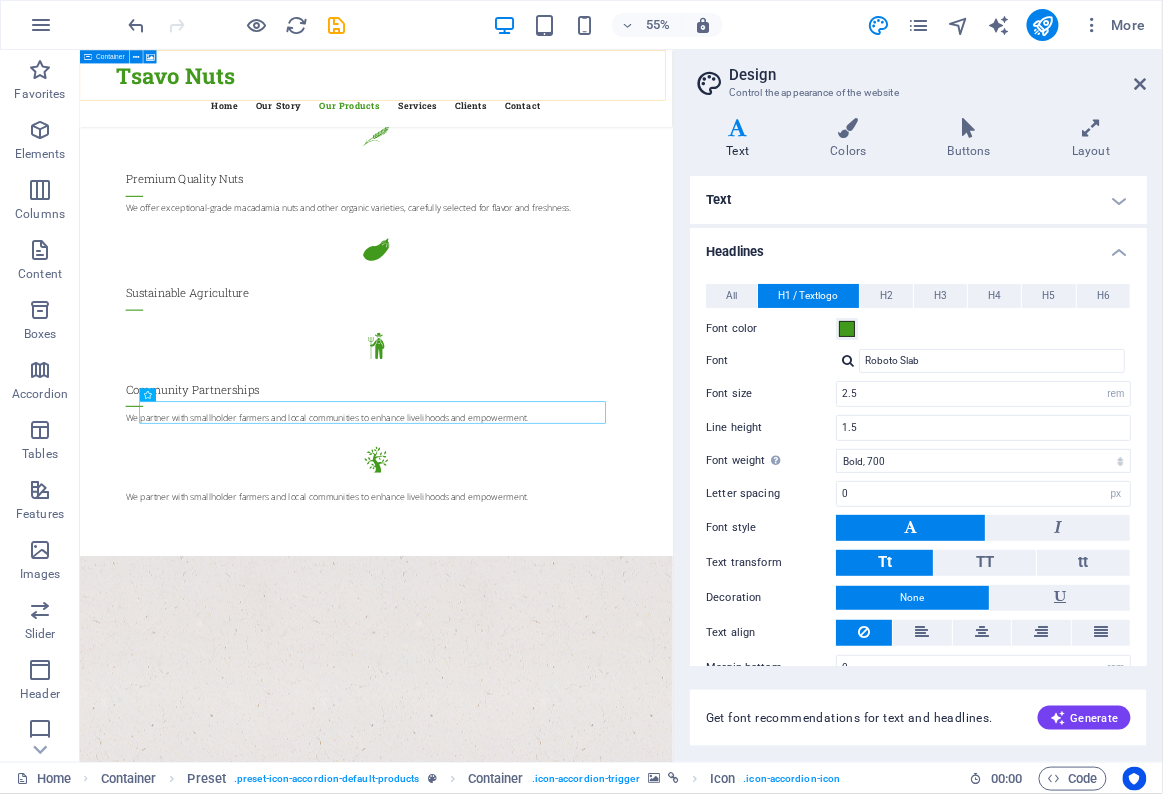 click at bounding box center [972, 2170] 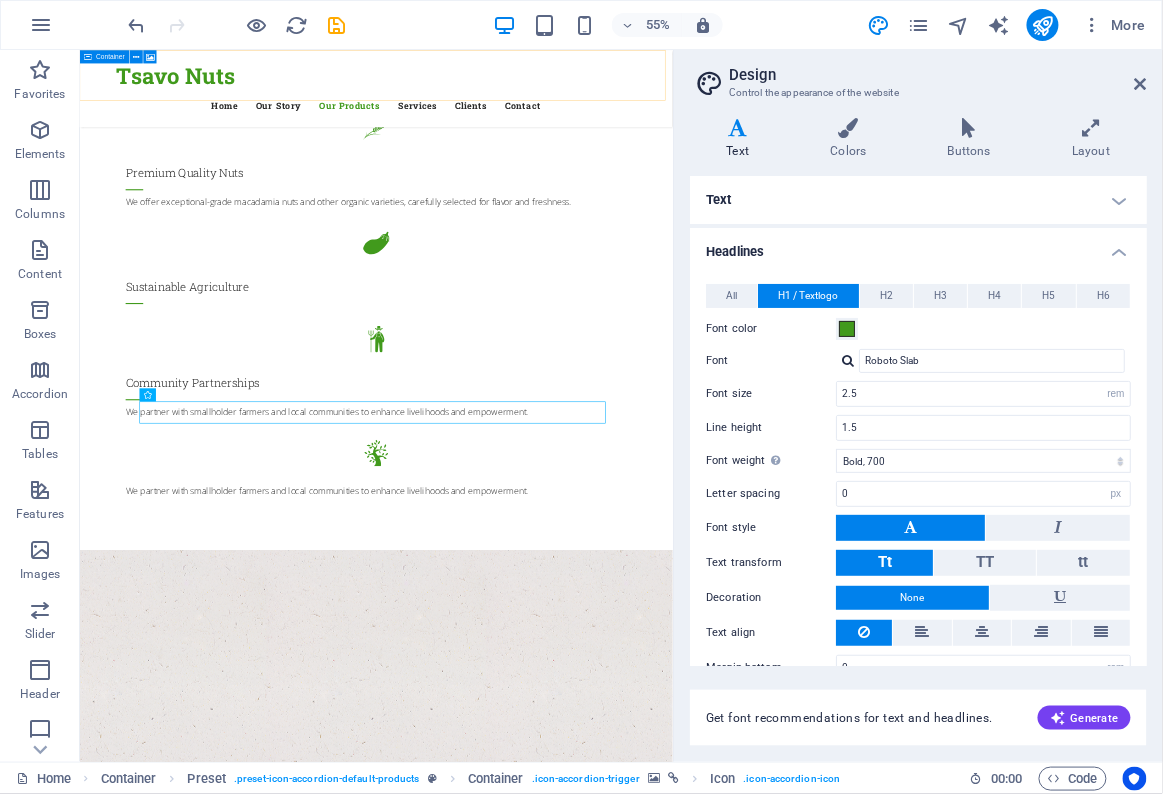 select on "4" 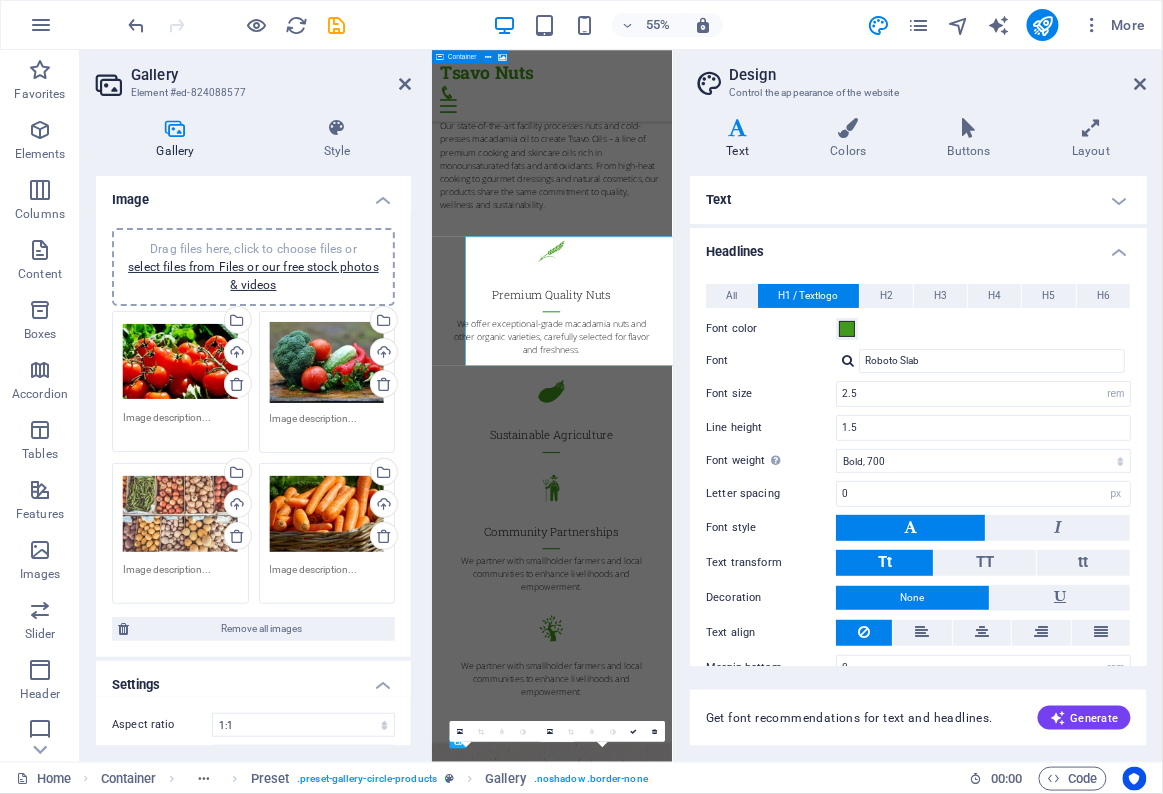 type on "2" 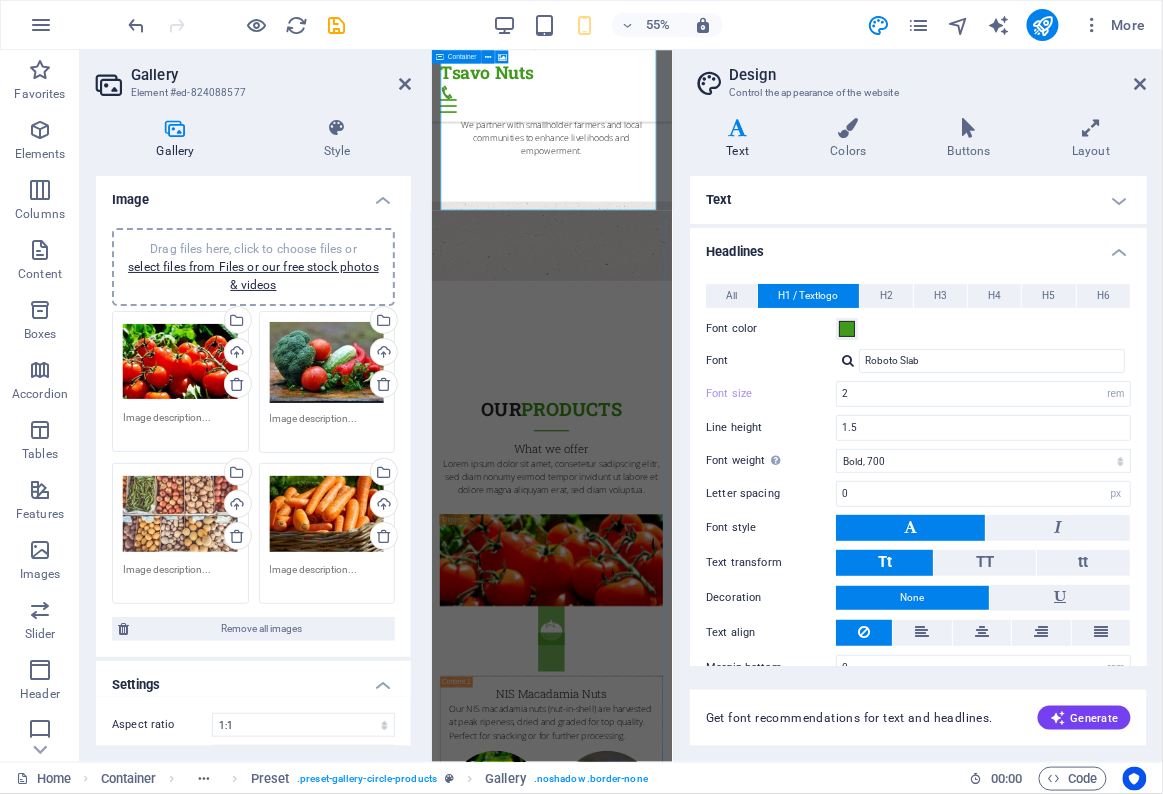 scroll, scrollTop: 3868, scrollLeft: 0, axis: vertical 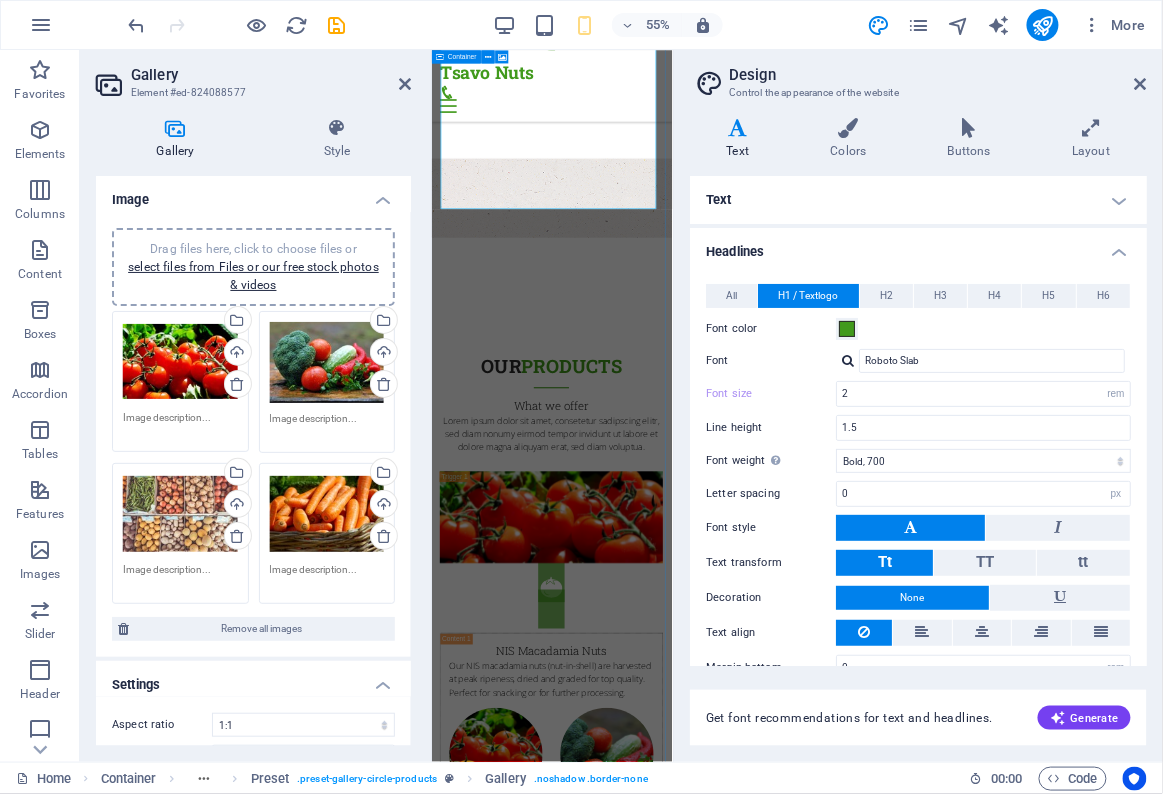 click on "Lorem ipsum dolor sit amet, consectetur adipisicing elit. Natus, dolores, at, nisi eligendi repellat voluptatem minima officia veritatis quasi animi porro laudantium dicta dolor voluptate non maiores ipsum reprehenderit odio fugiat reiciendis consectetur fuga pariatur libero accusantium quod minus odit debitis cumque quo adipisci vel vitae aliquid corrupti perferendis voluptates." at bounding box center (650, 2729) 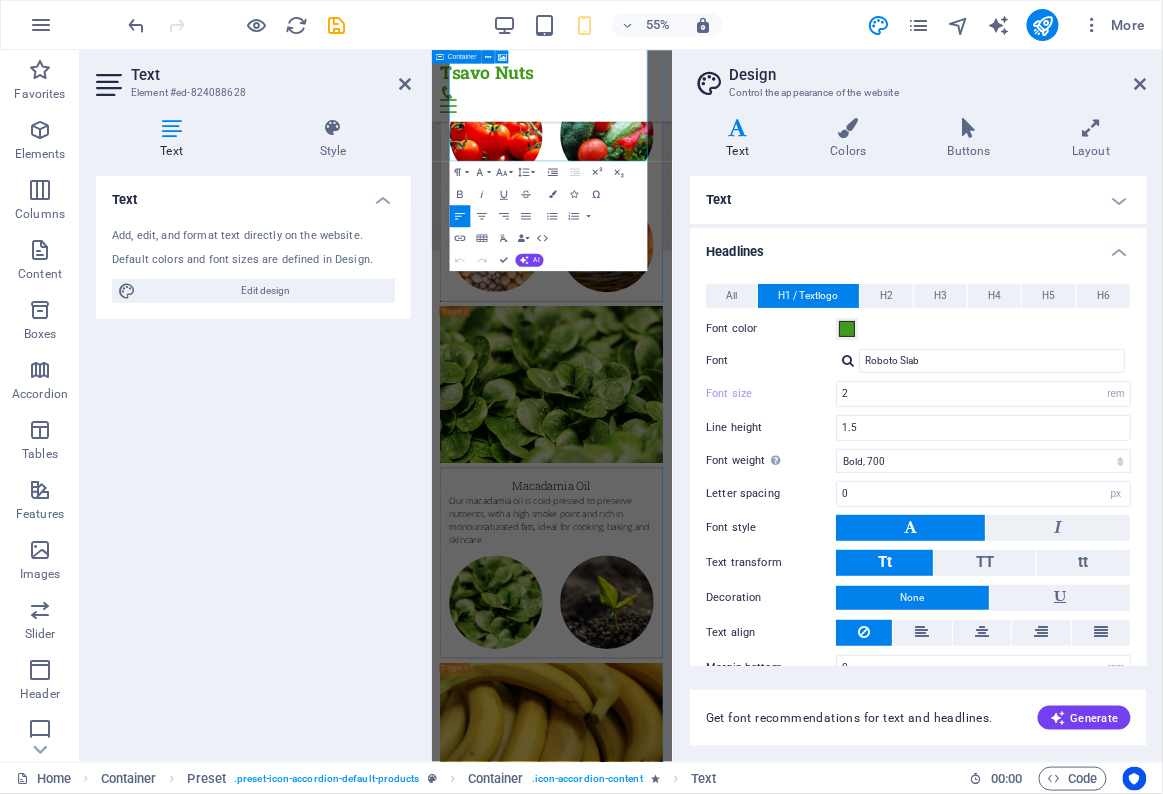 scroll, scrollTop: 5722, scrollLeft: 0, axis: vertical 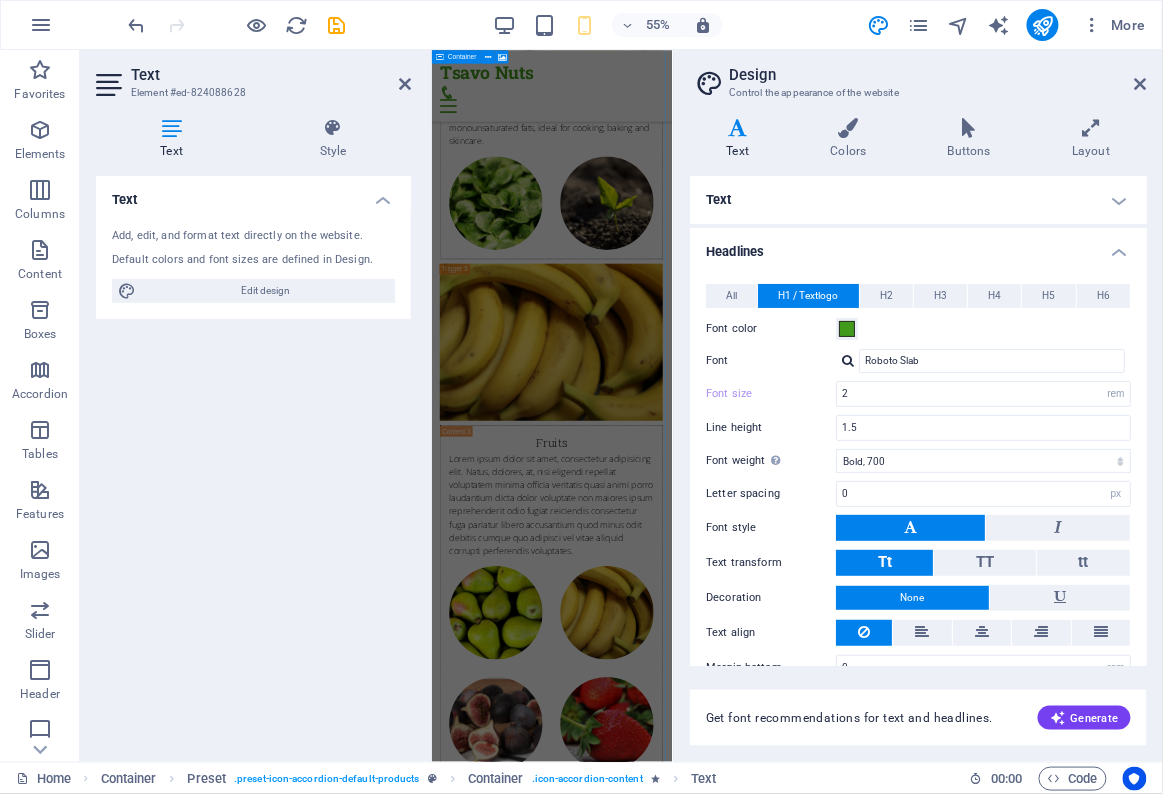 click on "Veggie Box" at bounding box center [650, 2657] 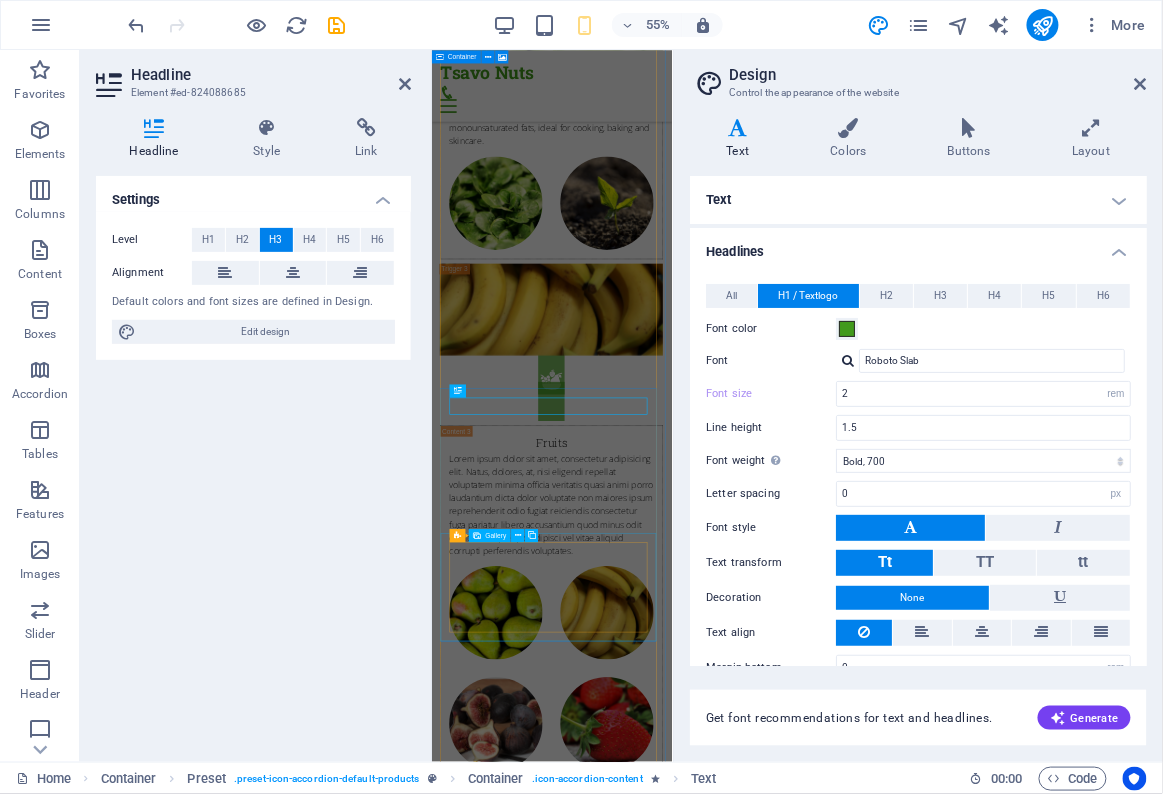 scroll, scrollTop: 5994, scrollLeft: 0, axis: vertical 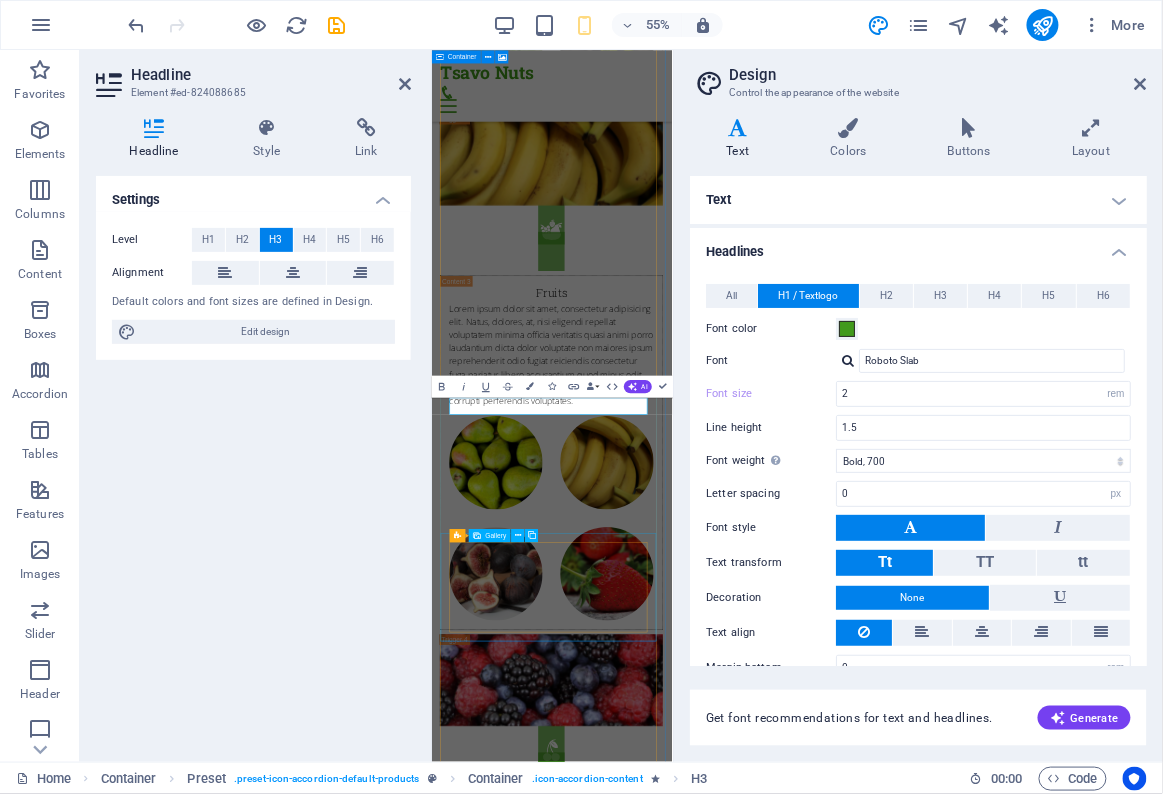 click at bounding box center [650, 2695] 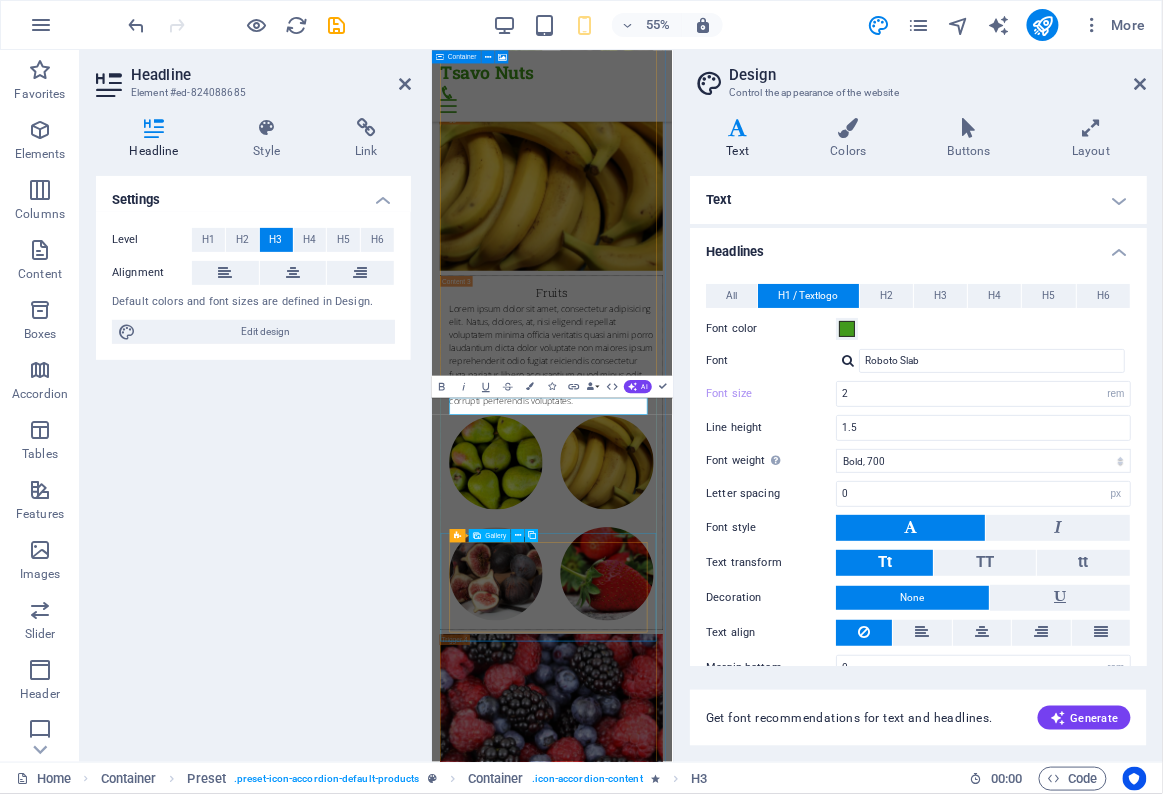 select on "4" 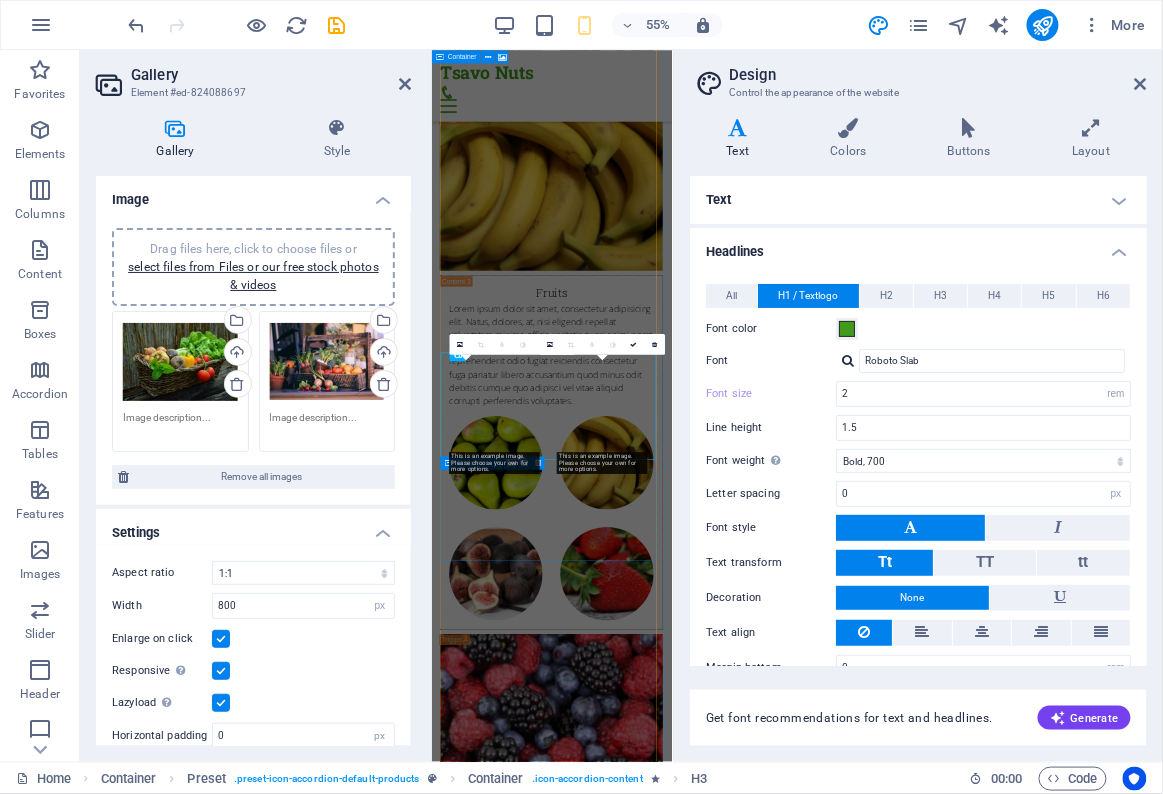 scroll, scrollTop: 6323, scrollLeft: 0, axis: vertical 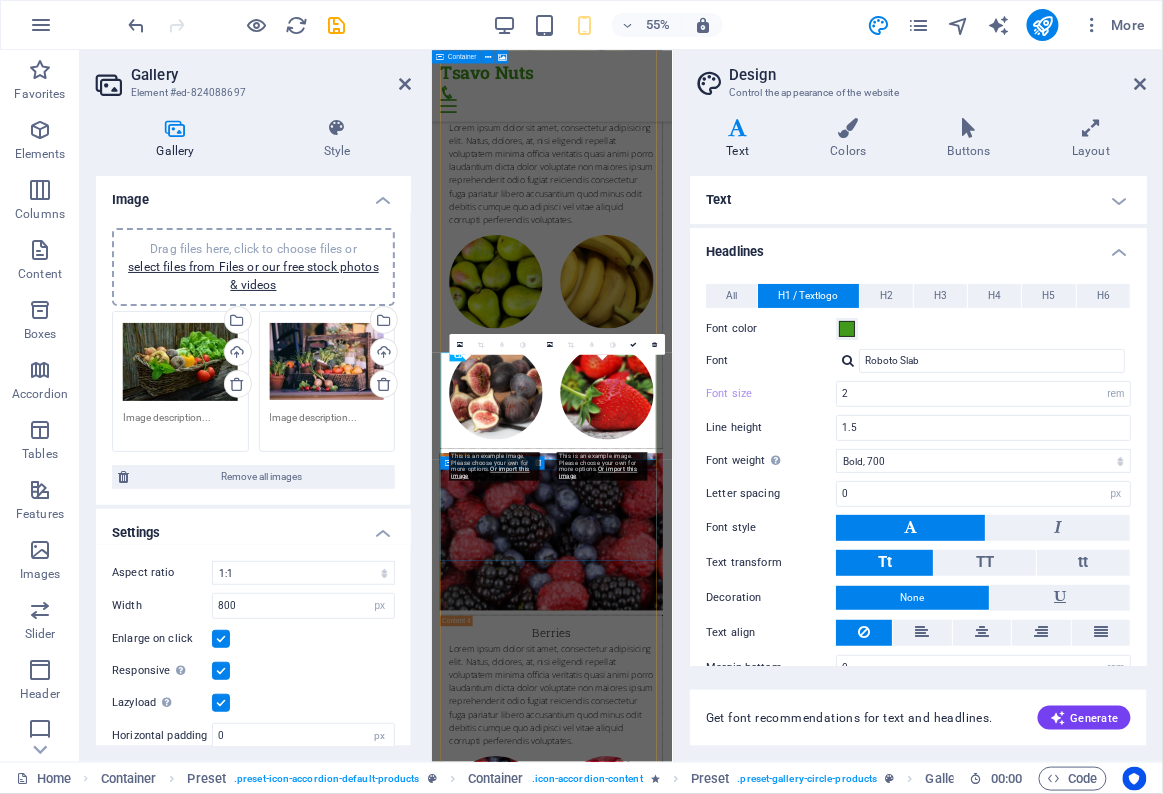 click on "Veggie Box" at bounding box center [650, 2056] 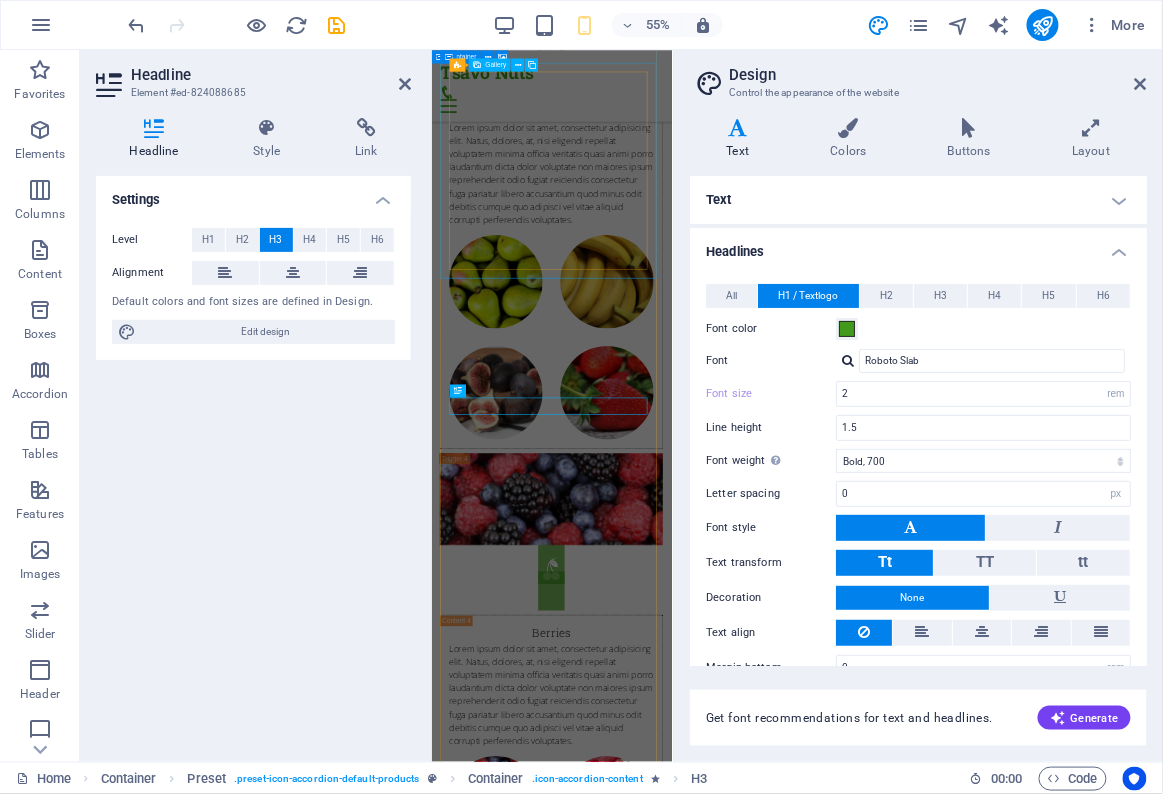scroll, scrollTop: 5994, scrollLeft: 0, axis: vertical 